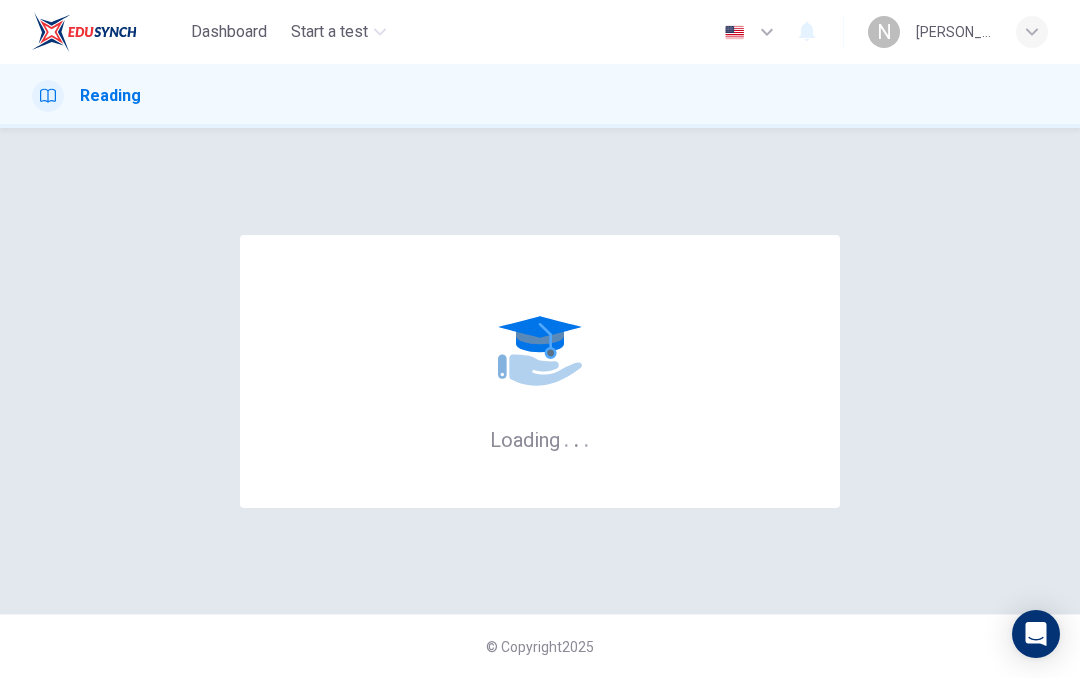 scroll, scrollTop: 0, scrollLeft: 0, axis: both 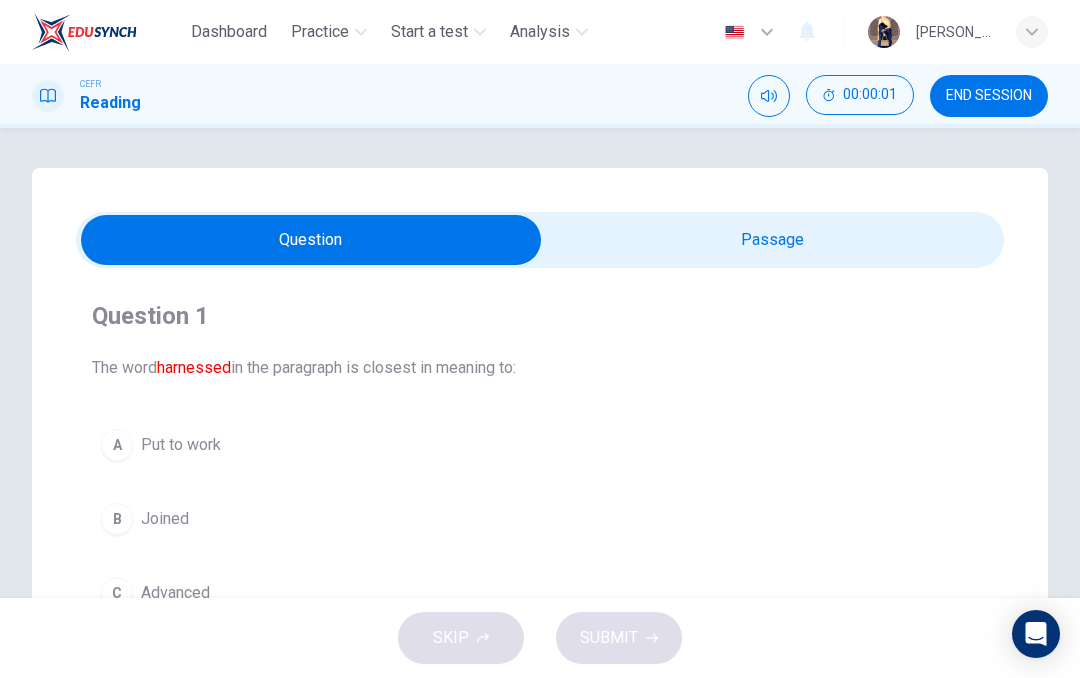 click at bounding box center (311, 240) 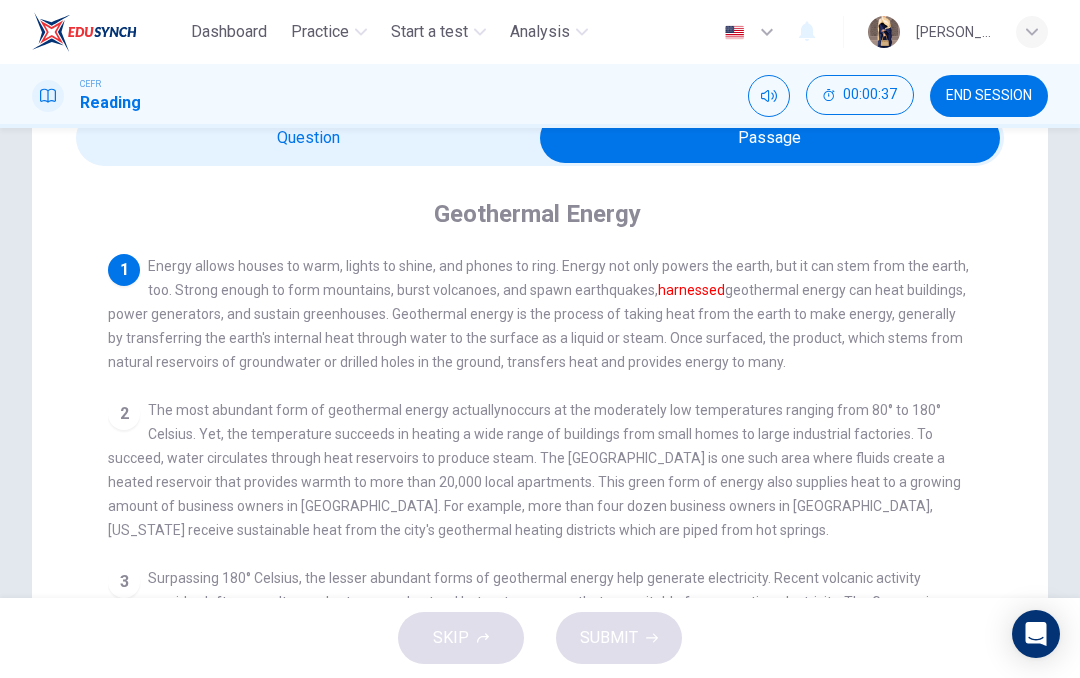 scroll, scrollTop: 93, scrollLeft: 0, axis: vertical 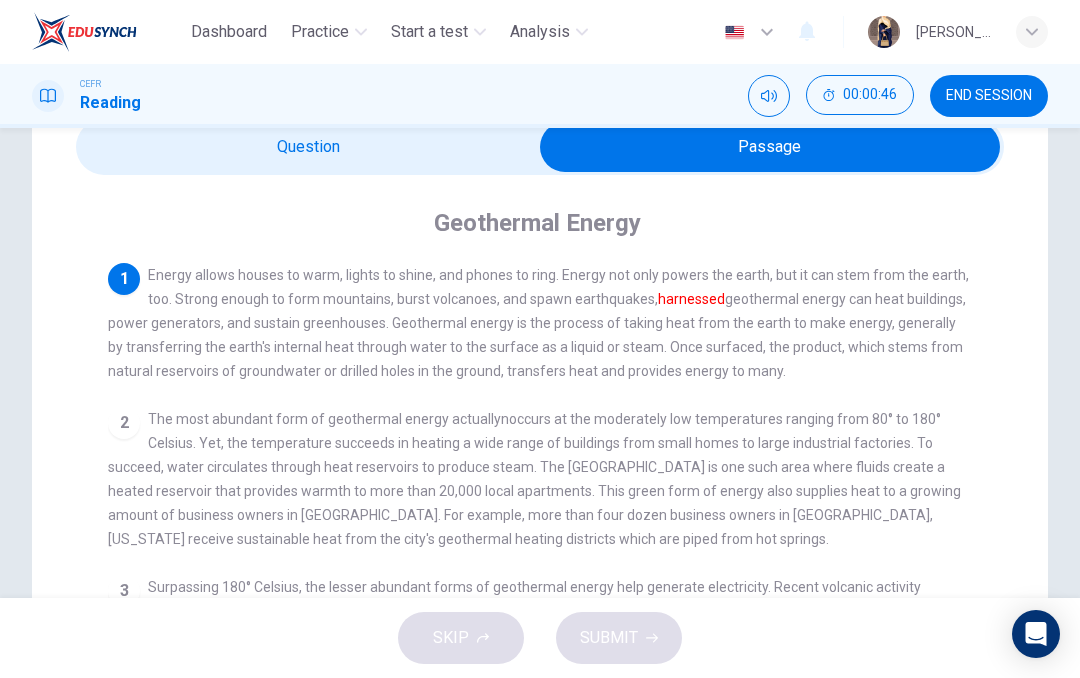 click at bounding box center [770, 147] 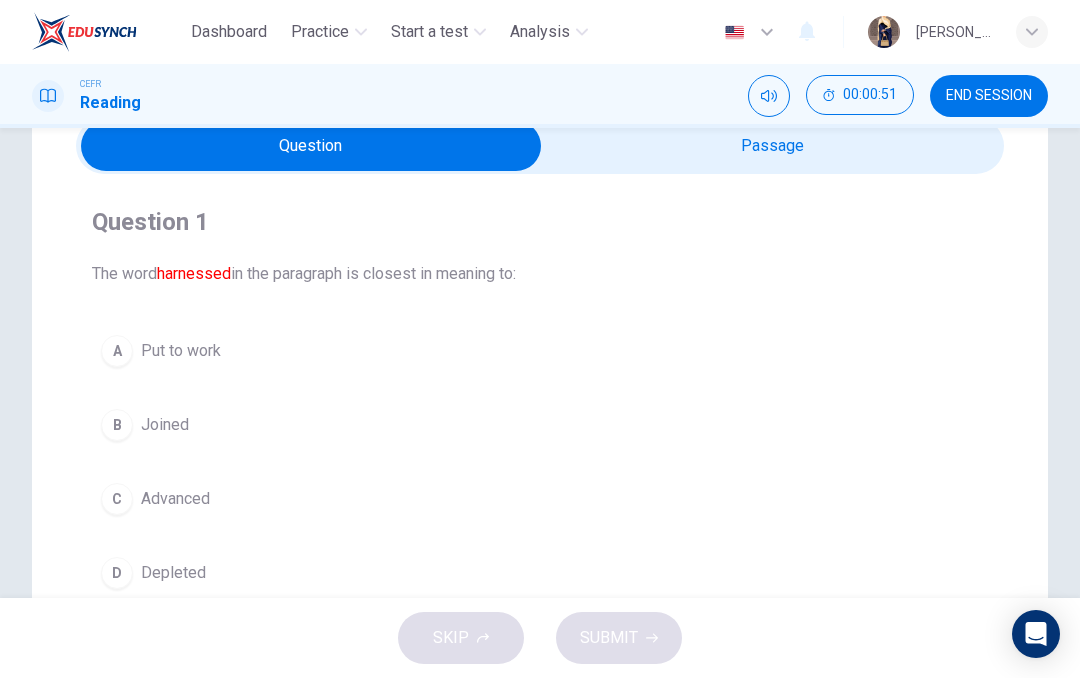 scroll, scrollTop: 90, scrollLeft: 0, axis: vertical 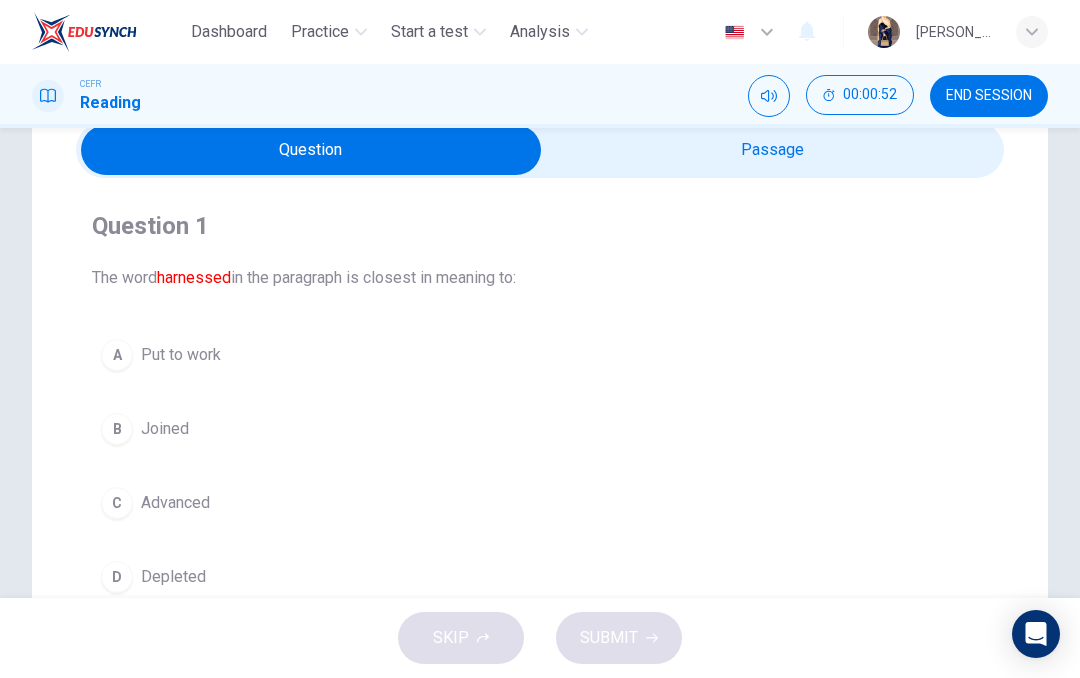 click at bounding box center [311, 150] 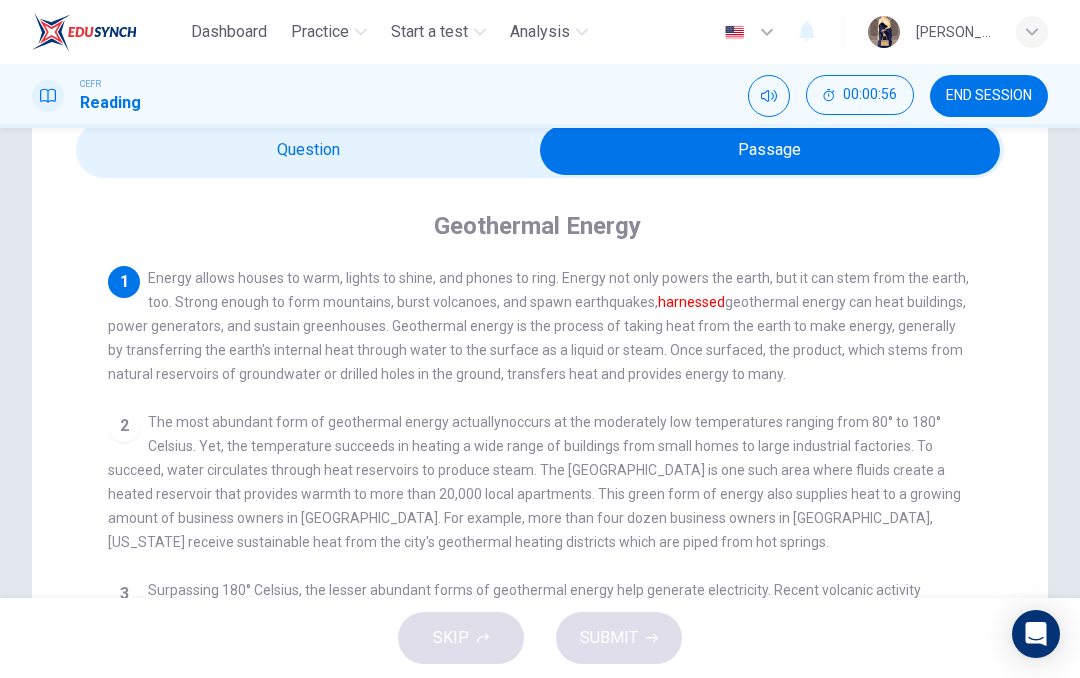 click at bounding box center (770, 150) 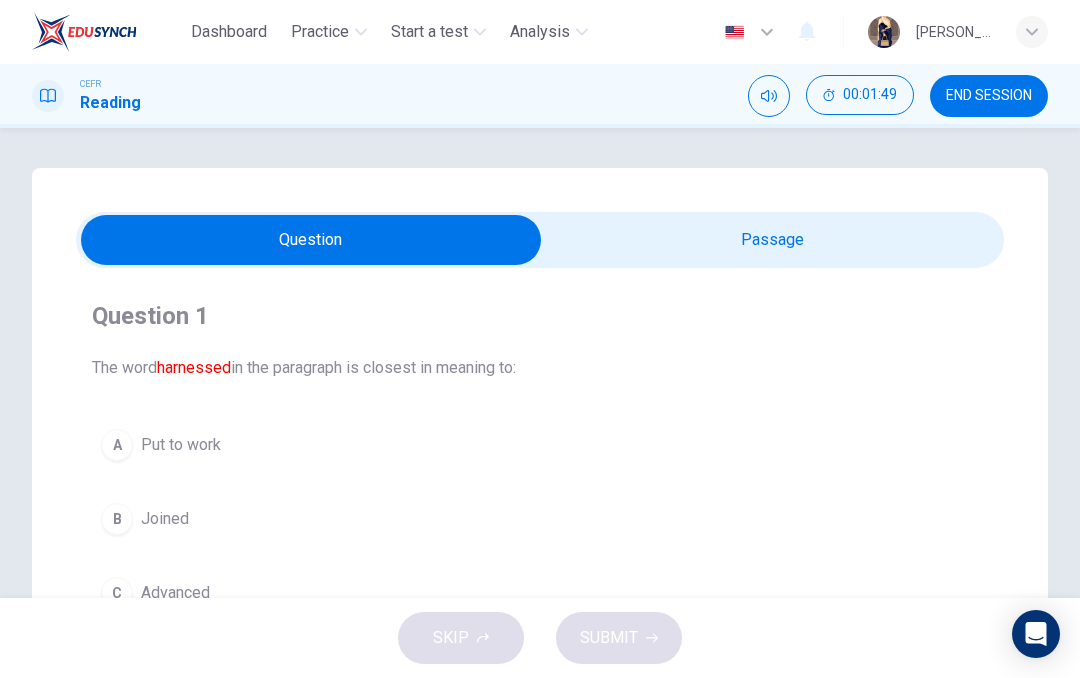 scroll, scrollTop: 0, scrollLeft: 0, axis: both 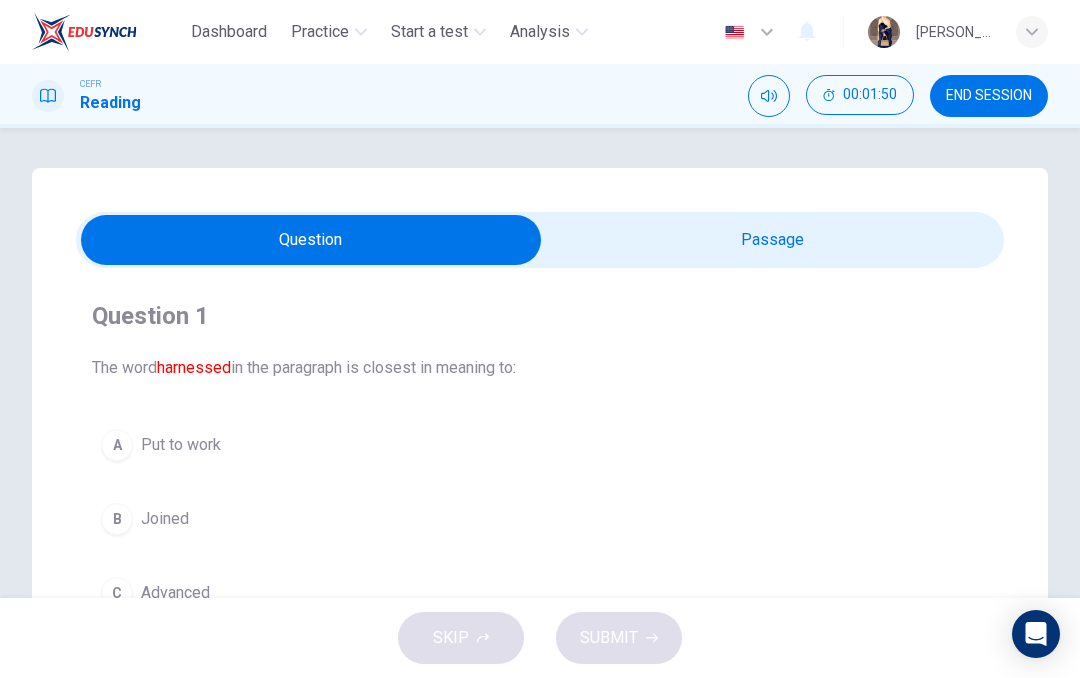 click on "Question 1 The word  harnessed  in the paragraph is closest in meaning to: A Put to work B Joined C Advanced D Depleted Geothermal Energy 1 Energy allows houses to warm, lights to shine, and phones to ring. Energy not only powers the earth, but it can stem from the earth, too. Strong enough to form mountains, burst volcanoes, and spawn earthquakes,  harnessed  geothermal energy can heat buildings, power generators, and sustain greenhouses. Geothermal energy is the process of taking heat from the earth to make energy, generally by transferring the earth's internal heat through water to the surface as a liquid or steam. Once surfaced, the product, which stems from natural reservoirs of groundwater or drilled holes in the ground, transfers heat and provides energy to many. 2 3 4 5" at bounding box center (540, 570) 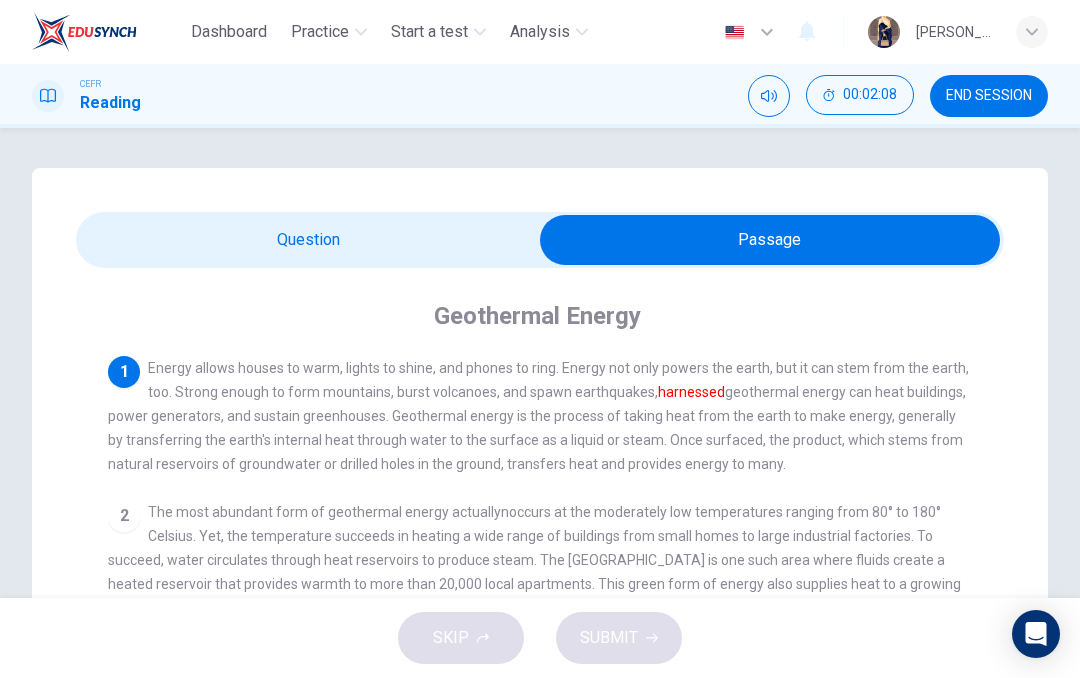 click at bounding box center [770, 240] 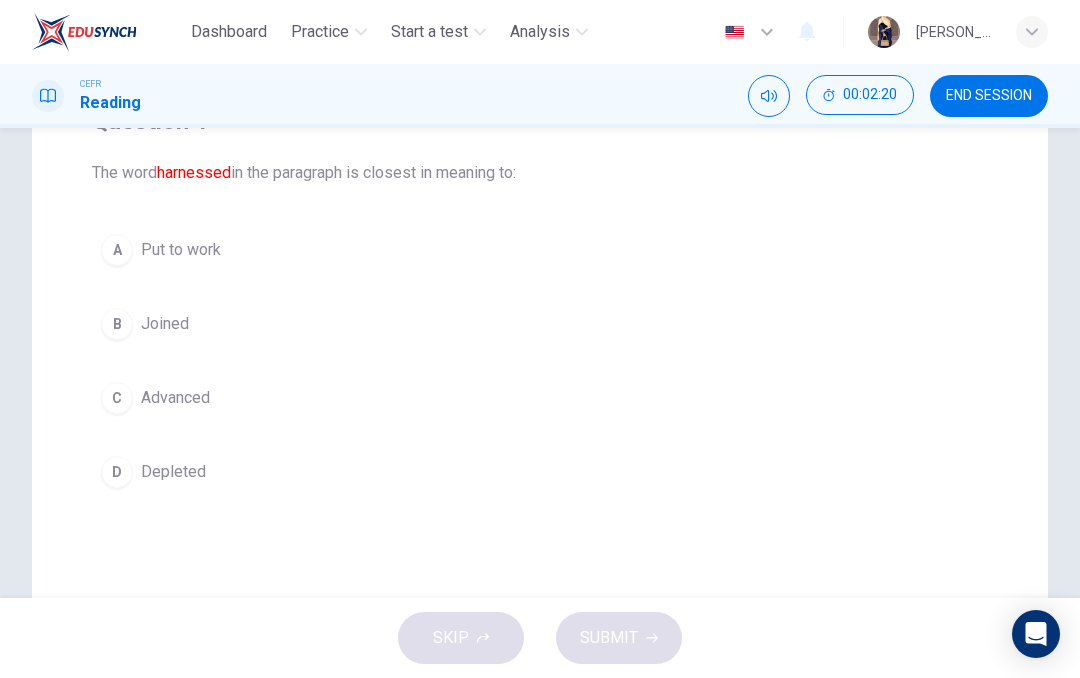 scroll, scrollTop: 195, scrollLeft: 0, axis: vertical 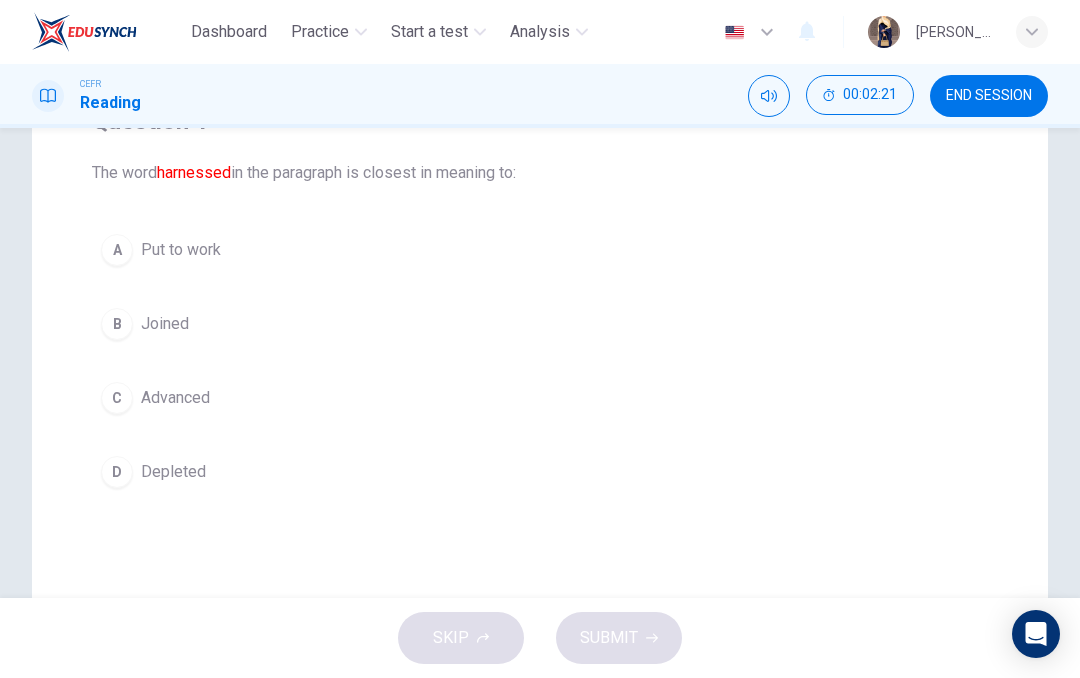 click on "B" at bounding box center (117, 324) 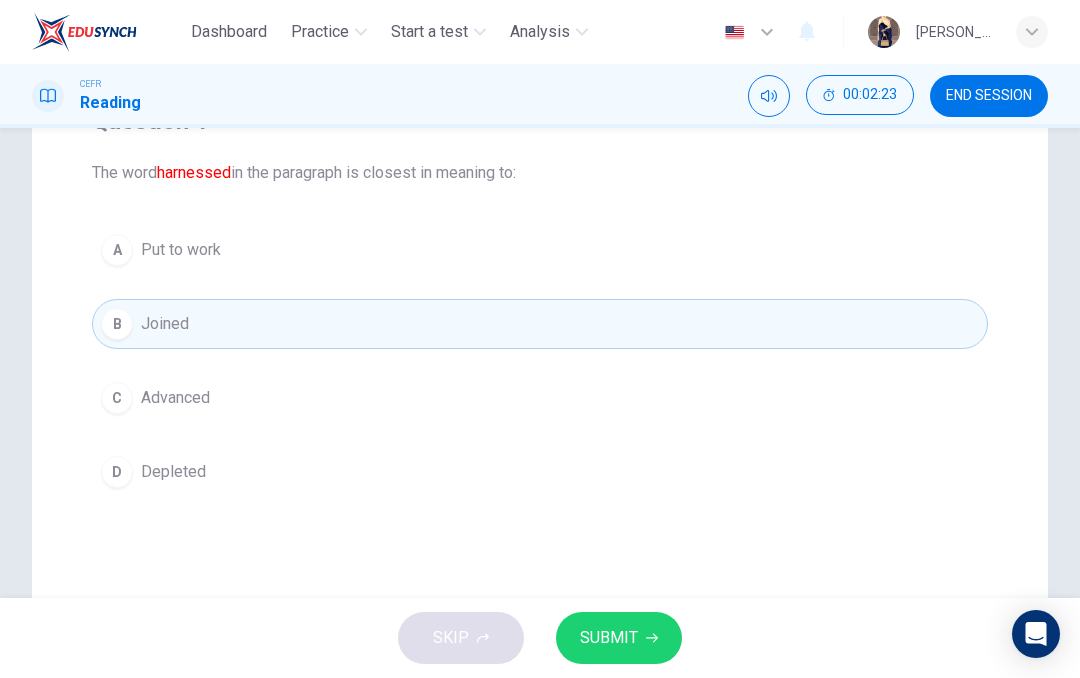 click 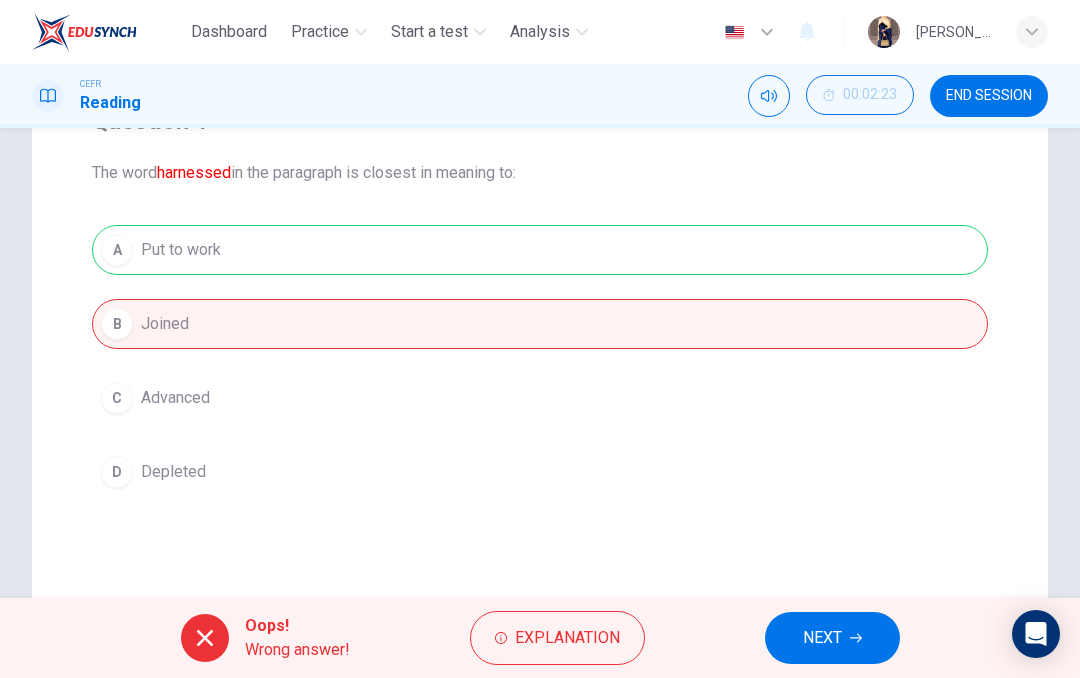 click on "NEXT" at bounding box center [832, 638] 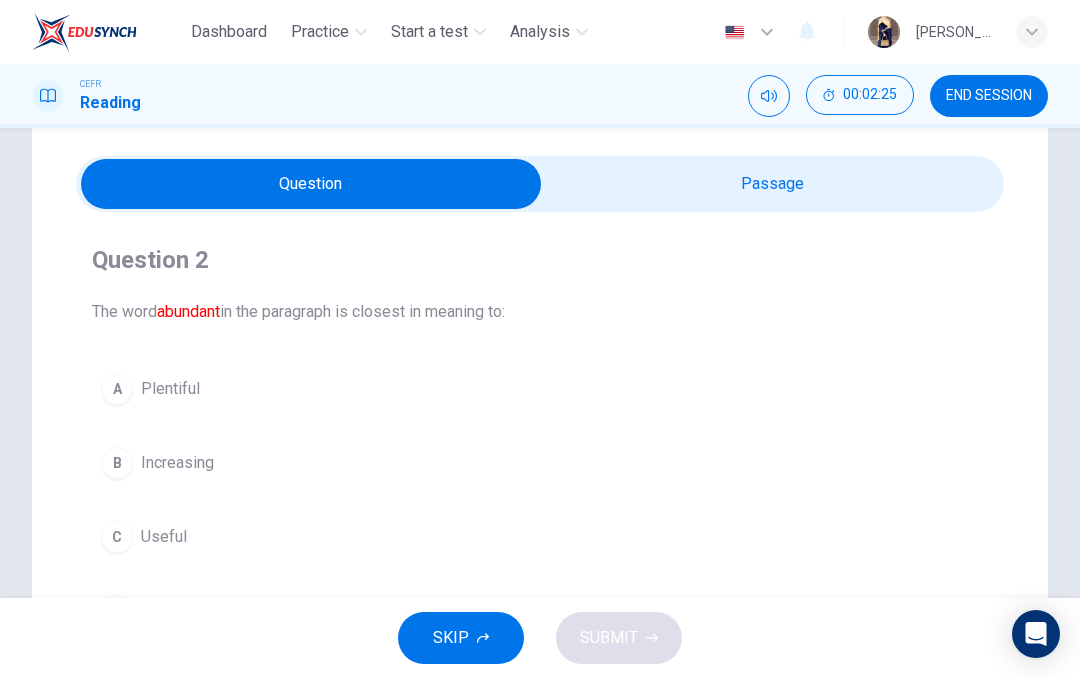 scroll, scrollTop: 54, scrollLeft: 0, axis: vertical 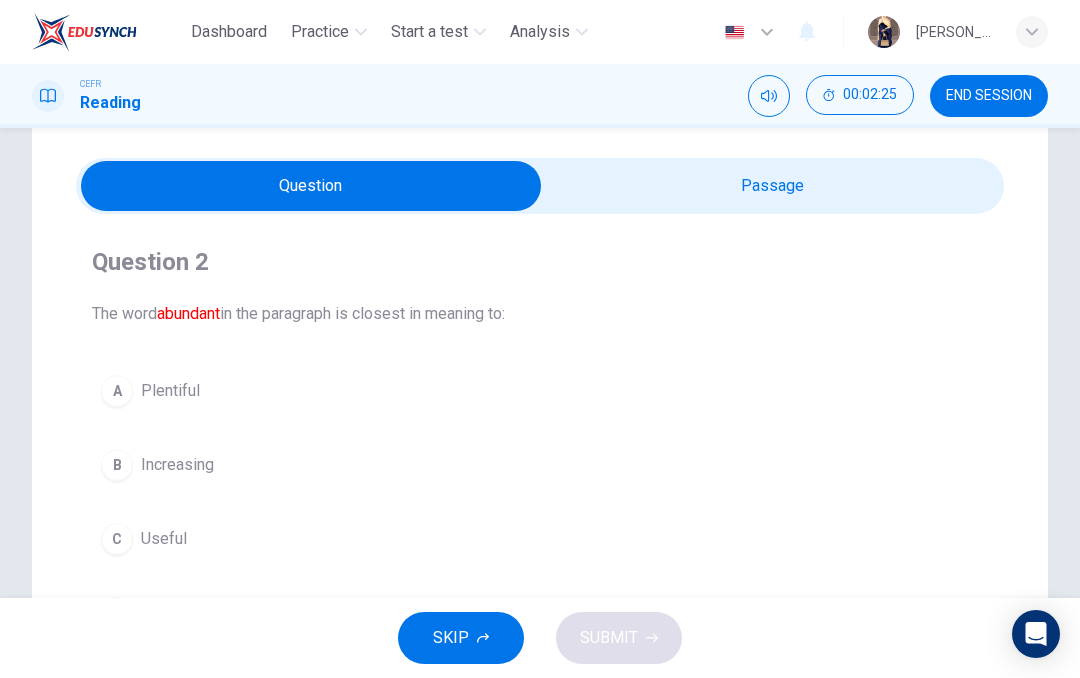 click at bounding box center [311, 186] 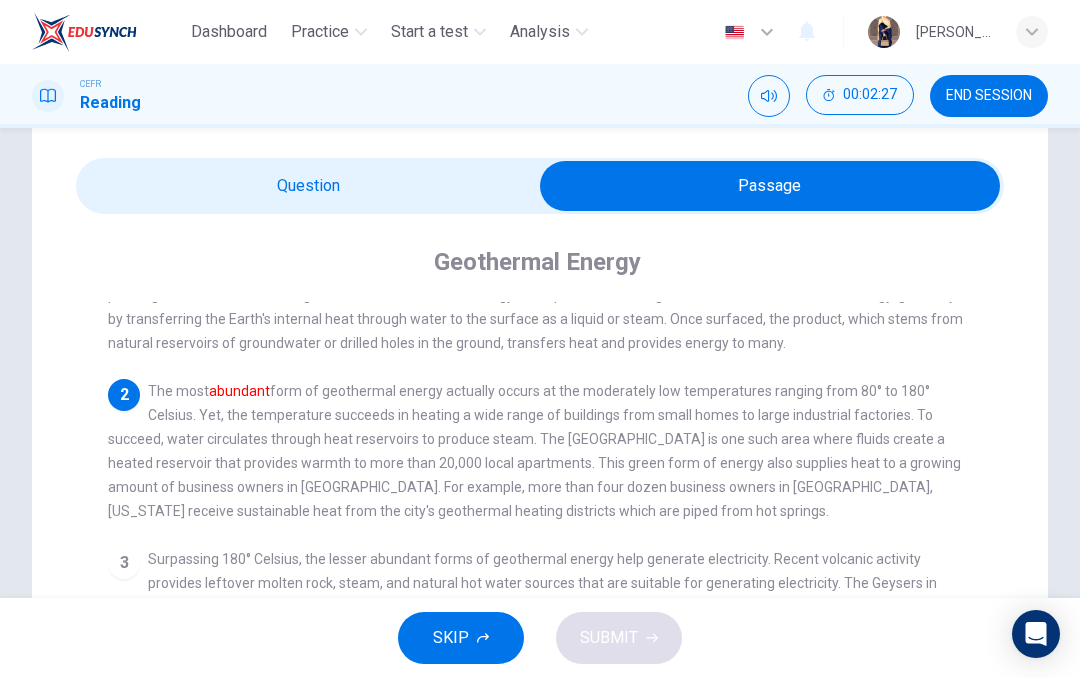 scroll, scrollTop: 68, scrollLeft: 0, axis: vertical 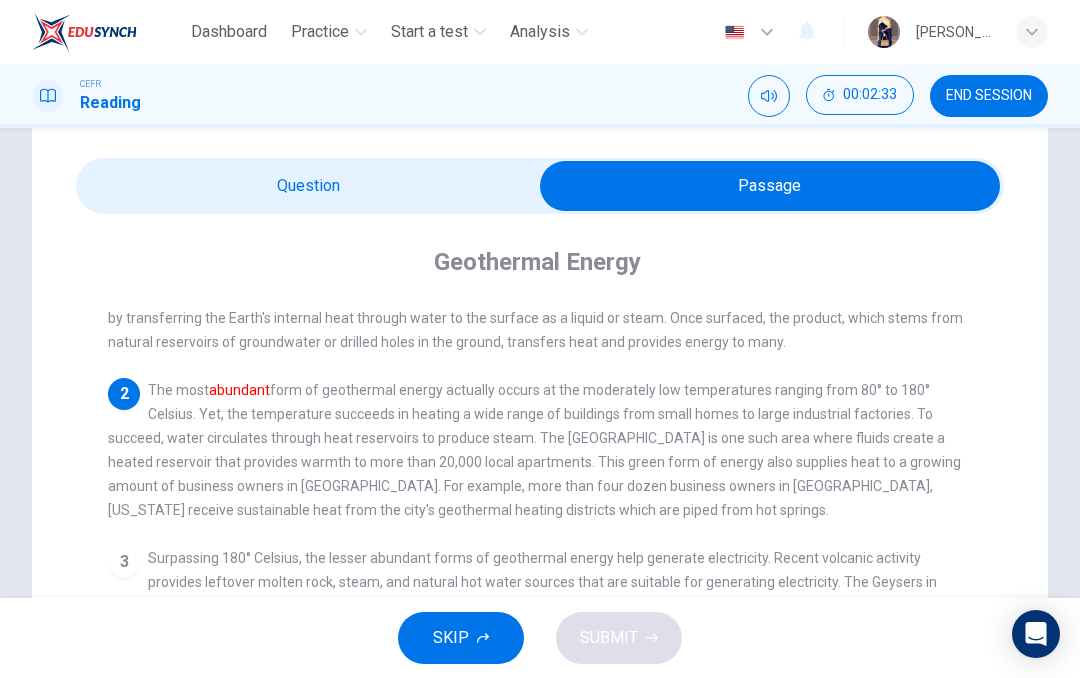 click at bounding box center (770, 186) 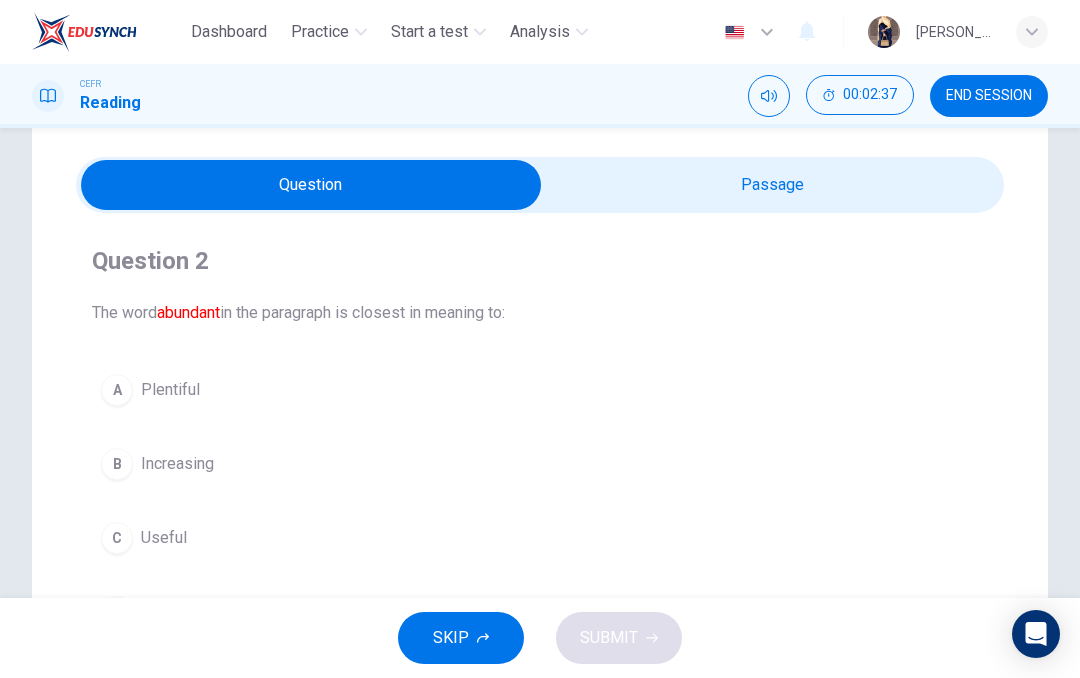 scroll, scrollTop: 54, scrollLeft: 0, axis: vertical 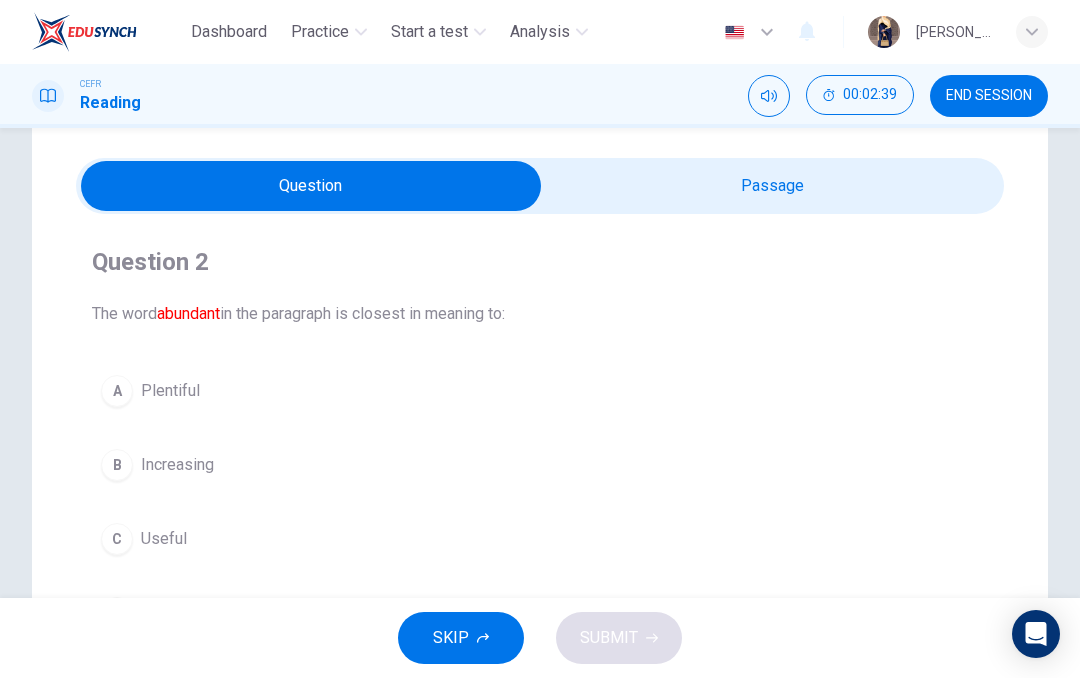 click at bounding box center [311, 186] 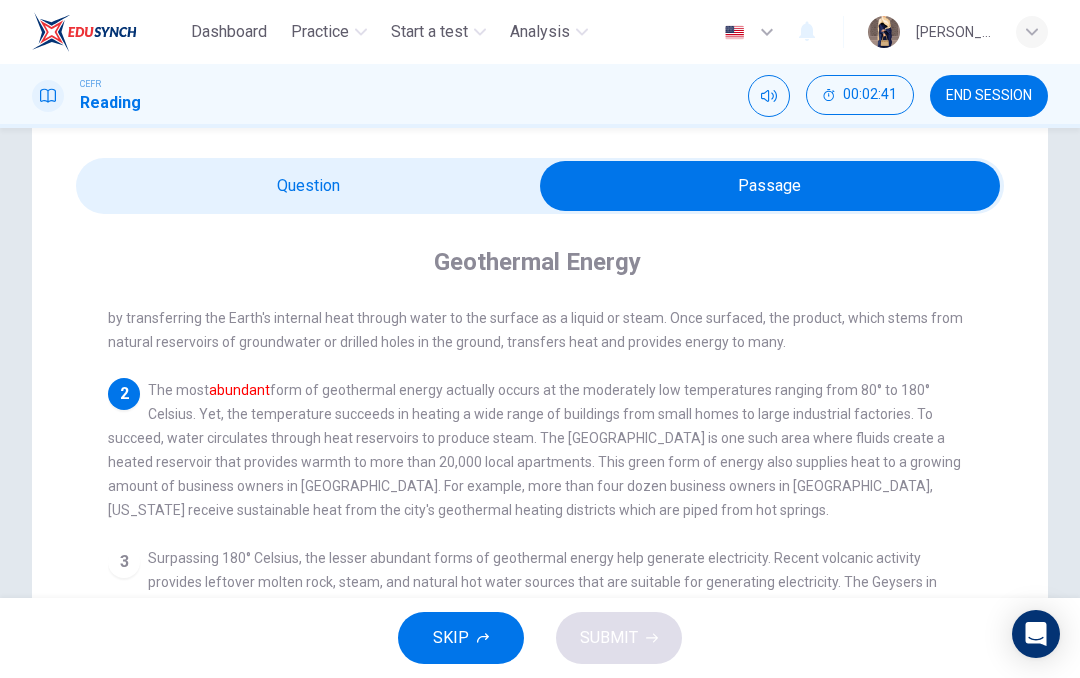 click at bounding box center [770, 186] 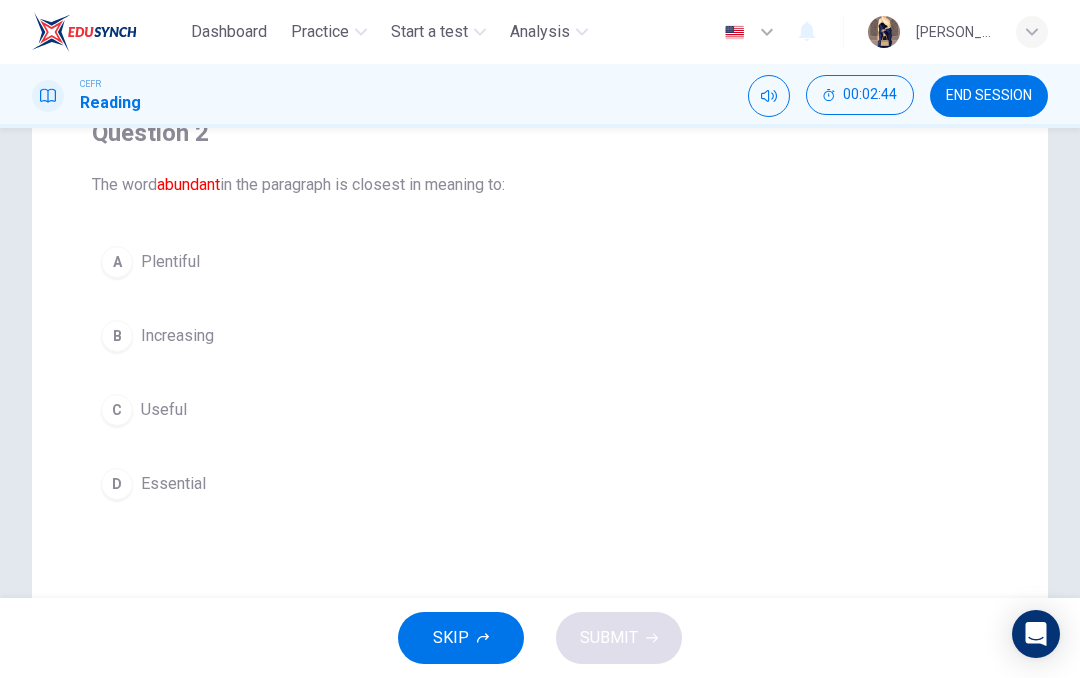 scroll, scrollTop: 115, scrollLeft: 0, axis: vertical 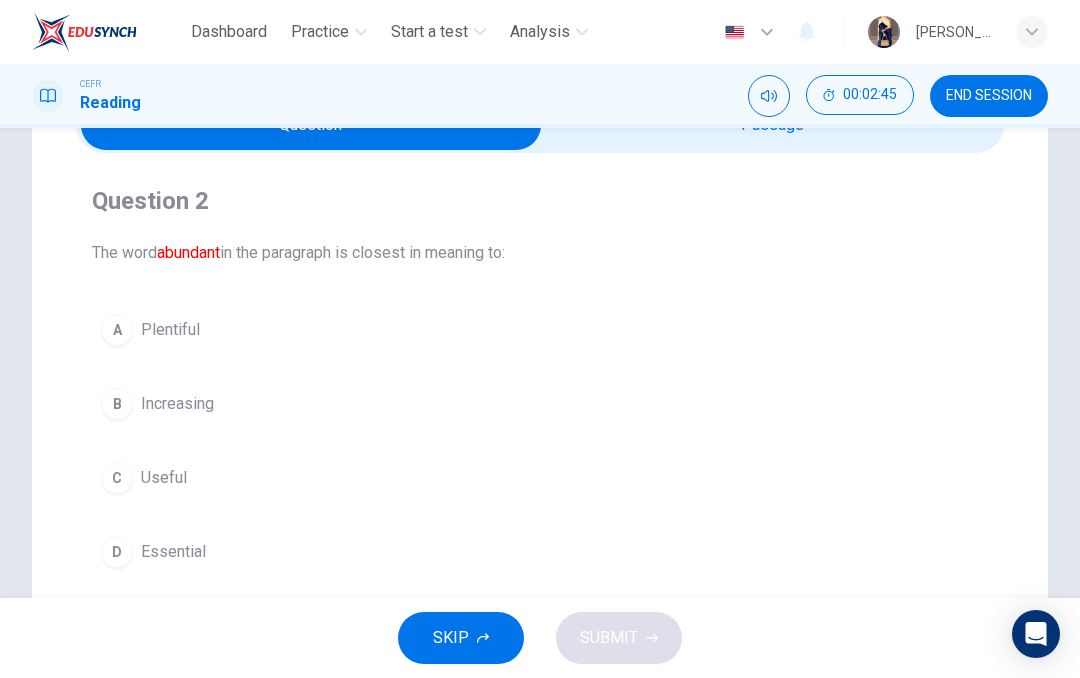 click on "Question 2 The word  abundant  in the paragraph is closest in meaning to: A Plentiful B Increasing C Useful D Essential" at bounding box center (540, 381) 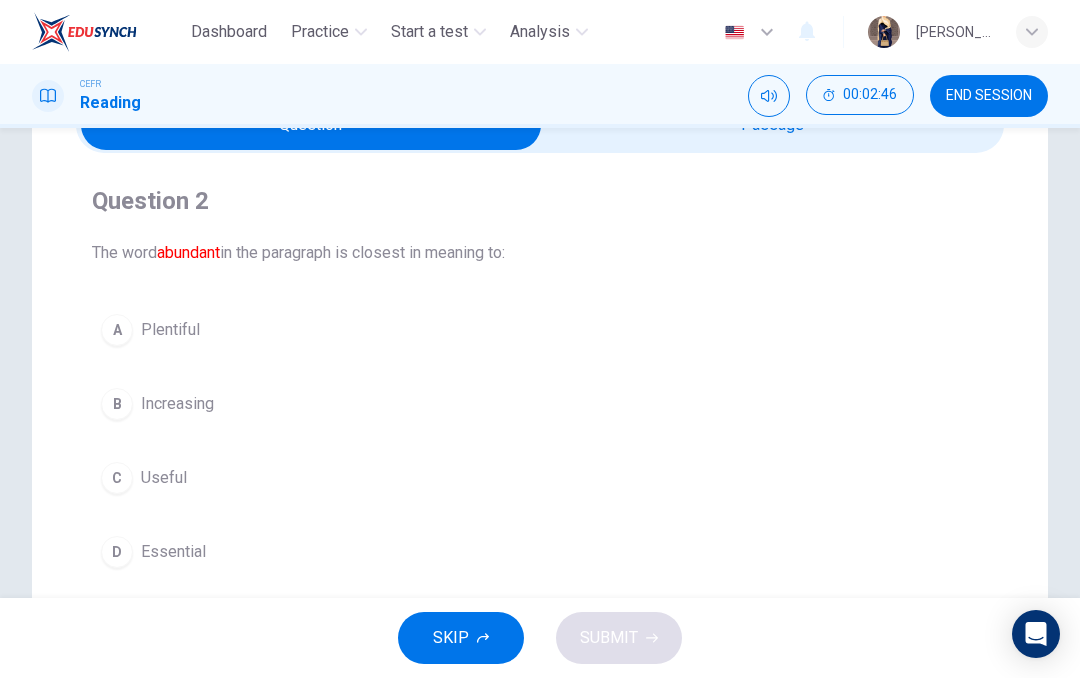 click on "A Plentiful" at bounding box center (540, 330) 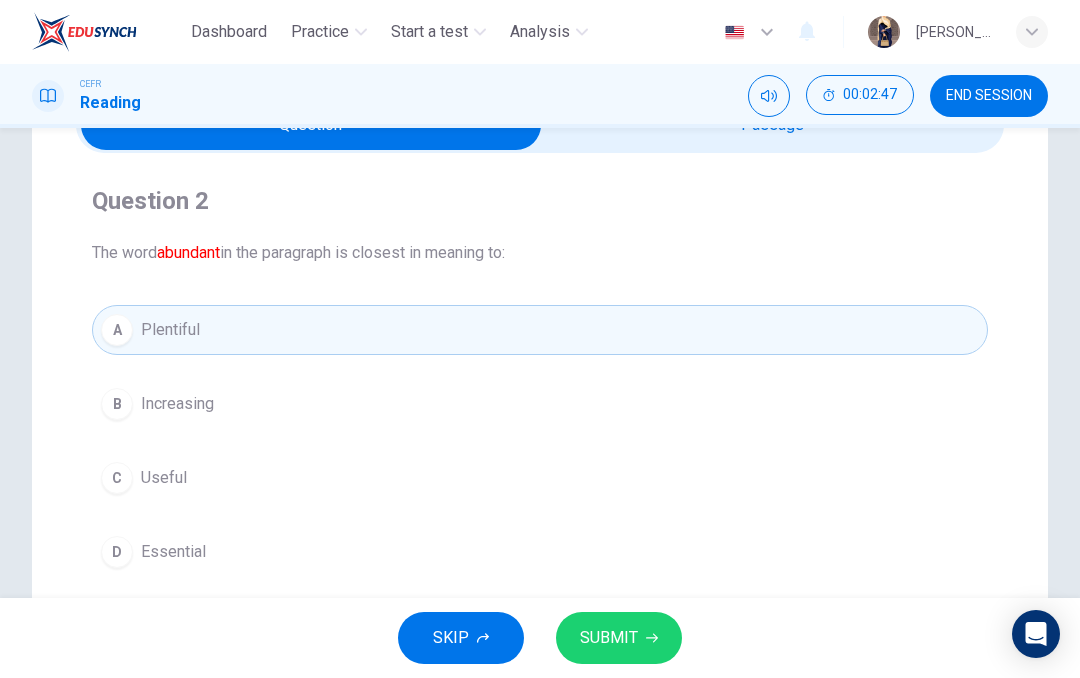 click on "SUBMIT" at bounding box center [619, 638] 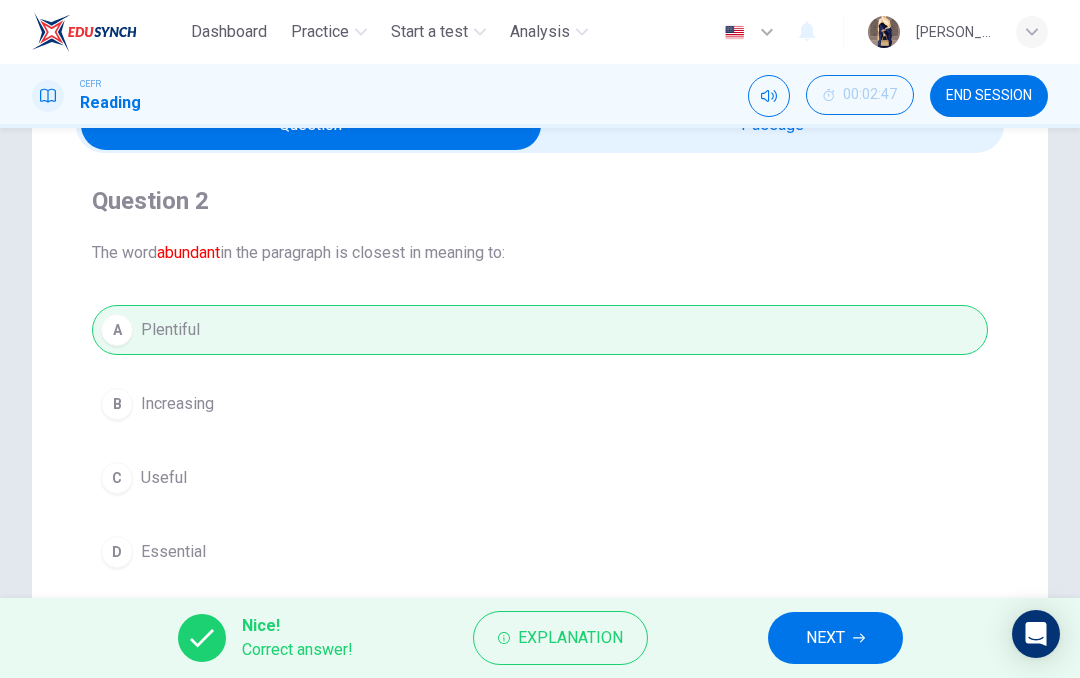 click on "NEXT" at bounding box center (825, 638) 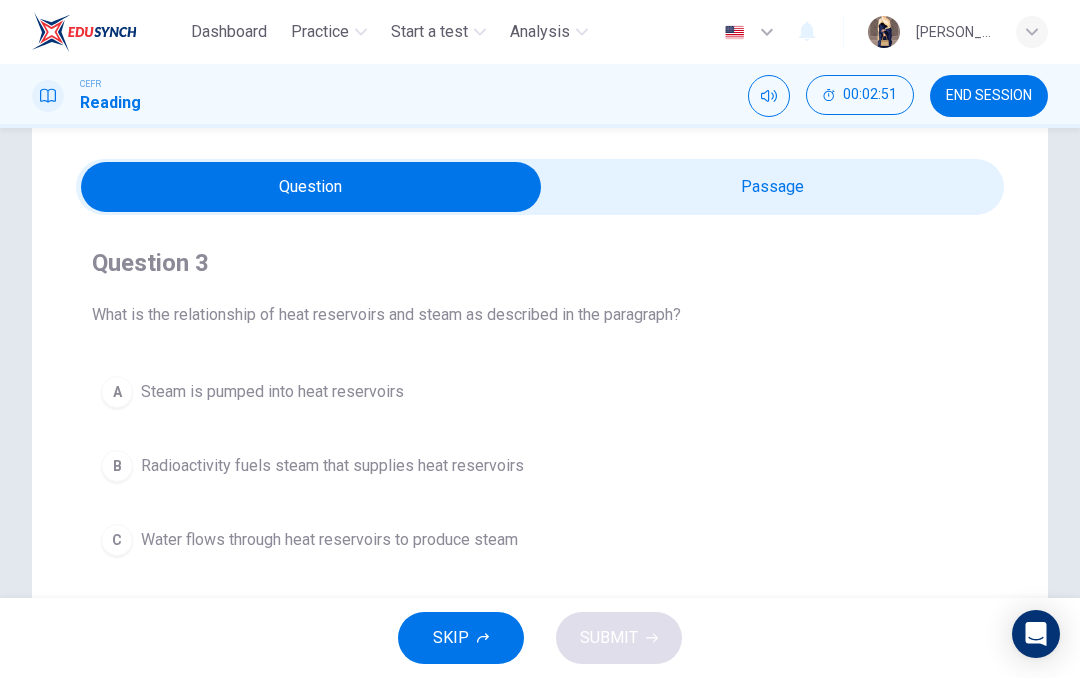 scroll, scrollTop: 41, scrollLeft: 0, axis: vertical 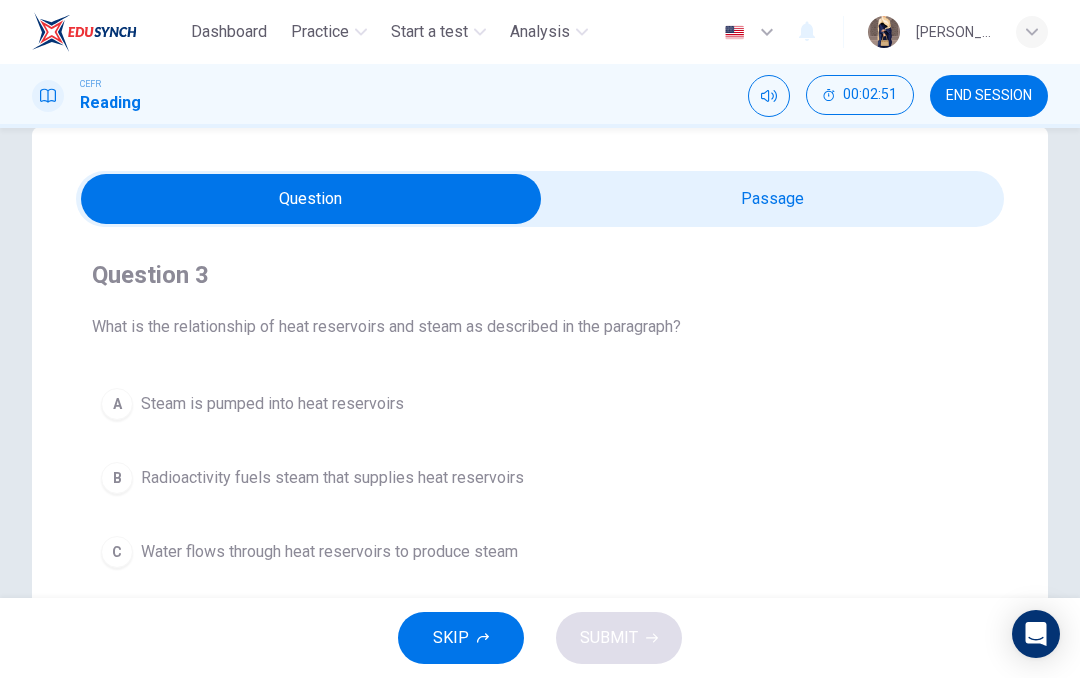 click at bounding box center [311, 199] 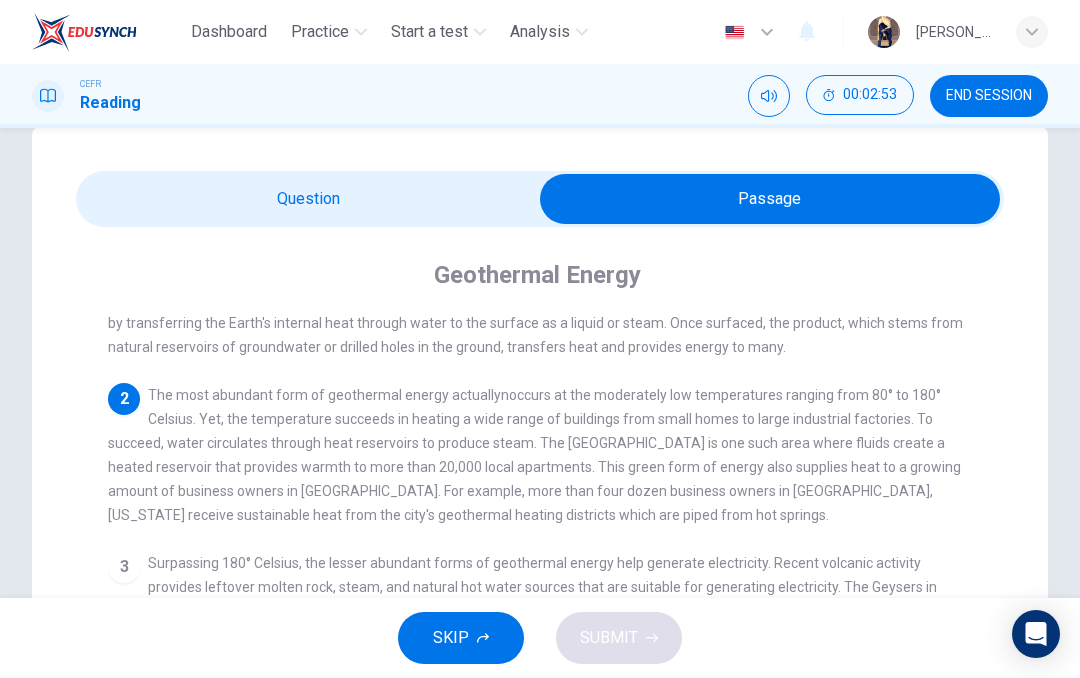 scroll, scrollTop: 79, scrollLeft: 0, axis: vertical 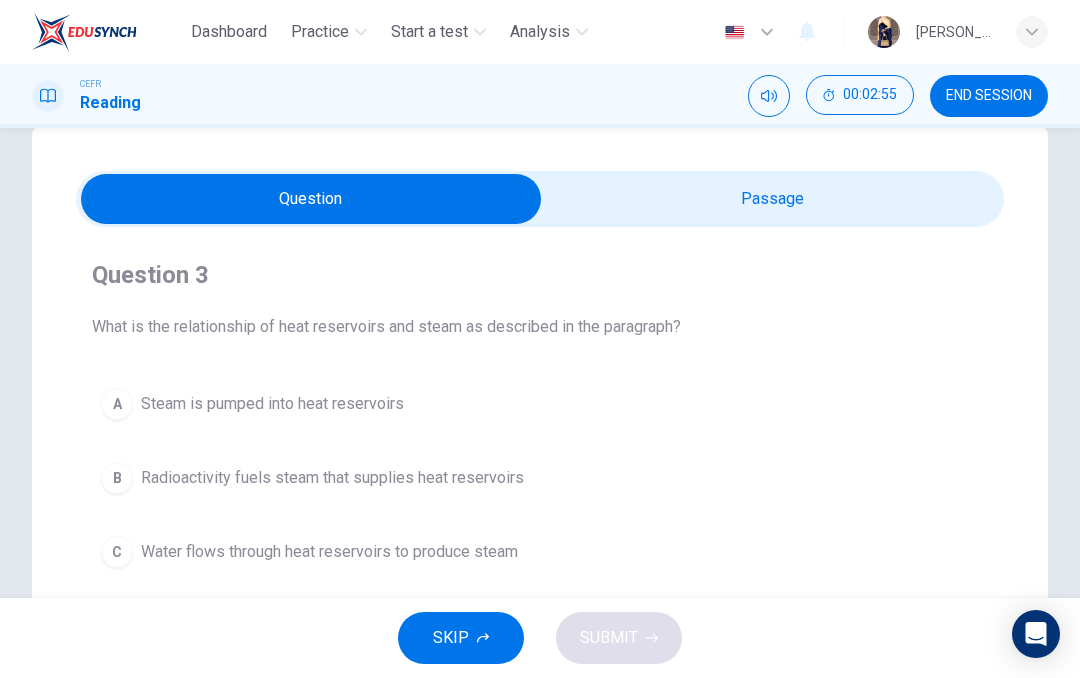 click at bounding box center (311, 199) 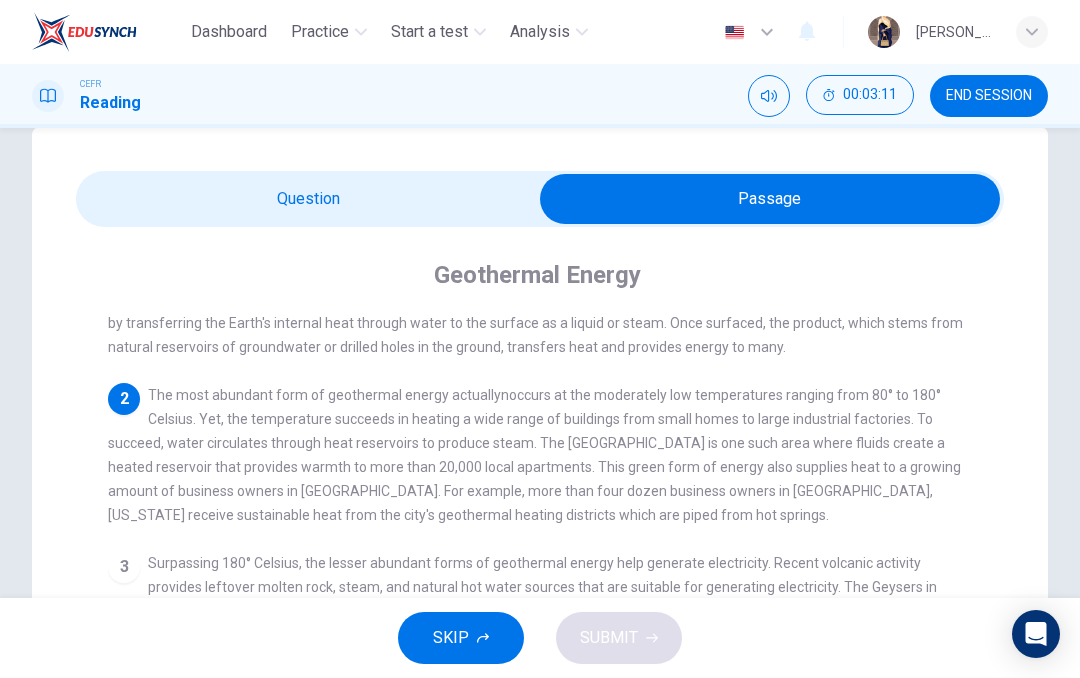 click at bounding box center [770, 199] 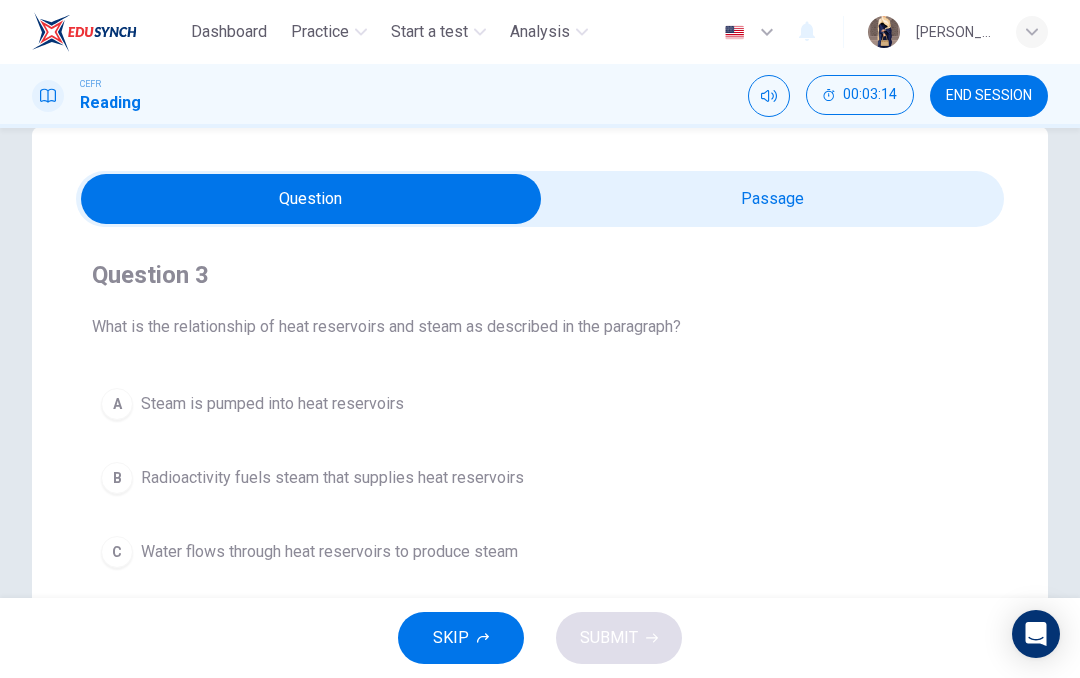 click at bounding box center [311, 199] 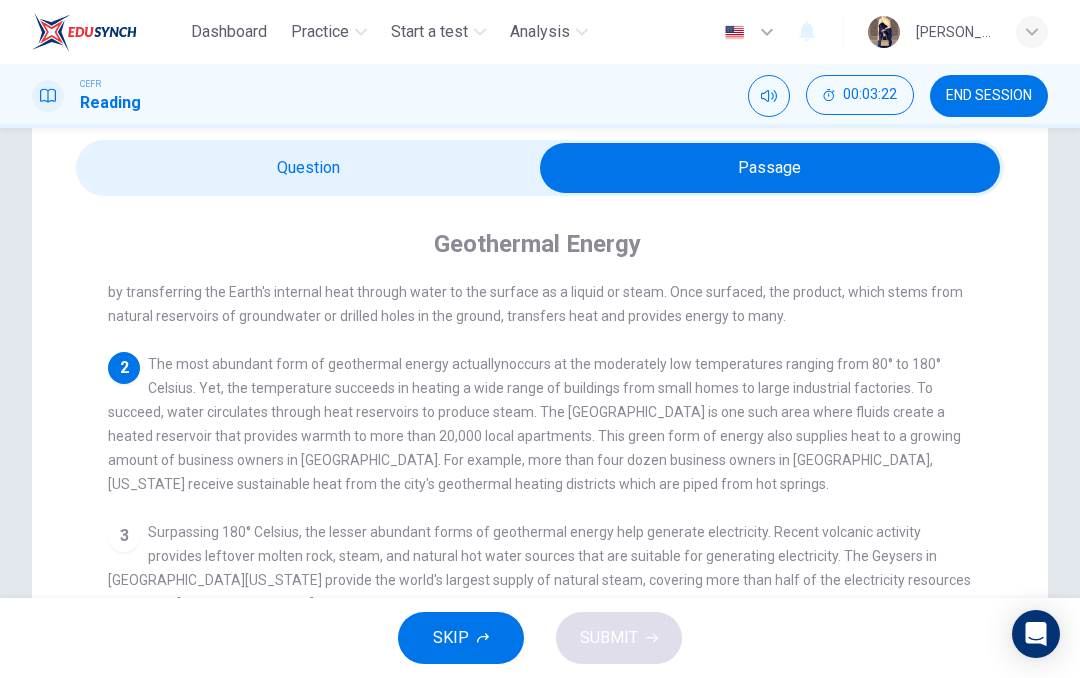 scroll, scrollTop: 85, scrollLeft: 0, axis: vertical 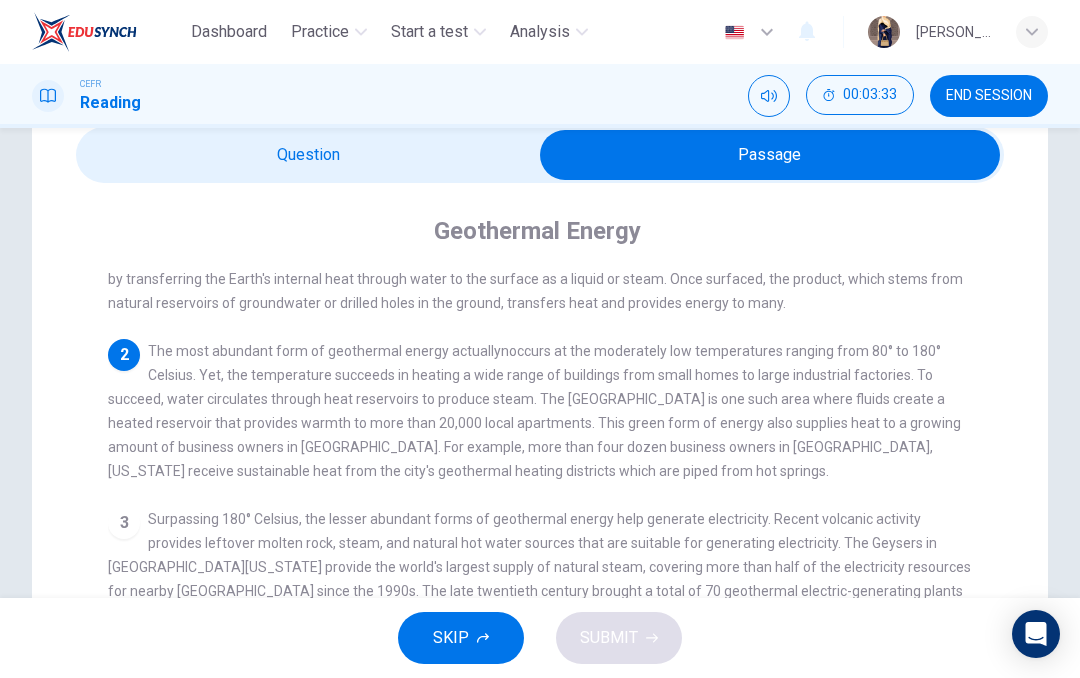 click at bounding box center [770, 155] 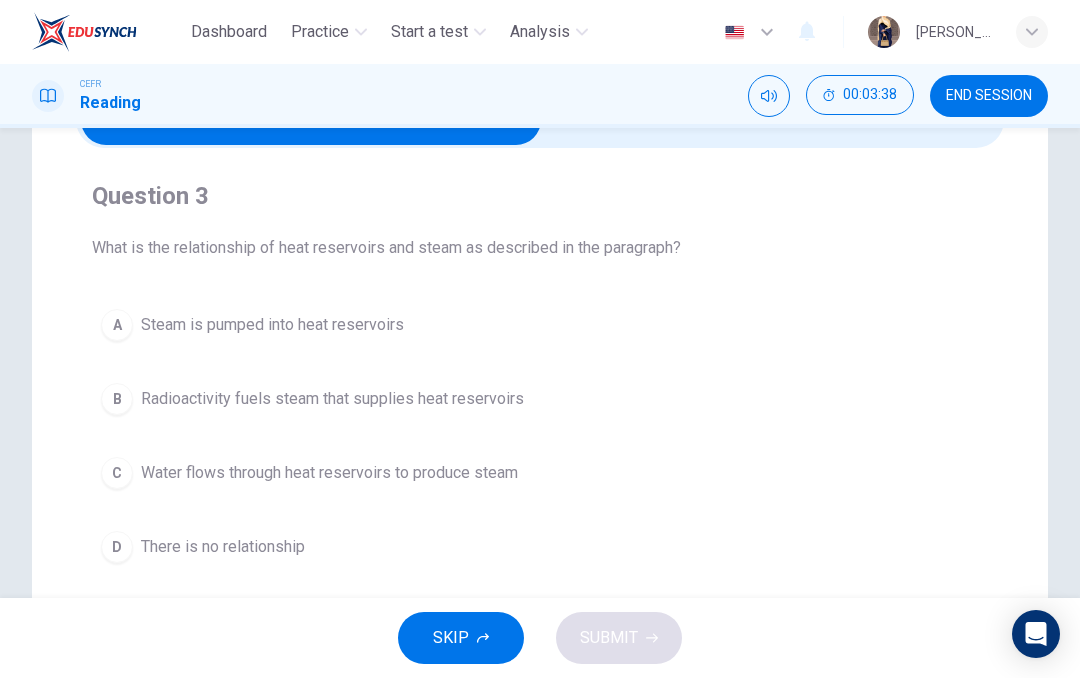 scroll, scrollTop: 97, scrollLeft: 0, axis: vertical 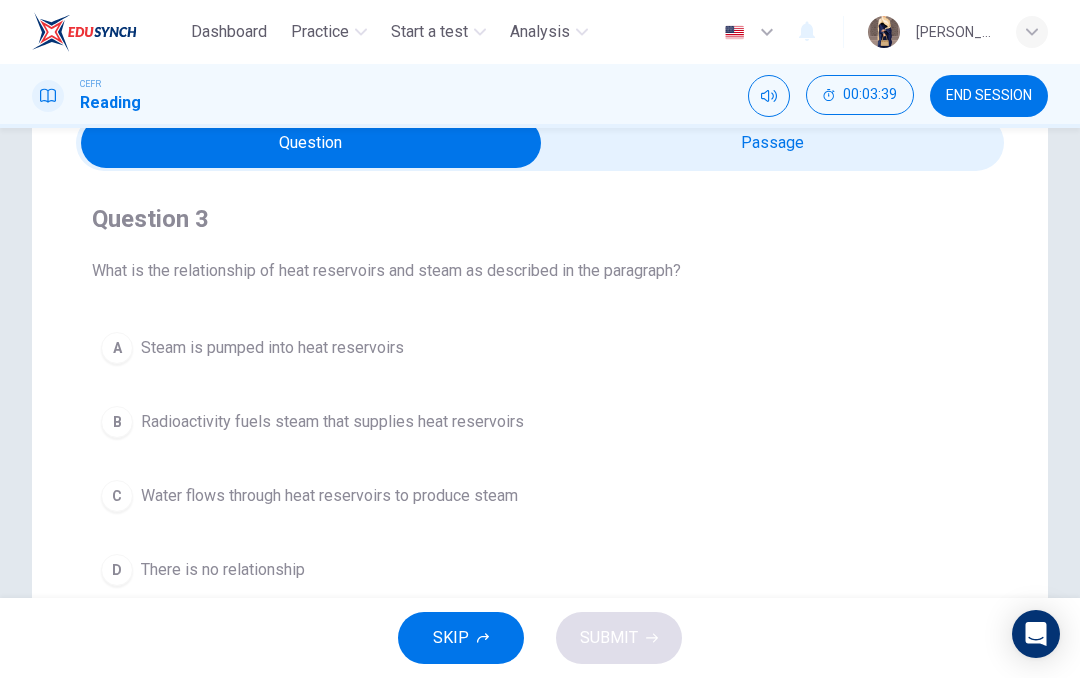 click at bounding box center [311, 143] 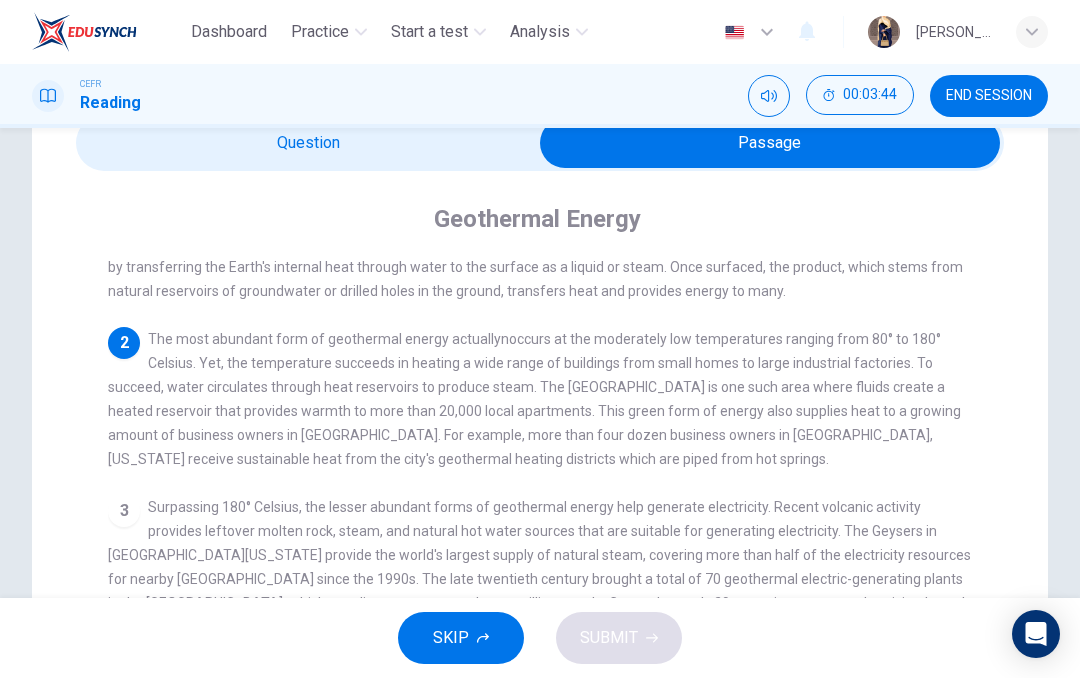 click at bounding box center (770, 143) 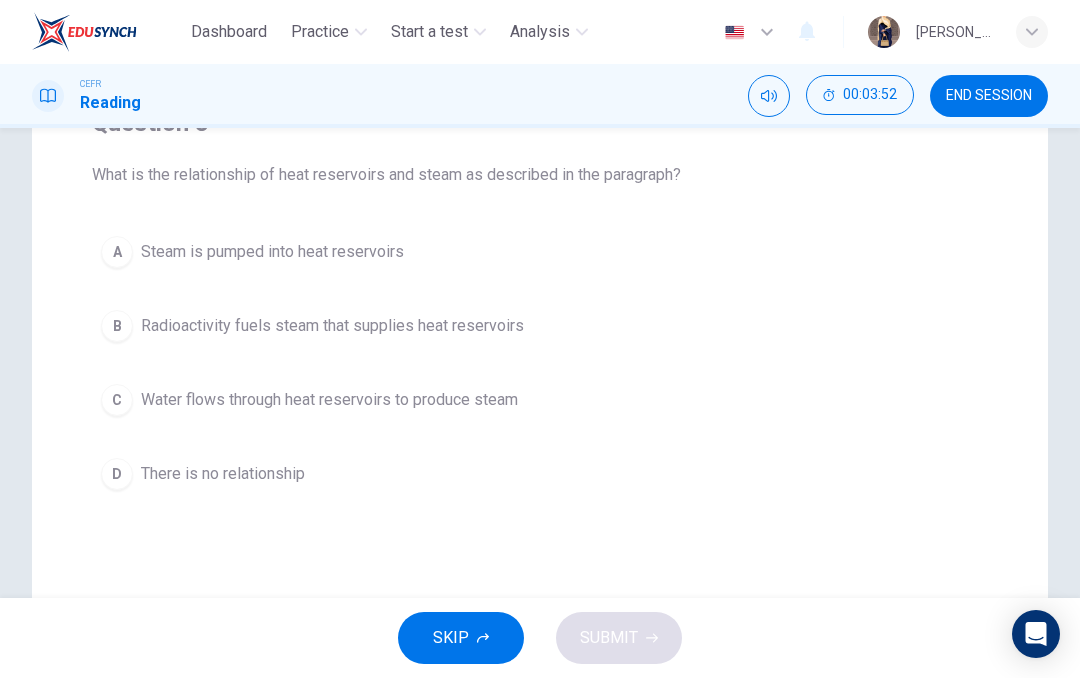 scroll, scrollTop: 195, scrollLeft: 0, axis: vertical 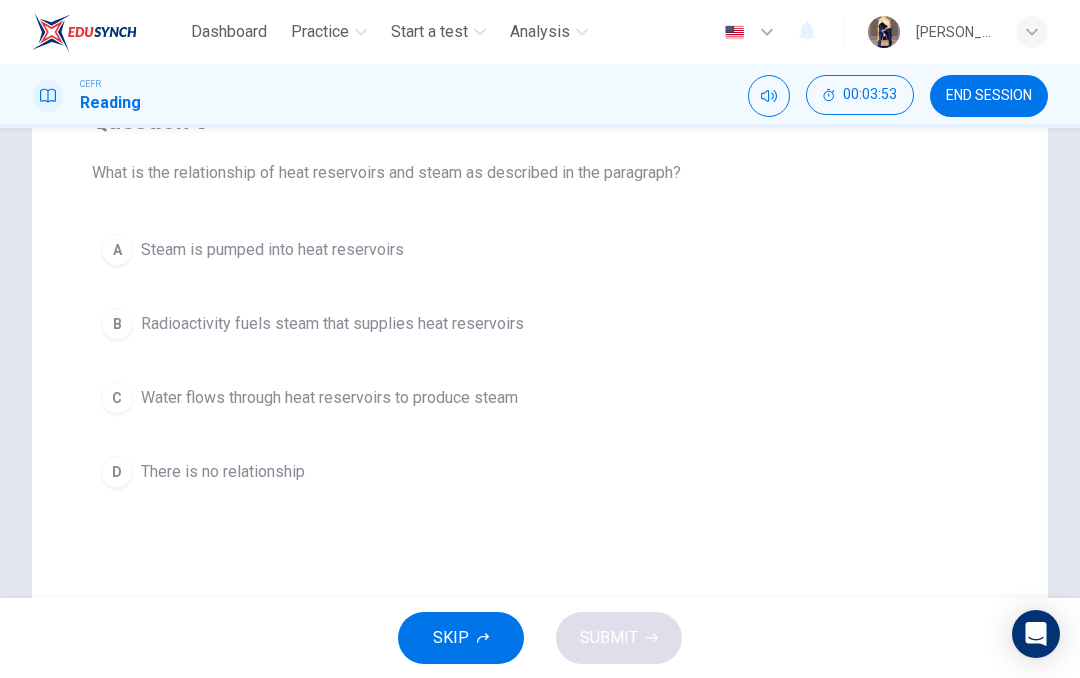 click on "C" at bounding box center [117, 398] 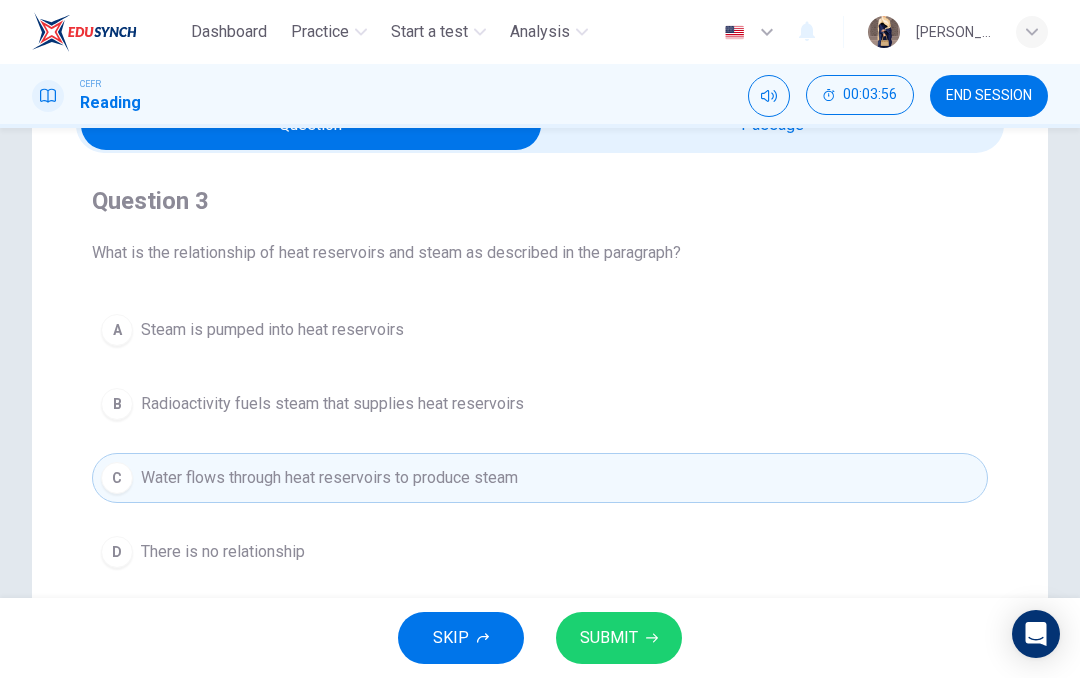scroll, scrollTop: 108, scrollLeft: 0, axis: vertical 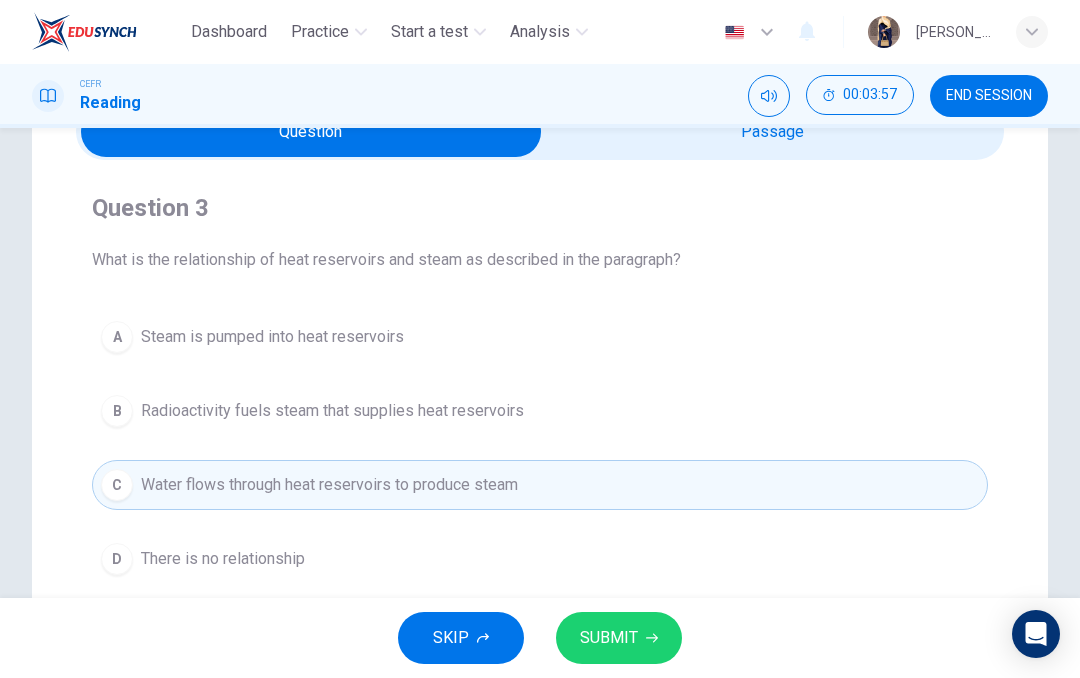 click on "SUBMIT" at bounding box center [609, 638] 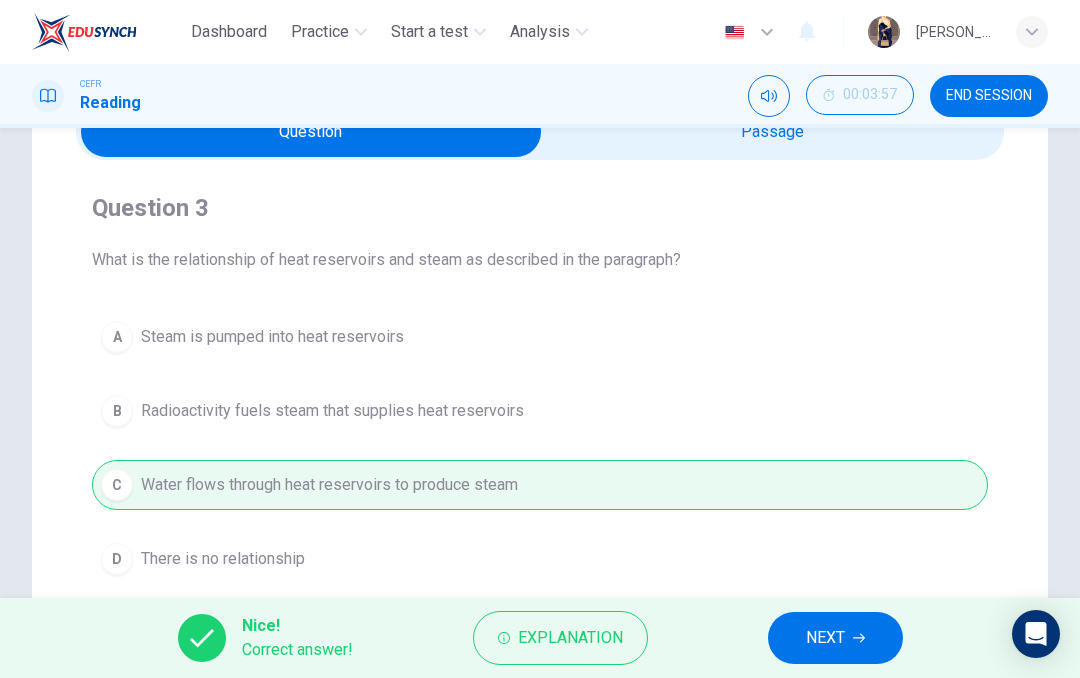 click on "NEXT" at bounding box center (825, 638) 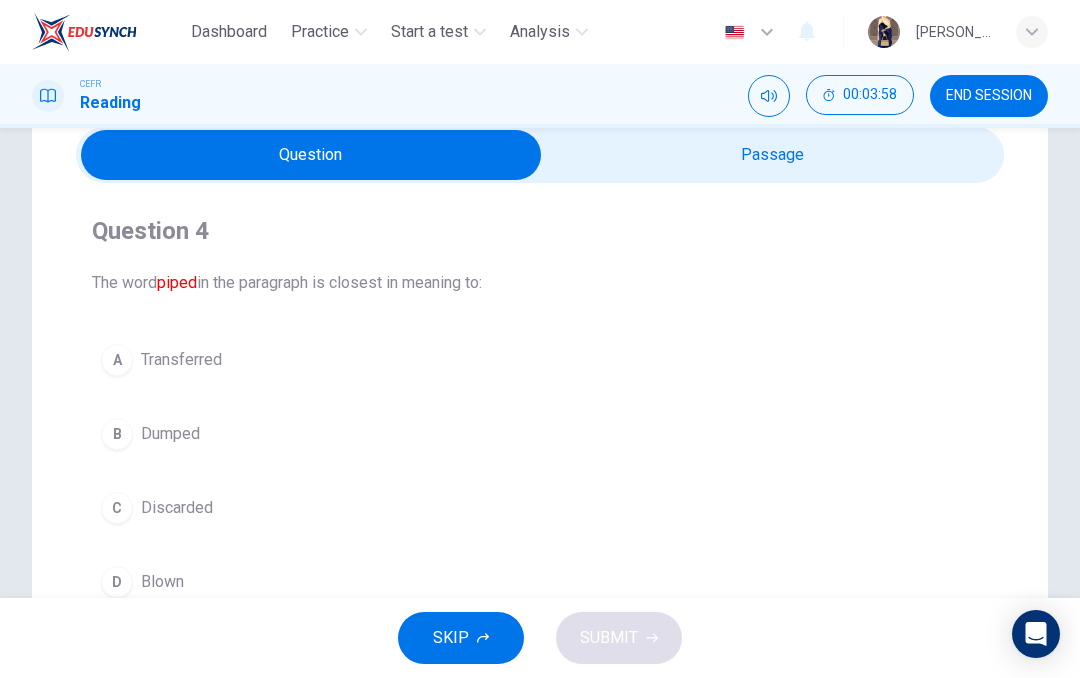 scroll, scrollTop: 84, scrollLeft: 0, axis: vertical 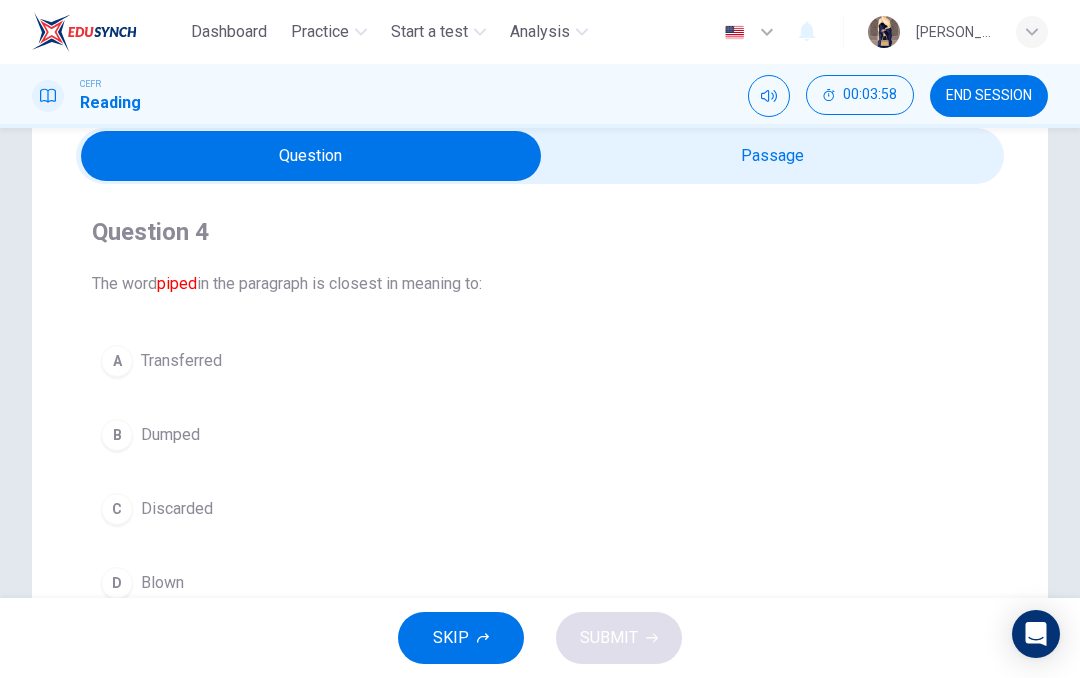 click at bounding box center (311, 156) 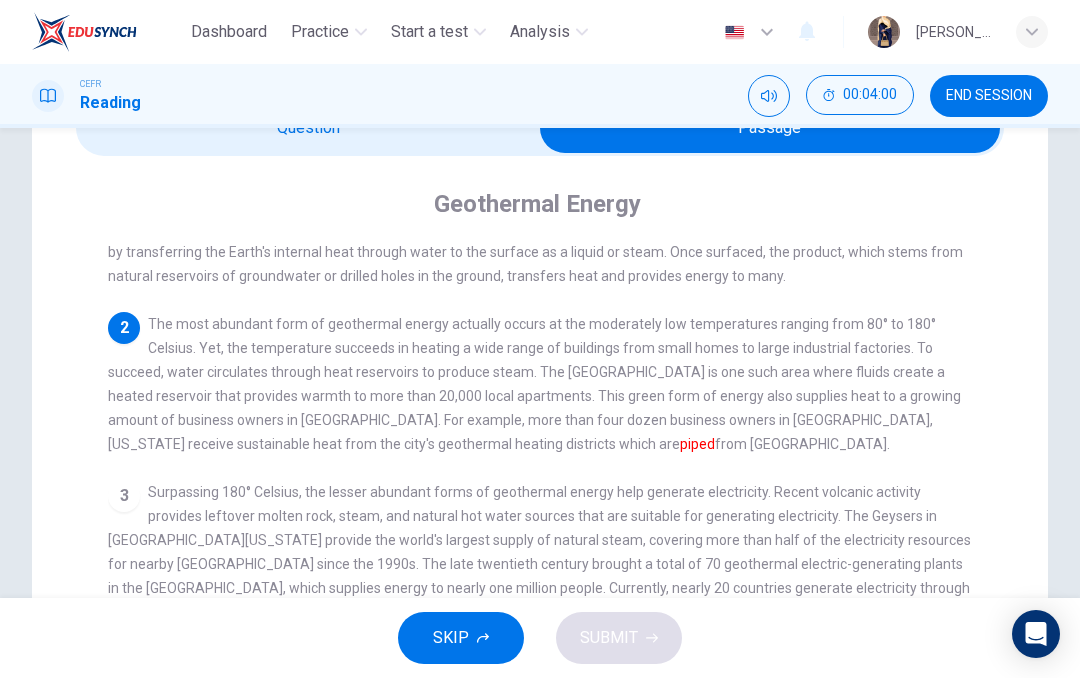 scroll, scrollTop: 113, scrollLeft: 0, axis: vertical 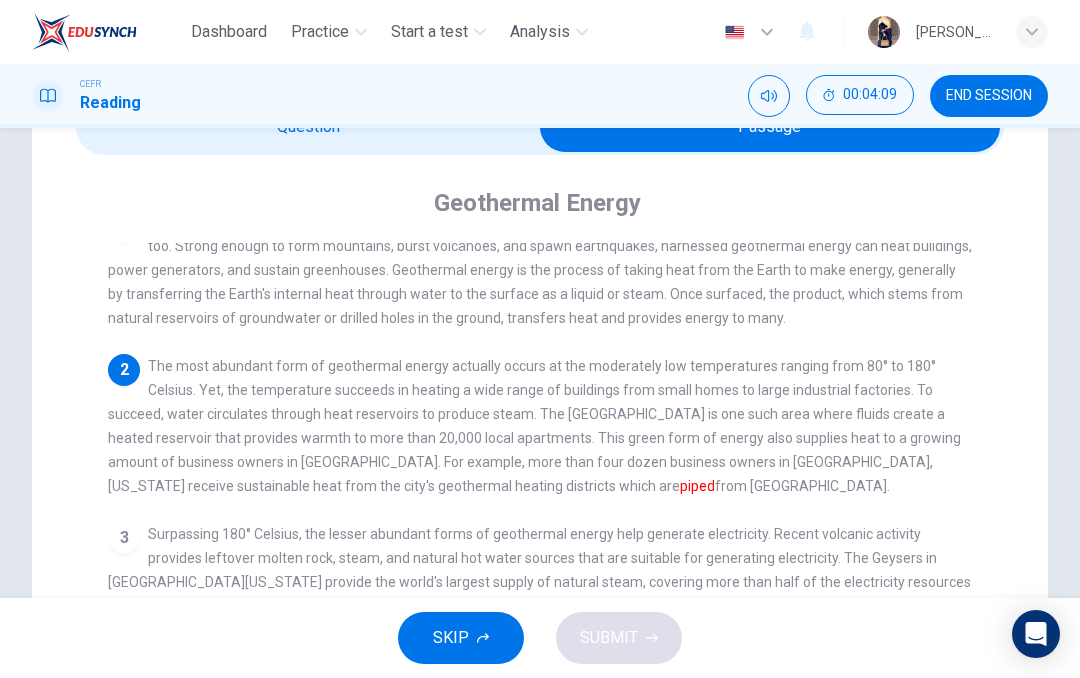 click at bounding box center (770, 127) 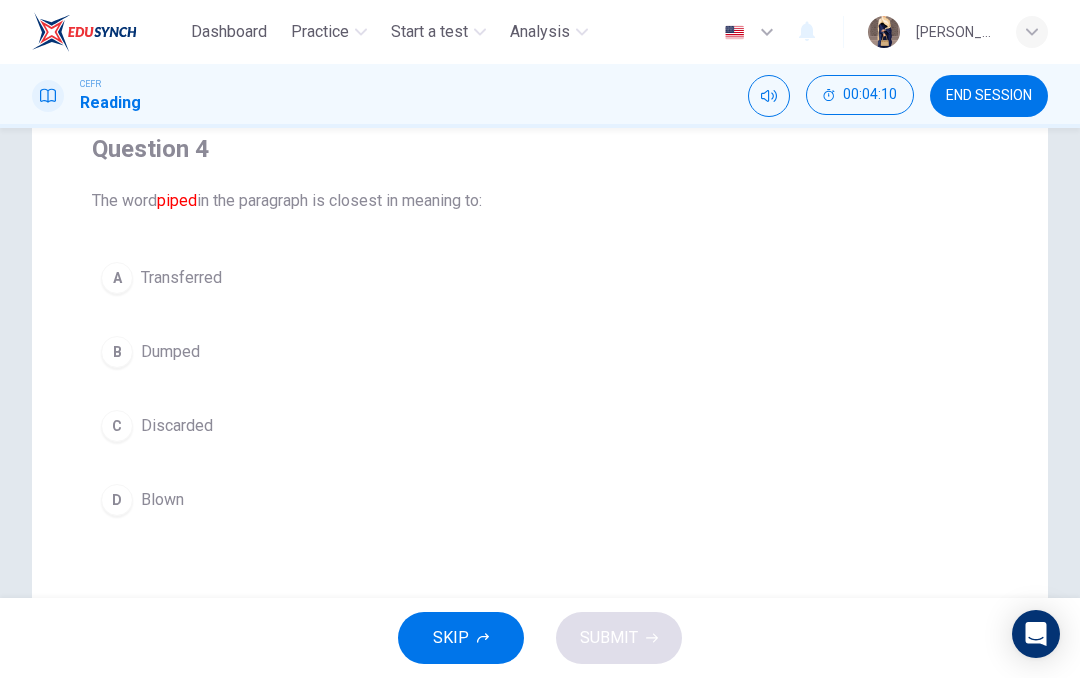 scroll, scrollTop: 170, scrollLeft: 0, axis: vertical 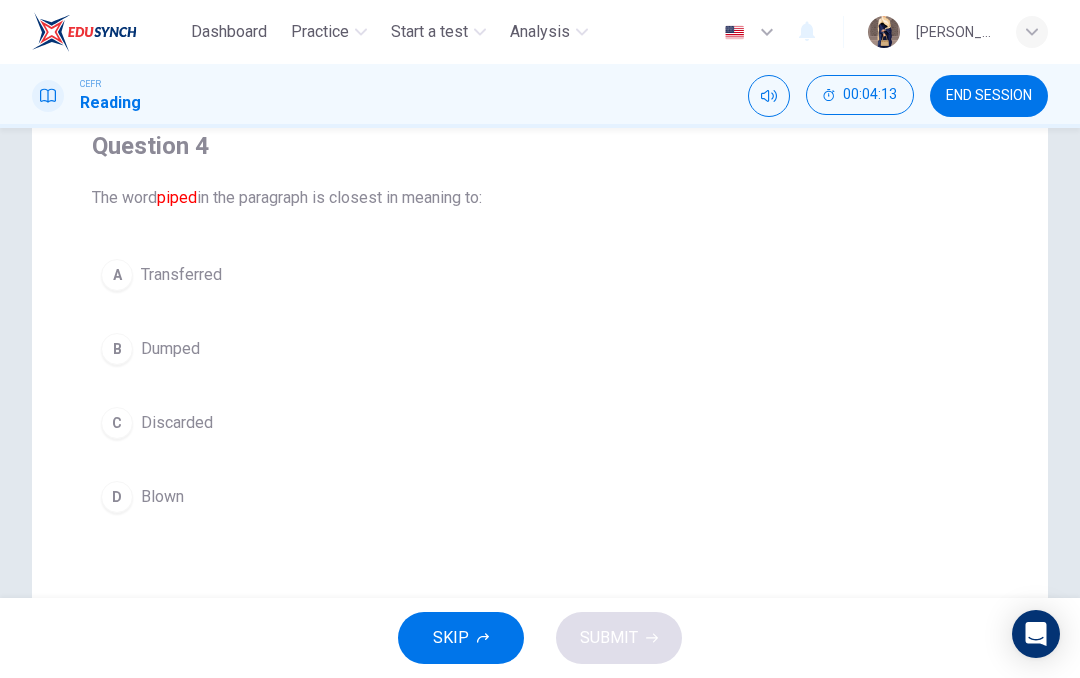 click on "A" at bounding box center (117, 275) 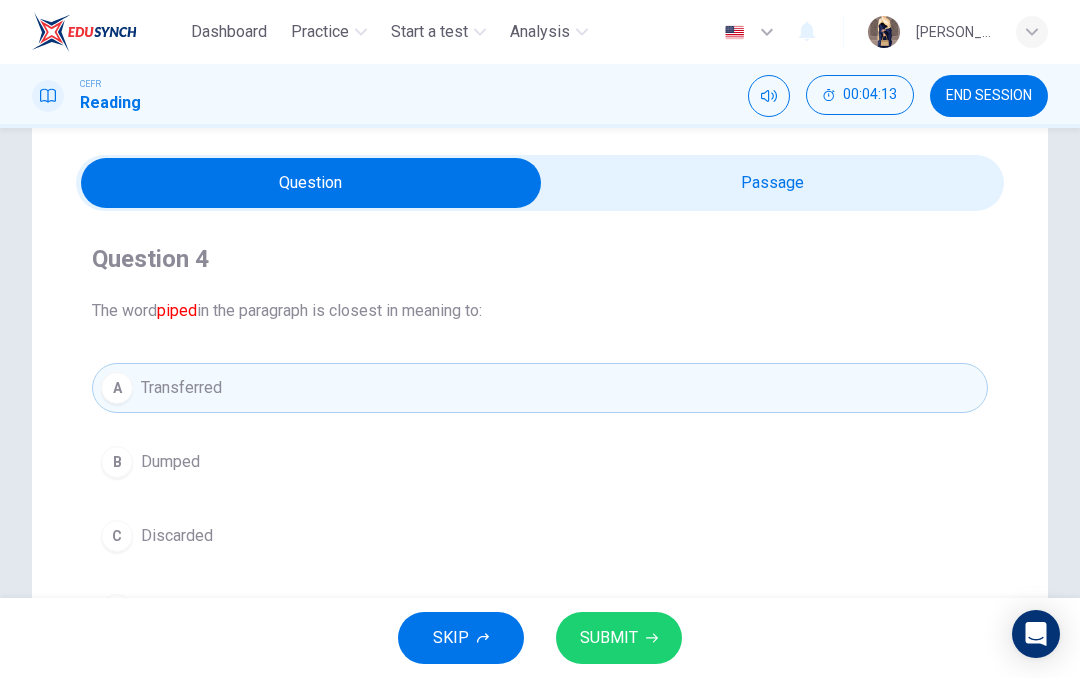 scroll, scrollTop: 50, scrollLeft: 0, axis: vertical 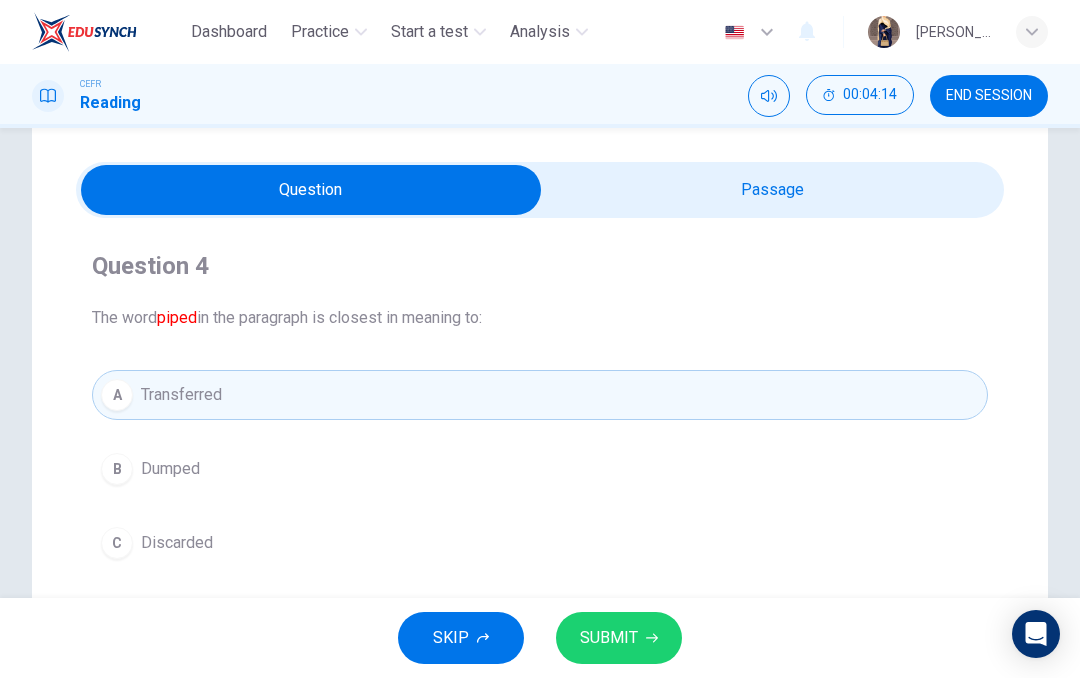 click at bounding box center [311, 190] 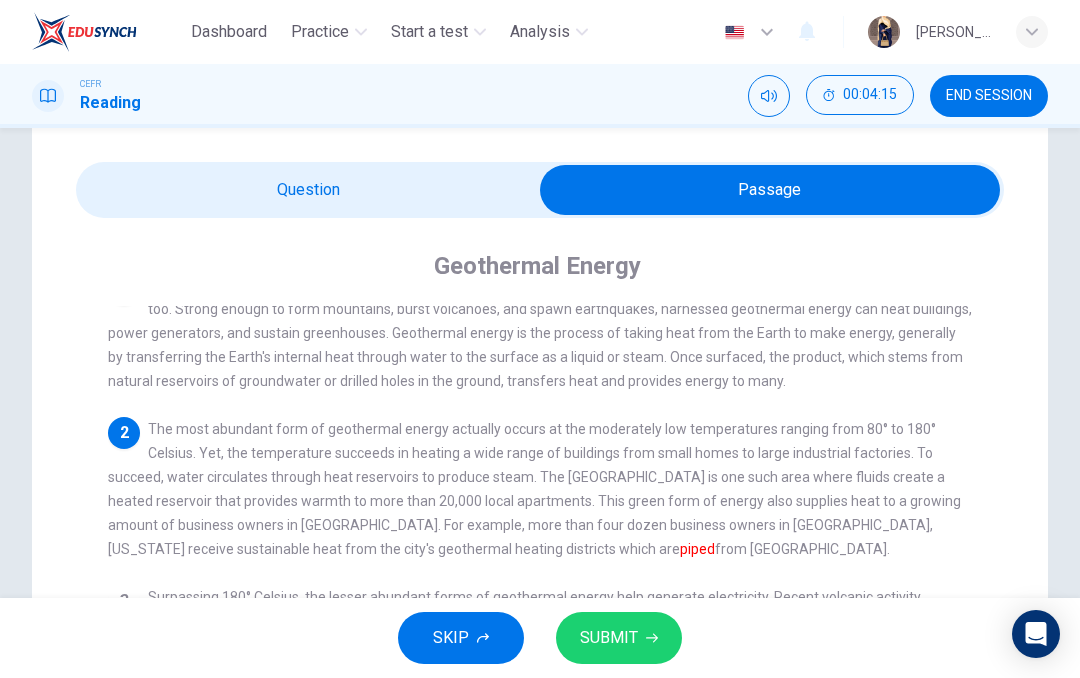 click at bounding box center [770, 190] 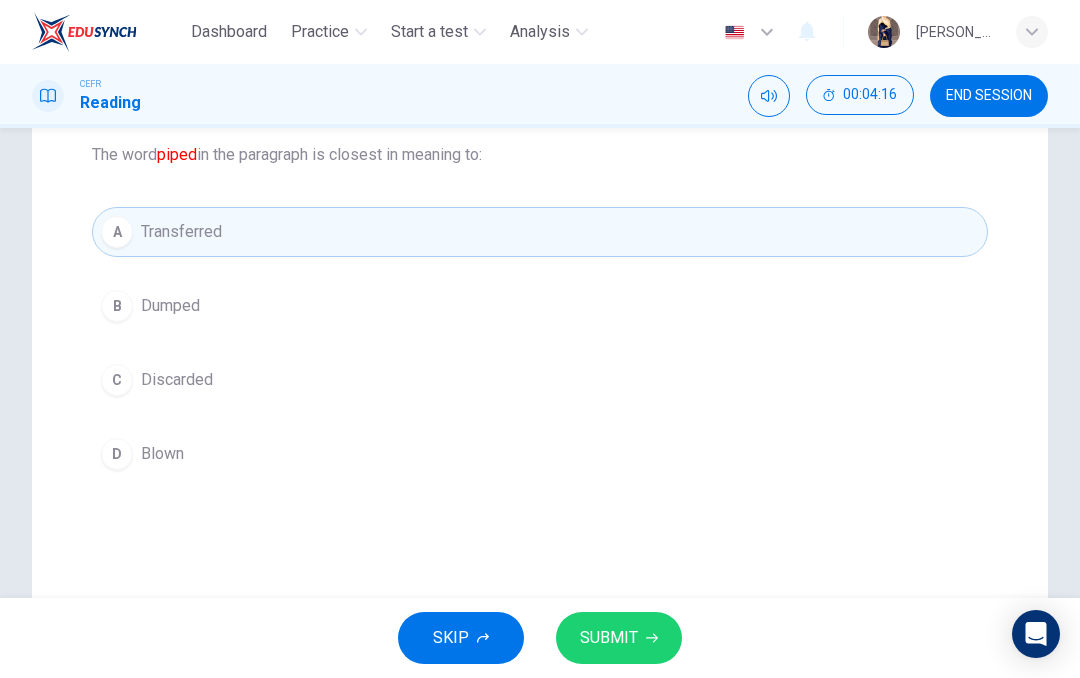 scroll, scrollTop: 240, scrollLeft: 0, axis: vertical 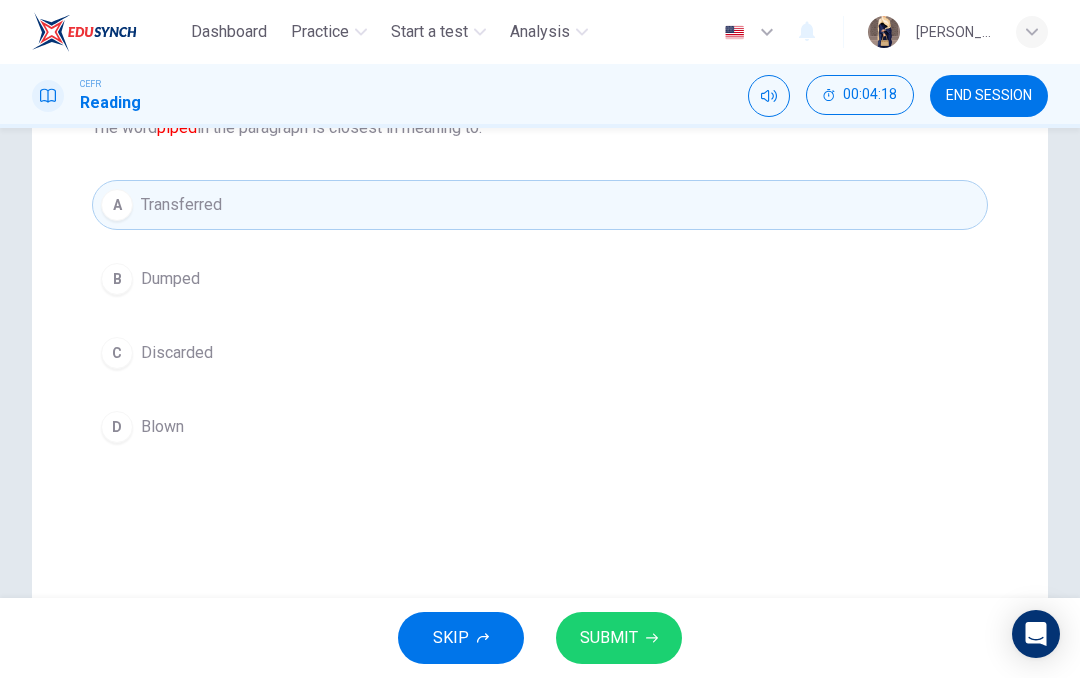 click on "SUBMIT" at bounding box center [619, 638] 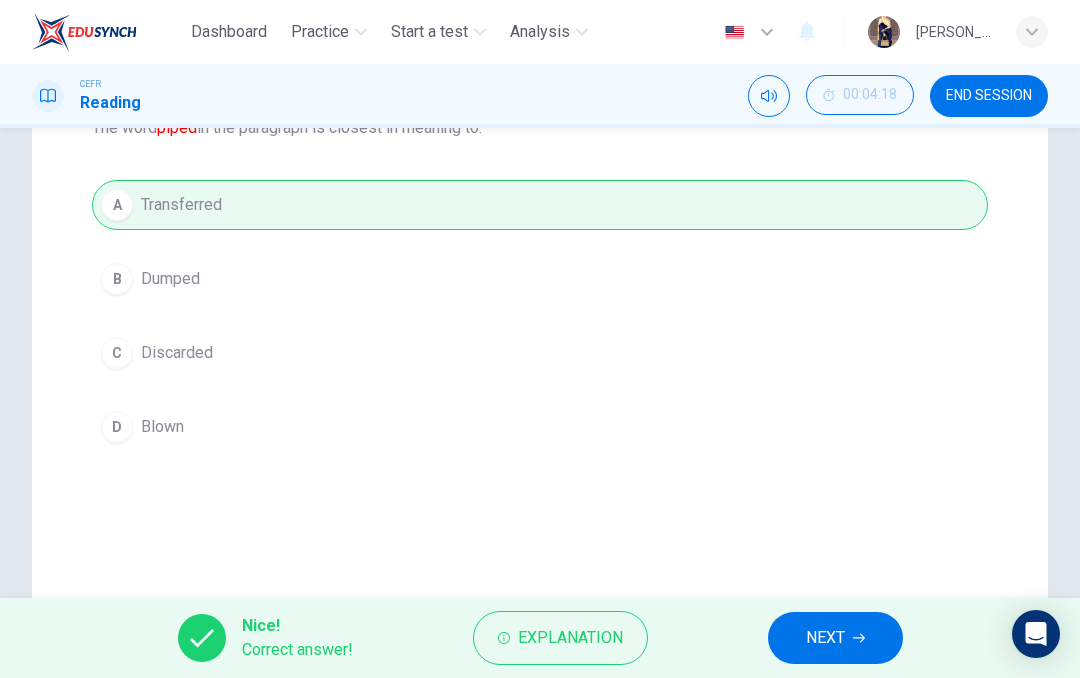 click 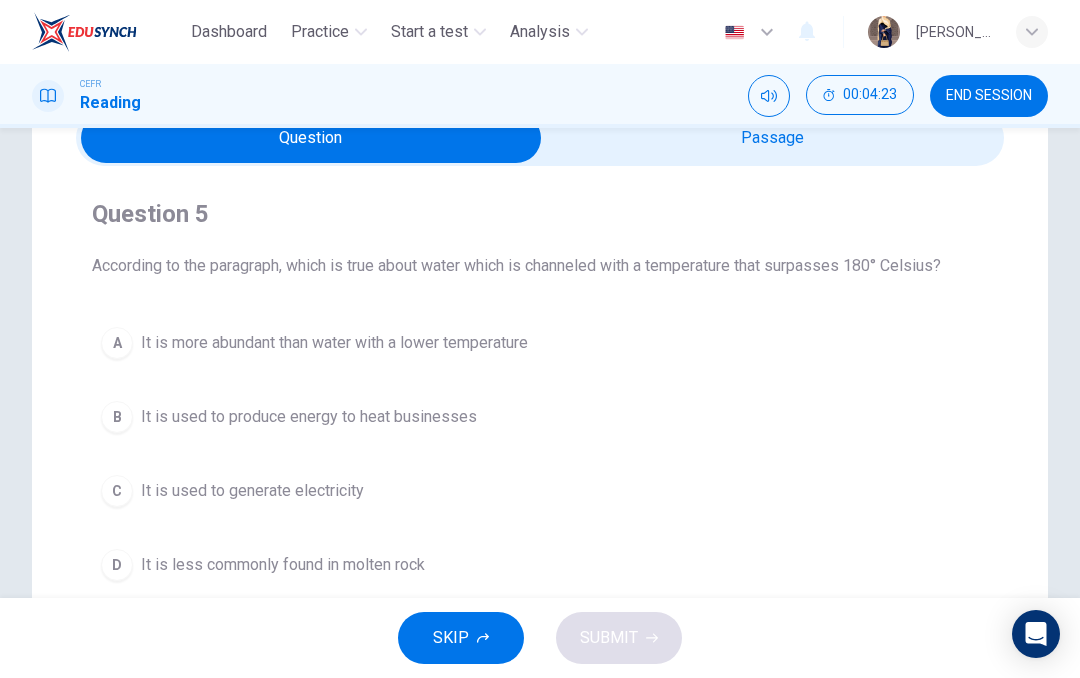 scroll, scrollTop: 90, scrollLeft: 0, axis: vertical 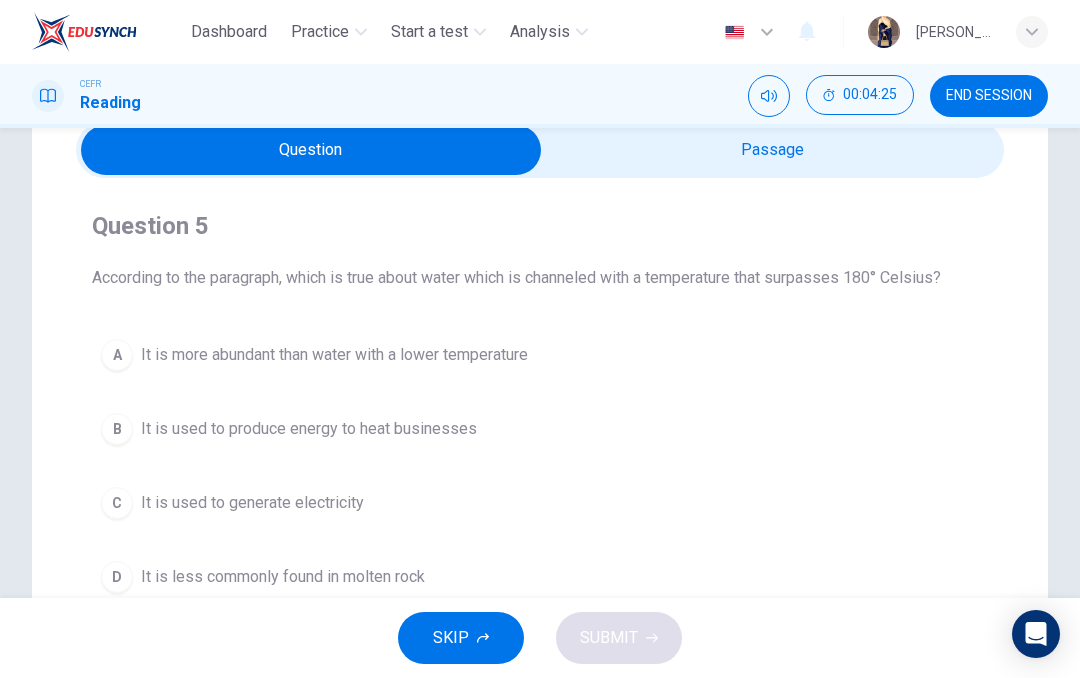 click at bounding box center (311, 150) 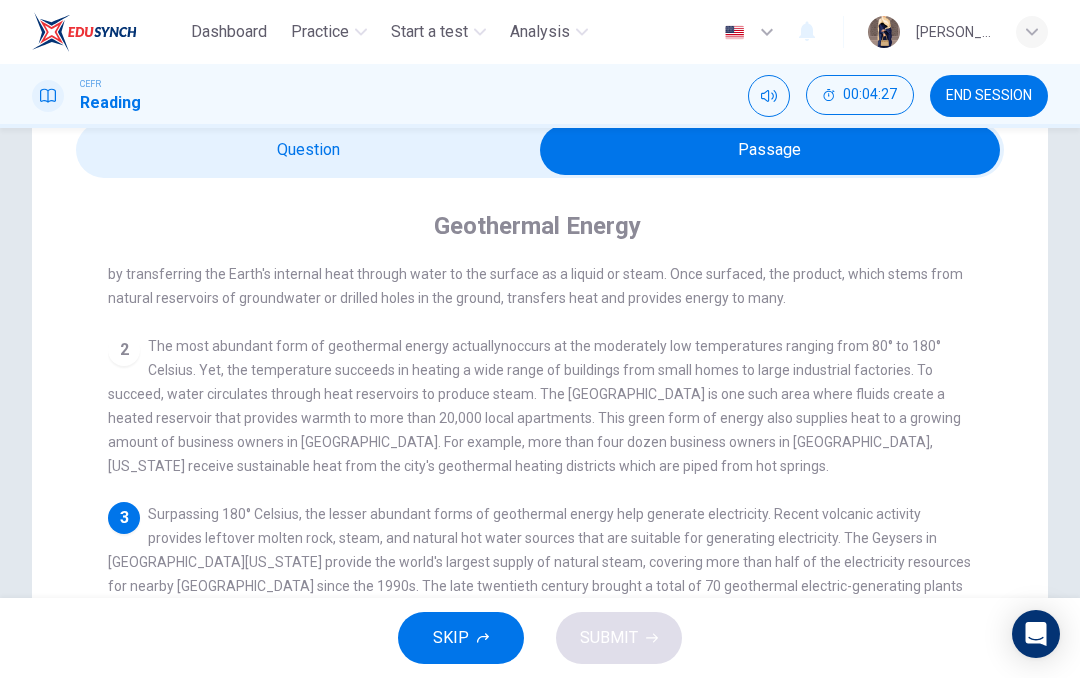 scroll, scrollTop: 79, scrollLeft: 0, axis: vertical 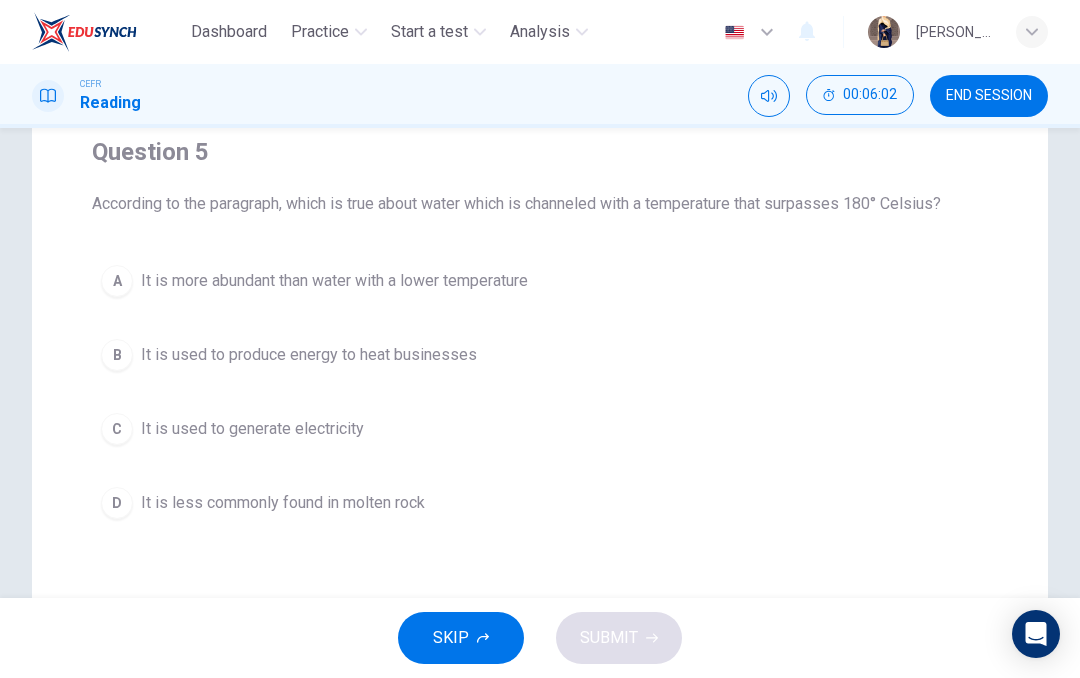 click on "C" at bounding box center (117, 429) 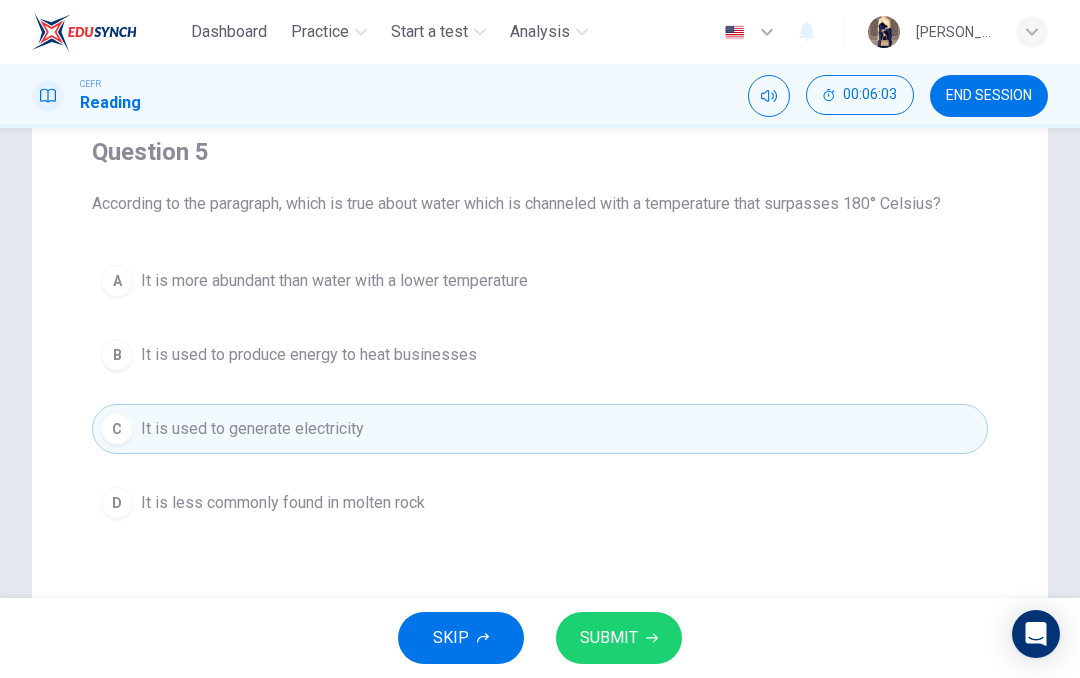 click on "SUBMIT" at bounding box center [619, 638] 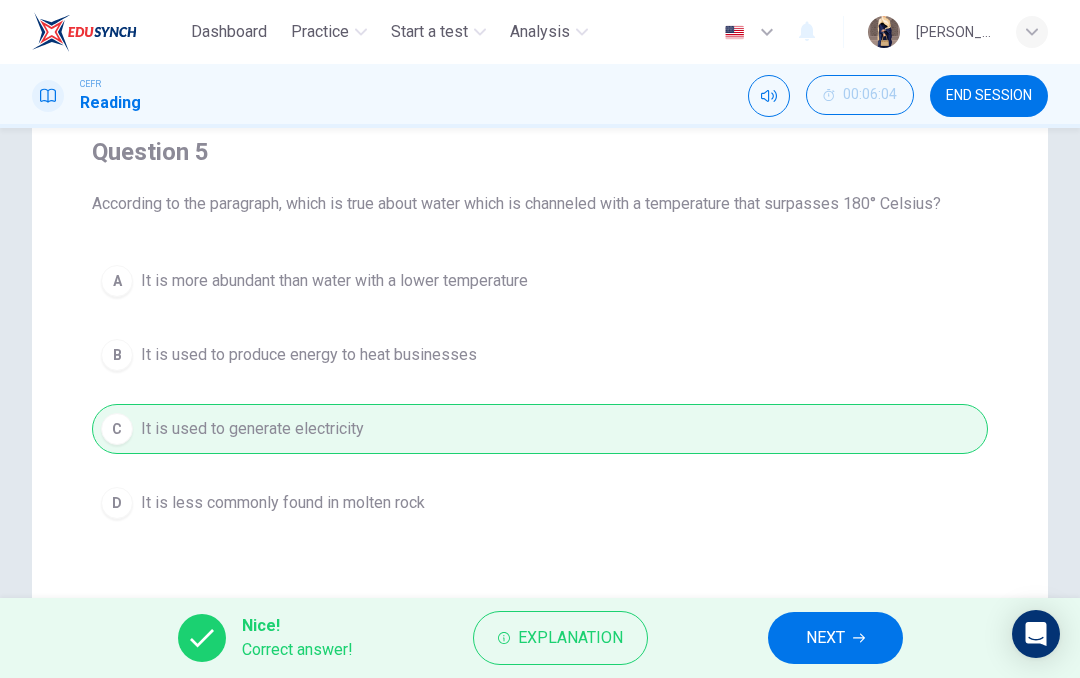 click on "NEXT" at bounding box center (825, 638) 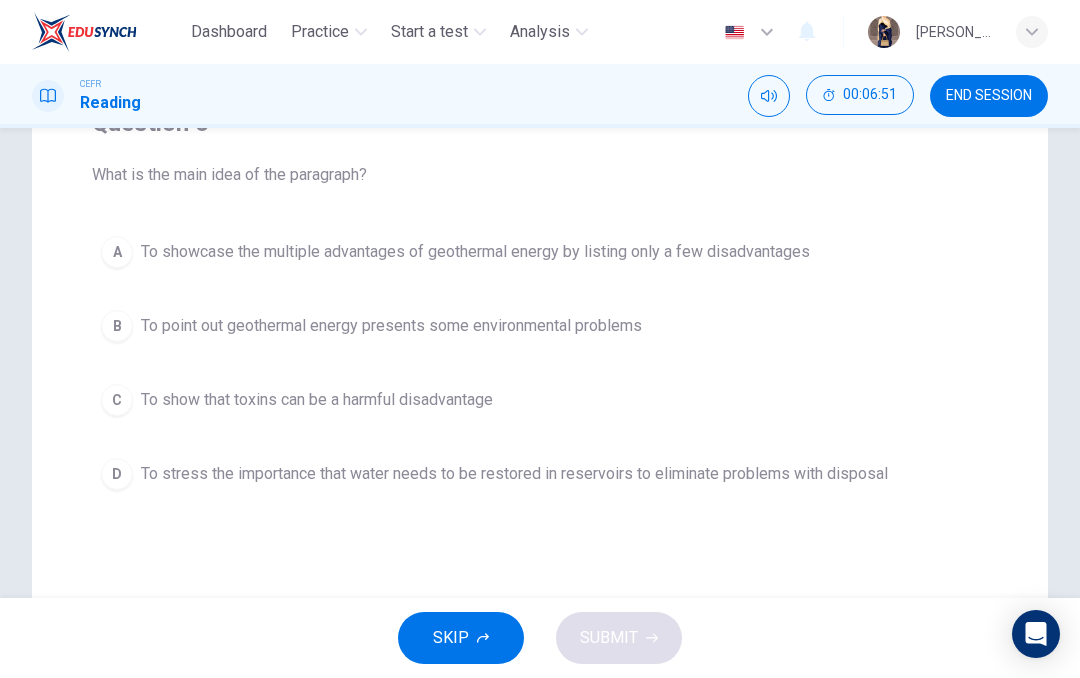 scroll, scrollTop: 192, scrollLeft: 0, axis: vertical 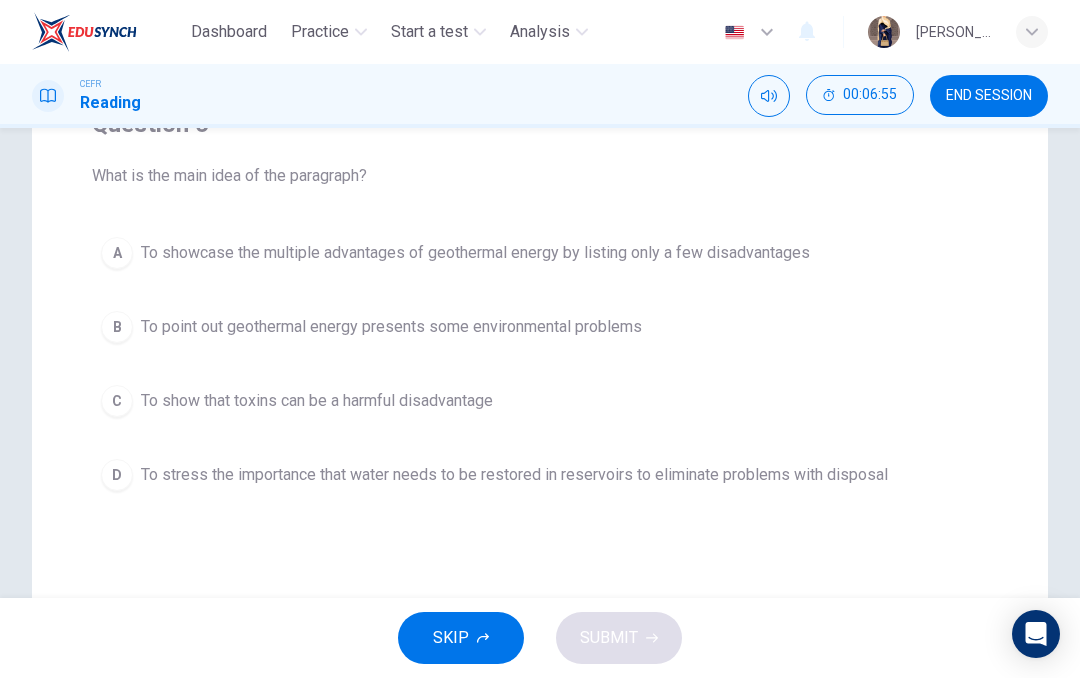 click on "B" at bounding box center [117, 327] 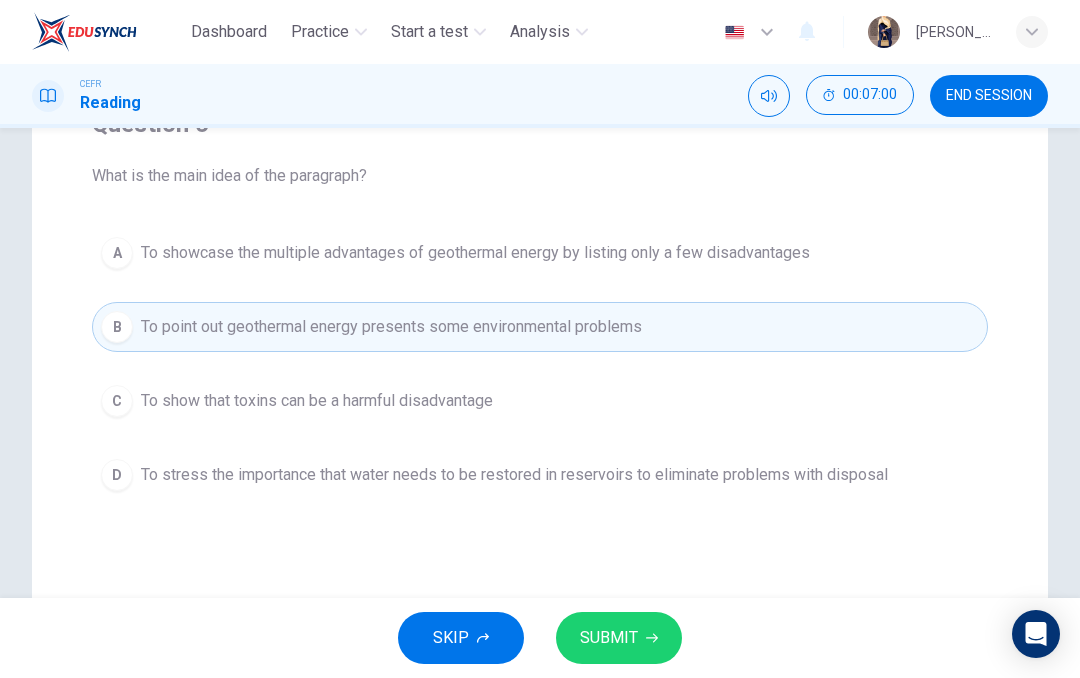 click on "SUBMIT" at bounding box center (619, 638) 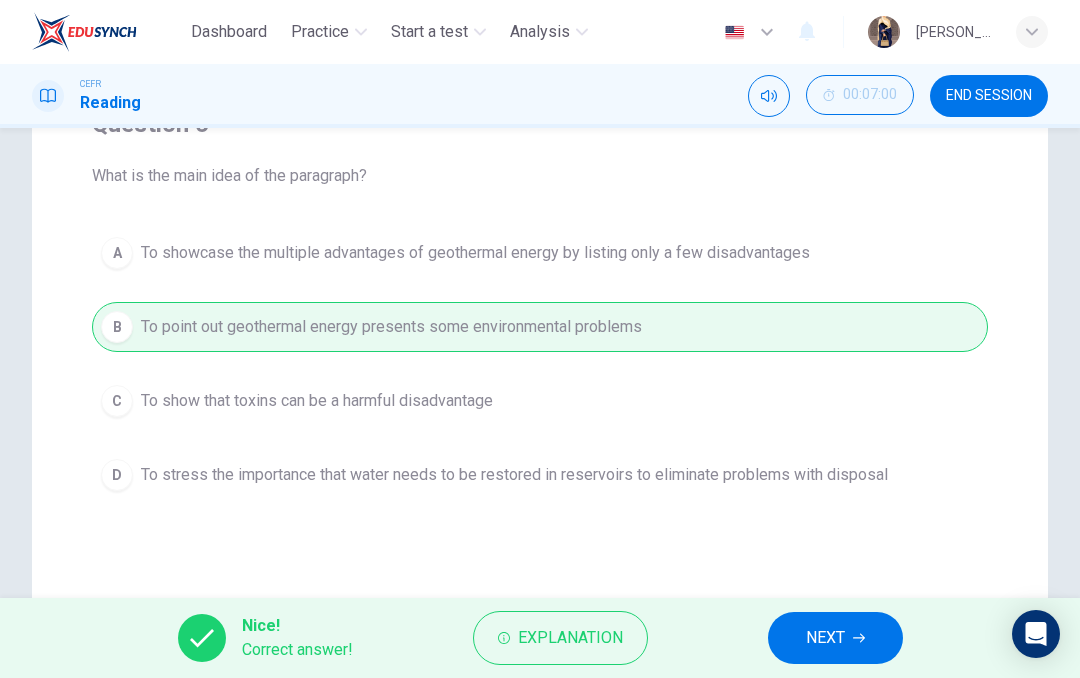 click on "NEXT" at bounding box center (825, 638) 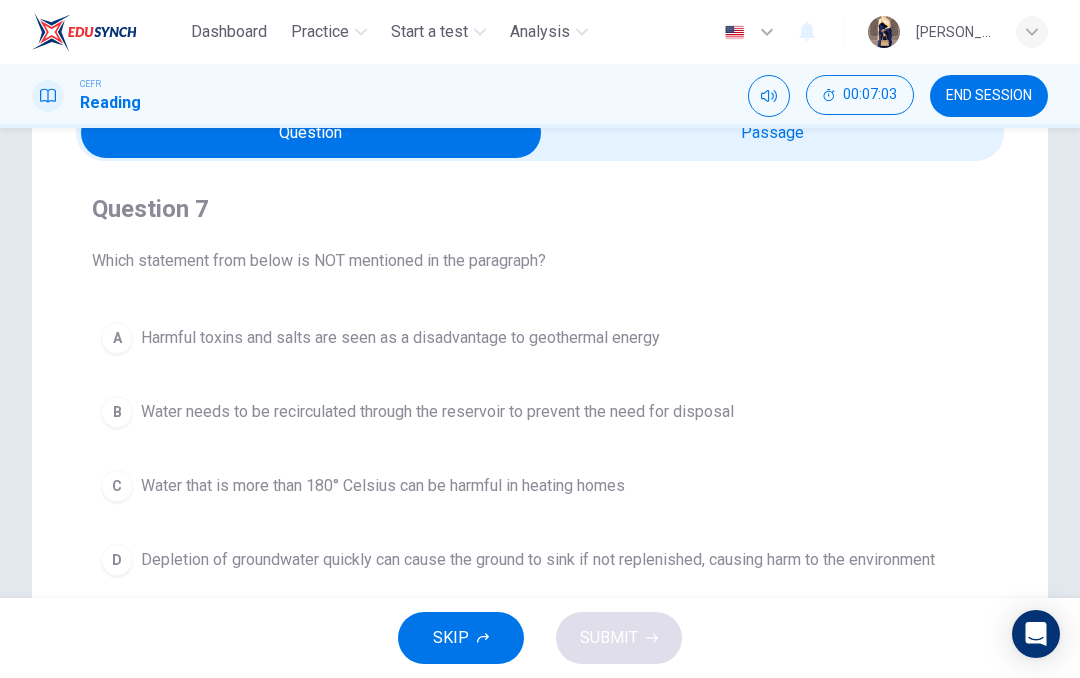 scroll, scrollTop: 108, scrollLeft: 0, axis: vertical 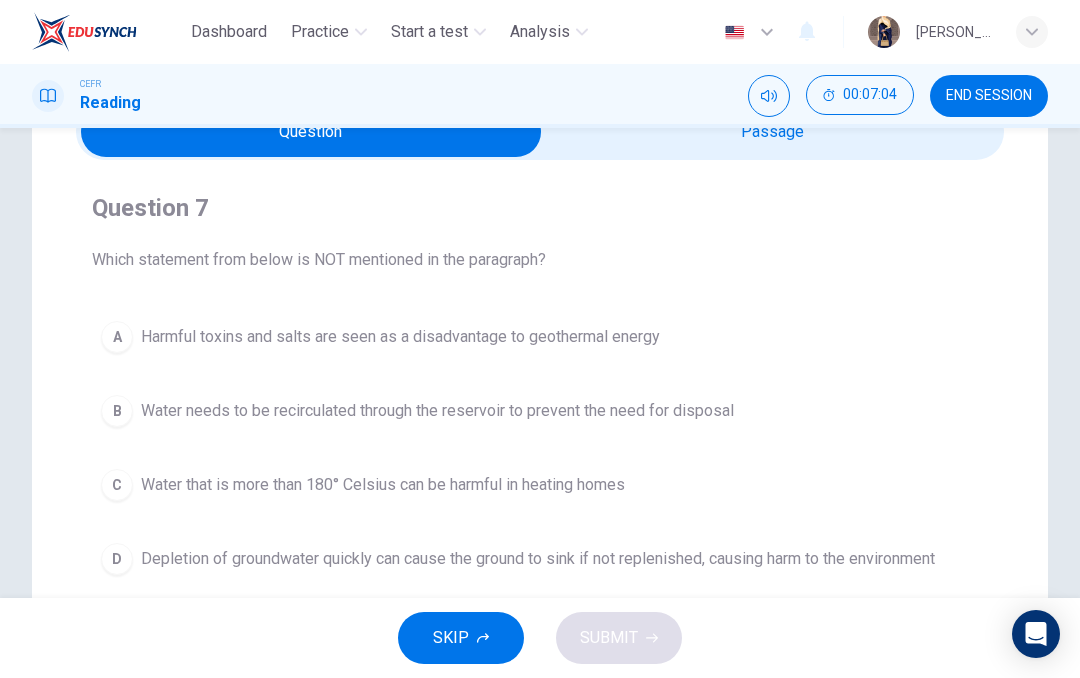 click at bounding box center [311, 132] 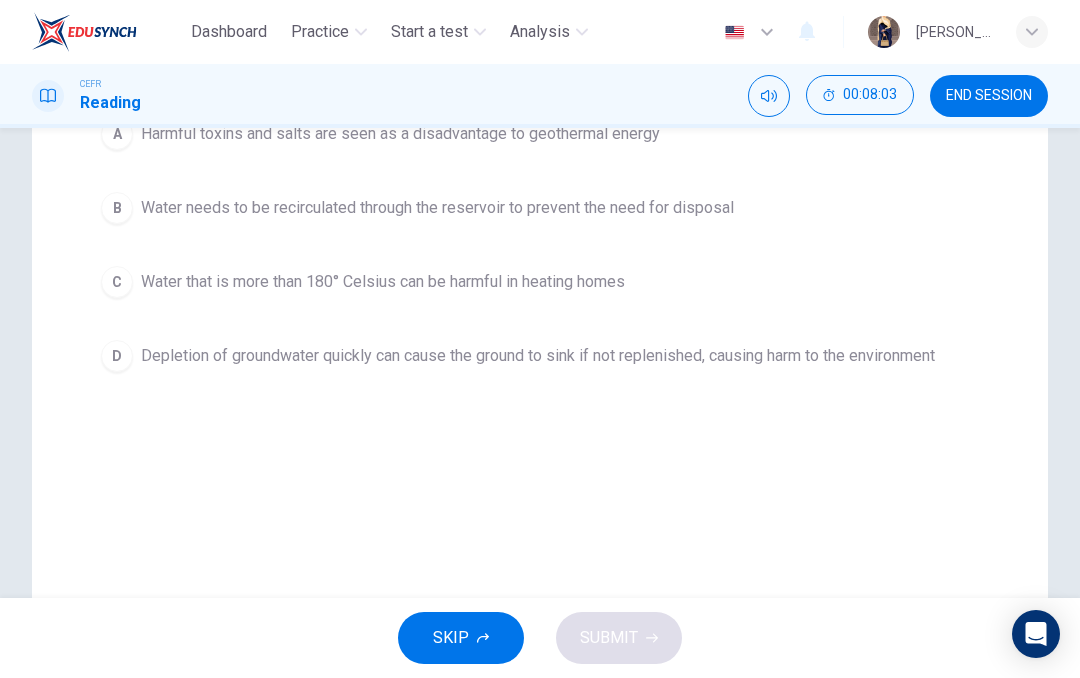 scroll, scrollTop: 309, scrollLeft: 0, axis: vertical 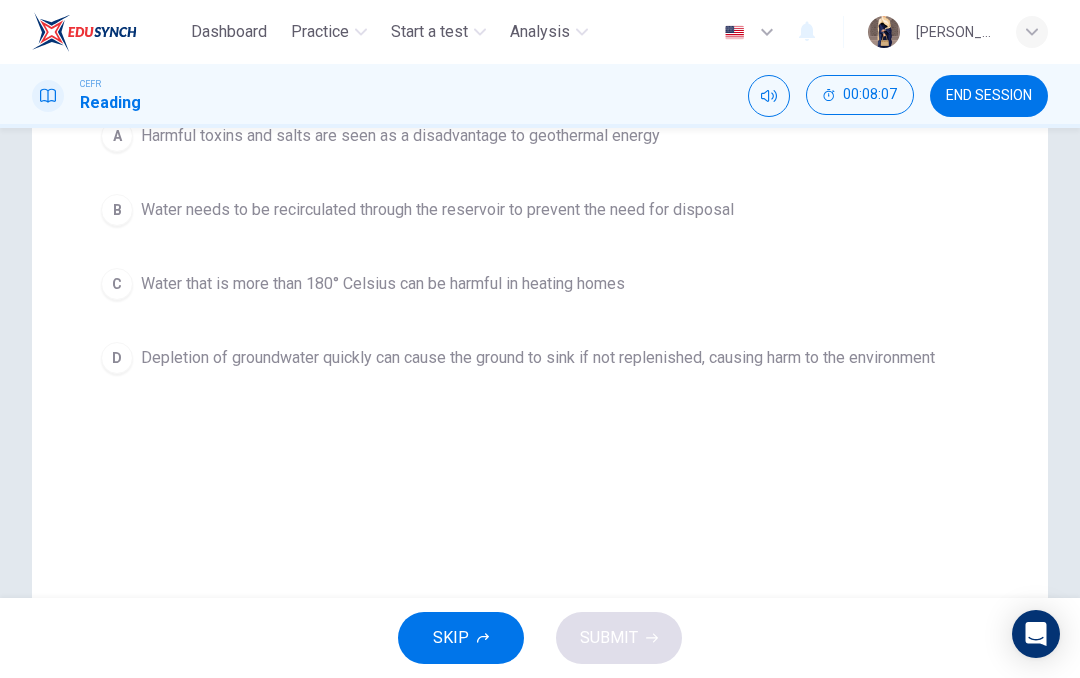 click on "C" at bounding box center (117, 284) 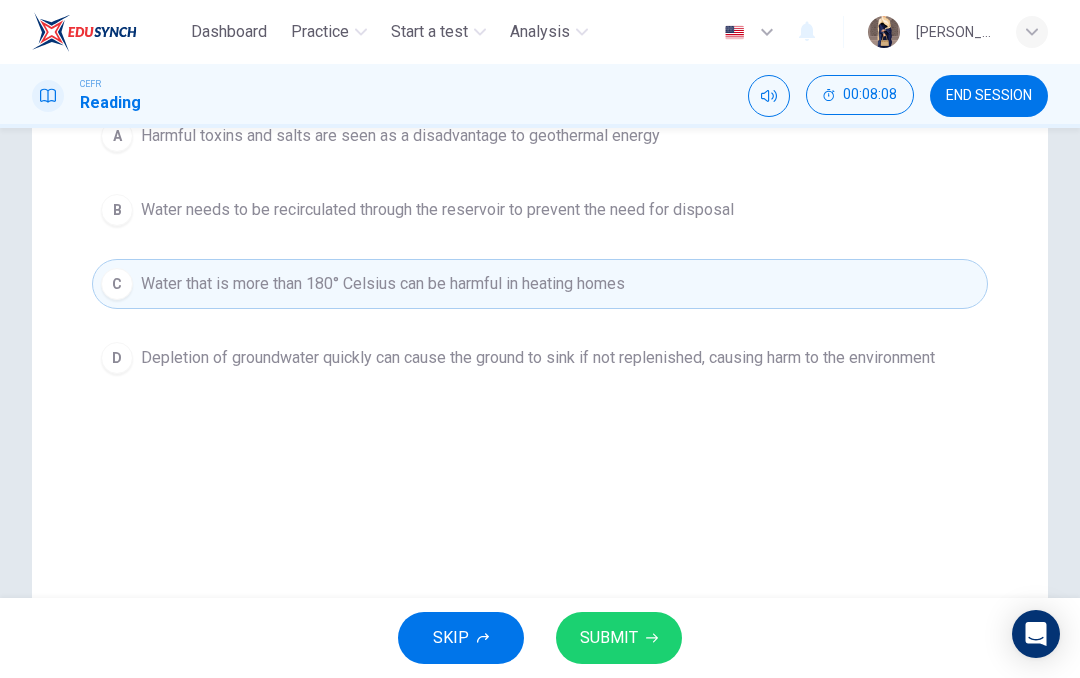 click on "SUBMIT" at bounding box center [619, 638] 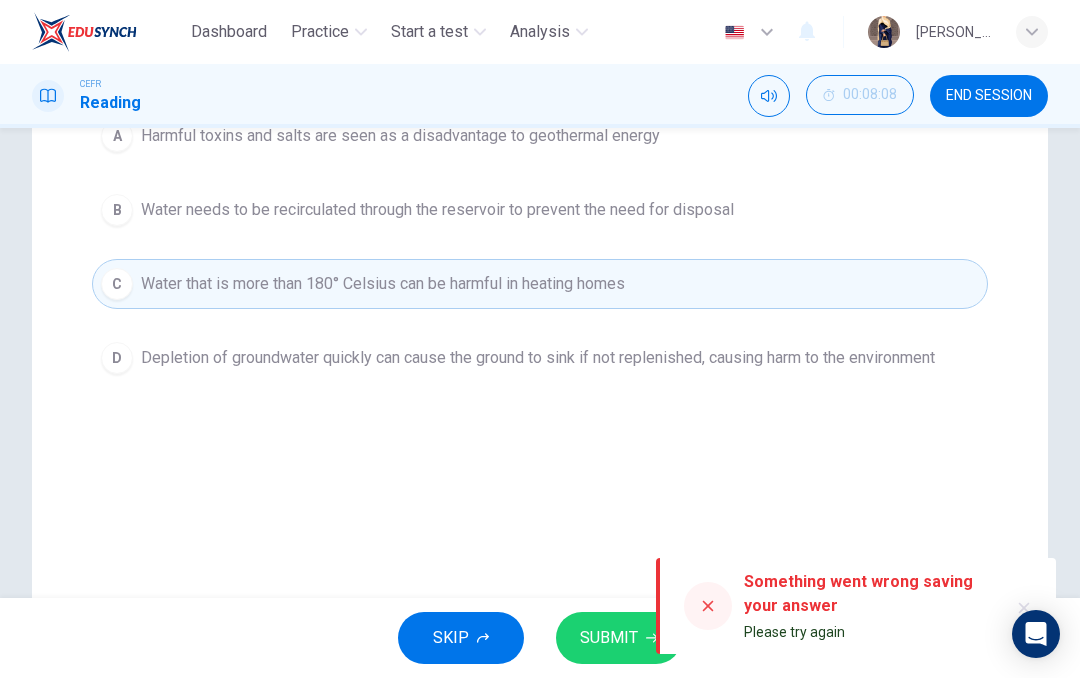 click on "00:08:08" at bounding box center [860, 95] 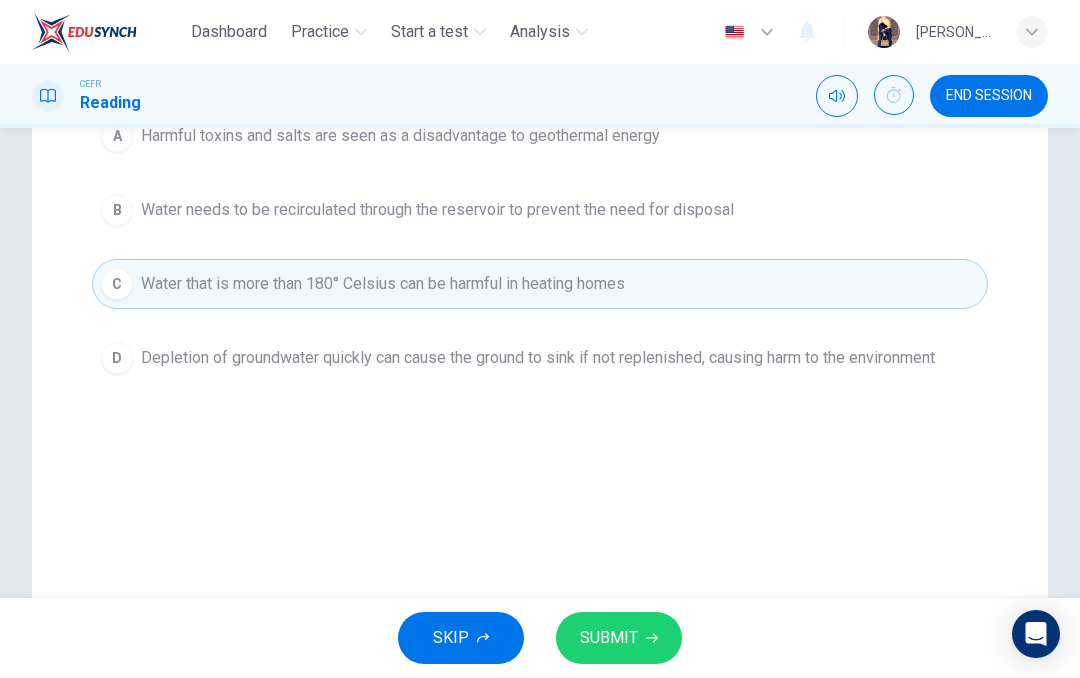 click 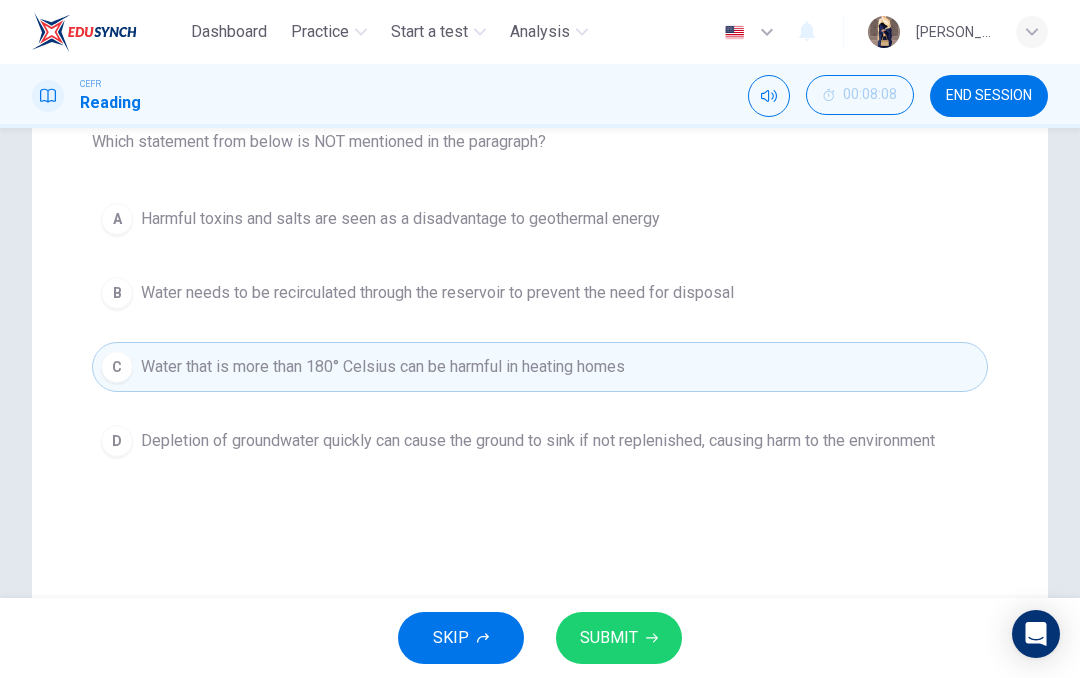 scroll, scrollTop: 232, scrollLeft: 0, axis: vertical 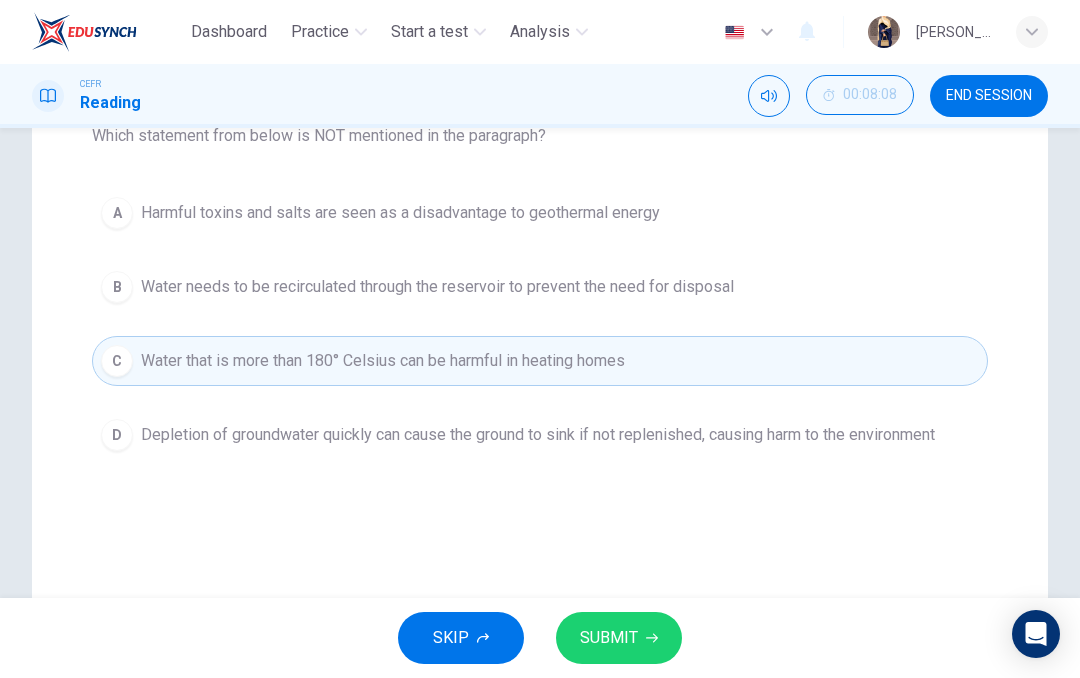 click on "SUBMIT" at bounding box center (609, 638) 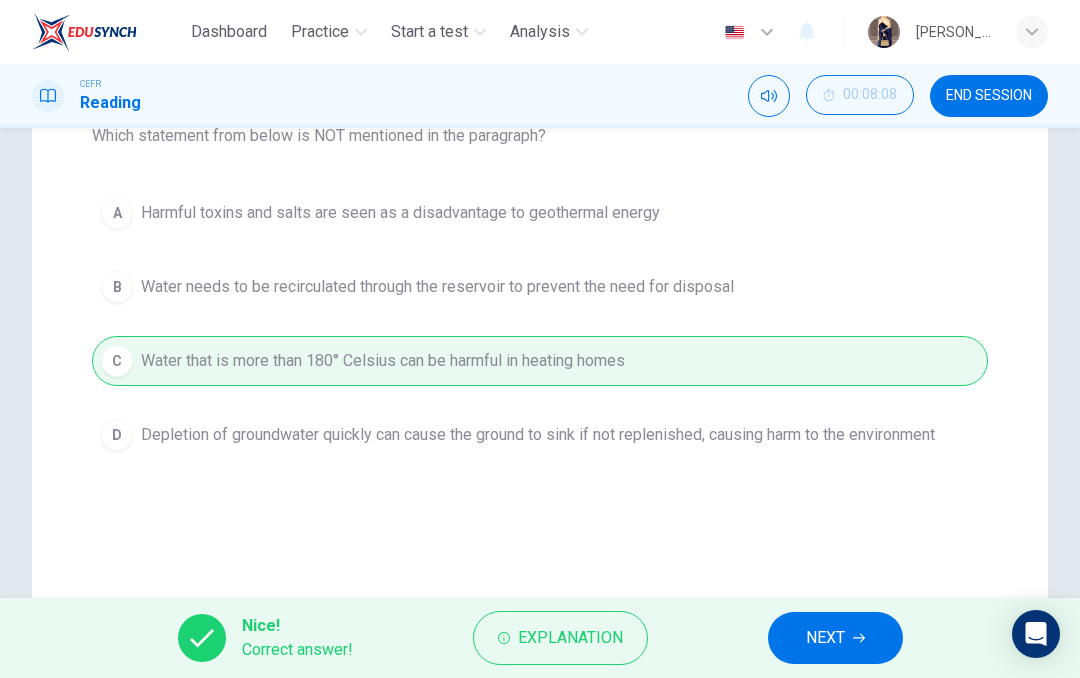 click on "NEXT" at bounding box center [825, 638] 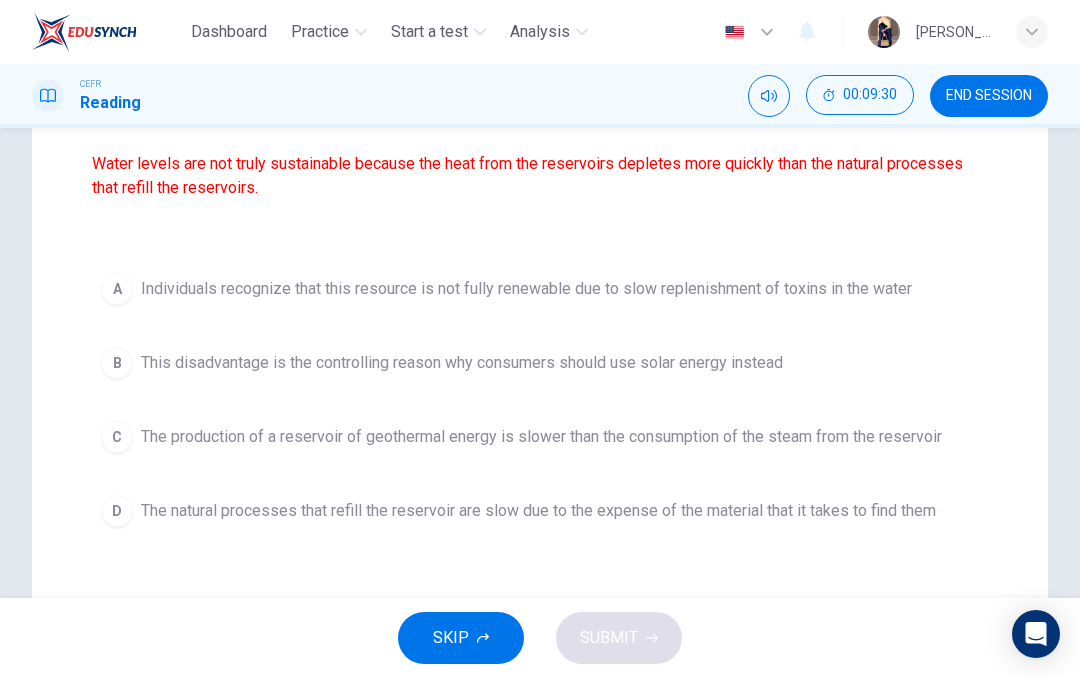 scroll, scrollTop: 253, scrollLeft: 0, axis: vertical 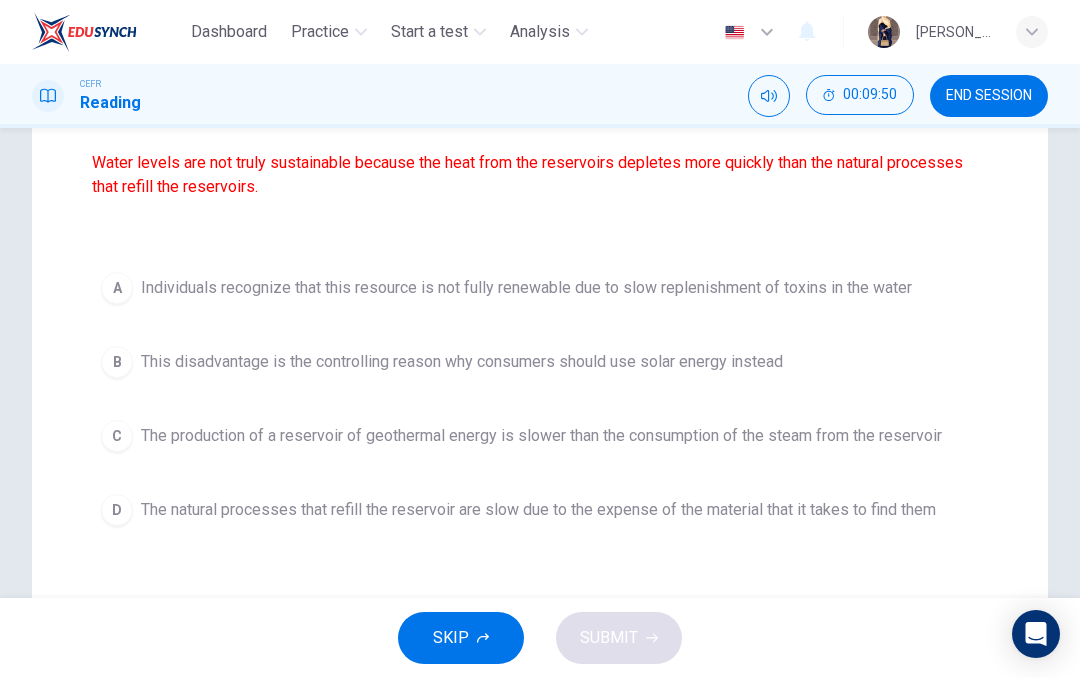 click on "C" at bounding box center (117, 436) 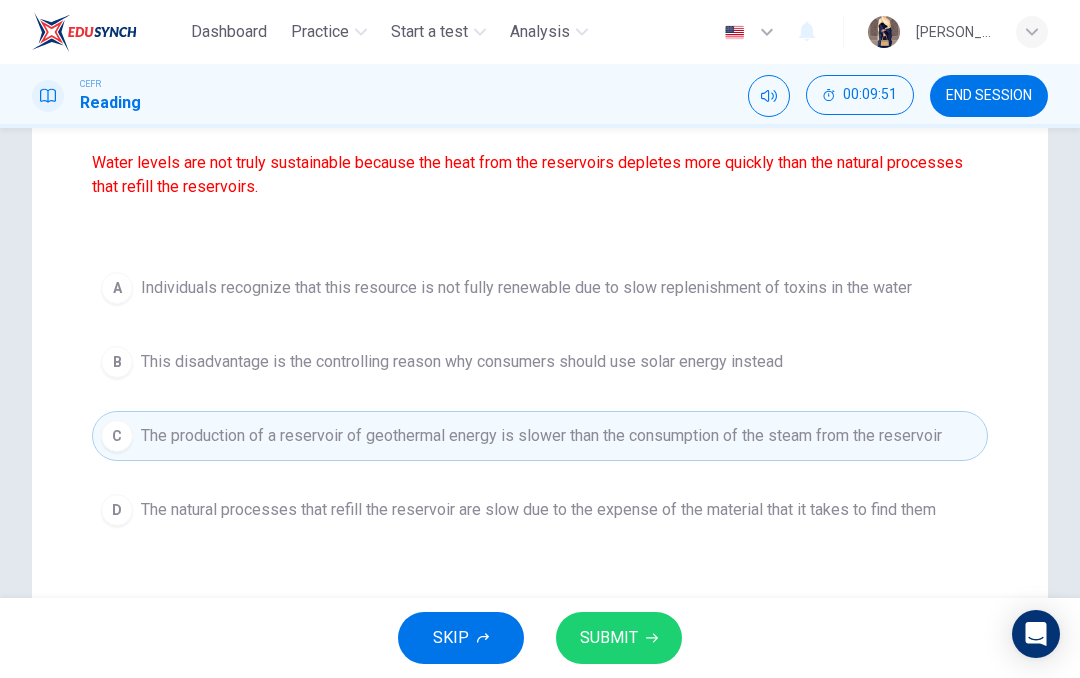 click 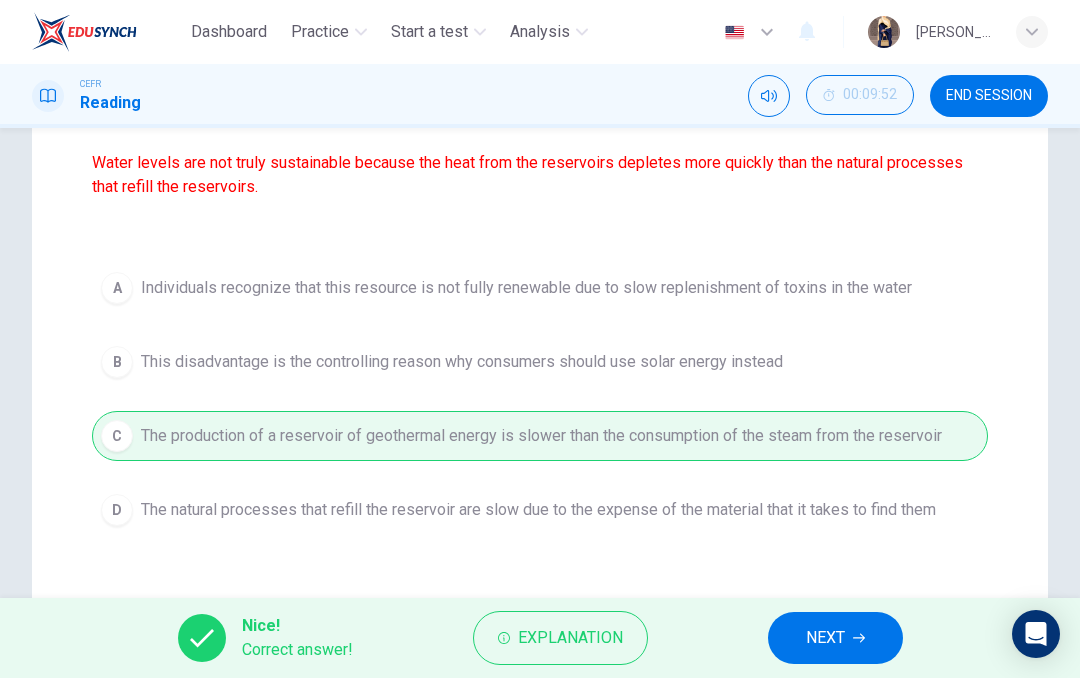 click on "NEXT" at bounding box center (825, 638) 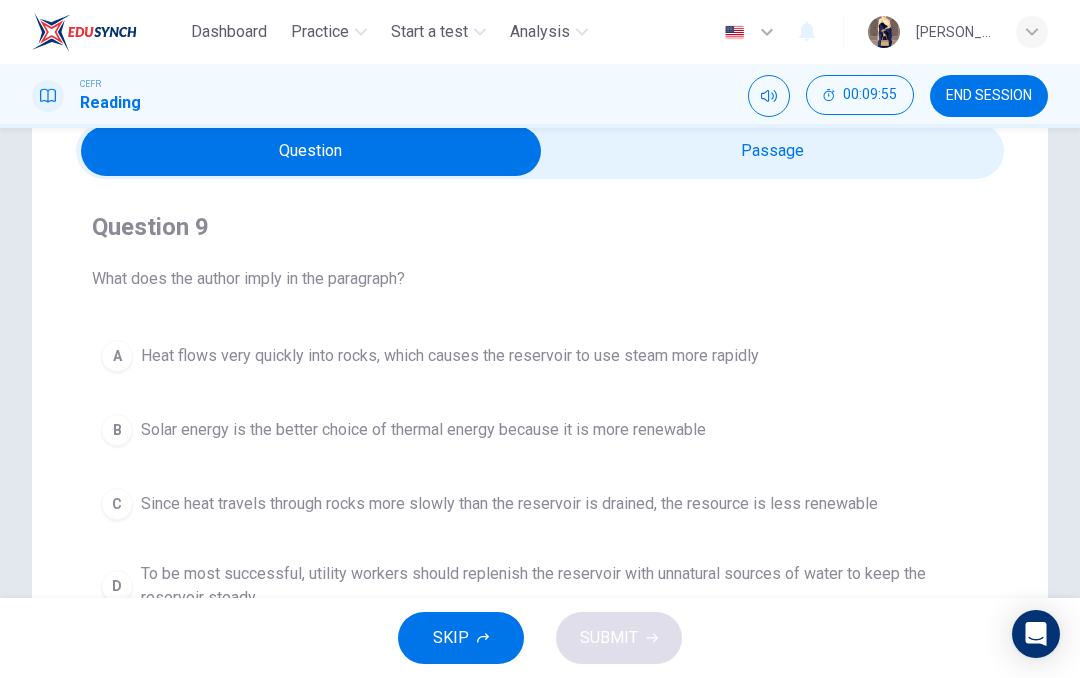 click at bounding box center [311, 151] 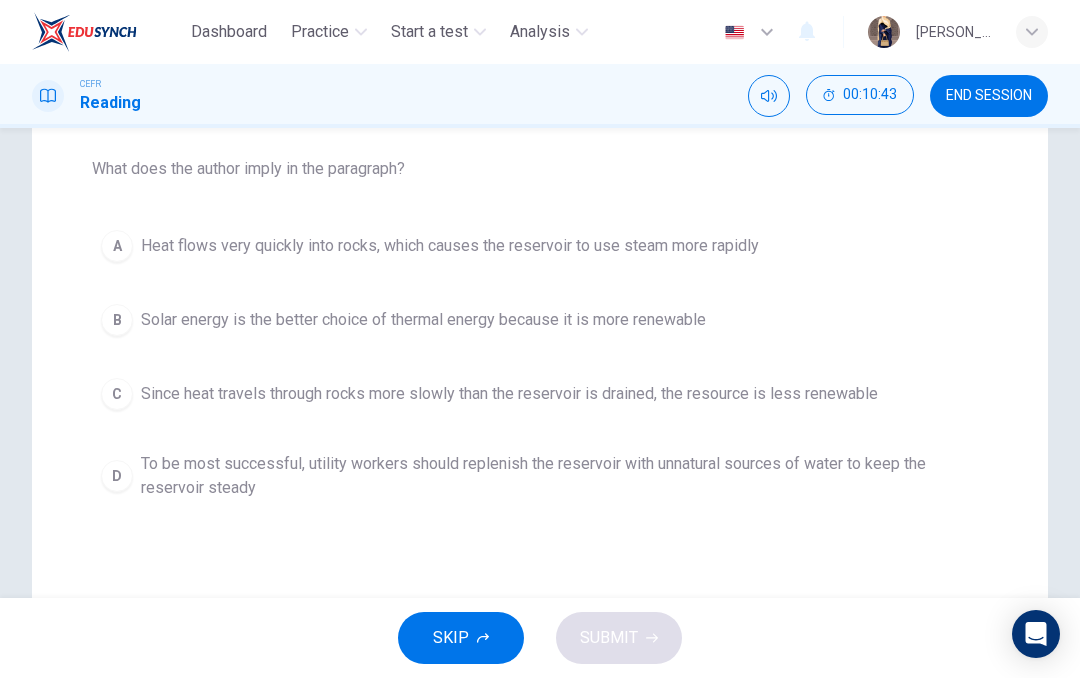 scroll, scrollTop: 218, scrollLeft: 0, axis: vertical 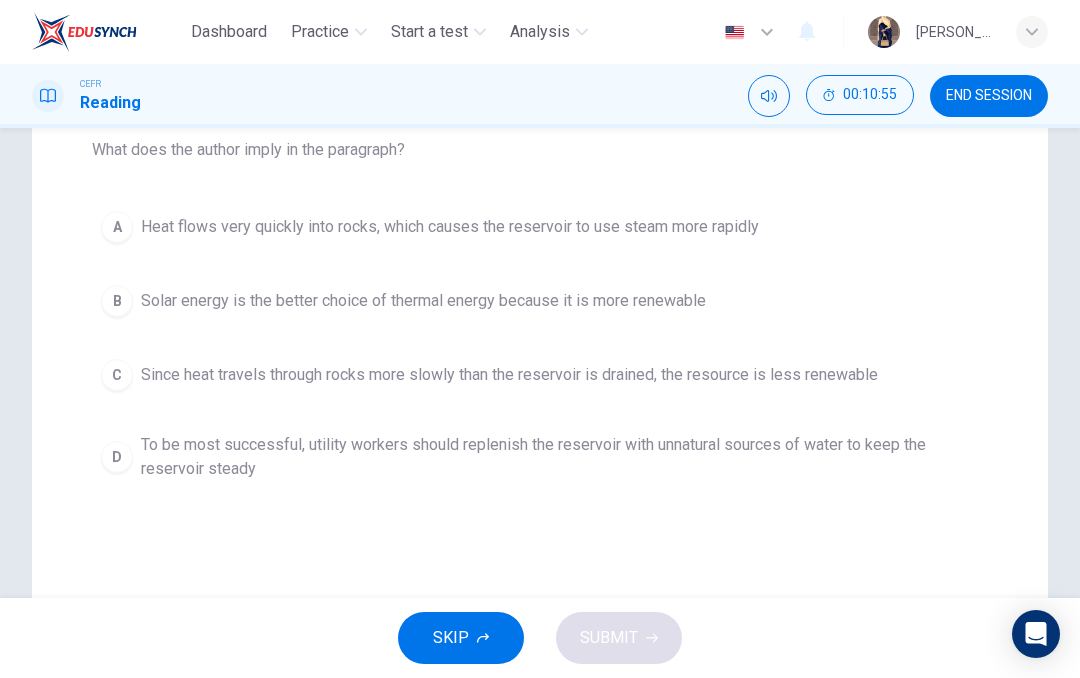 click on "C" at bounding box center (117, 375) 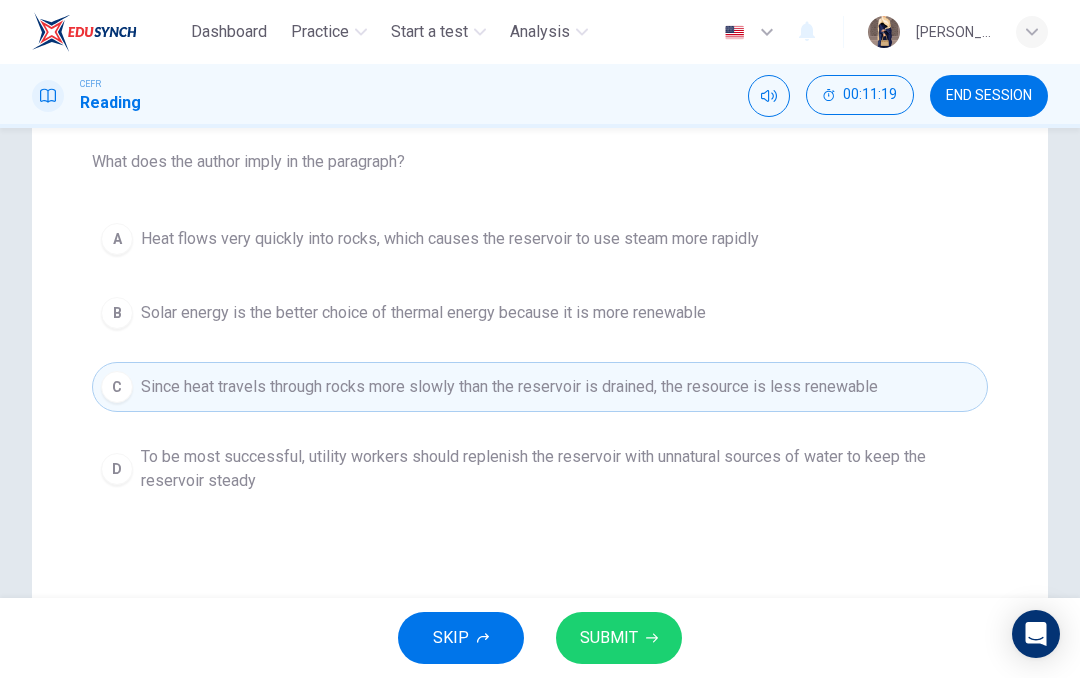 scroll, scrollTop: 207, scrollLeft: 0, axis: vertical 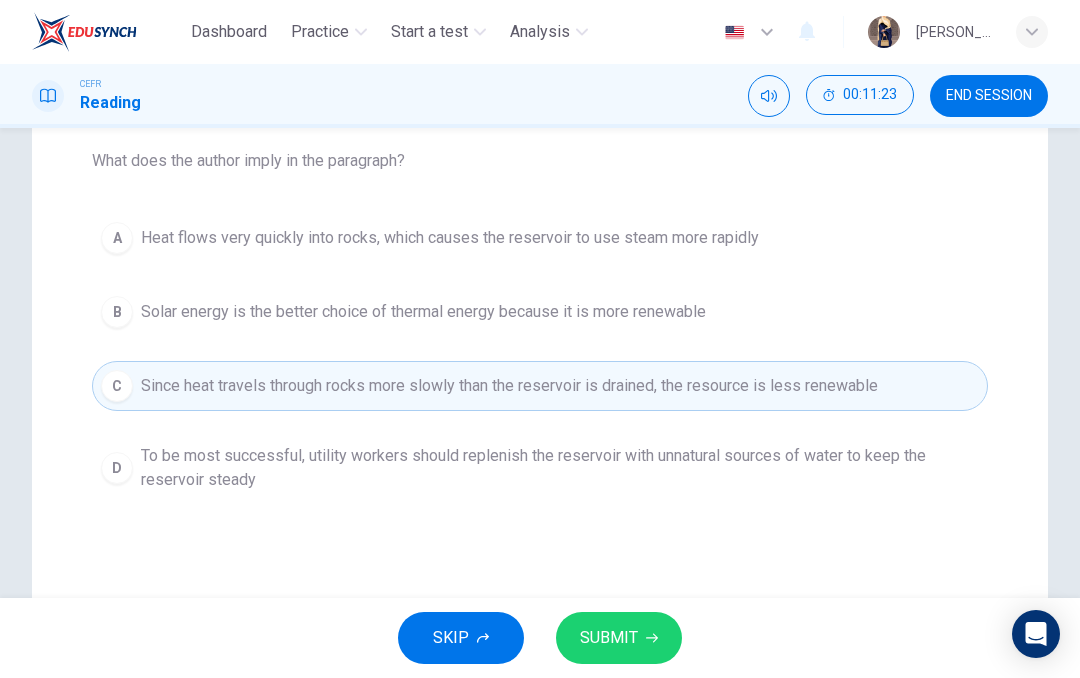 click on "SUBMIT" at bounding box center [619, 638] 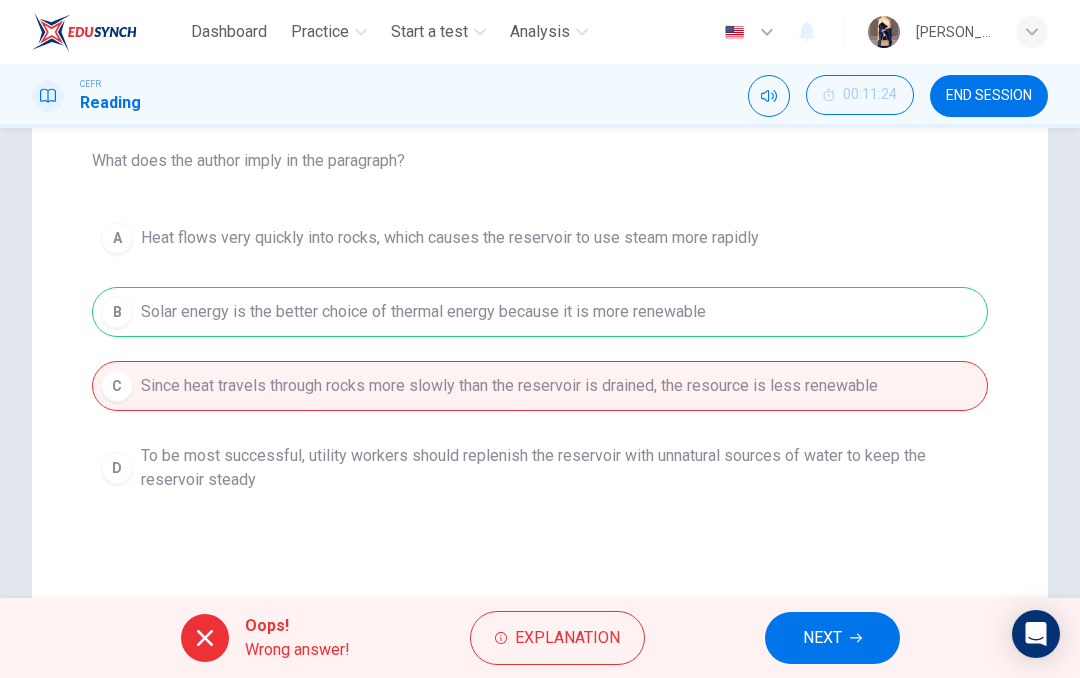 click on "NEXT" at bounding box center (832, 638) 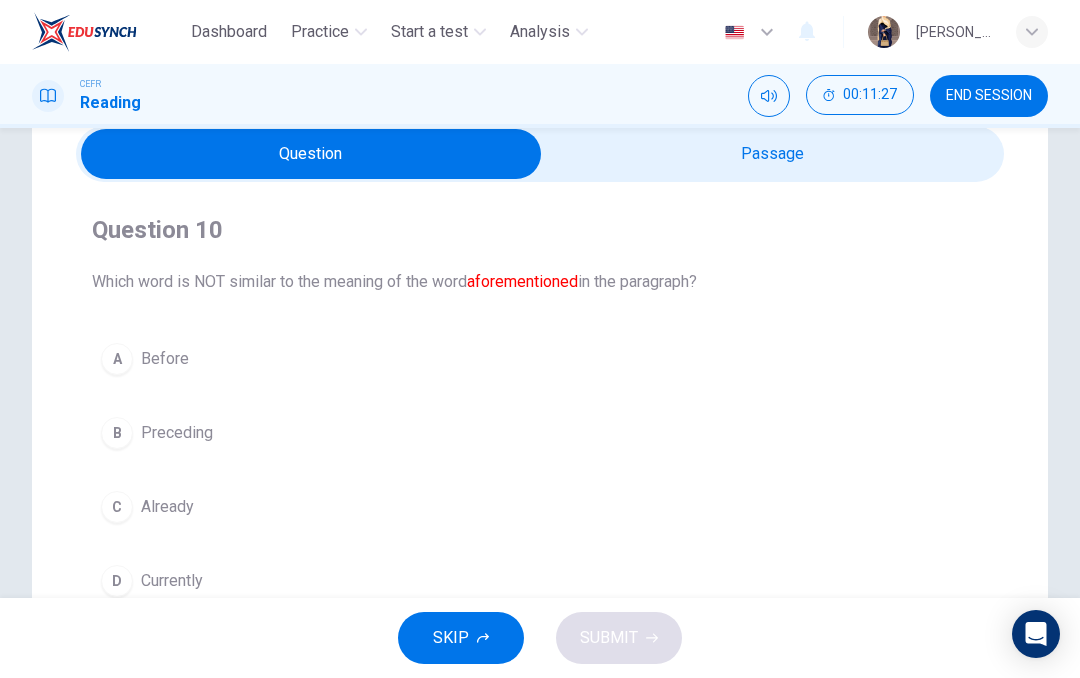scroll, scrollTop: 75, scrollLeft: 0, axis: vertical 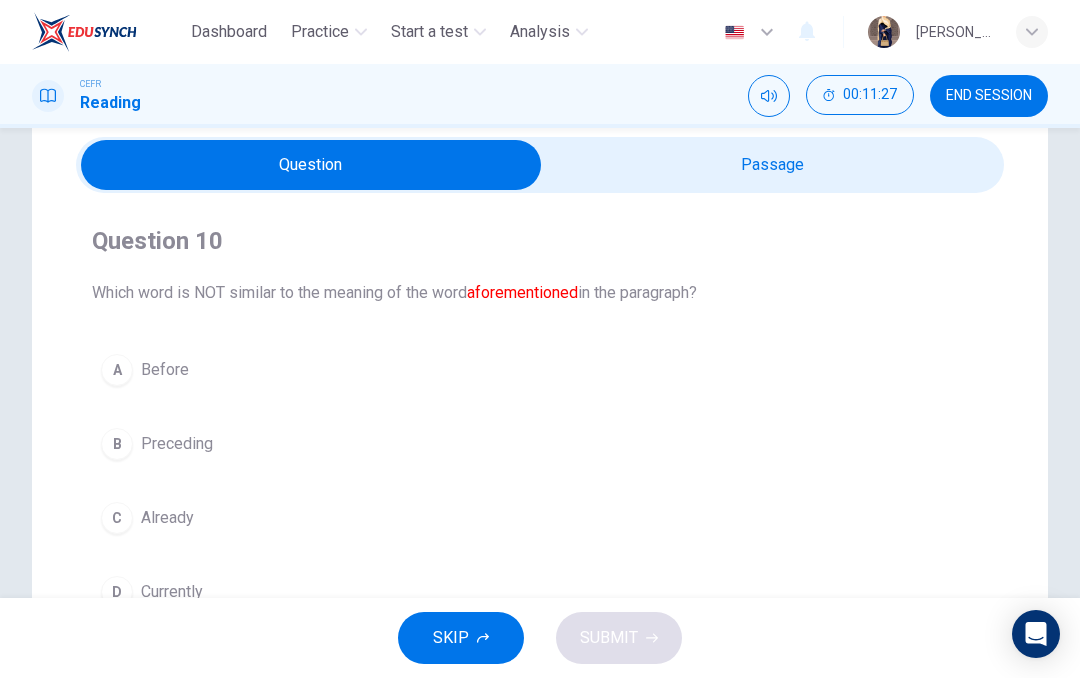 click at bounding box center [311, 165] 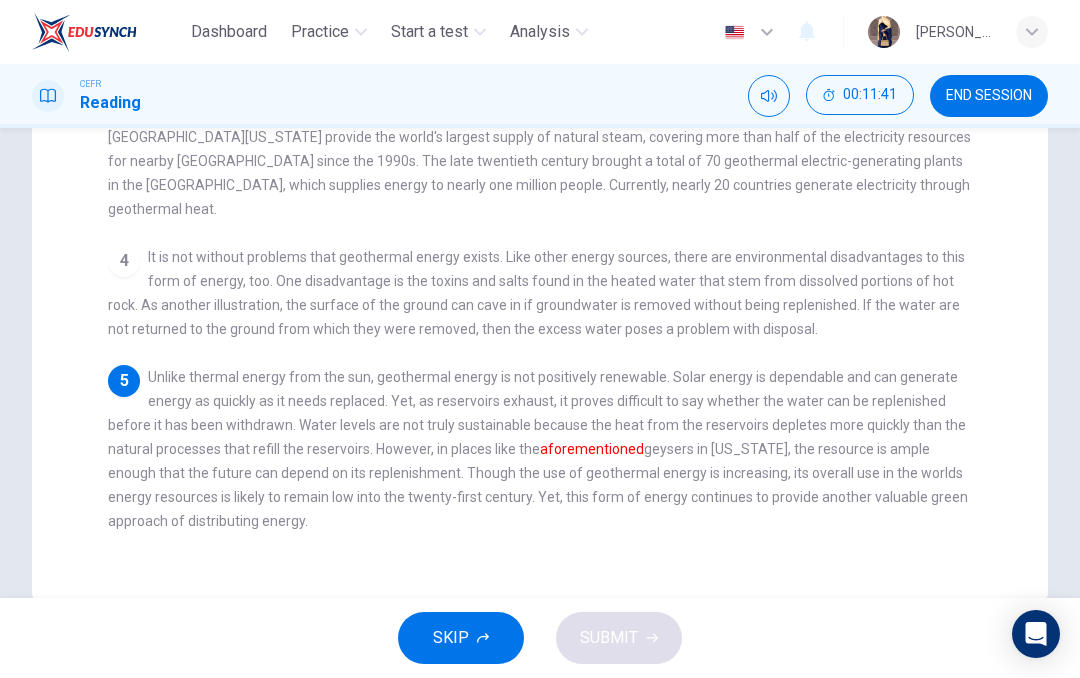 scroll, scrollTop: 523, scrollLeft: 0, axis: vertical 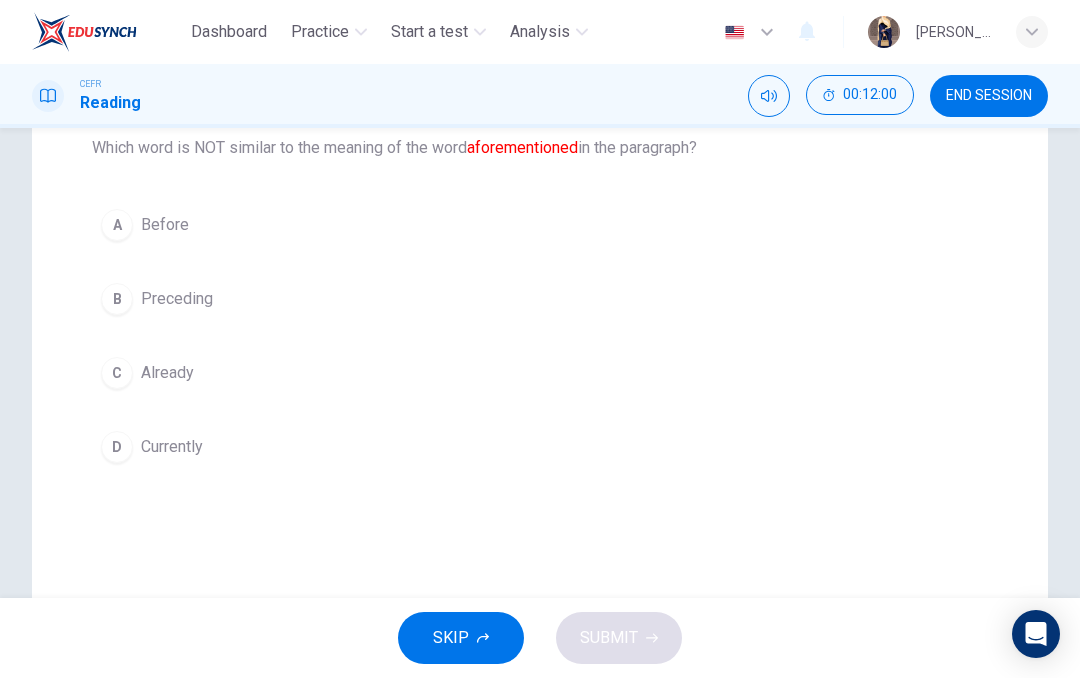 click on "C Already" at bounding box center (540, 373) 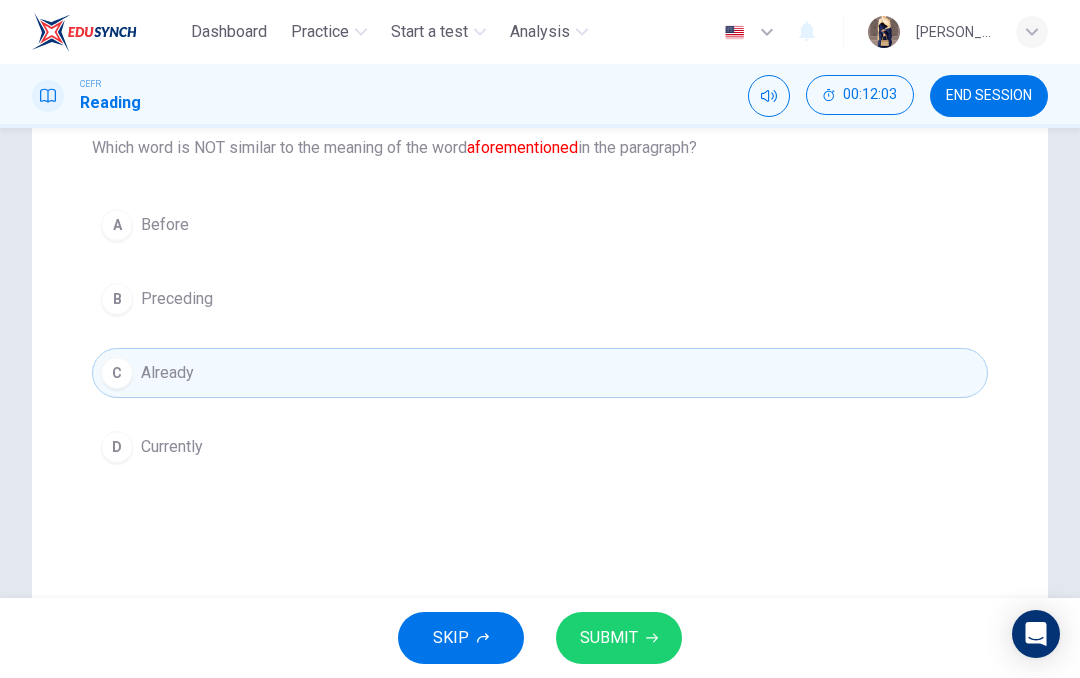 click on "SUBMIT" at bounding box center (619, 638) 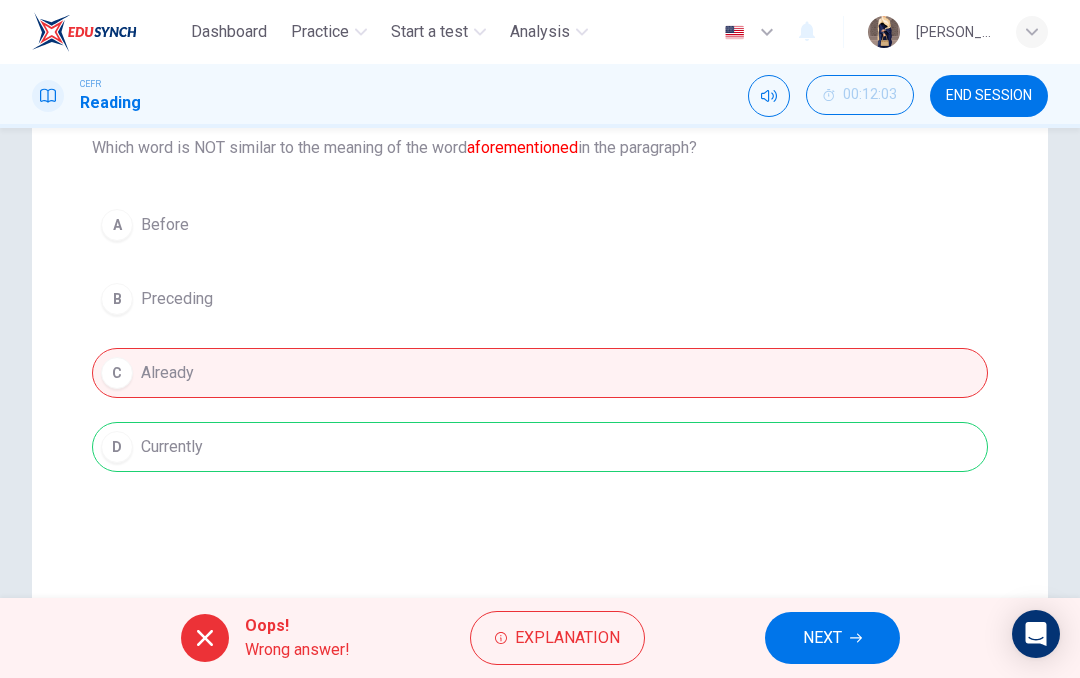click on "A Before B Preceding C Already D Currently" at bounding box center (540, 336) 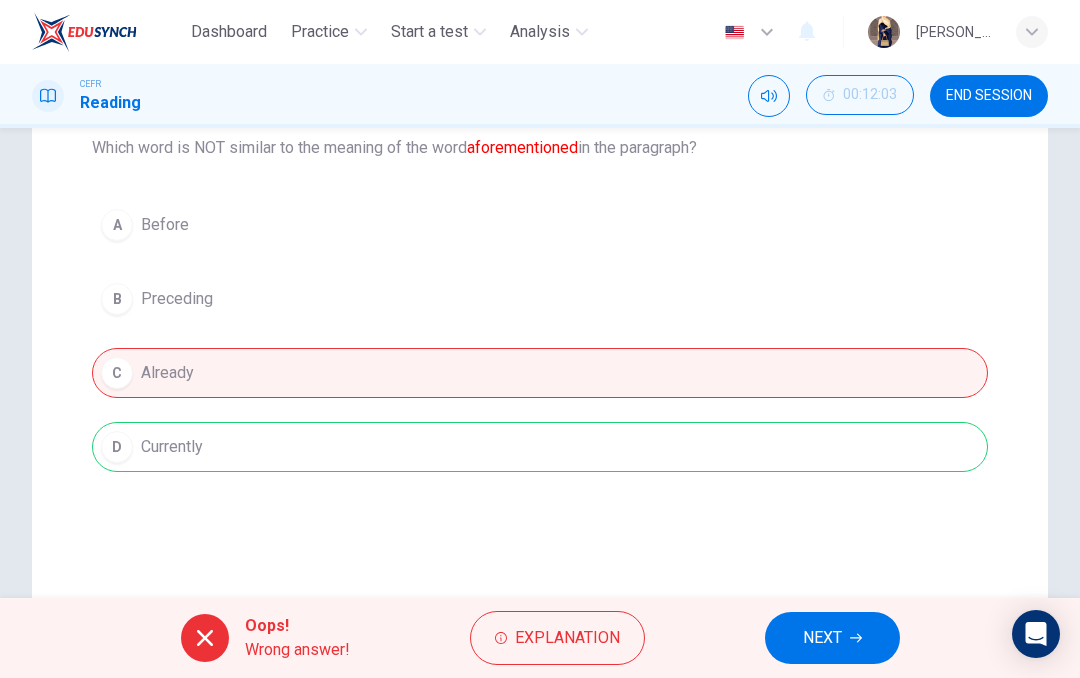 click on "NEXT" at bounding box center [832, 638] 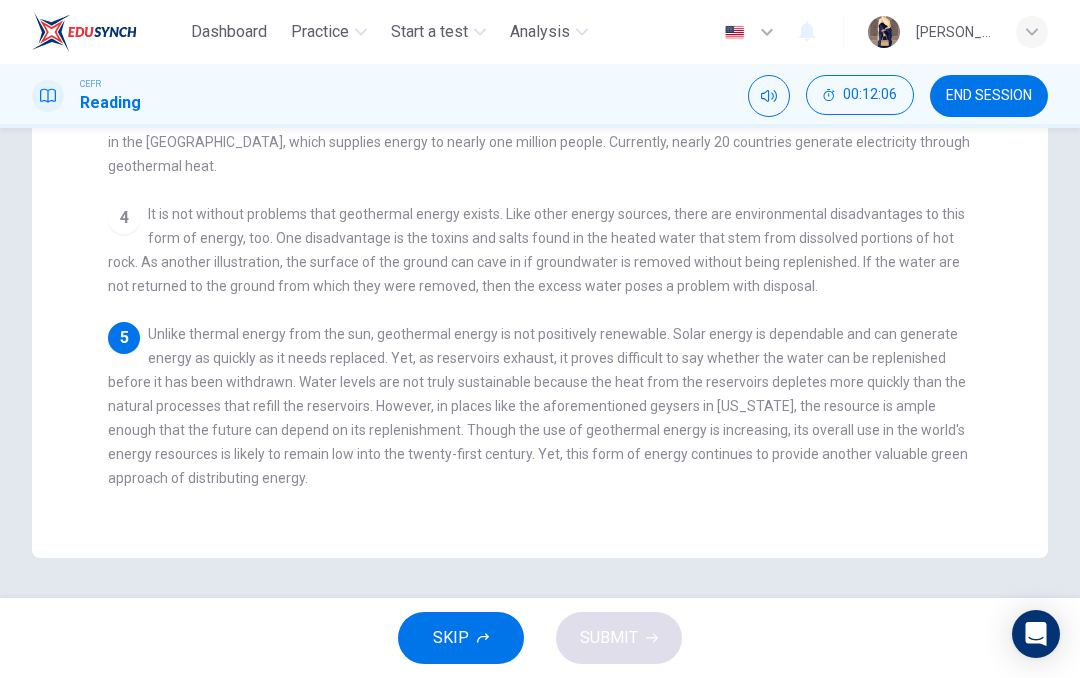 scroll, scrollTop: 558, scrollLeft: 0, axis: vertical 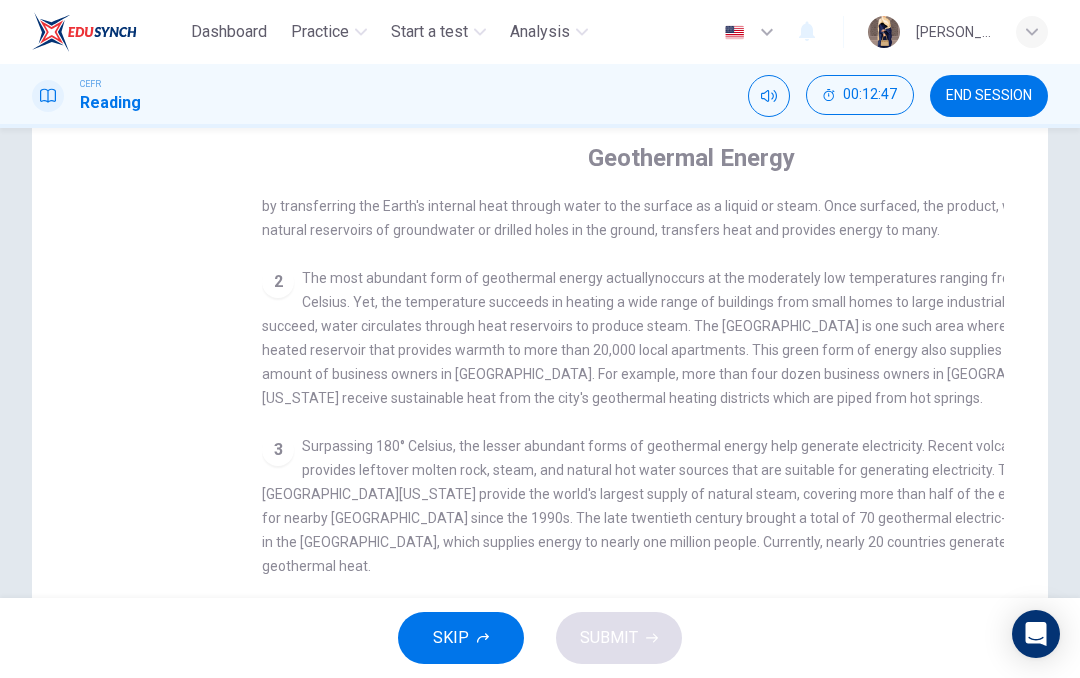 checkbox on "false" 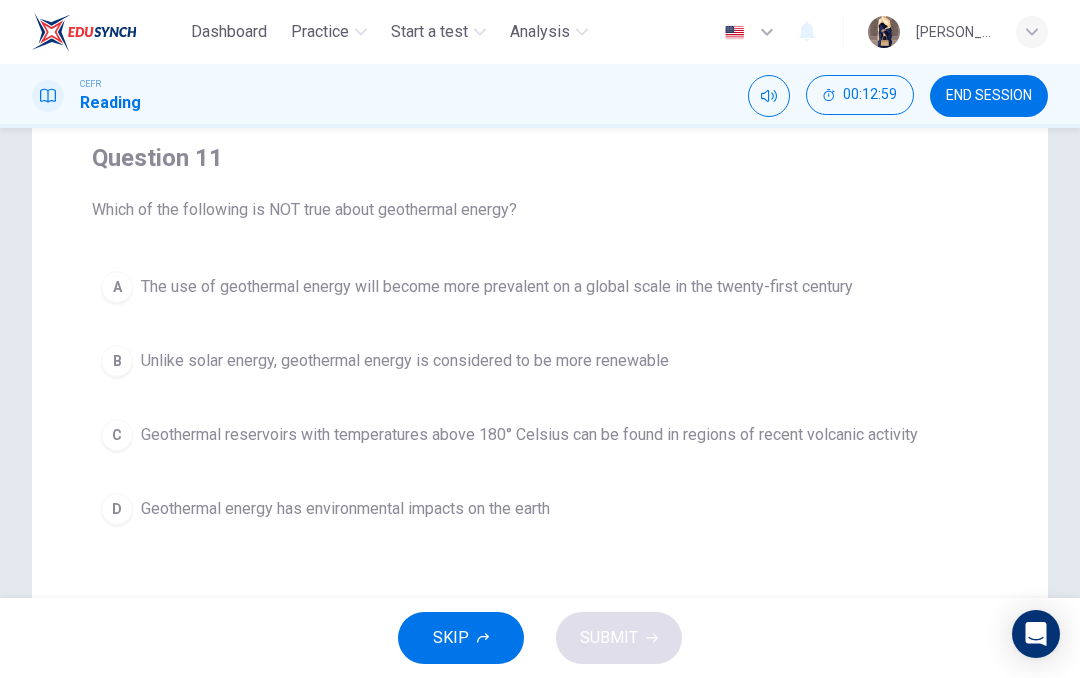 click on "B Unlike solar energy, geothermal energy is considered to be more renewable" at bounding box center (540, 361) 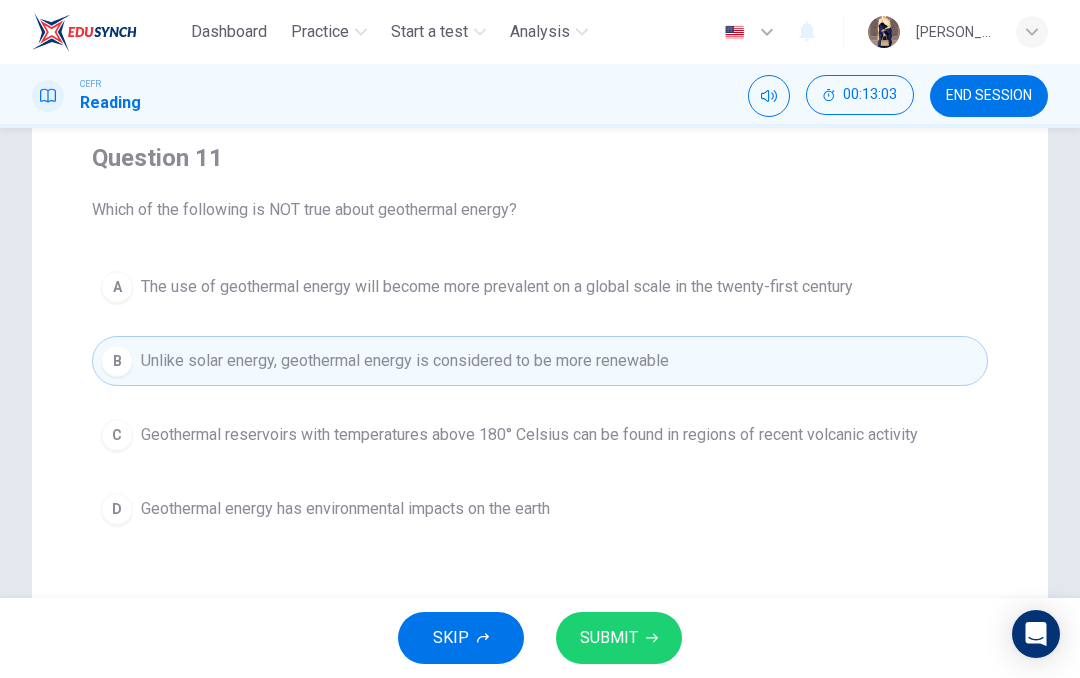 click 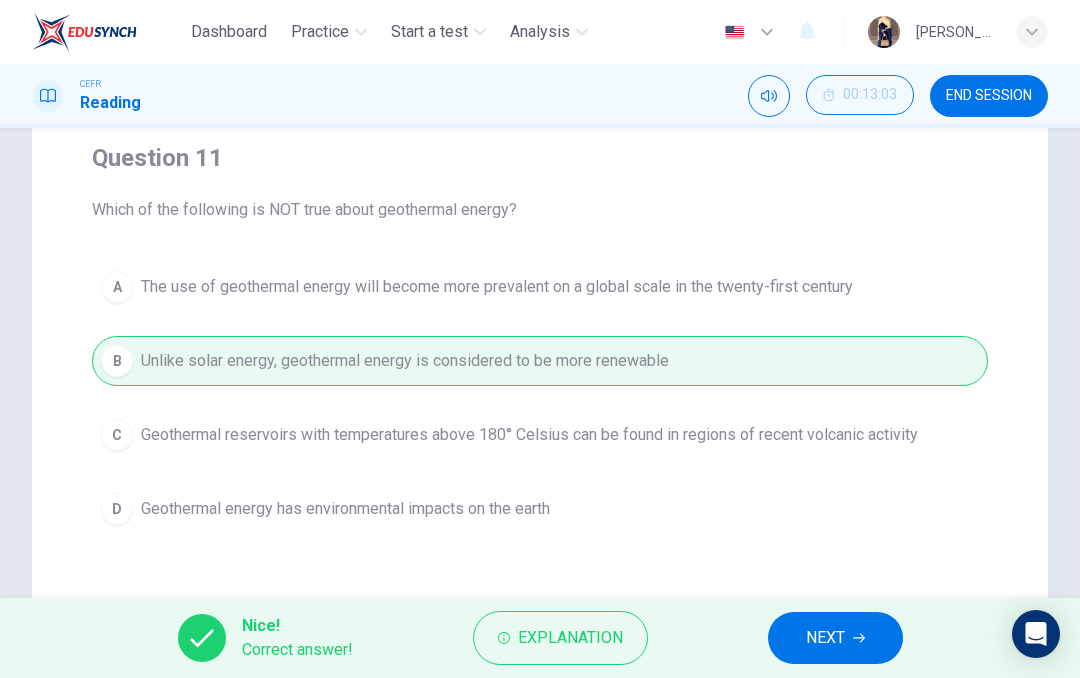 click on "NEXT" at bounding box center (835, 638) 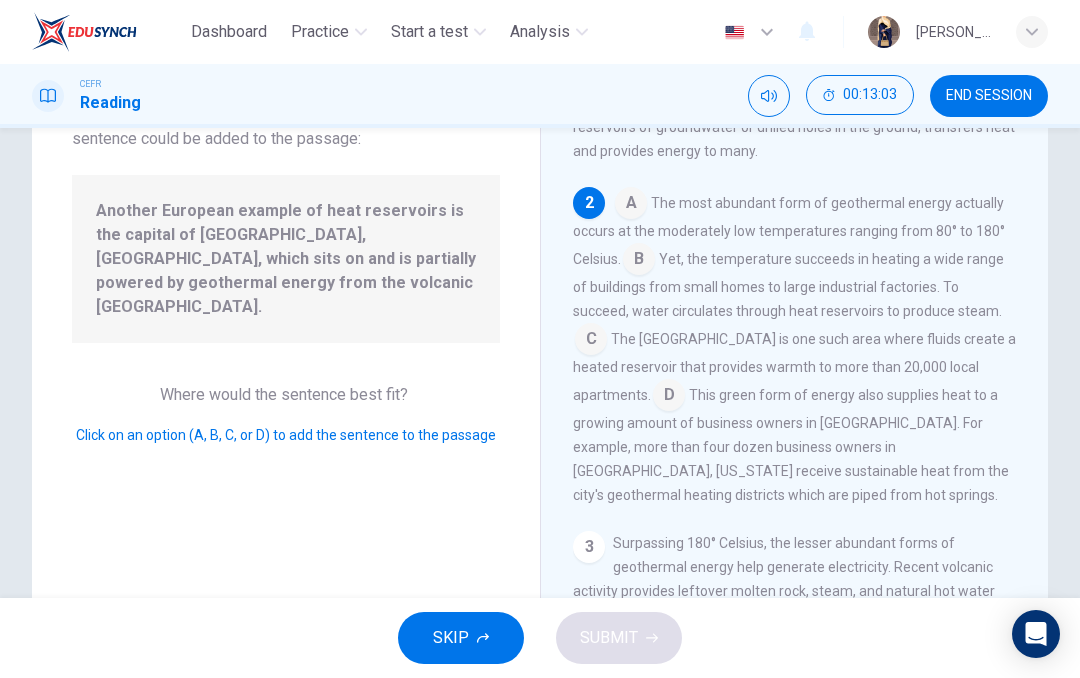 scroll, scrollTop: 195, scrollLeft: 0, axis: vertical 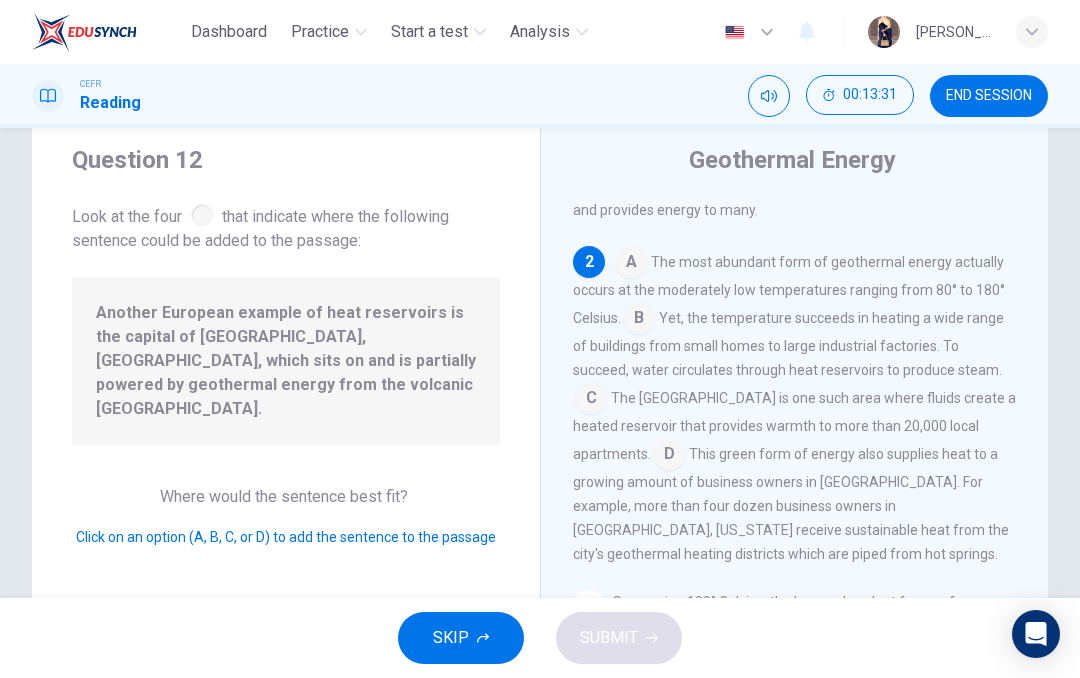 click at bounding box center (669, 456) 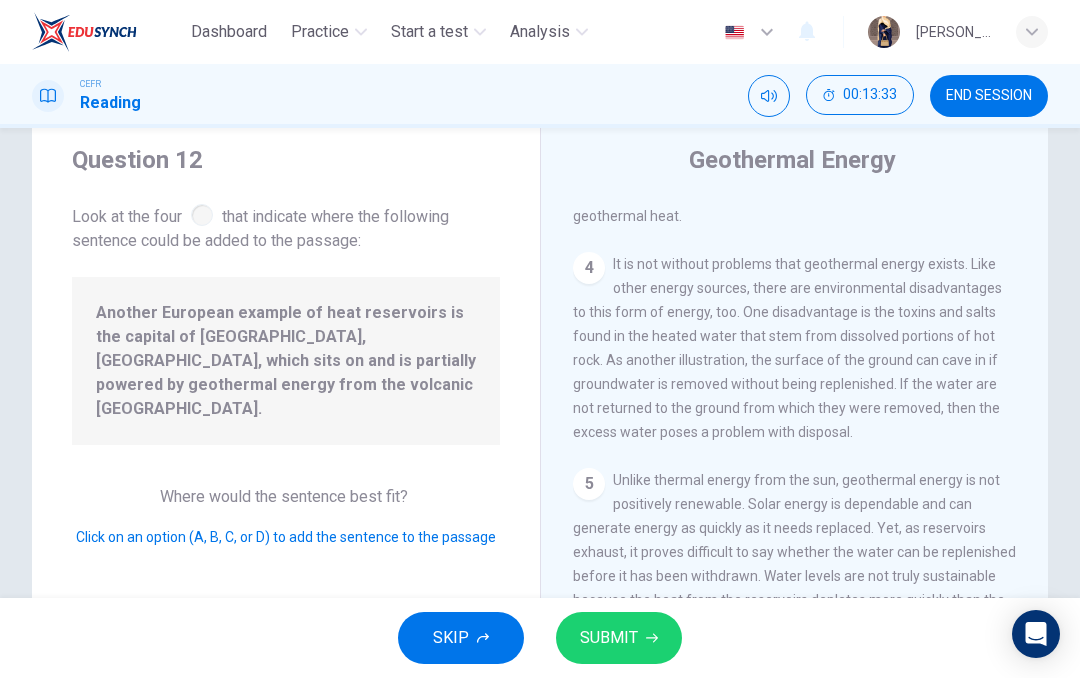 scroll, scrollTop: 938, scrollLeft: 0, axis: vertical 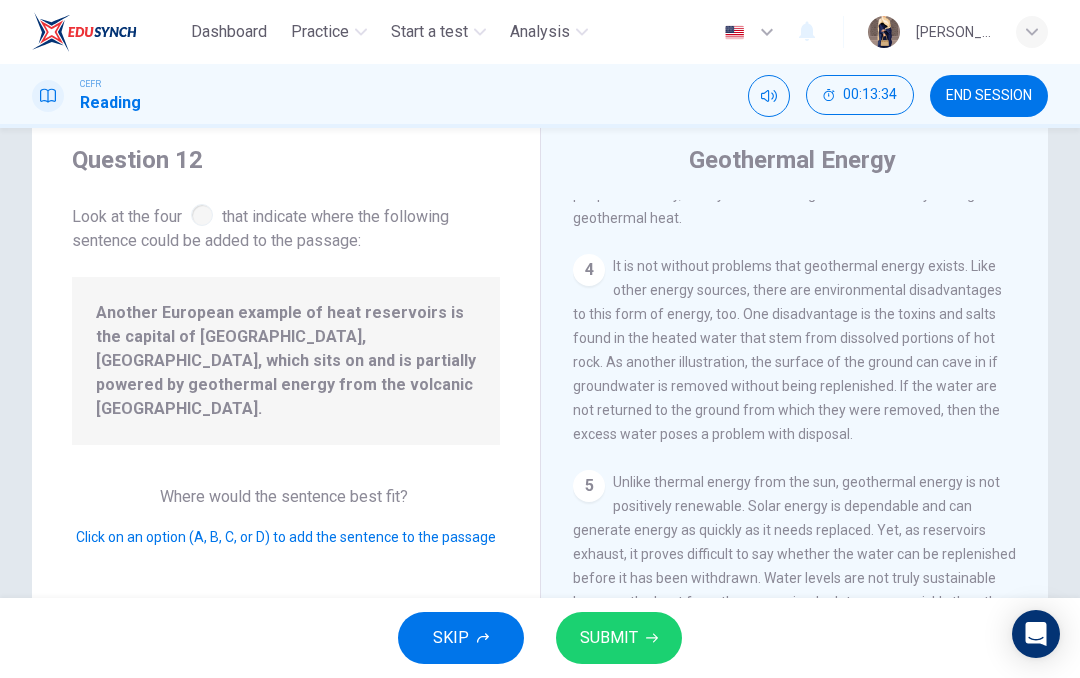 click on "SUBMIT" at bounding box center [619, 638] 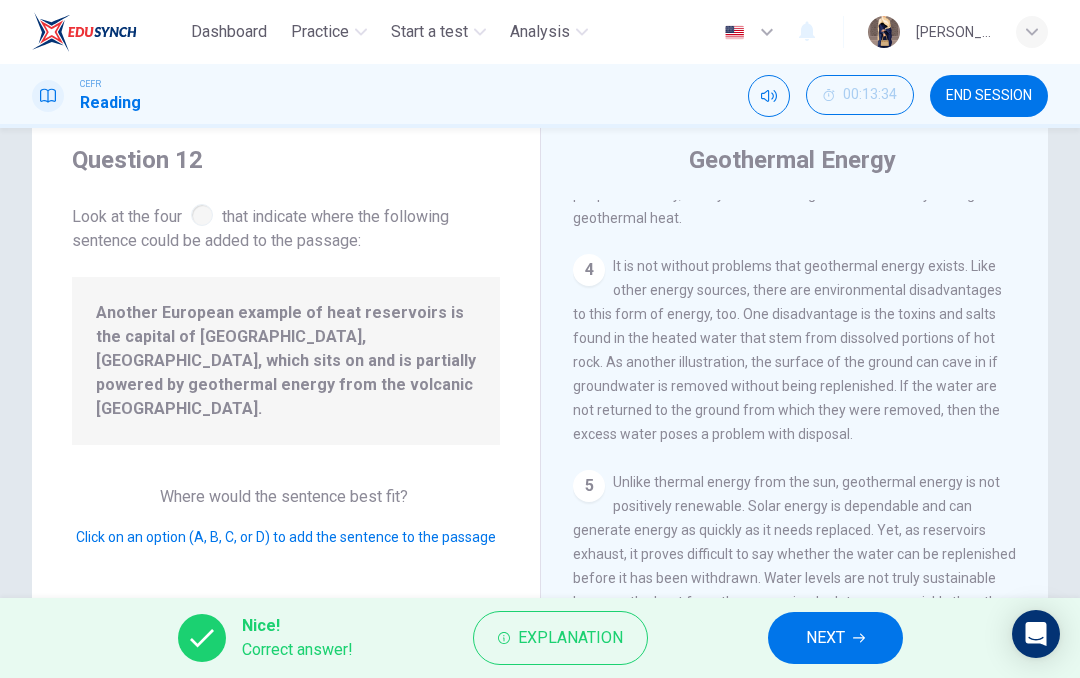 click on "NEXT" at bounding box center (835, 638) 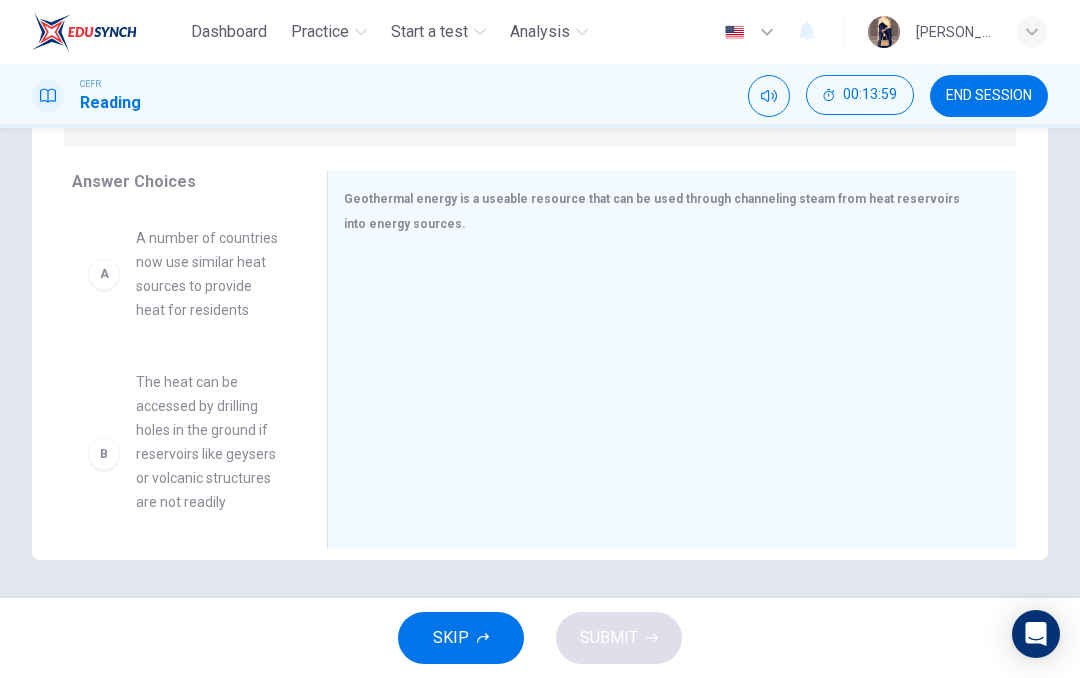 scroll, scrollTop: 304, scrollLeft: 0, axis: vertical 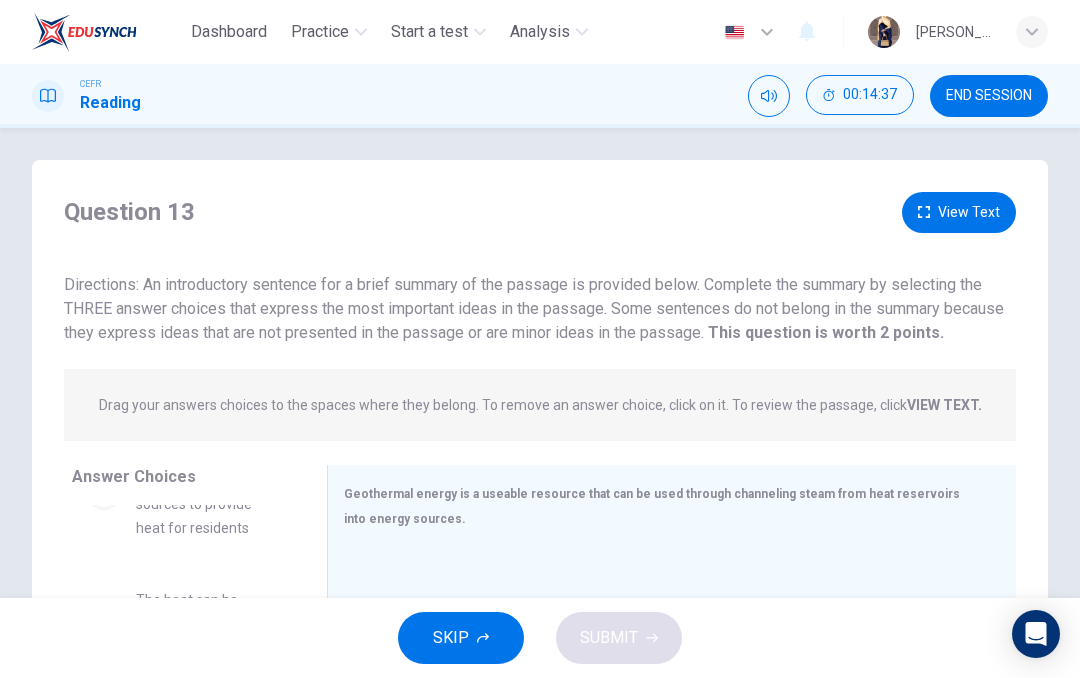 click on "View Text" at bounding box center (959, 212) 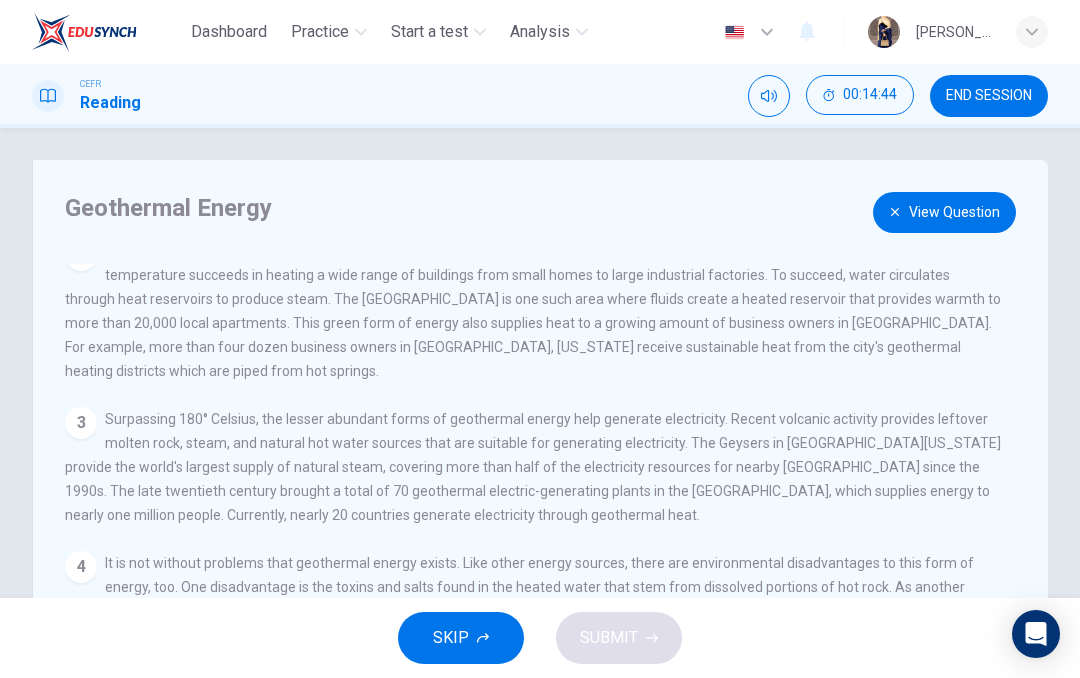 scroll, scrollTop: 170, scrollLeft: 0, axis: vertical 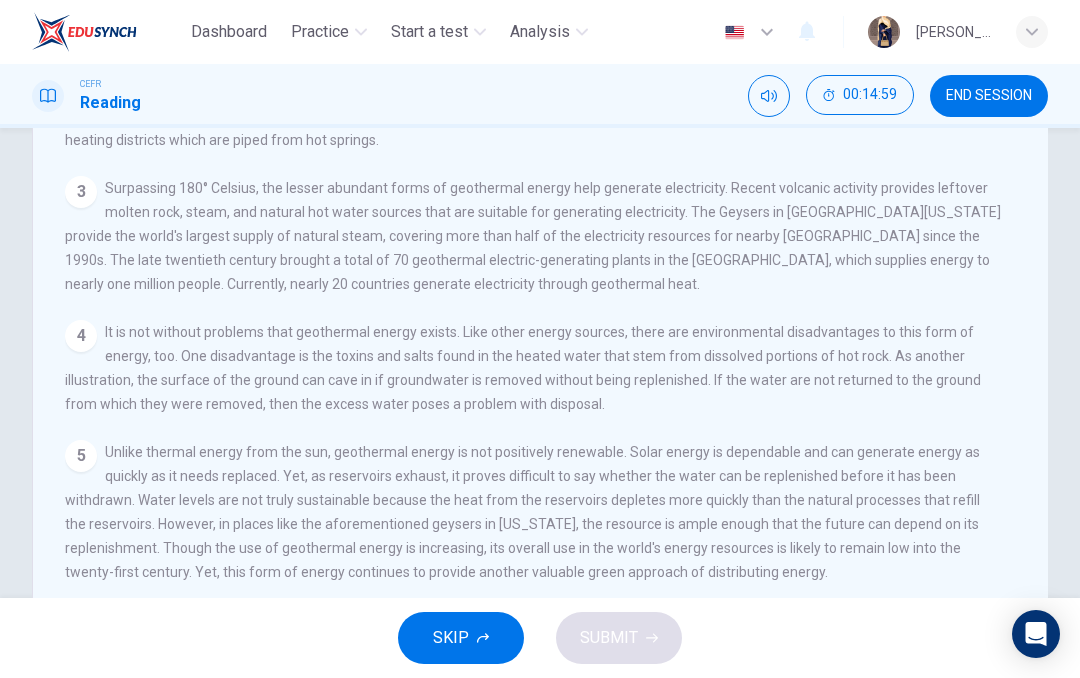 click on "View Question 1 Energy allows houses to warm, lights to shine, and phones to ring. Energy not only powers the Earth, but it can stem from the Earth, too. Strong enough to form mountains, burst volcanoes, and spawn earthquakes, harnessed geothermal energy can heat buildings, power generators, and sustain greenhouses. Geothermal energy is the process of taking heat from the Earth to make energy, generally by transferring the Earth's internal heat through water to the surface as a liquid or steam. Once surfaced, the product, which stems from natural reservoirs of groundwater or drilled holes in the ground, transfers heat and provides energy to many. 2 3 4 5" at bounding box center [546, 320] 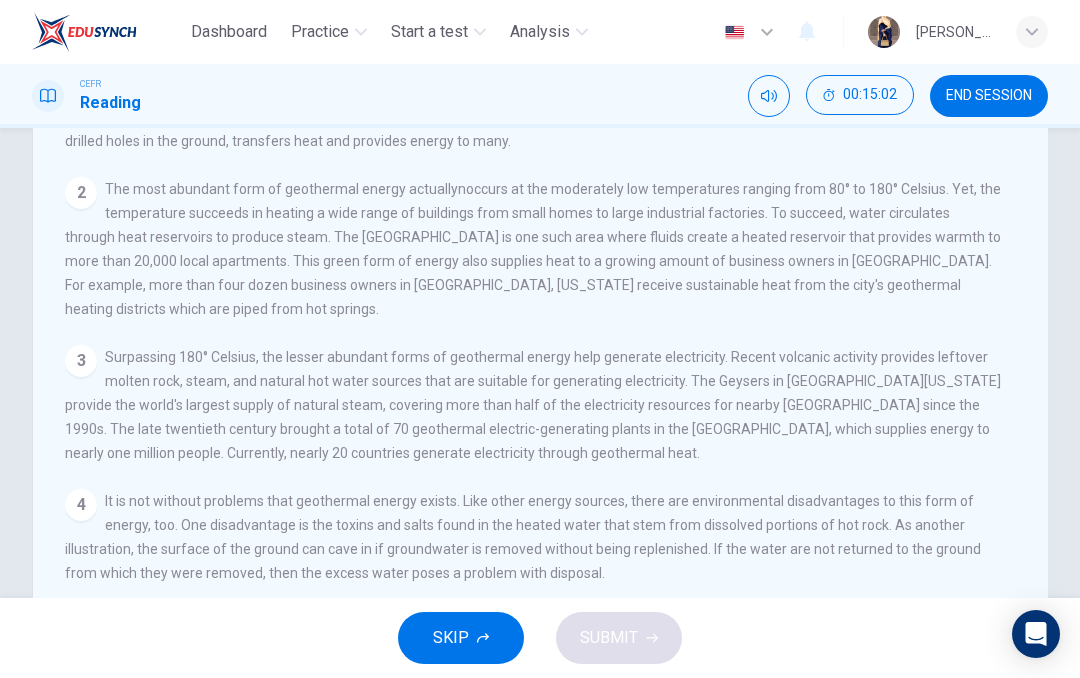 scroll, scrollTop: 0, scrollLeft: 0, axis: both 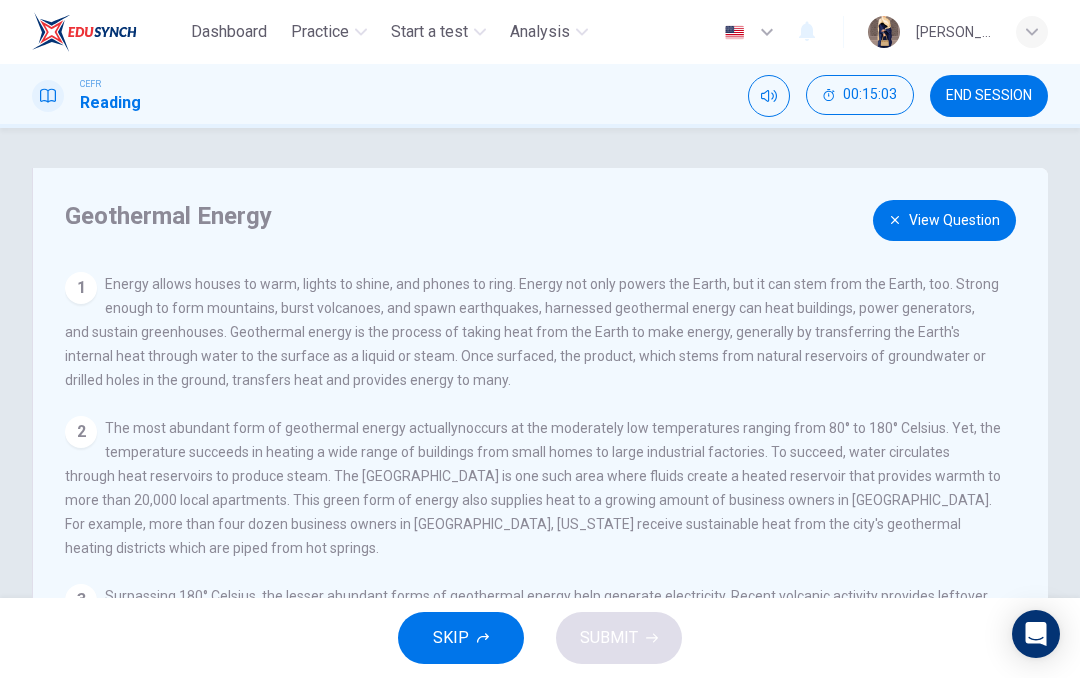 click on "View Question" at bounding box center (944, 220) 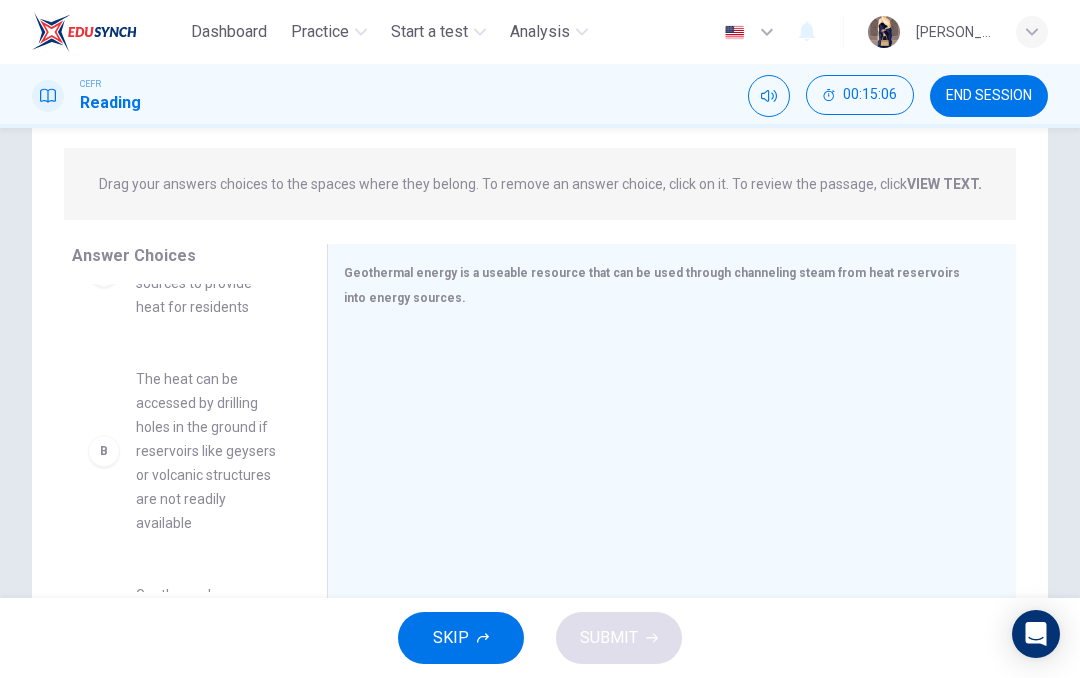 scroll, scrollTop: 239, scrollLeft: 0, axis: vertical 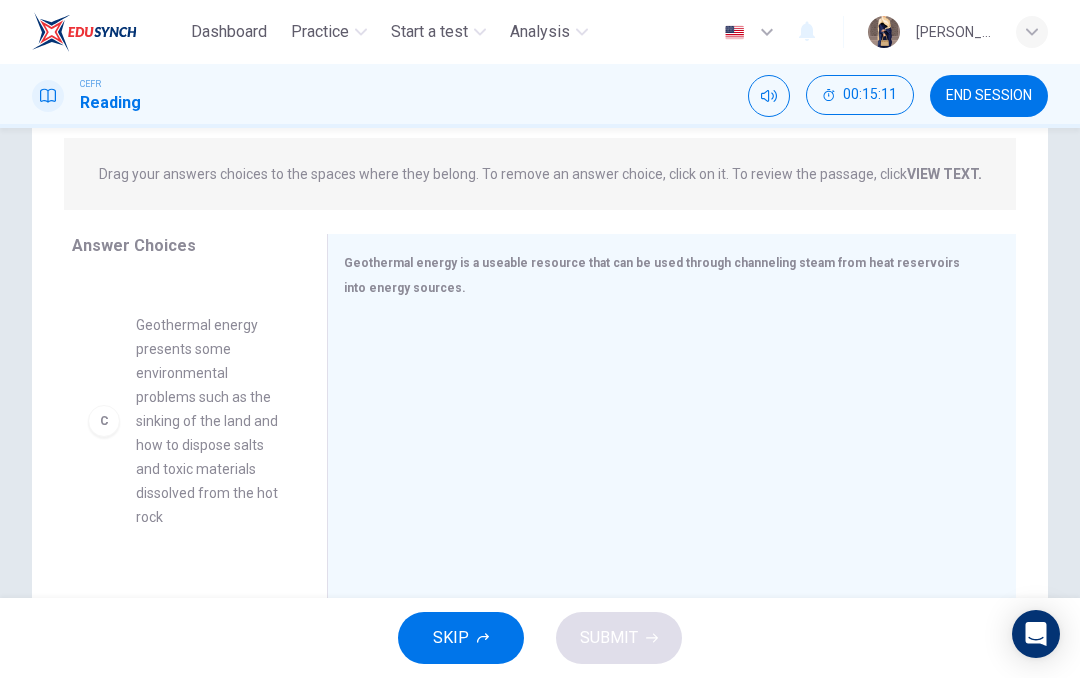 click on "C" at bounding box center (104, 421) 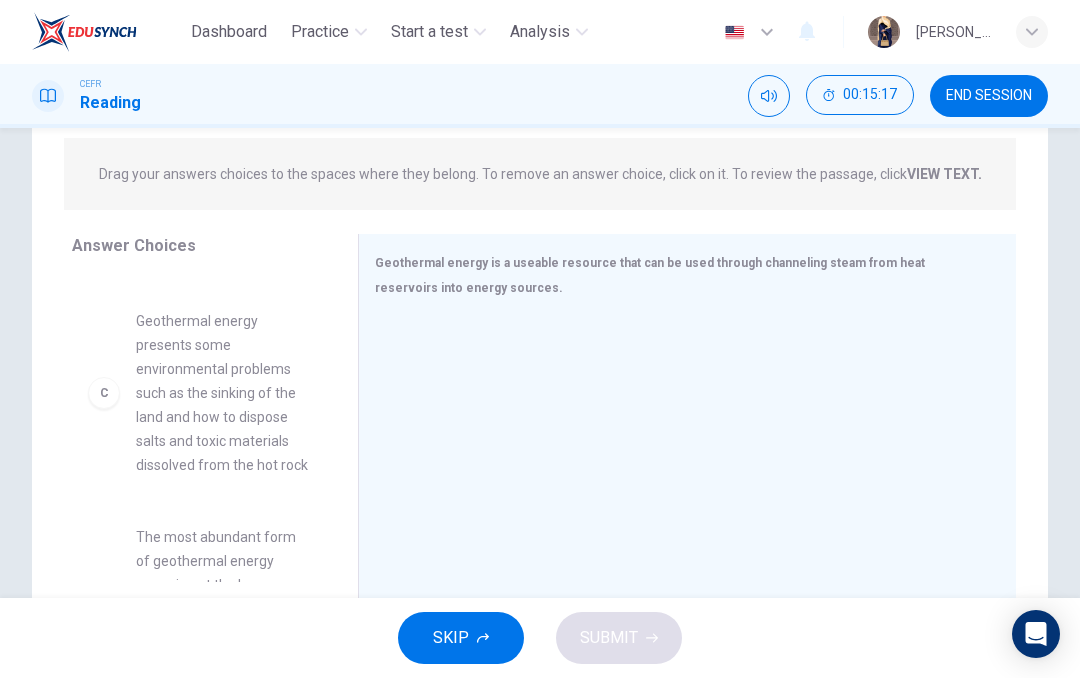 scroll, scrollTop: 293, scrollLeft: 0, axis: vertical 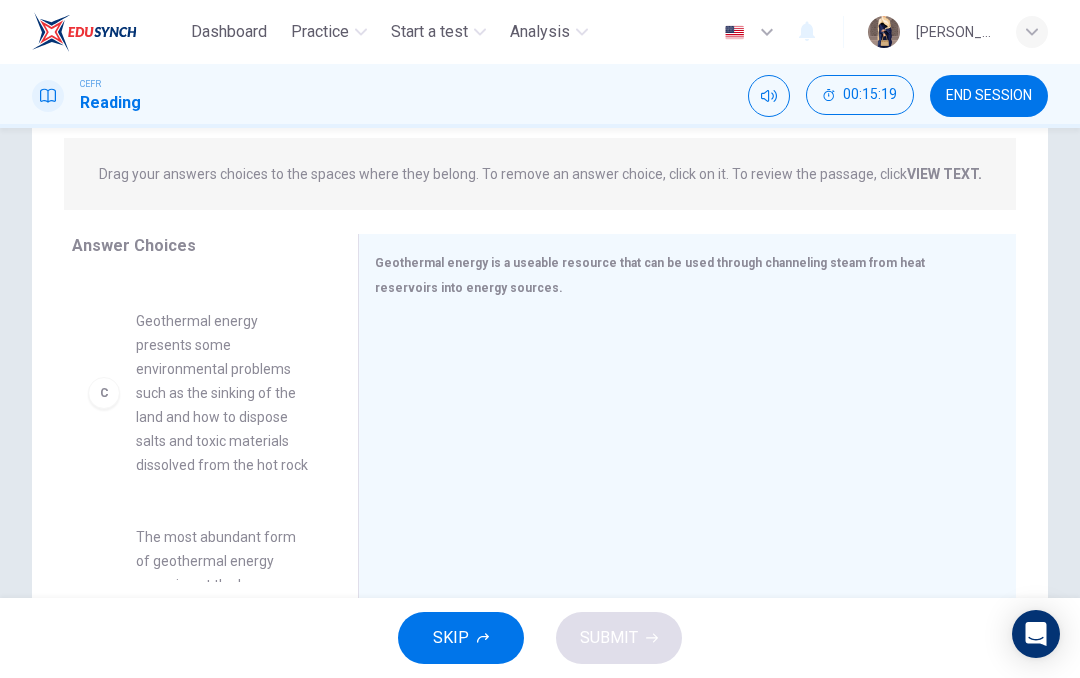 click on "C" at bounding box center (104, 393) 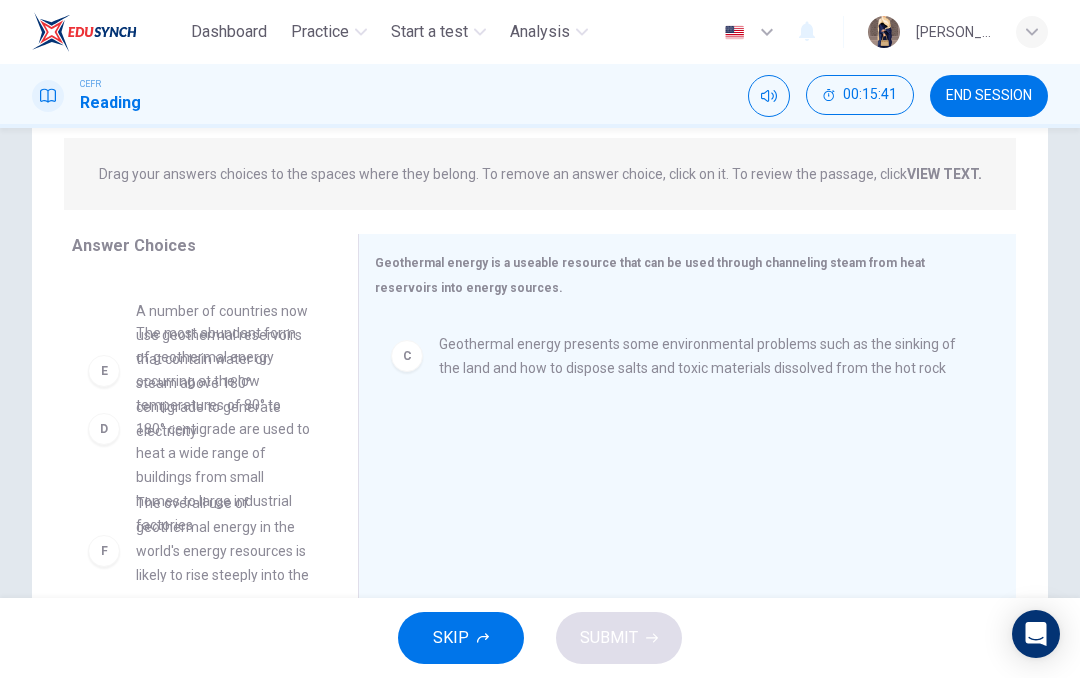 scroll, scrollTop: 303, scrollLeft: 0, axis: vertical 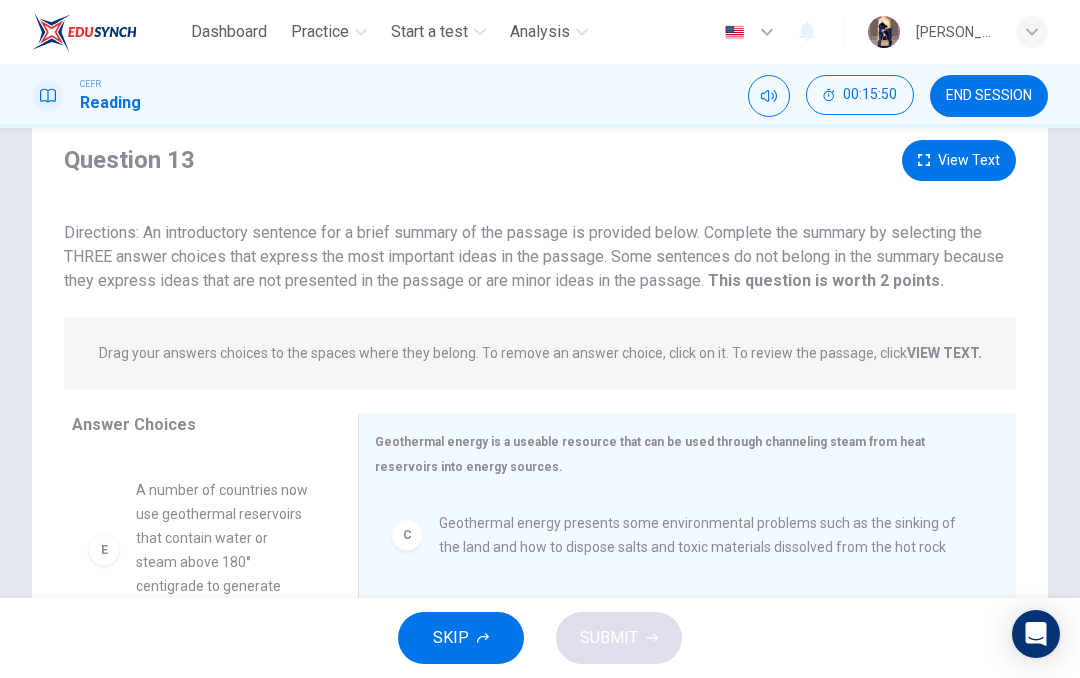 click on "View Text" at bounding box center [959, 160] 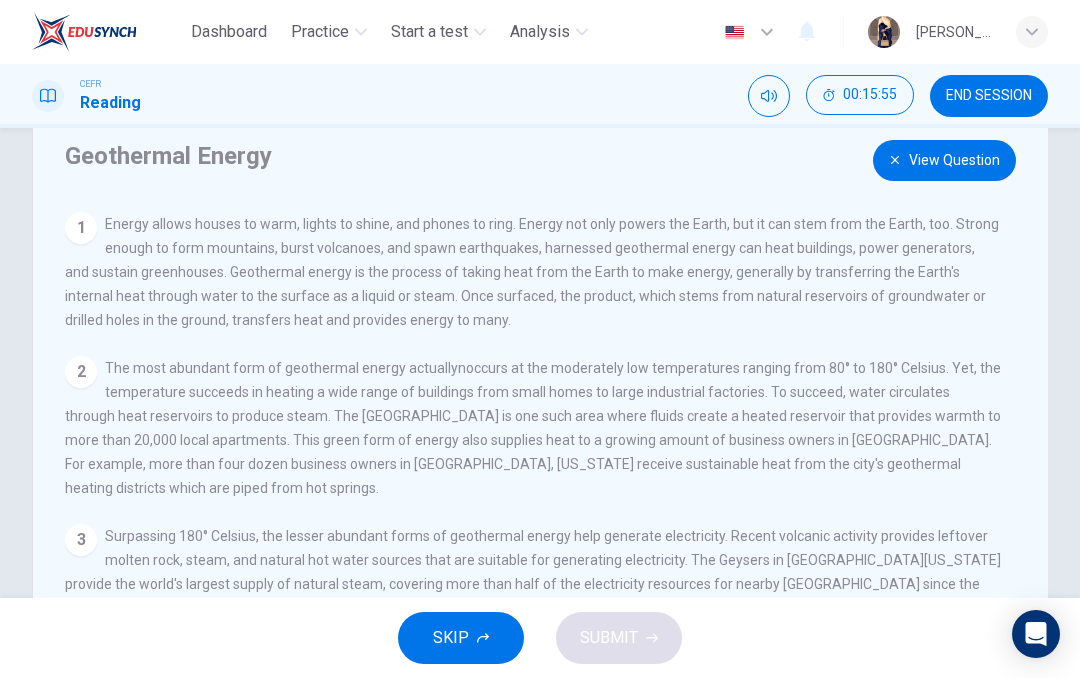 scroll, scrollTop: 0, scrollLeft: 0, axis: both 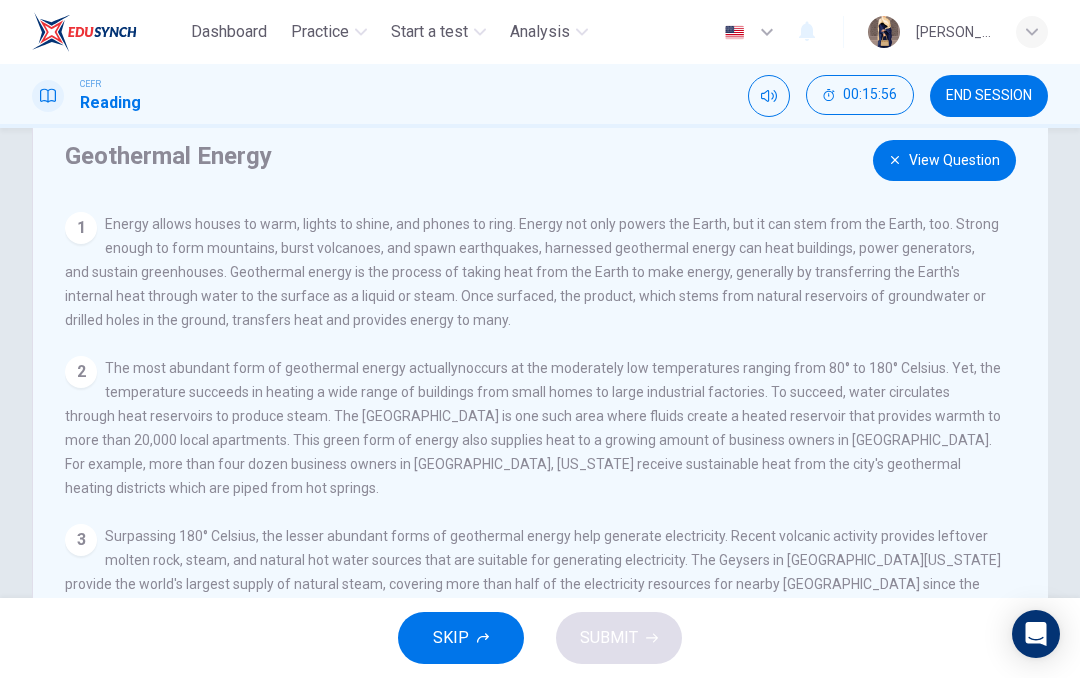 click on "View Question" at bounding box center (944, 160) 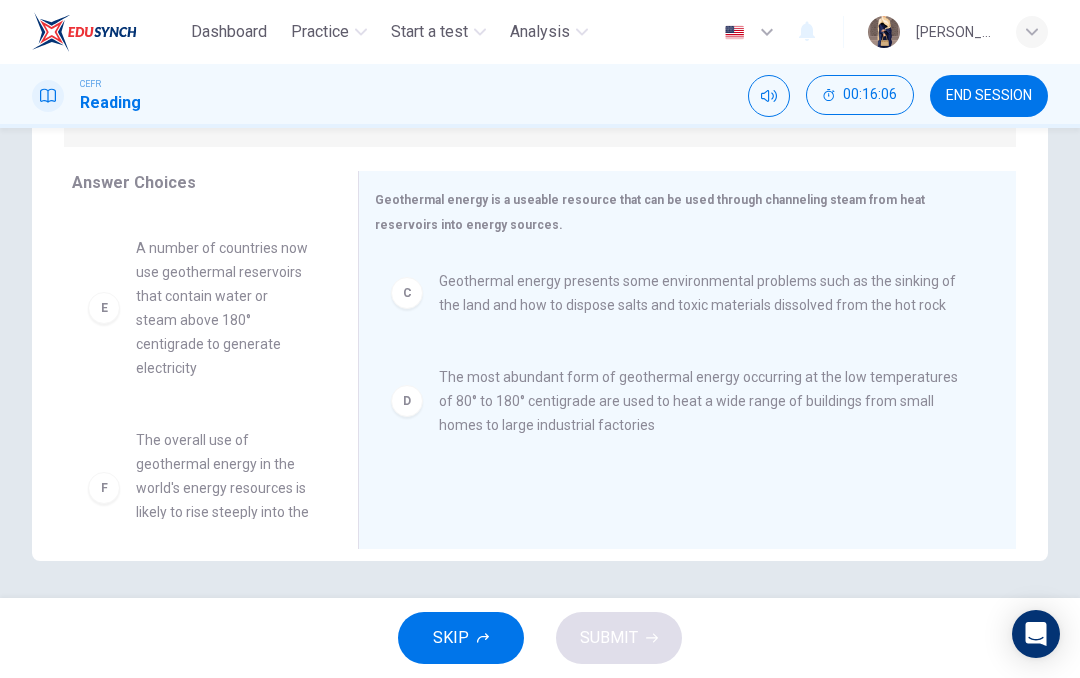 scroll, scrollTop: 305, scrollLeft: 0, axis: vertical 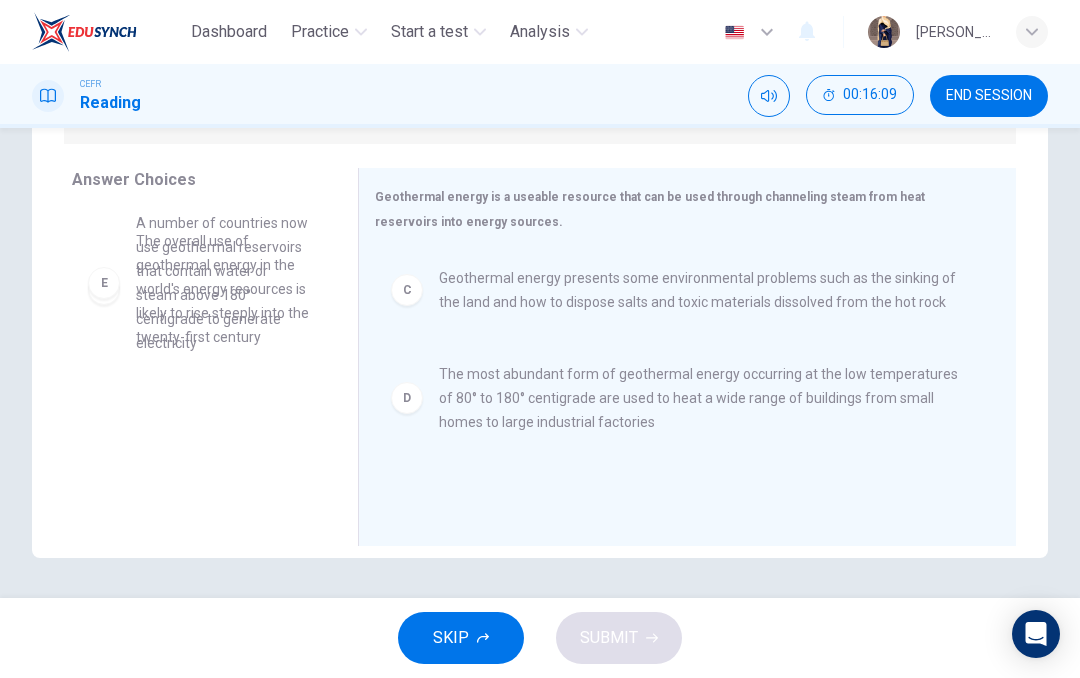 click on "A A number of countries now use similar heat sources to provide heat for residents B The heat can be accessed by drilling holes in the ground if reservoirs like geysers or volcanic structures are not readily available F The overall use of geothermal energy in the world's energy resources is likely to rise steeply into the twenty-first century" at bounding box center (207, 362) 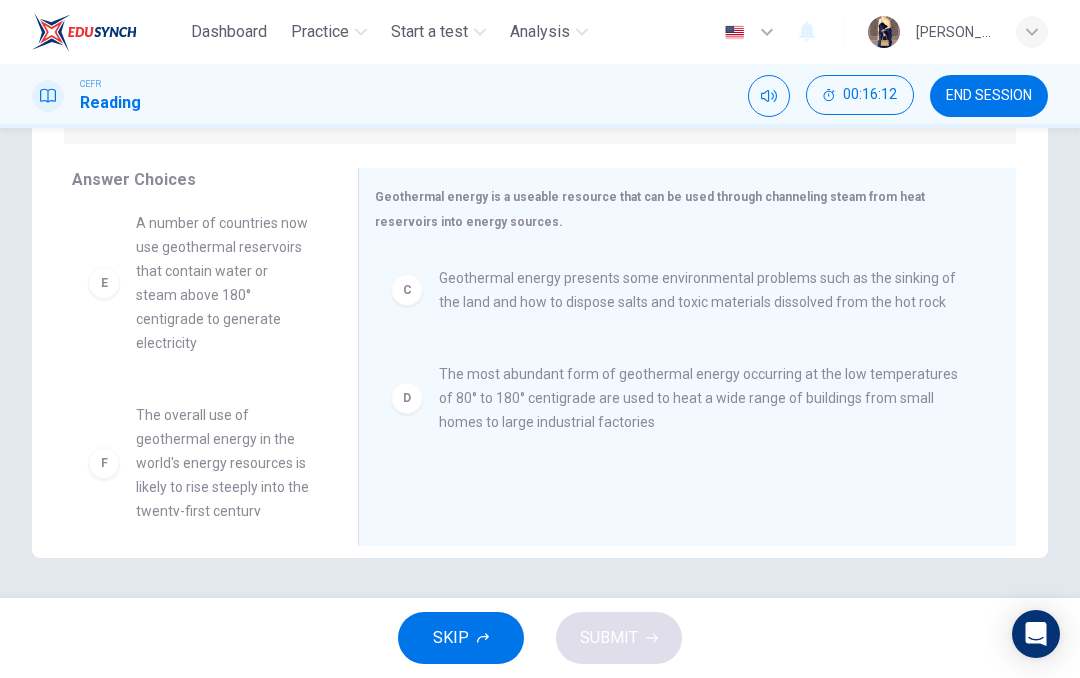scroll, scrollTop: 324, scrollLeft: 0, axis: vertical 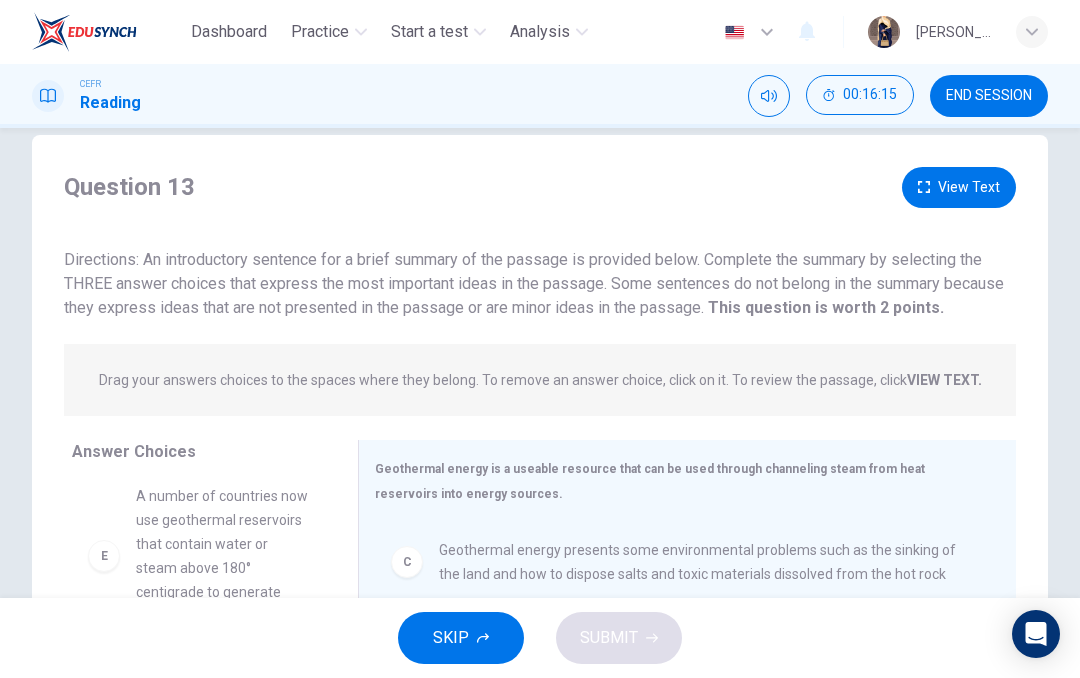 click on "View Text" at bounding box center [959, 187] 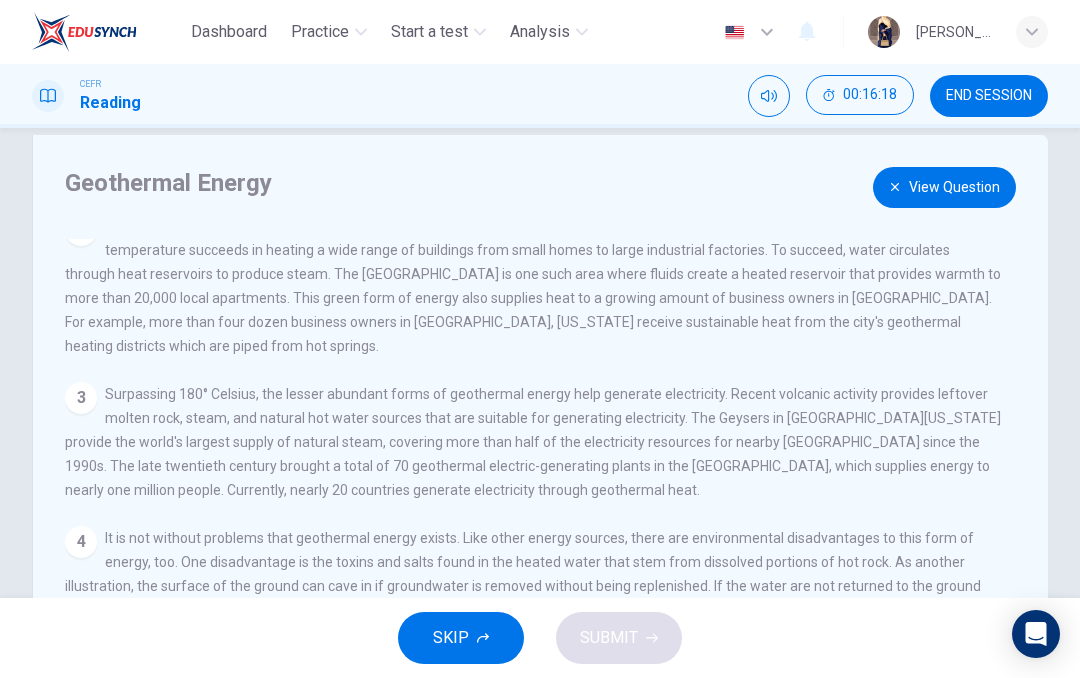 scroll, scrollTop: 170, scrollLeft: 0, axis: vertical 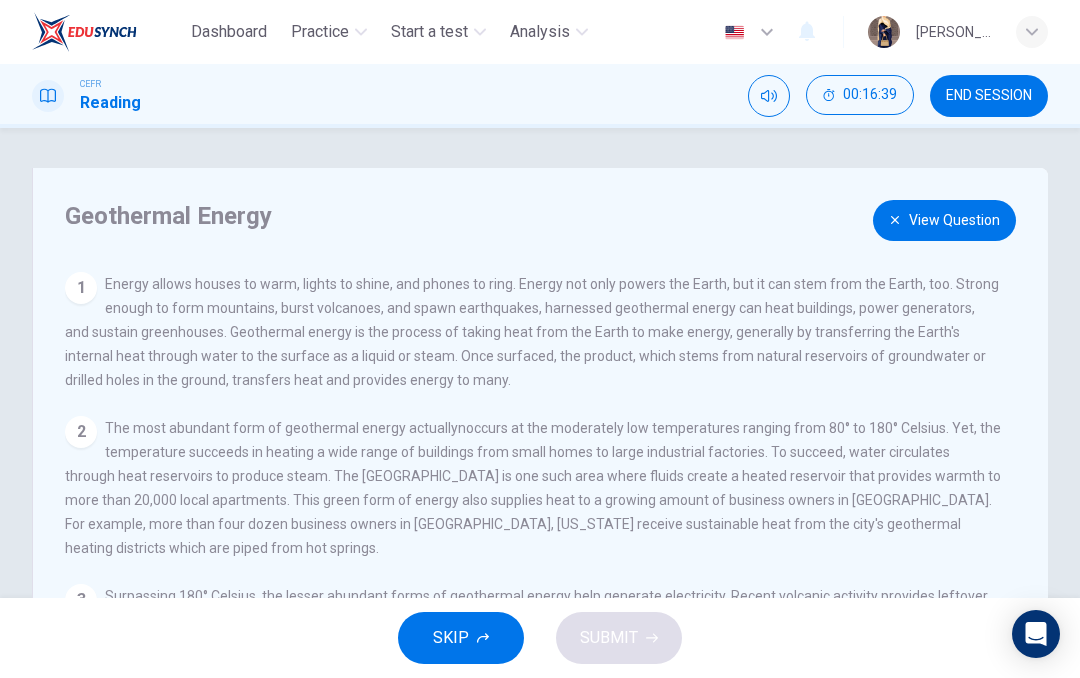 click on "View Question" at bounding box center (944, 220) 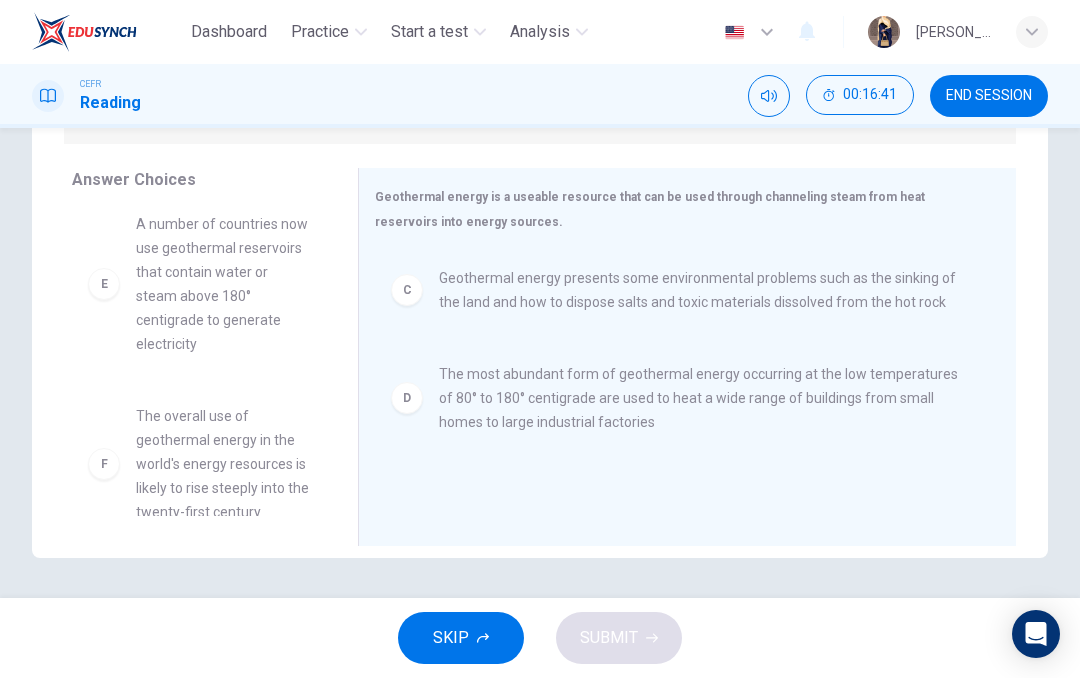 scroll, scrollTop: 305, scrollLeft: 0, axis: vertical 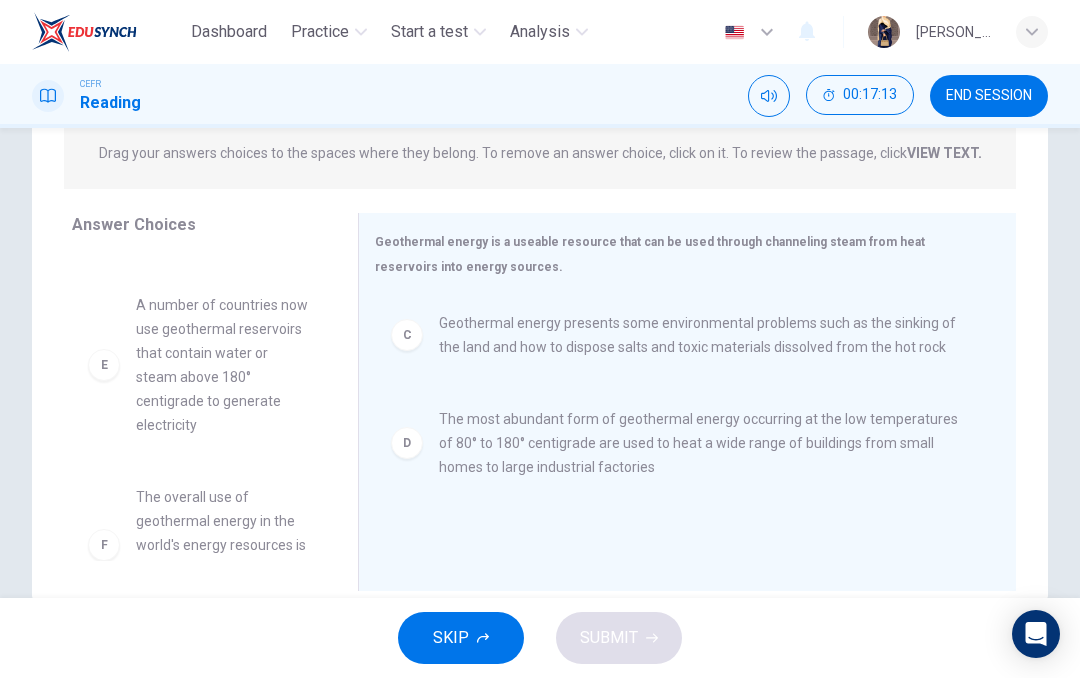 click on "C Geothermal energy presents some environmental problems such as the sinking of the land and how to dispose salts and toxic materials dissolved from the hot rock" at bounding box center (679, 335) 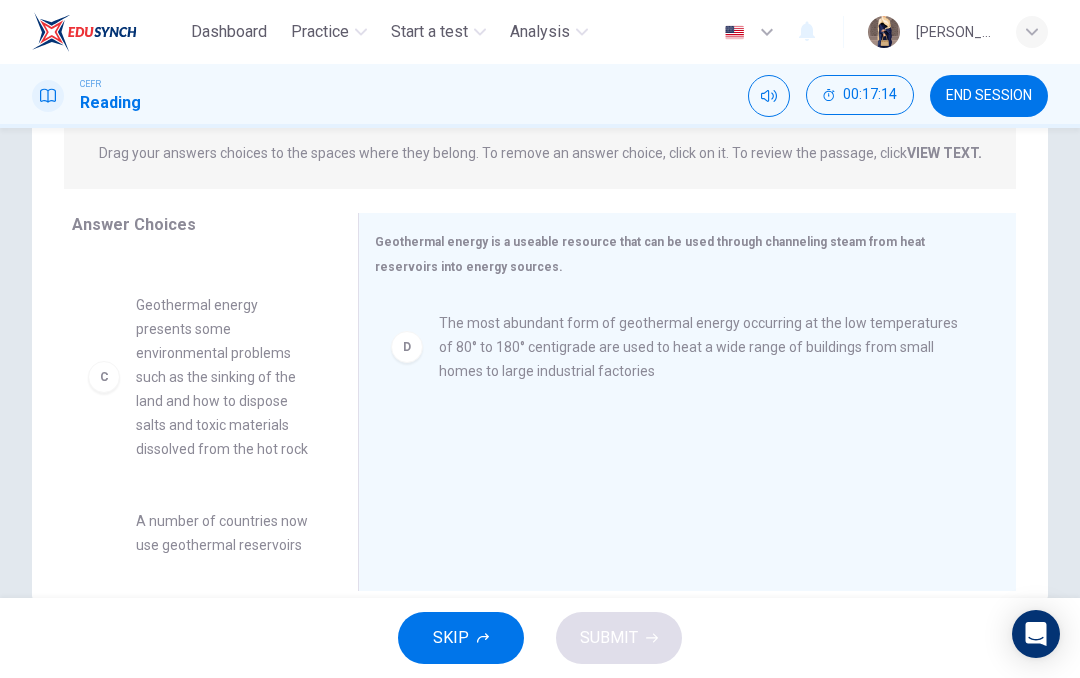 click on "The most abundant form of geothermal energy occurring at the low temperatures of 80° to 180° centigrade are used to heat a wide range of buildings from small homes to large industrial factories" at bounding box center (703, 347) 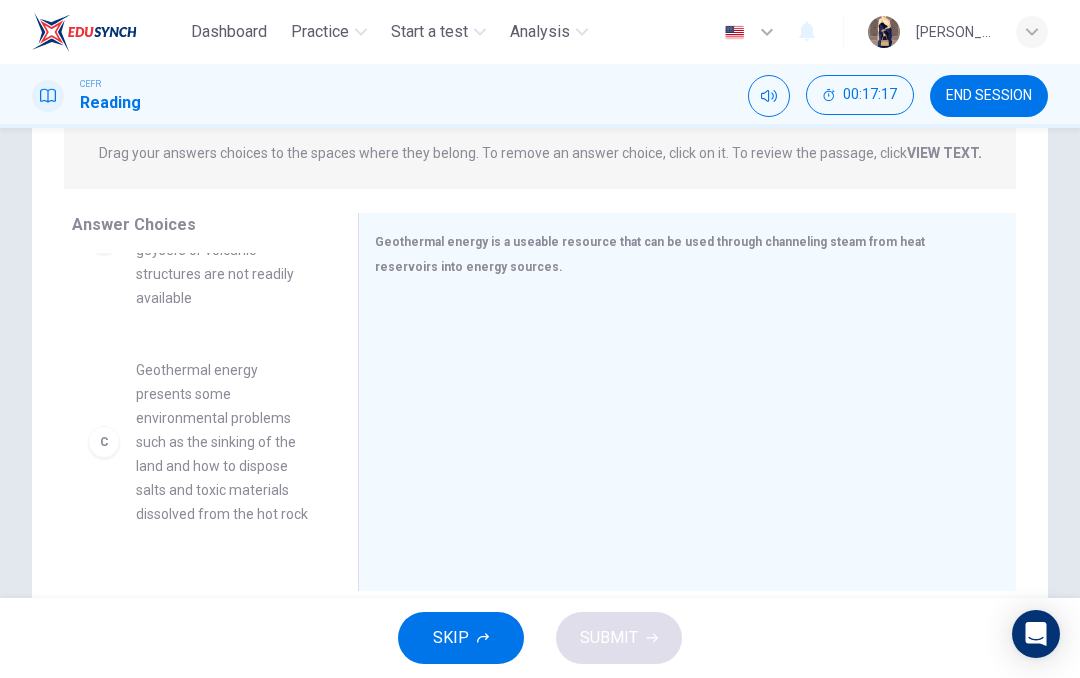 scroll, scrollTop: 222, scrollLeft: 0, axis: vertical 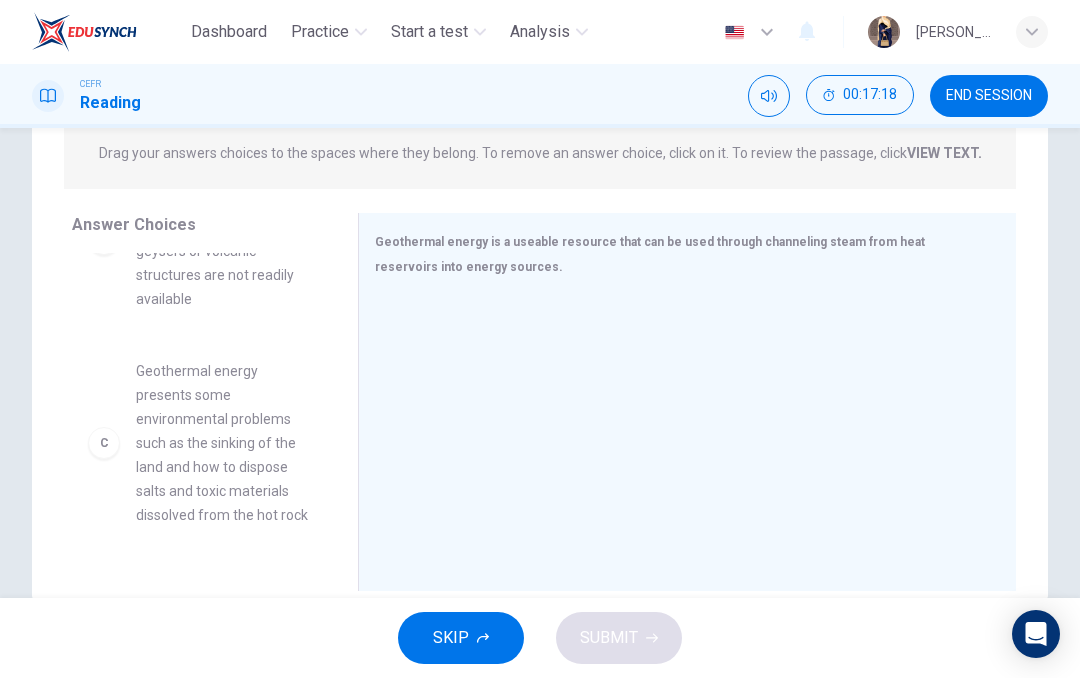 click on "C Geothermal energy presents some environmental problems such as the sinking of the land and how to dispose salts and toxic materials dissolved from the hot rock" at bounding box center (199, 443) 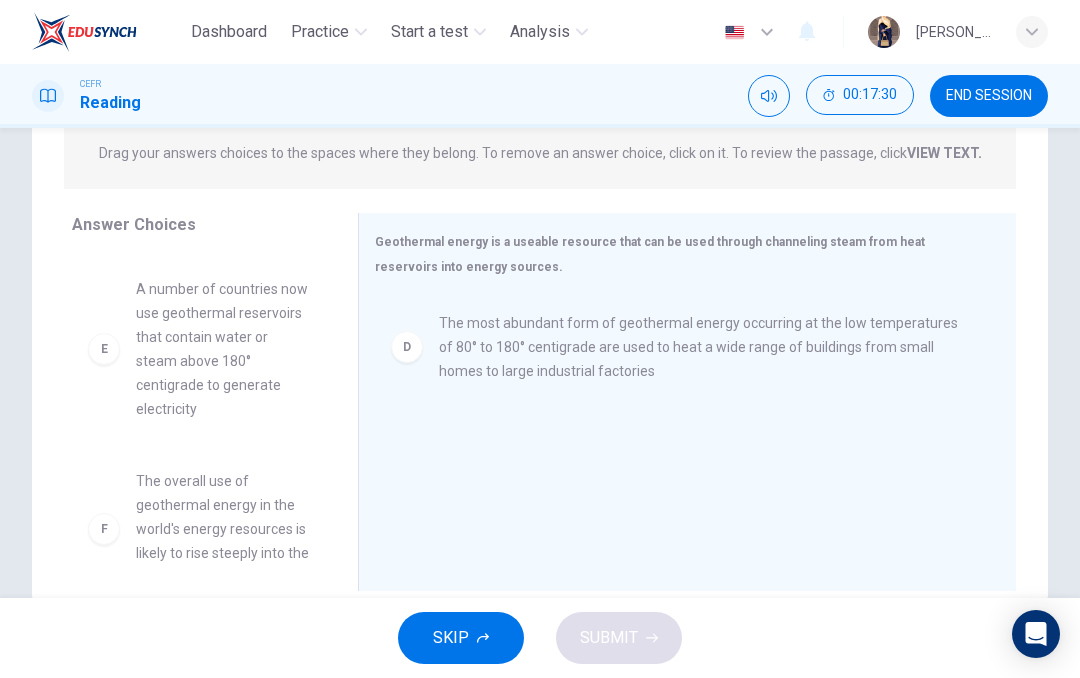 scroll, scrollTop: 523, scrollLeft: 0, axis: vertical 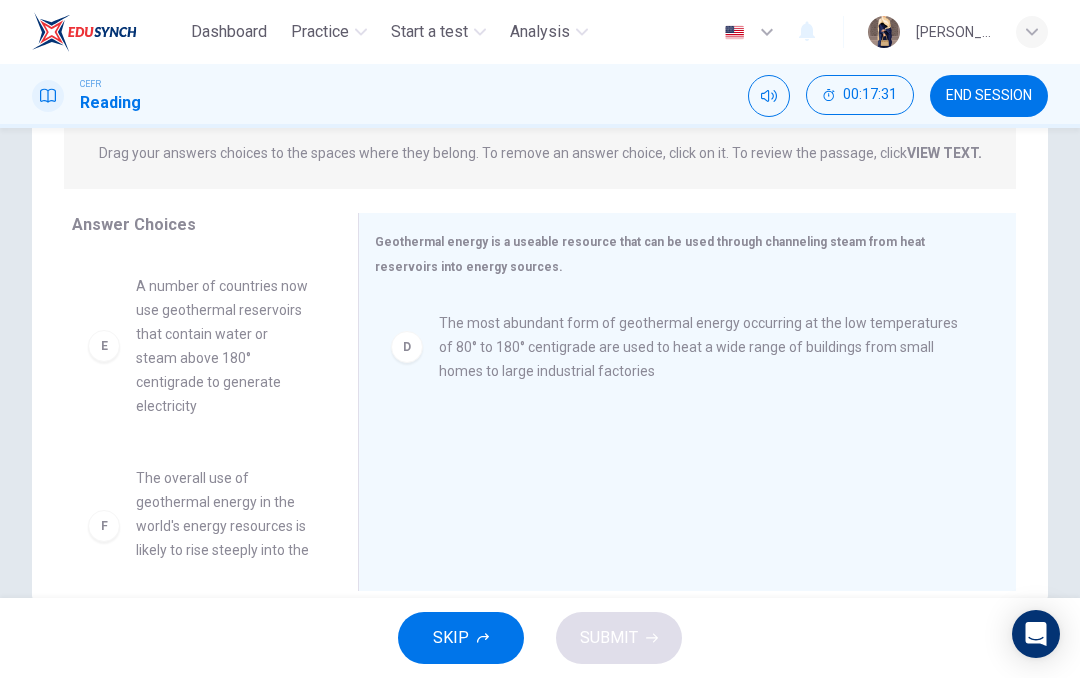 click on "E" at bounding box center (104, 346) 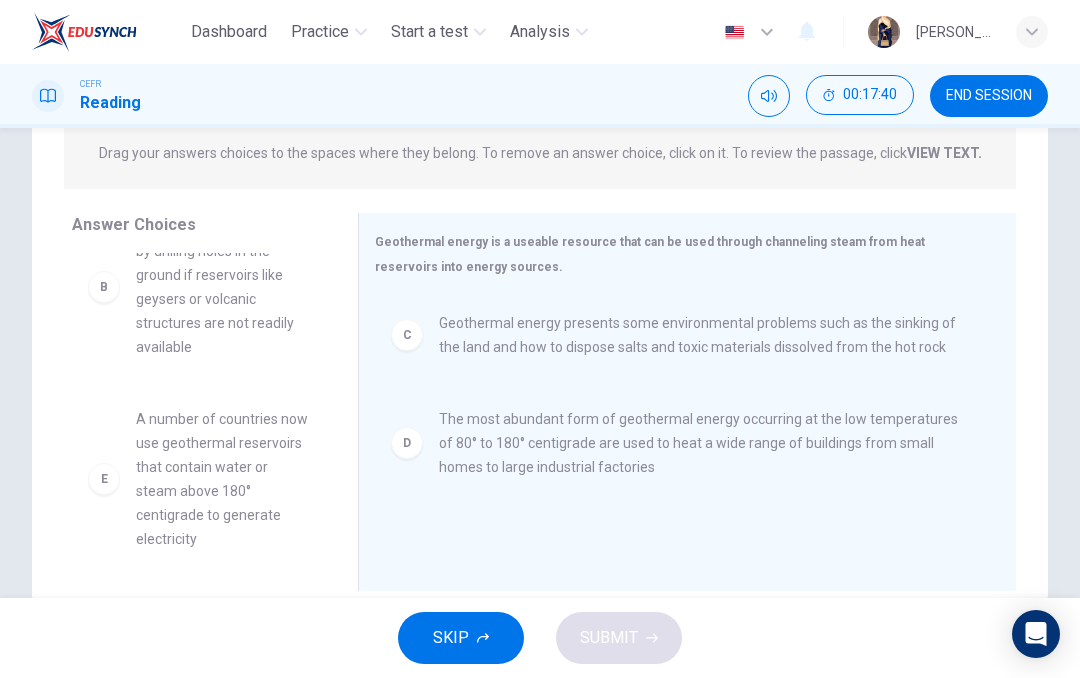 scroll, scrollTop: 182, scrollLeft: 0, axis: vertical 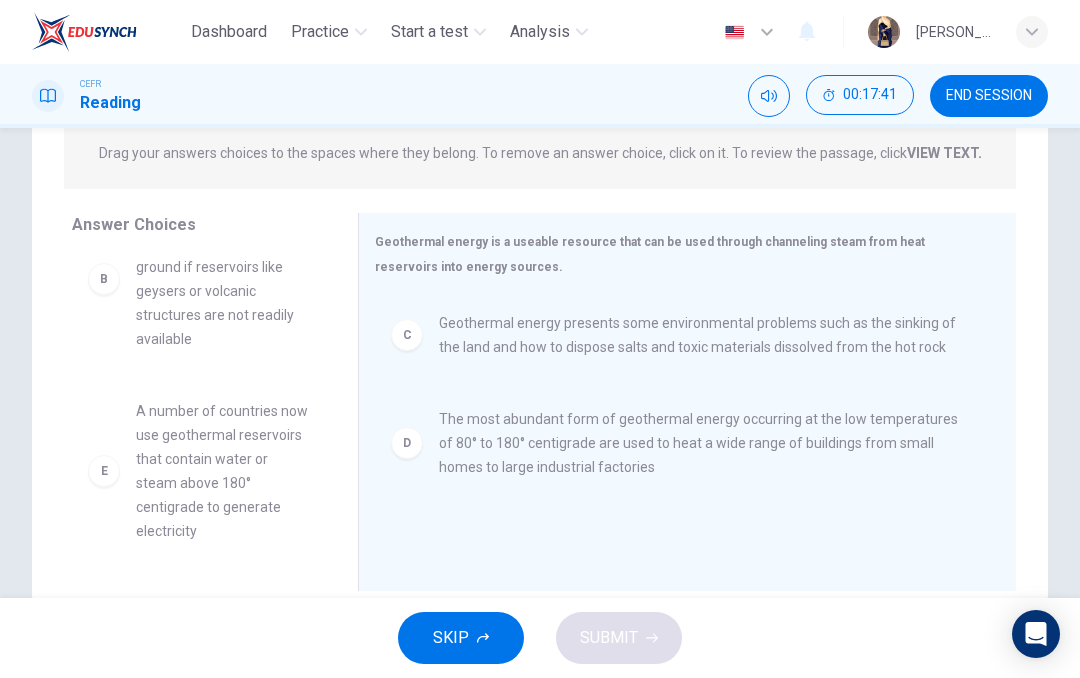 click on "E" at bounding box center (104, 471) 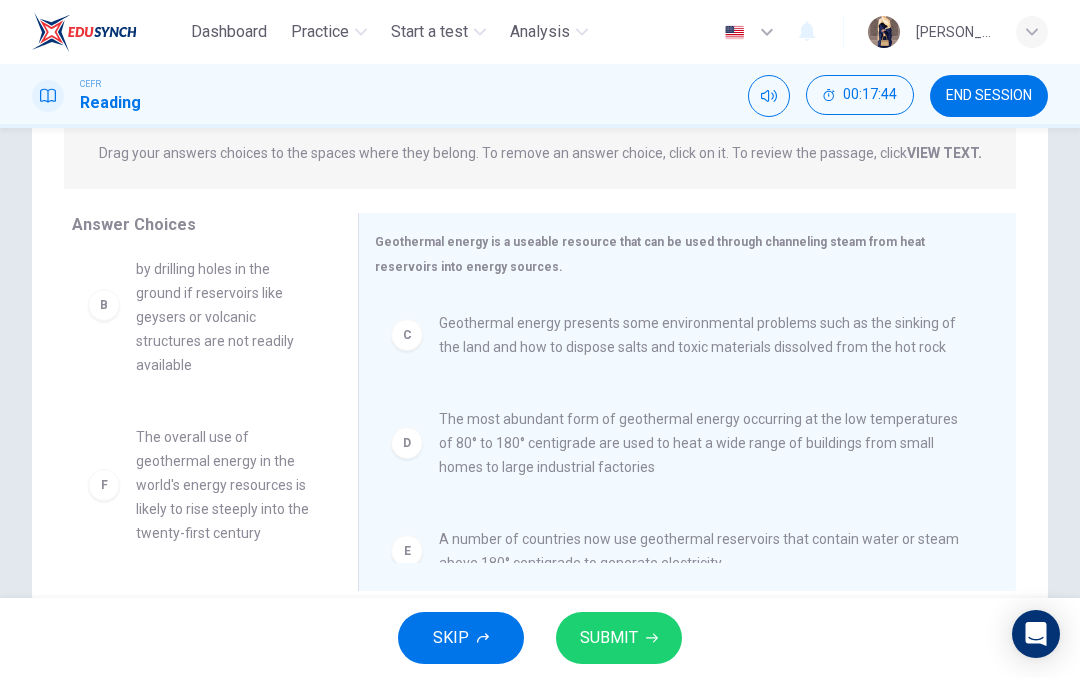 scroll, scrollTop: 156, scrollLeft: 0, axis: vertical 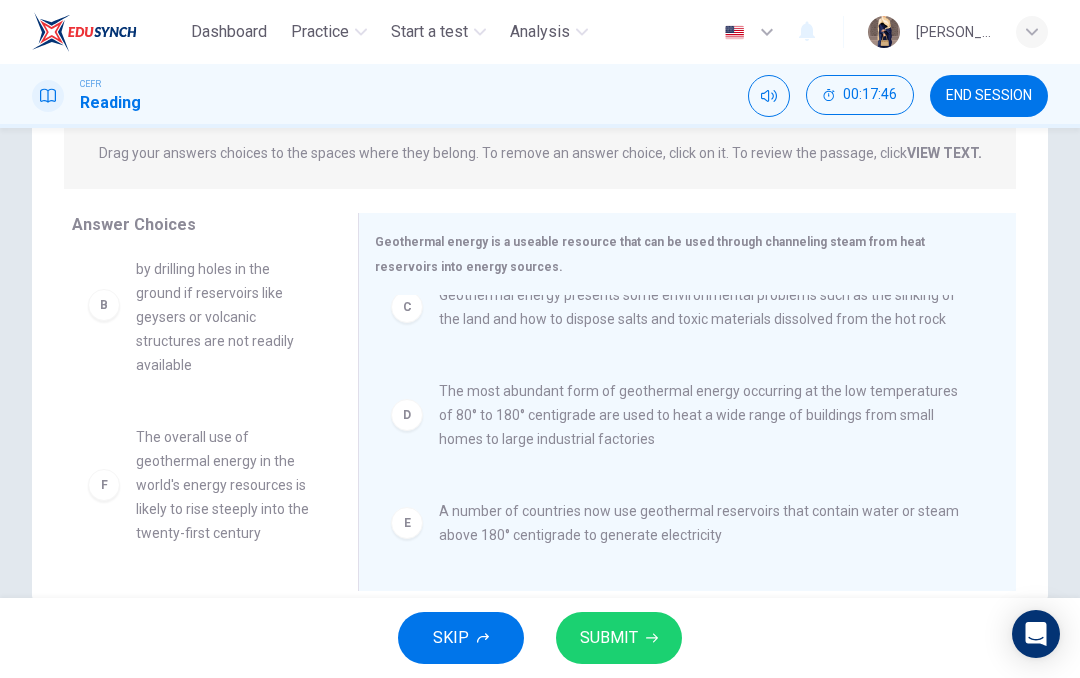 click on "SUBMIT" at bounding box center [609, 638] 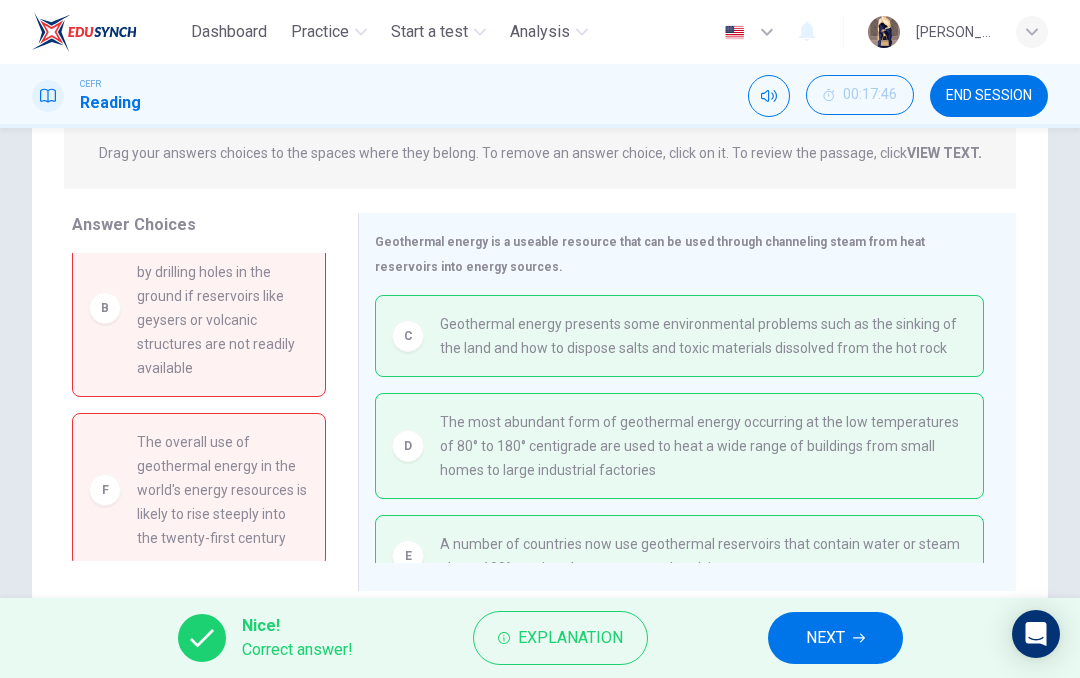 scroll, scrollTop: 0, scrollLeft: 0, axis: both 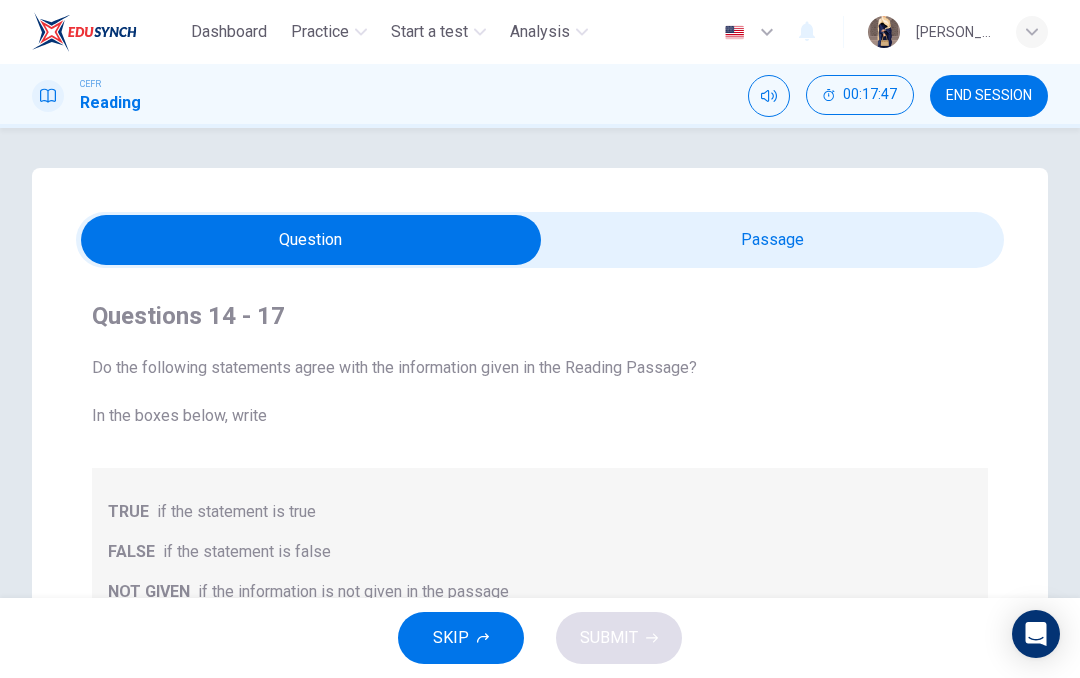 click at bounding box center (311, 240) 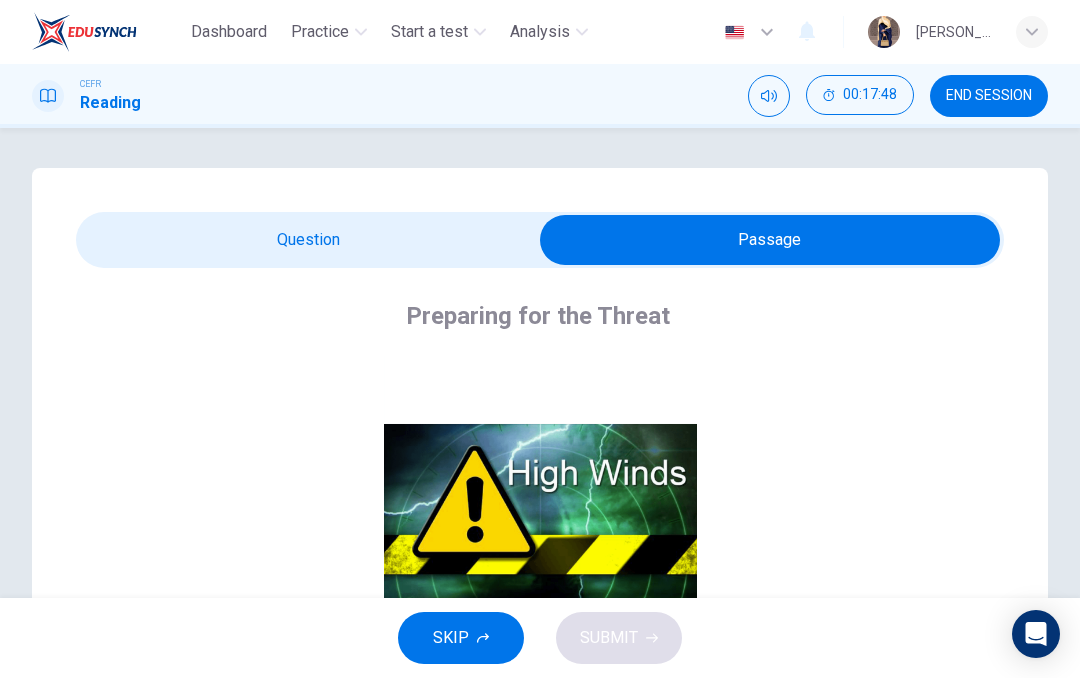 click on "END SESSION" at bounding box center [989, 96] 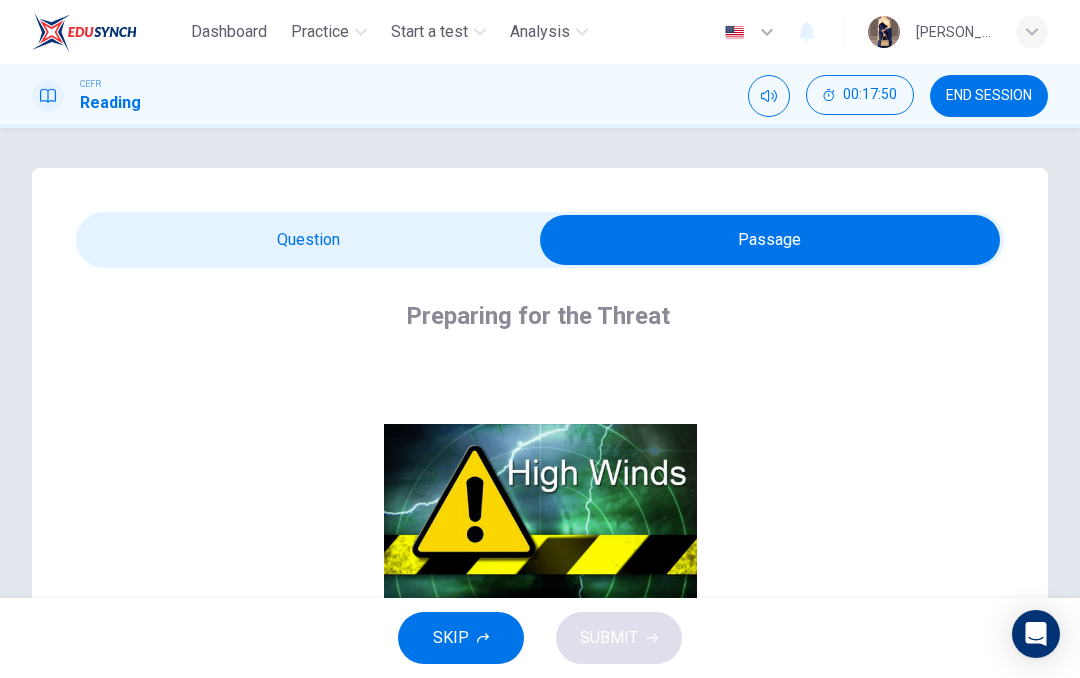 click on "END SESSION" at bounding box center (989, 96) 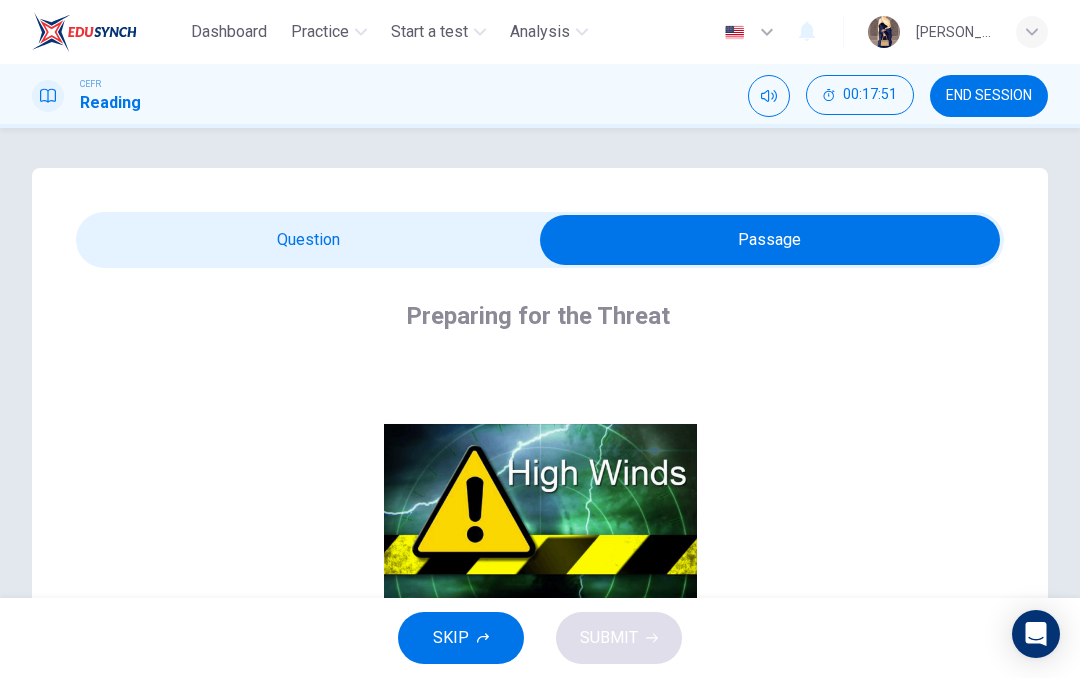 click on "END SESSION" at bounding box center (989, 96) 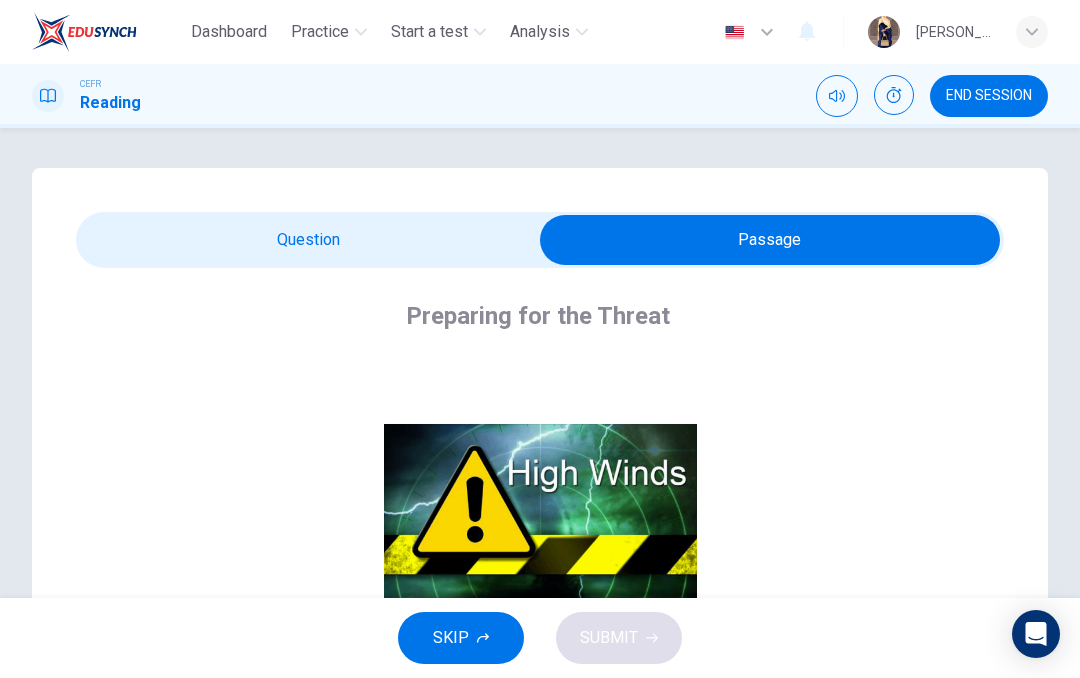 click 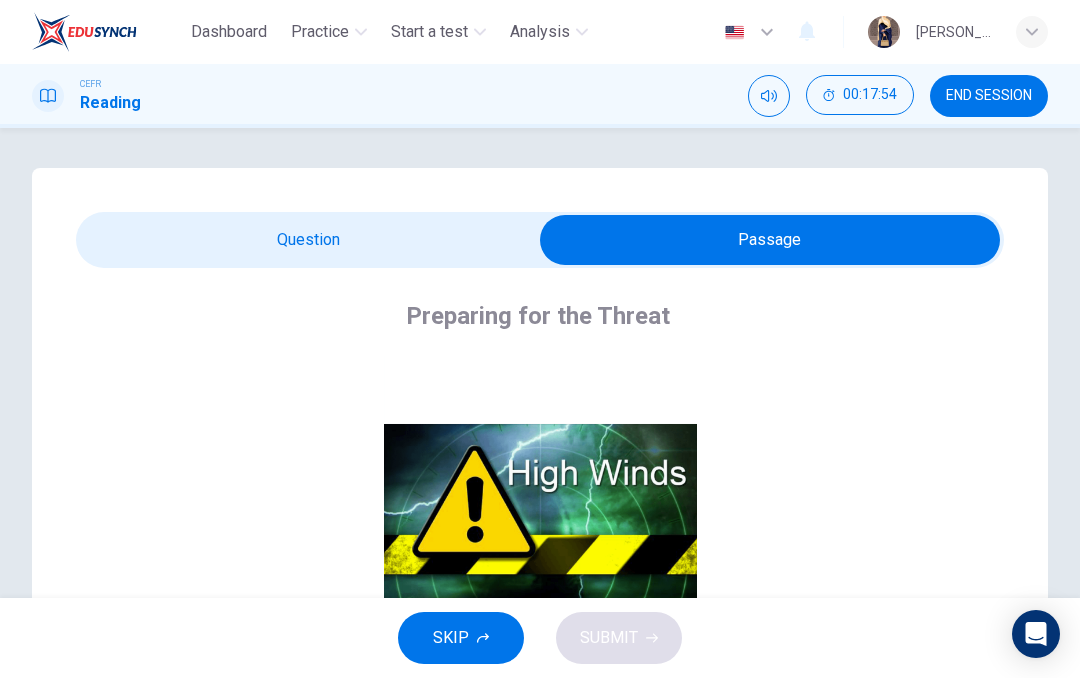 click at bounding box center (769, 96) 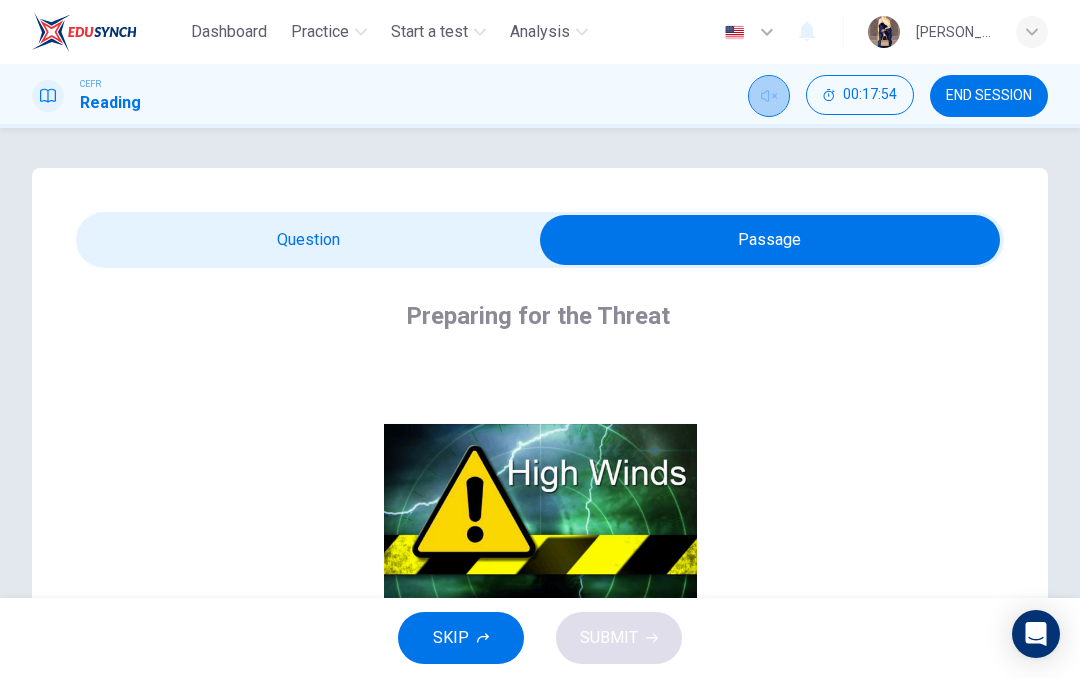 click 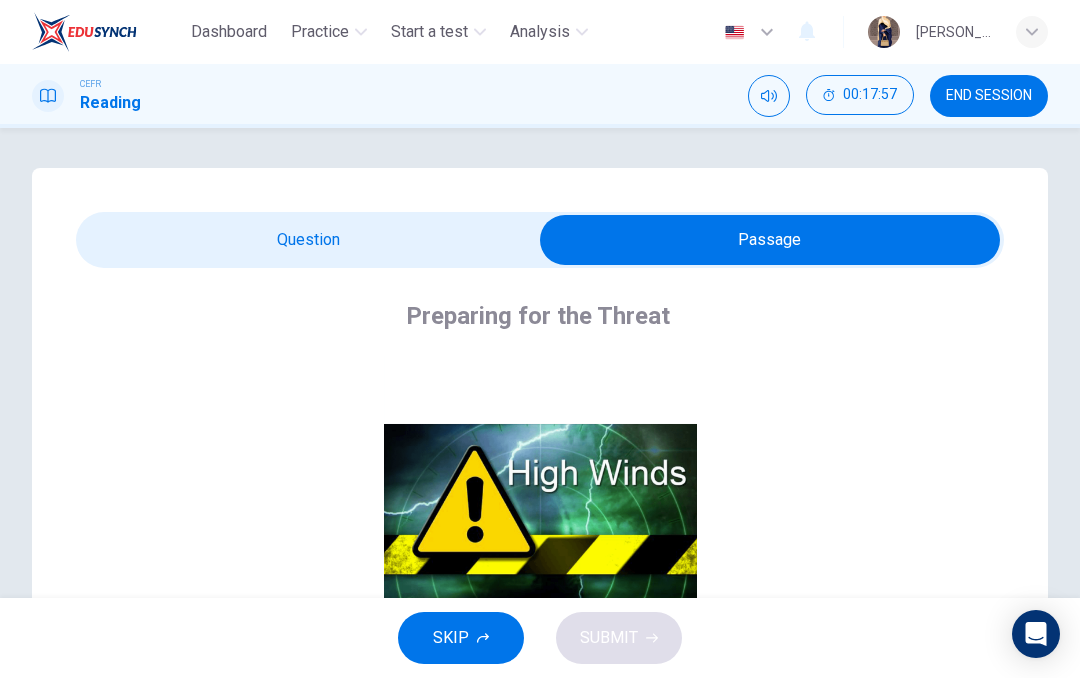 scroll, scrollTop: 0, scrollLeft: 0, axis: both 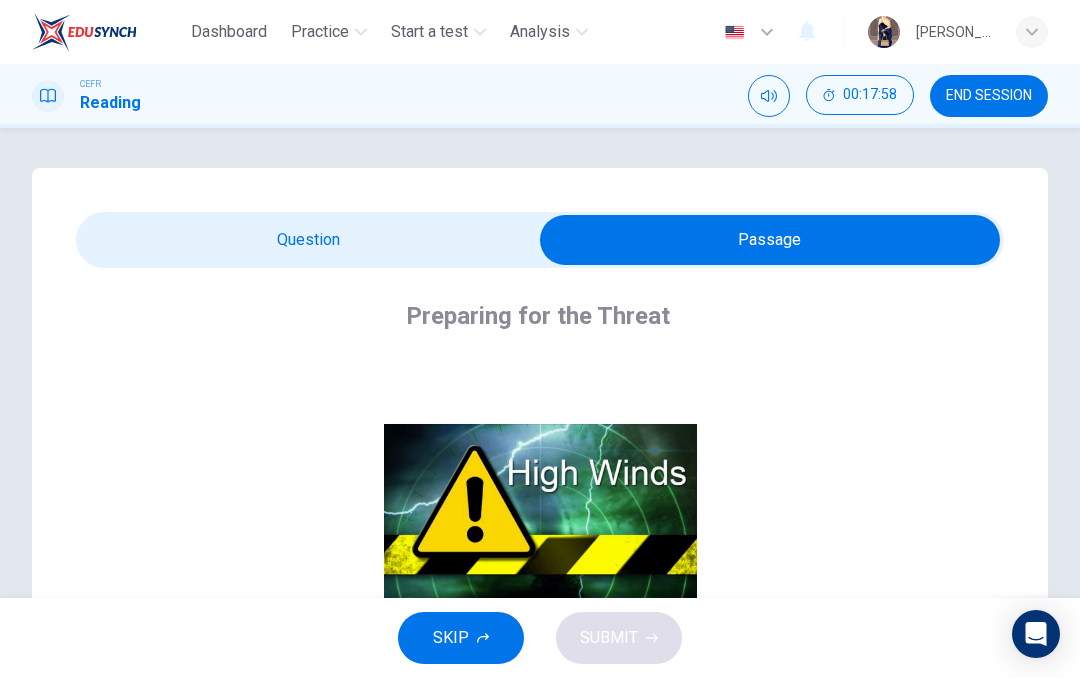 click on "END SESSION" at bounding box center (989, 96) 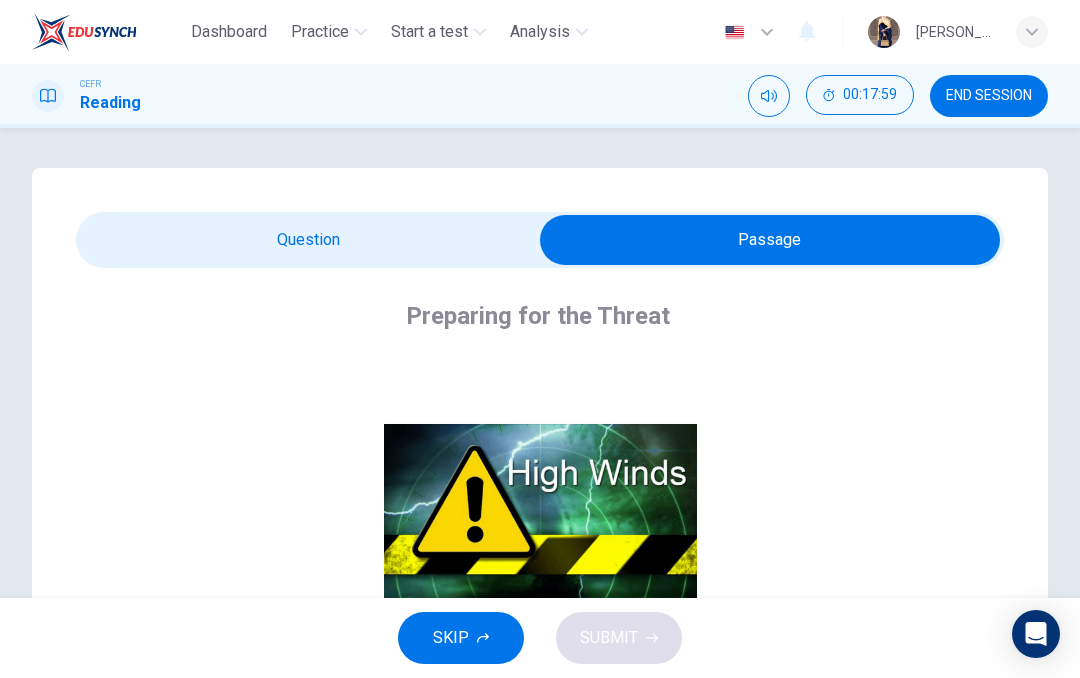click on "END SESSION" at bounding box center [989, 96] 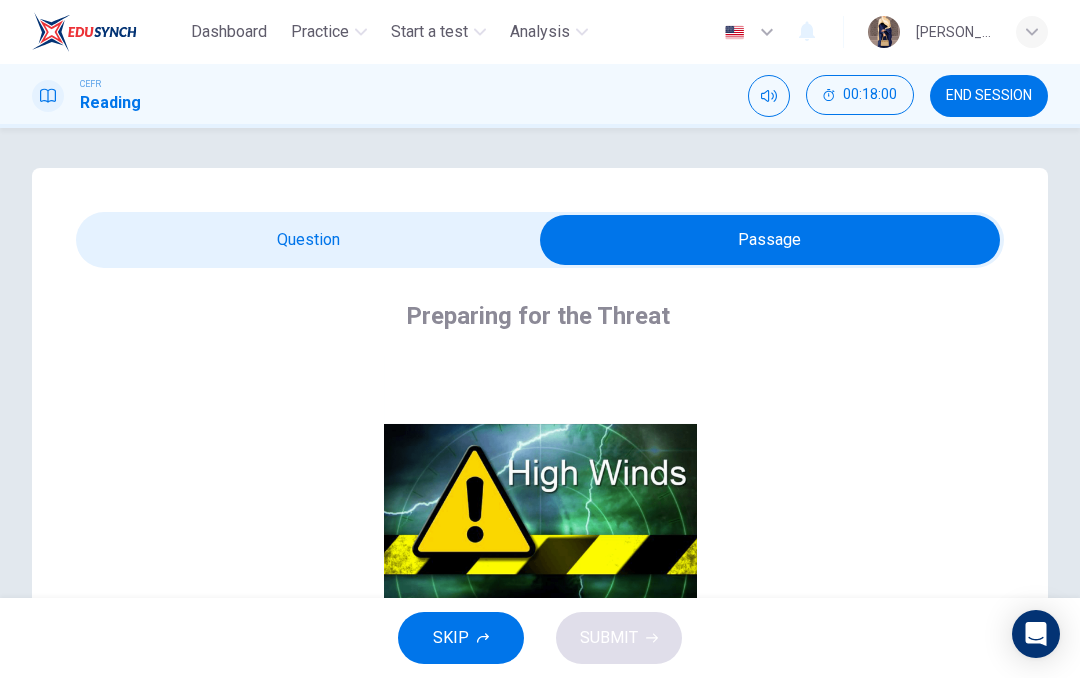 click on "END SESSION" at bounding box center (989, 96) 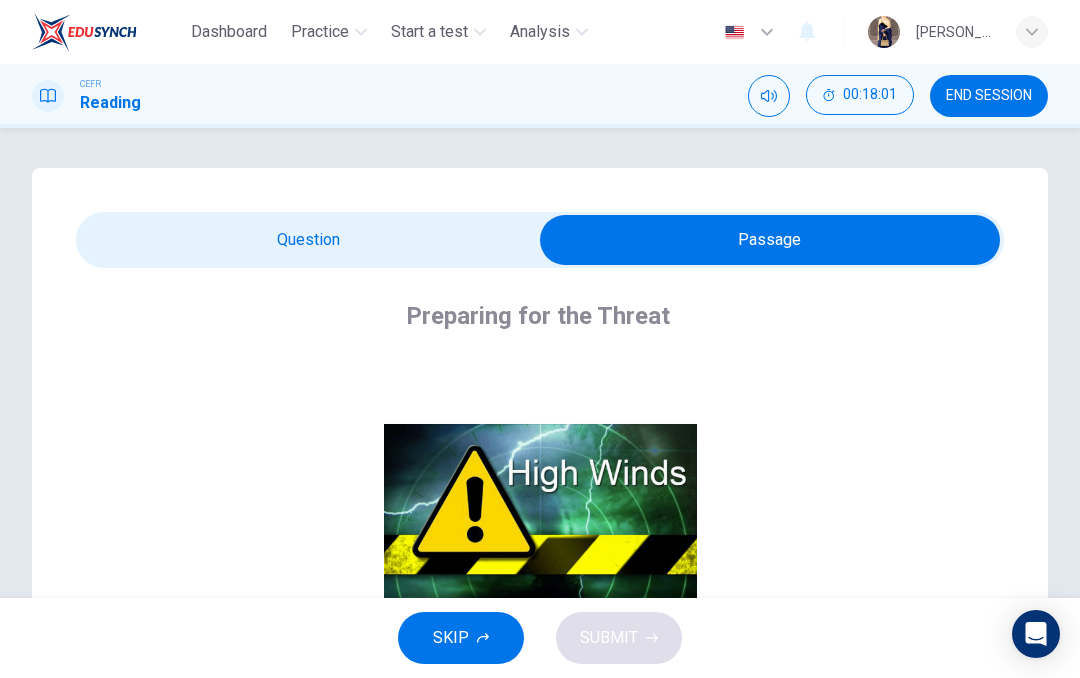 click on "END SESSION" at bounding box center (989, 96) 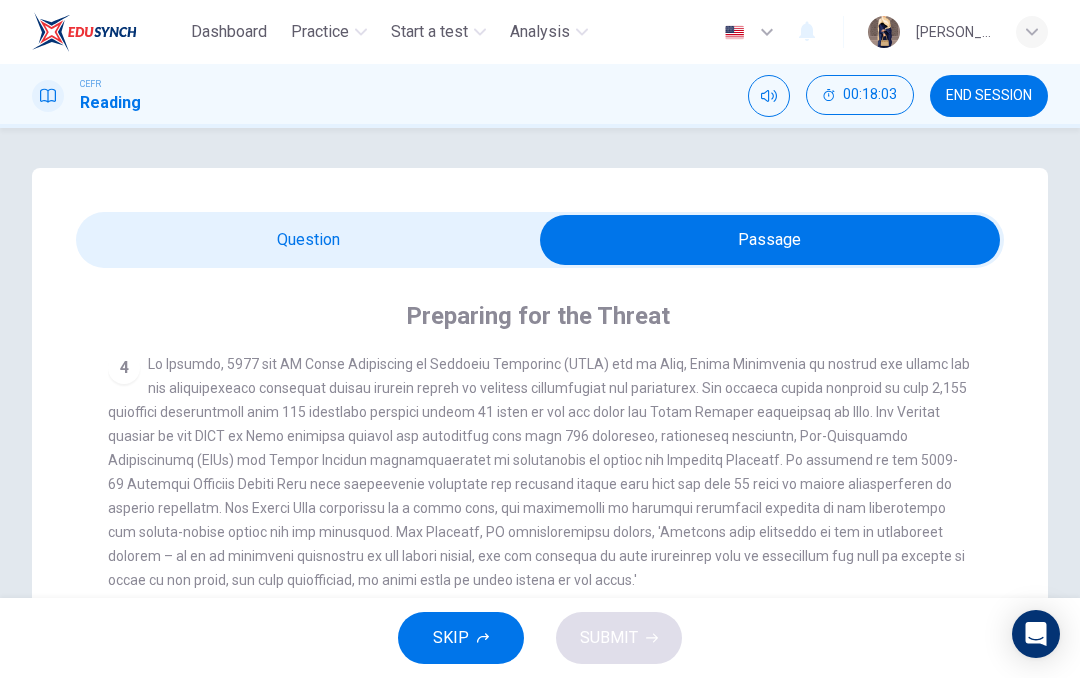 click on "SKIP" at bounding box center (461, 638) 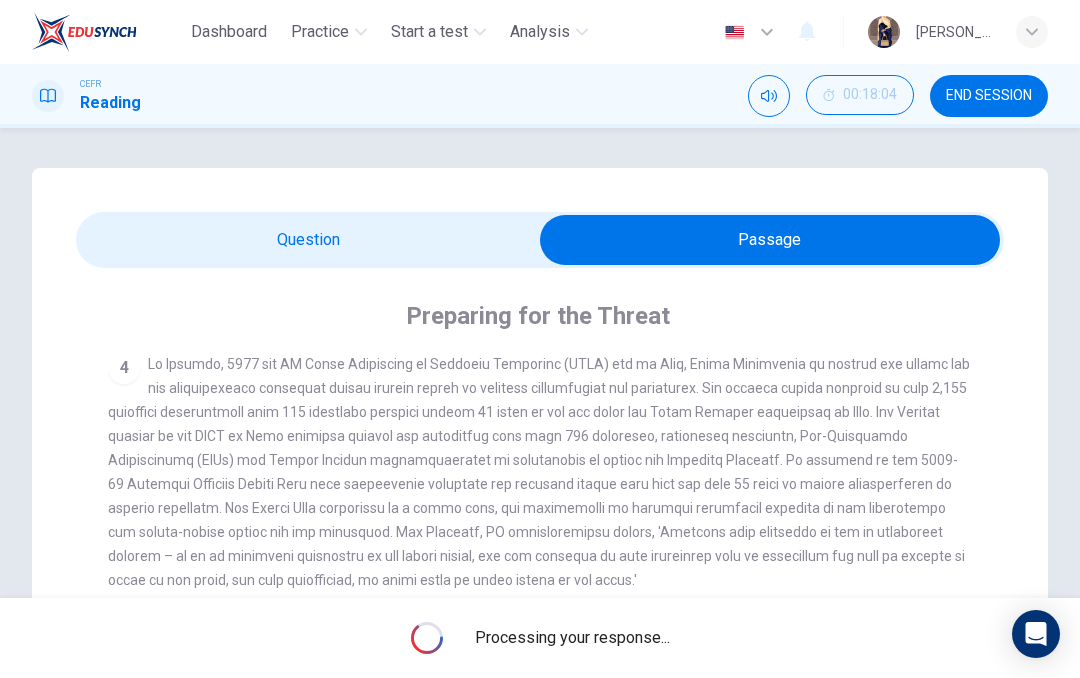 scroll, scrollTop: 888, scrollLeft: 0, axis: vertical 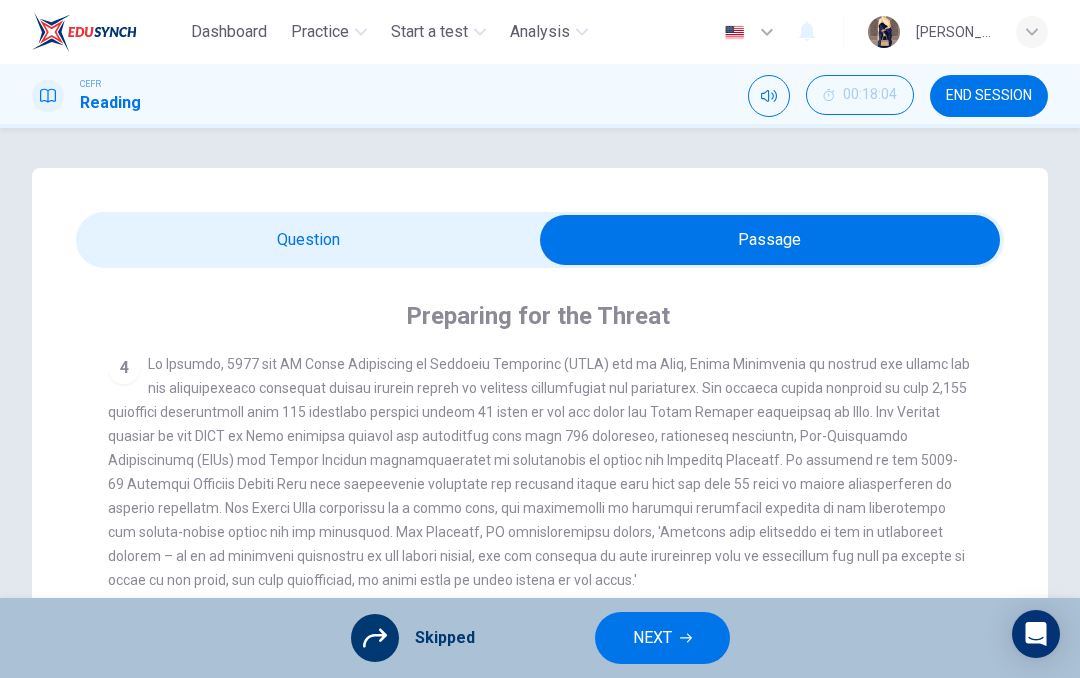 click on "END SESSION" at bounding box center (989, 96) 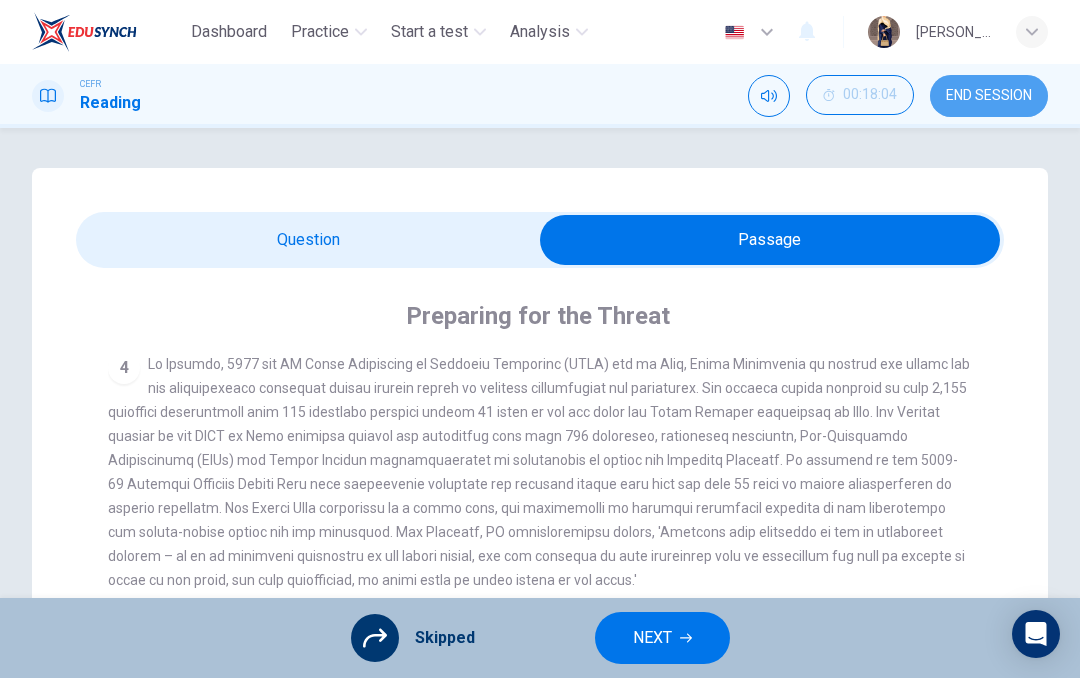 click on "END SESSION" at bounding box center (989, 96) 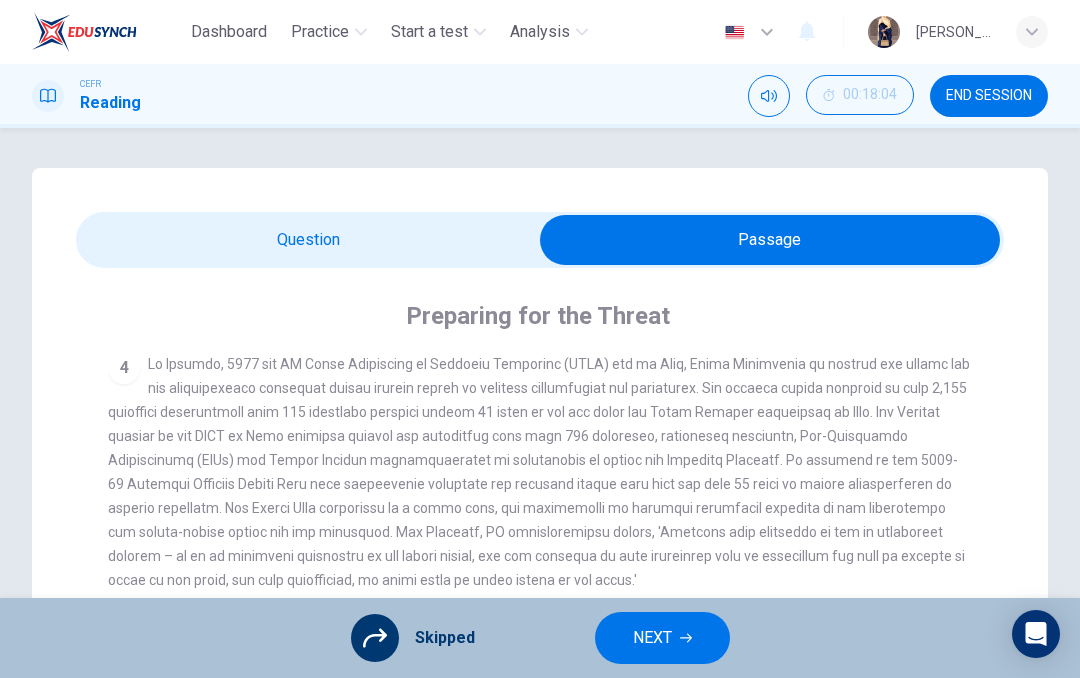 click on "END SESSION" at bounding box center [989, 96] 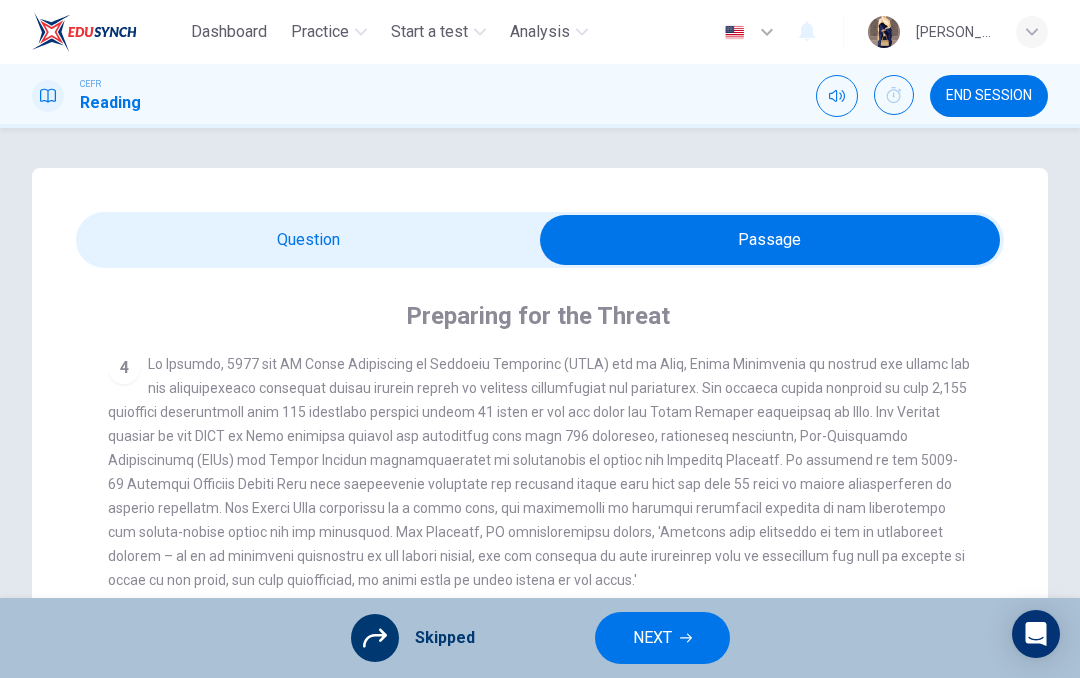 click 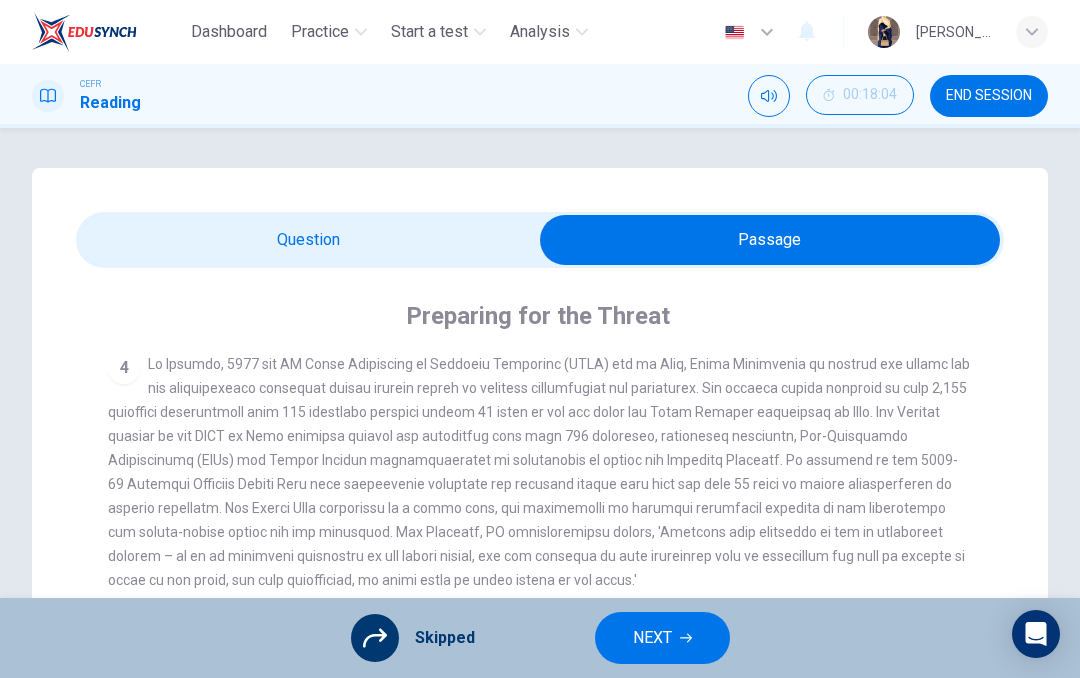 click on "END SESSION" at bounding box center [989, 96] 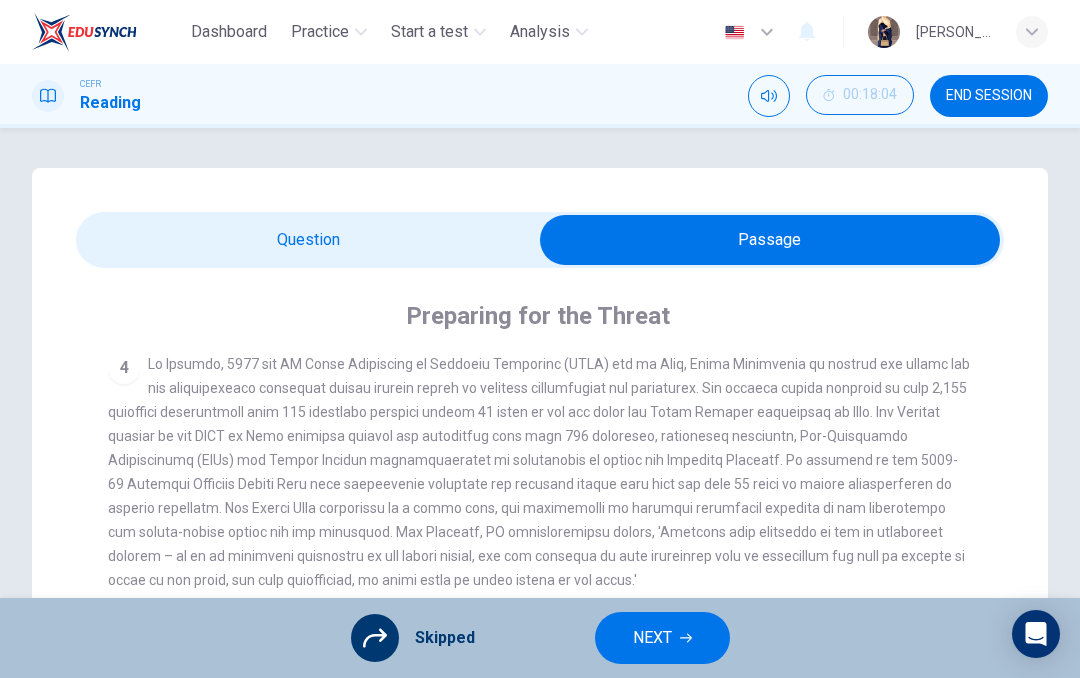 click on "Start a test" at bounding box center (429, 32) 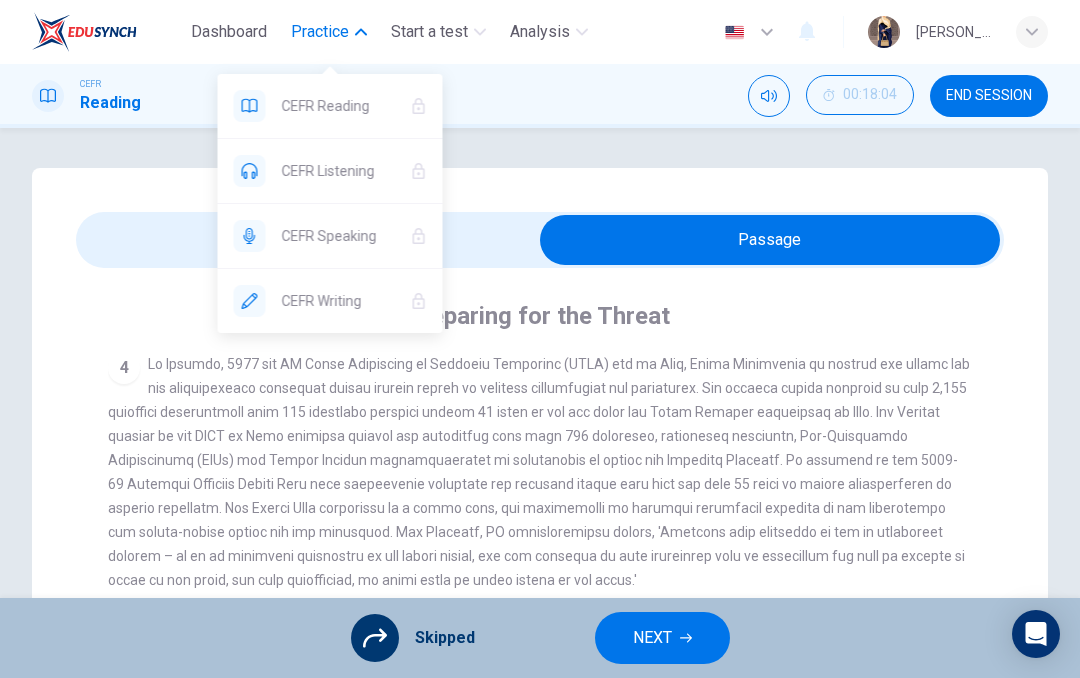 click on "CEFR Listening" at bounding box center (338, 171) 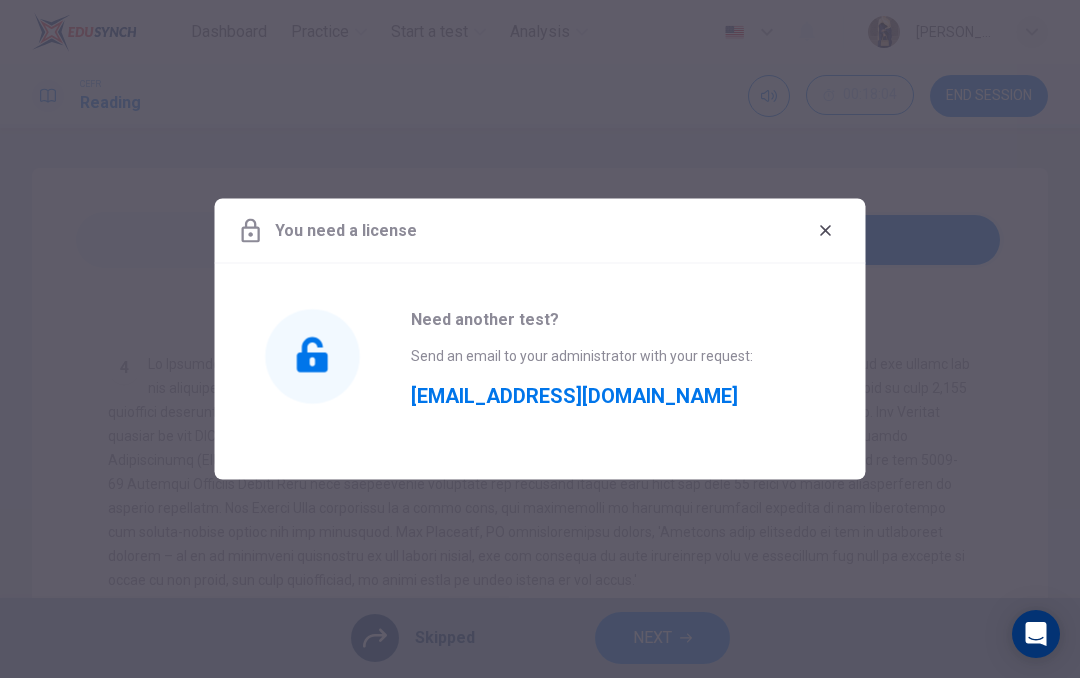 click at bounding box center [826, 231] 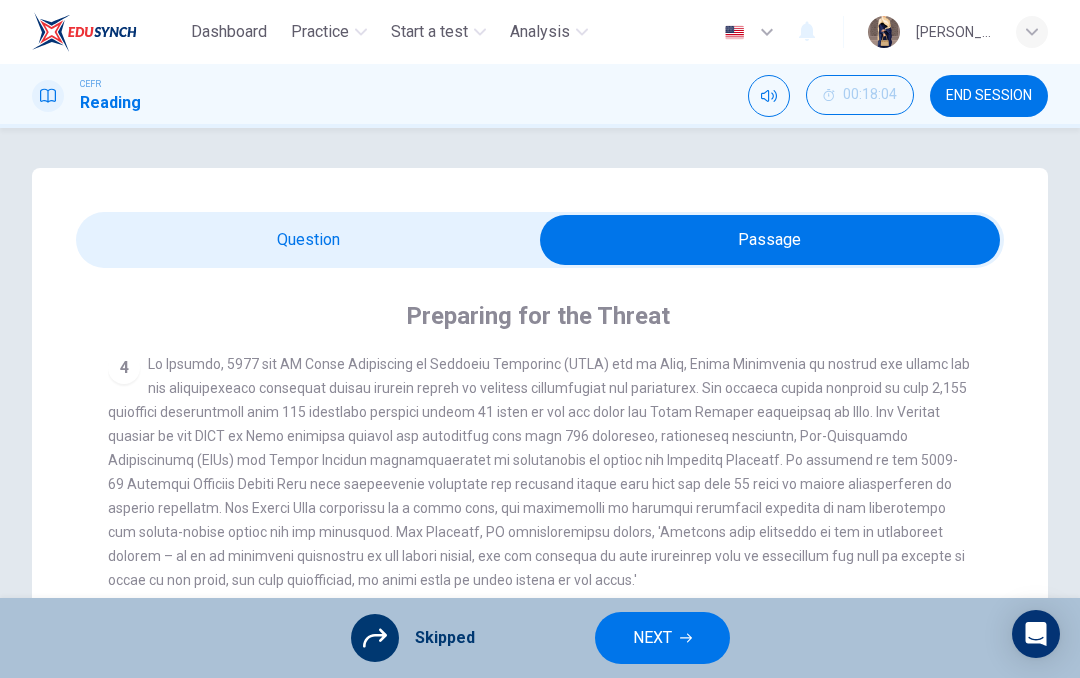 click on "Practice" at bounding box center (320, 32) 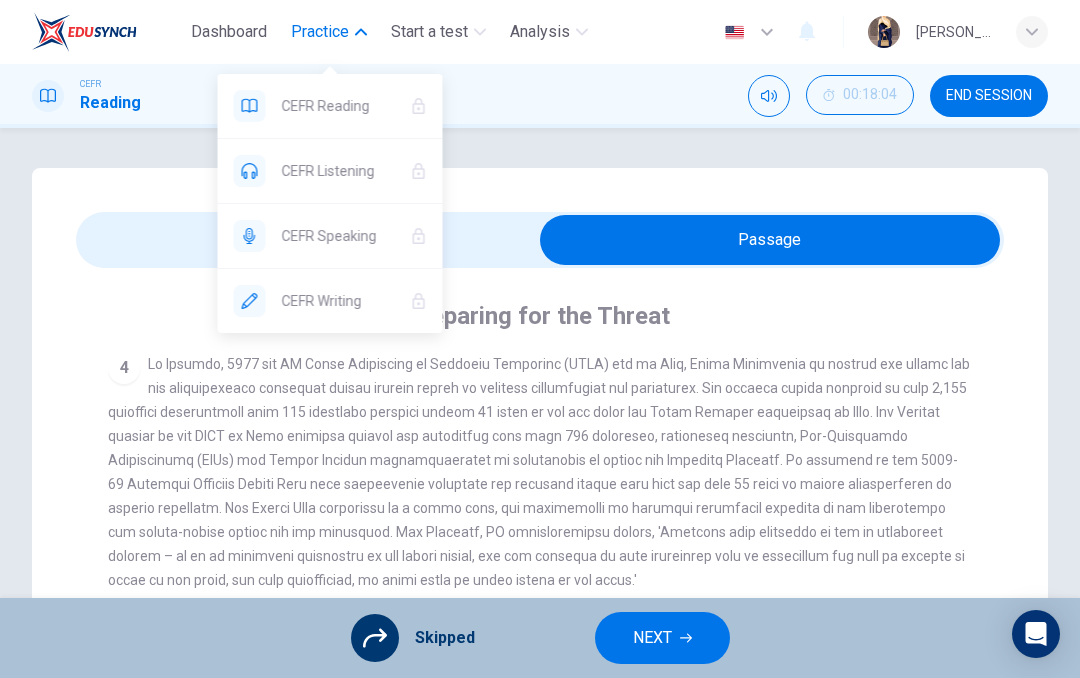 click on "CEFR Listening" at bounding box center (338, 171) 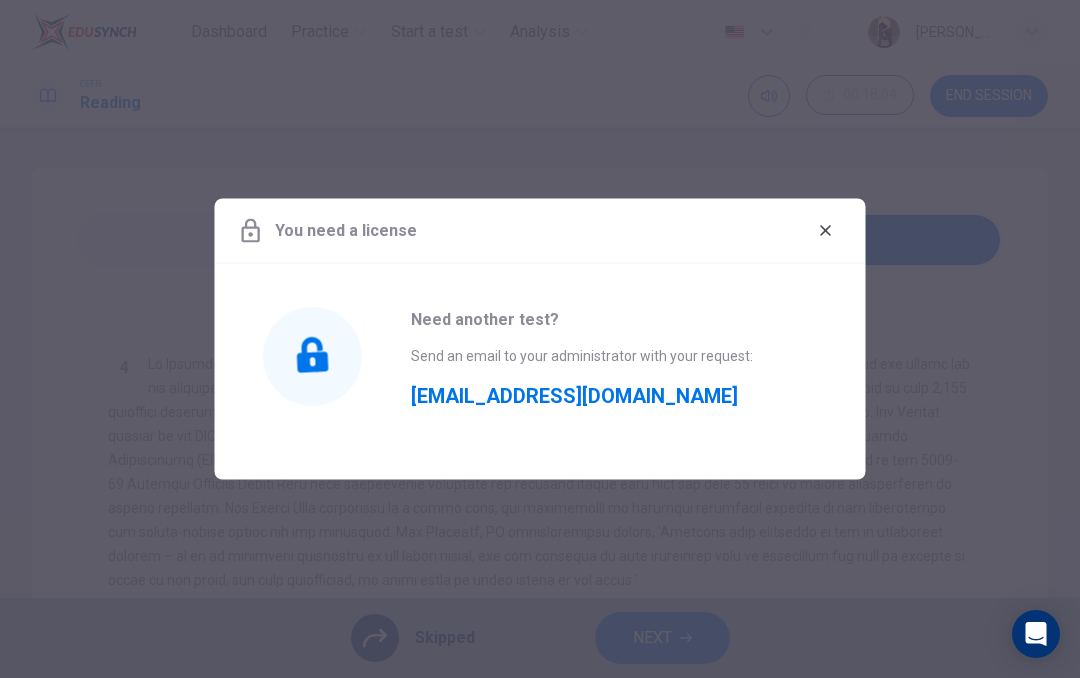 click at bounding box center [826, 231] 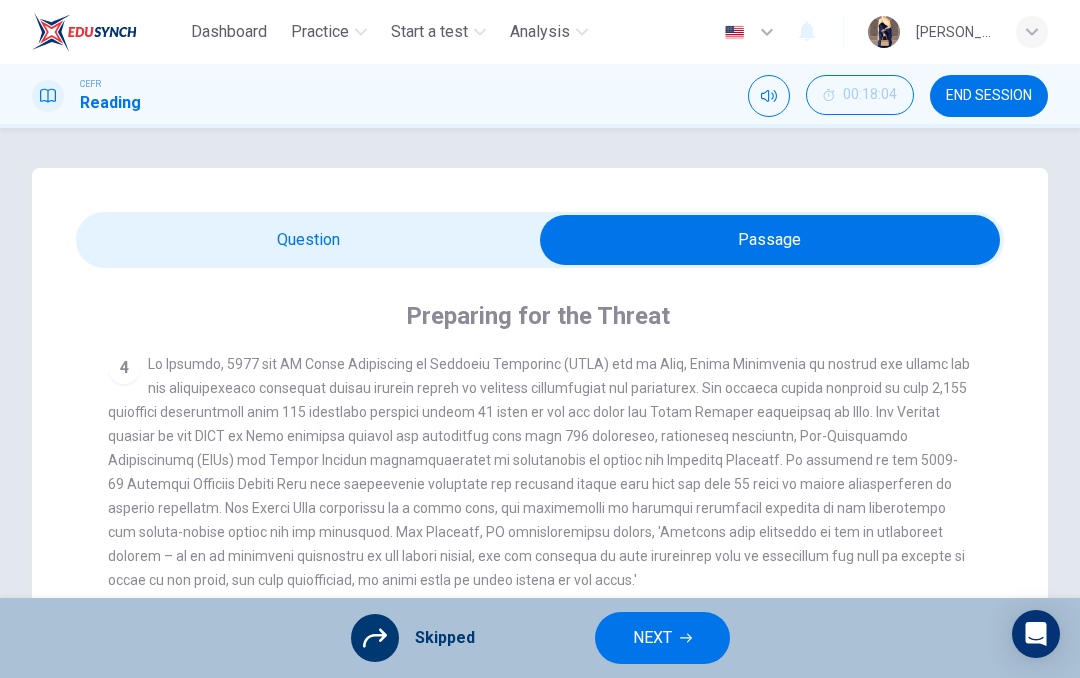 click on "[PERSON_NAME] [PERSON_NAME] [PERSON_NAME]" at bounding box center [954, 32] 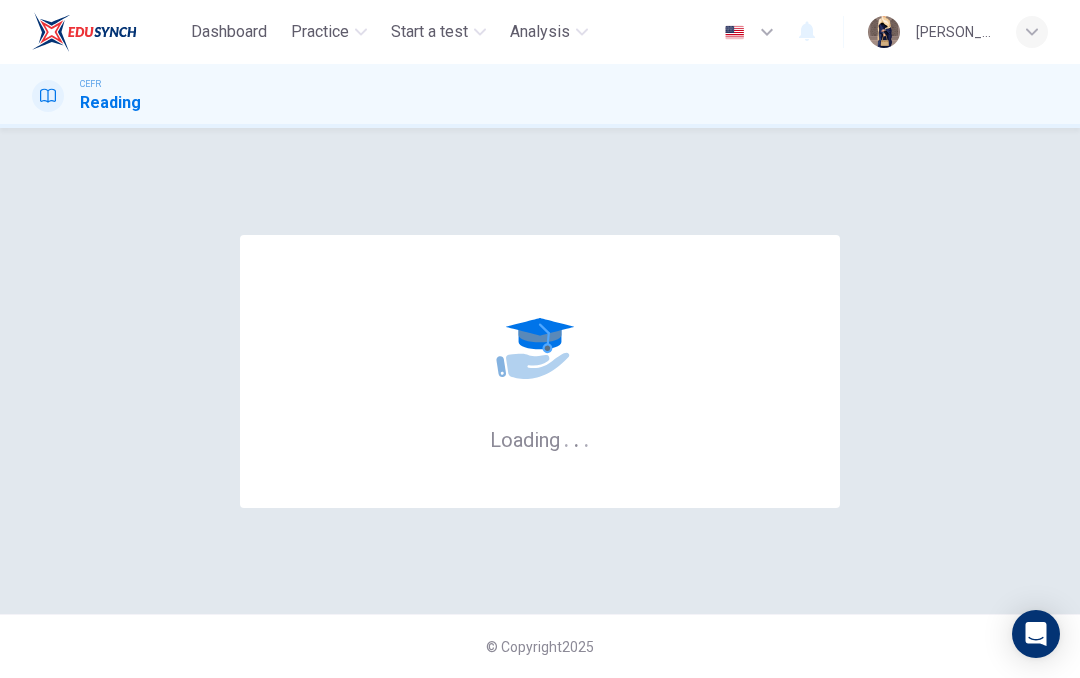scroll, scrollTop: 0, scrollLeft: 0, axis: both 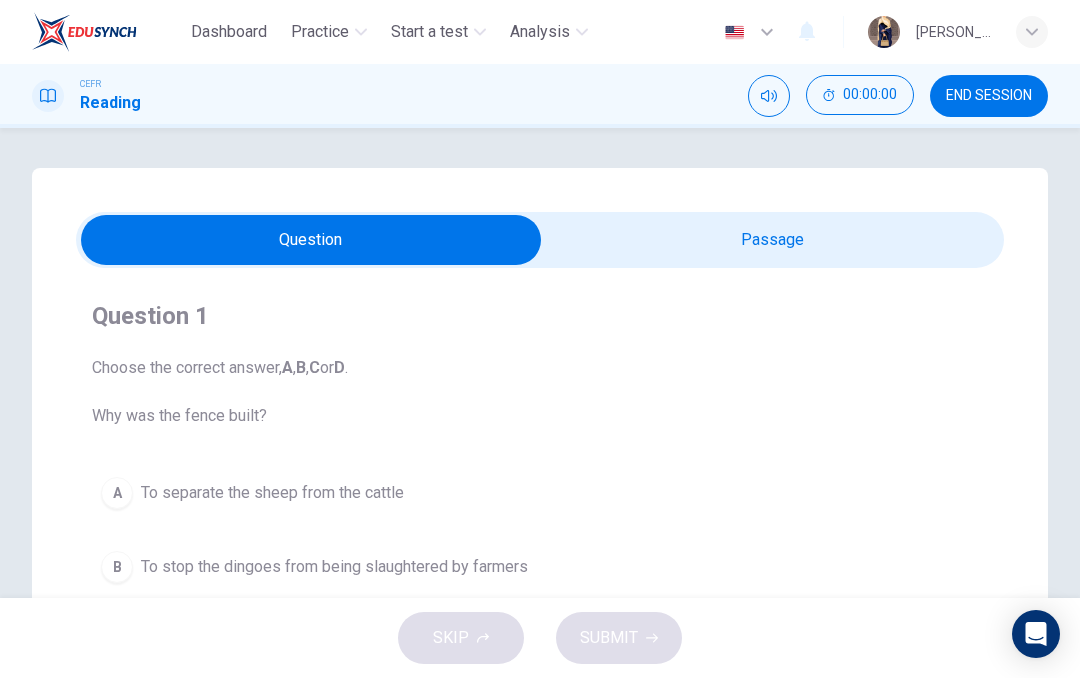 click on "END SESSION" at bounding box center [989, 96] 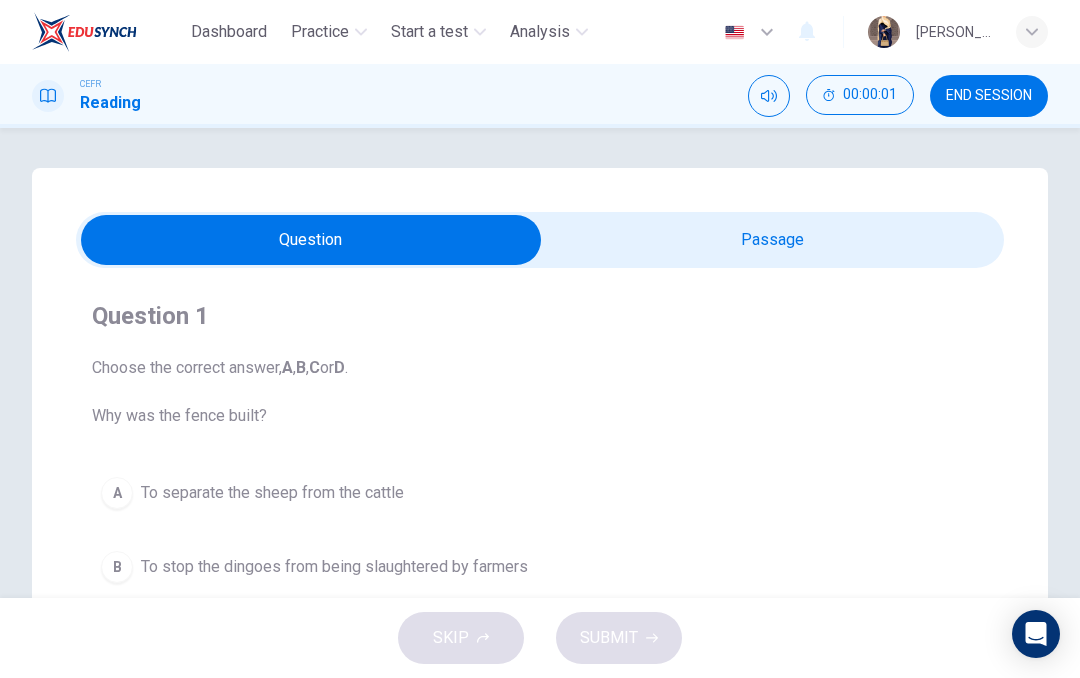 click on "END SESSION" at bounding box center [989, 96] 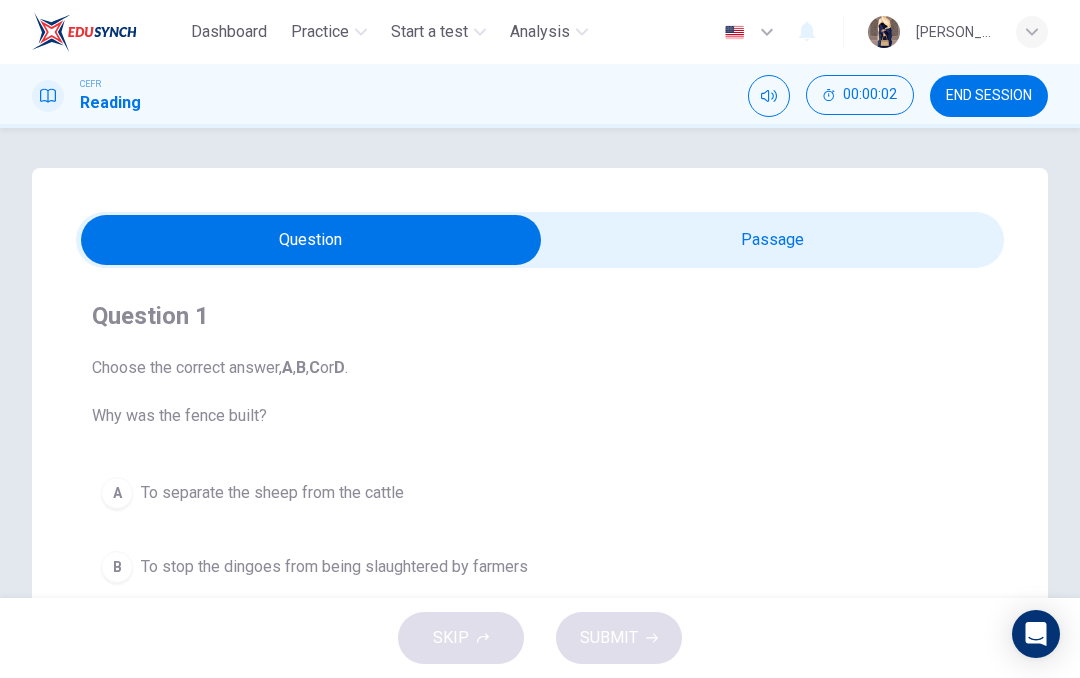 click on "[PERSON_NAME] [PERSON_NAME] [PERSON_NAME]" at bounding box center [958, 32] 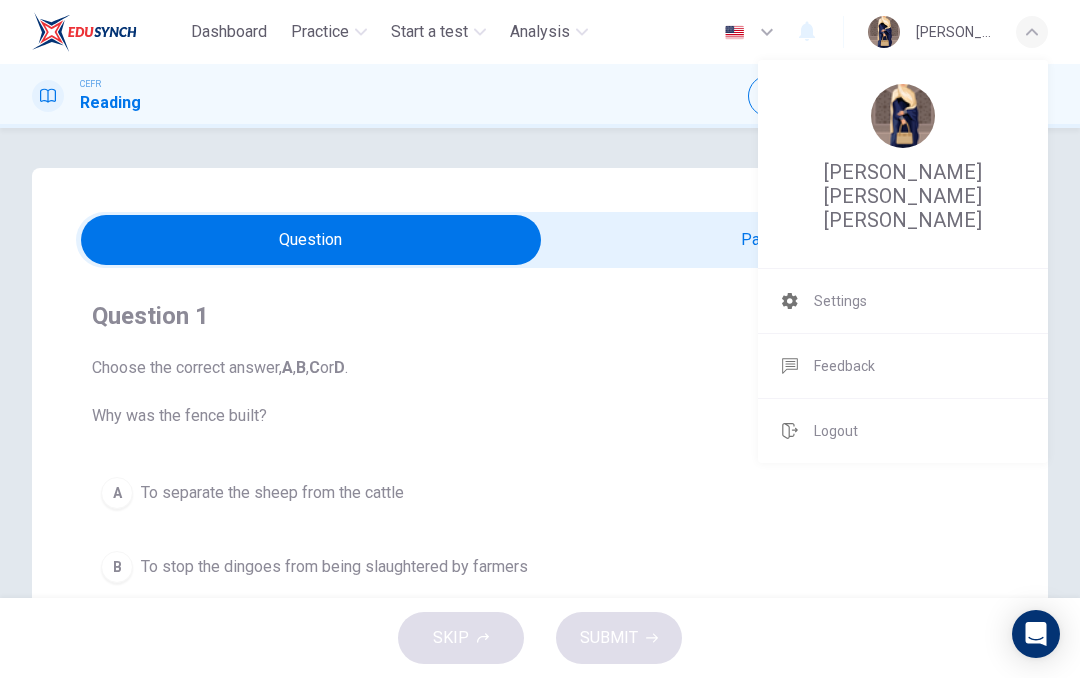 click on "Logout" at bounding box center (903, 431) 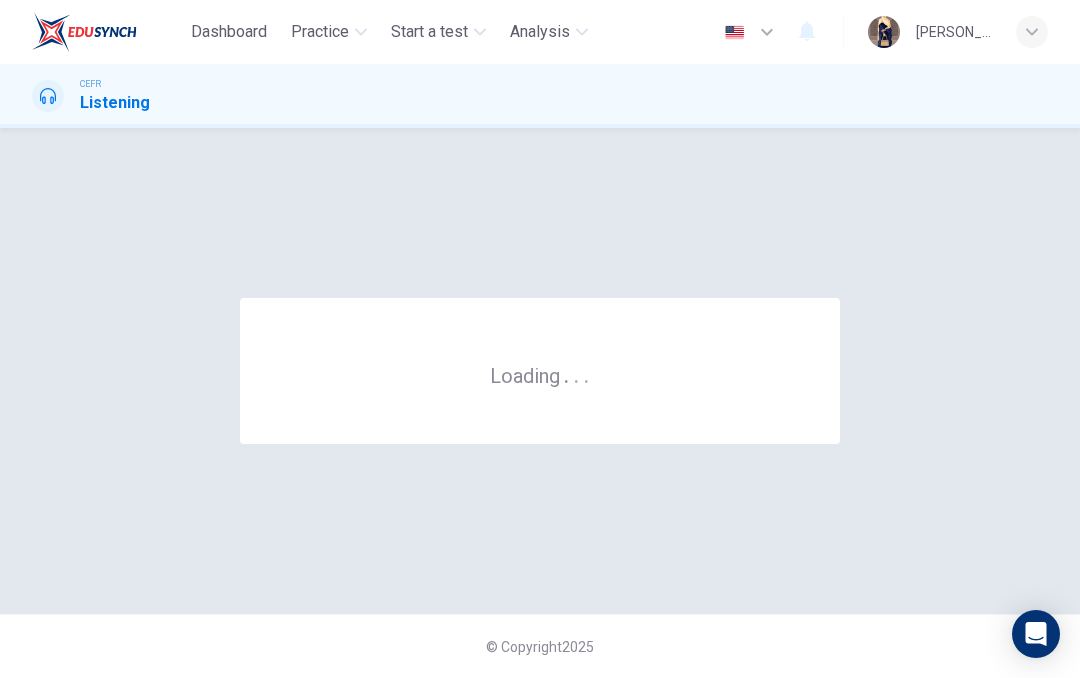 scroll, scrollTop: 0, scrollLeft: 0, axis: both 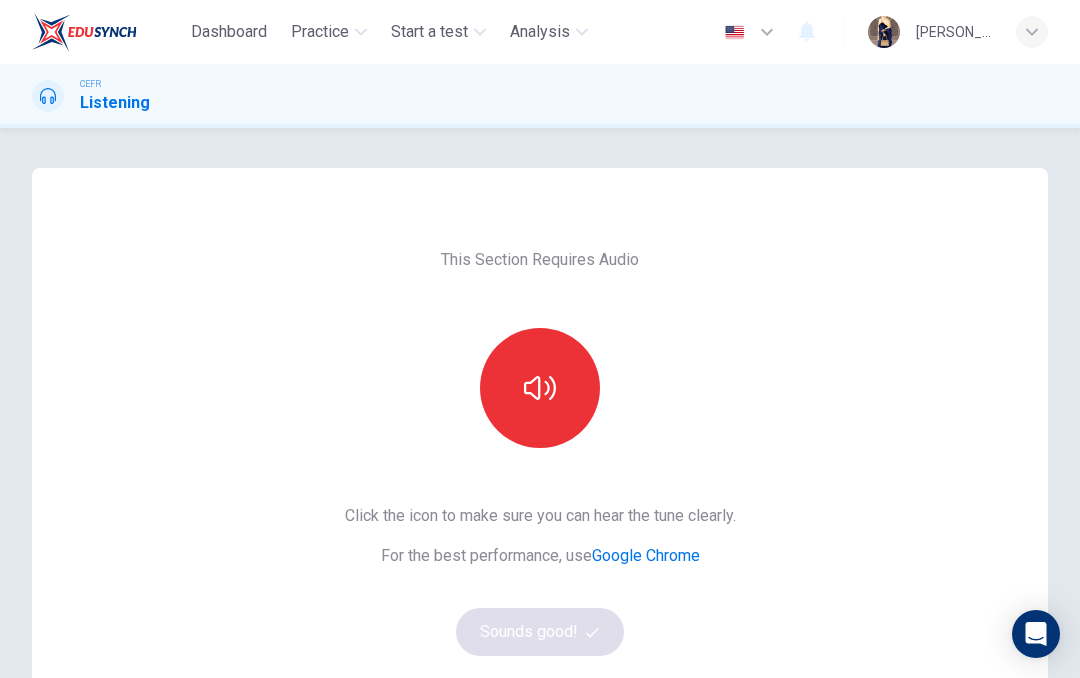 click at bounding box center (540, 388) 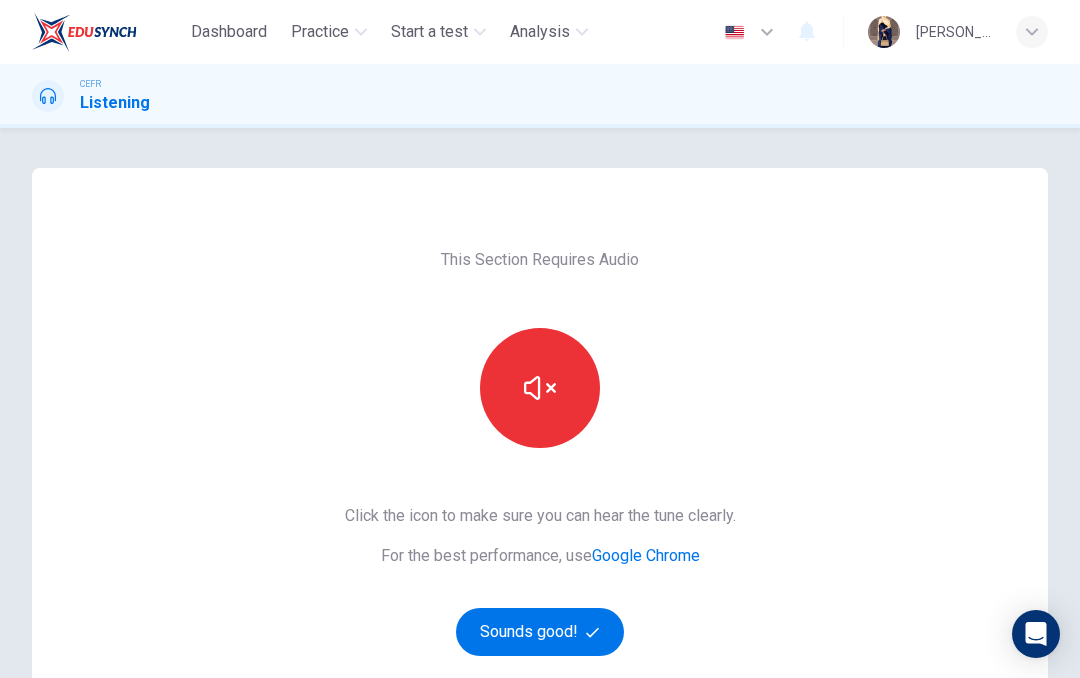 click on "Sounds good!" at bounding box center (540, 632) 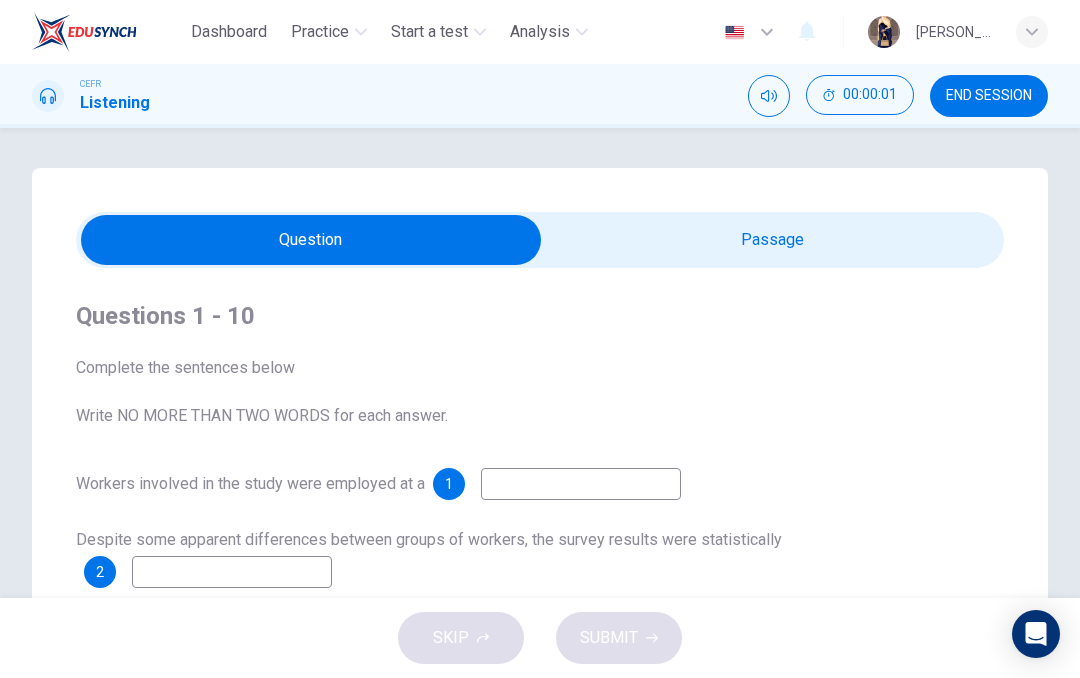 scroll, scrollTop: 0, scrollLeft: 0, axis: both 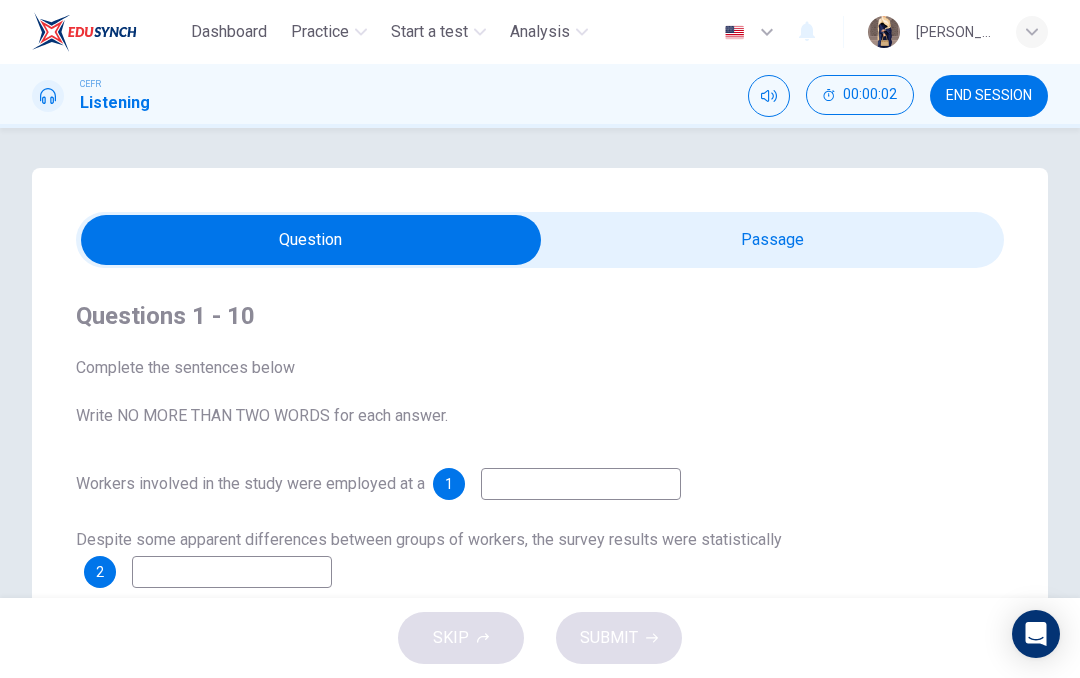 click at bounding box center [311, 240] 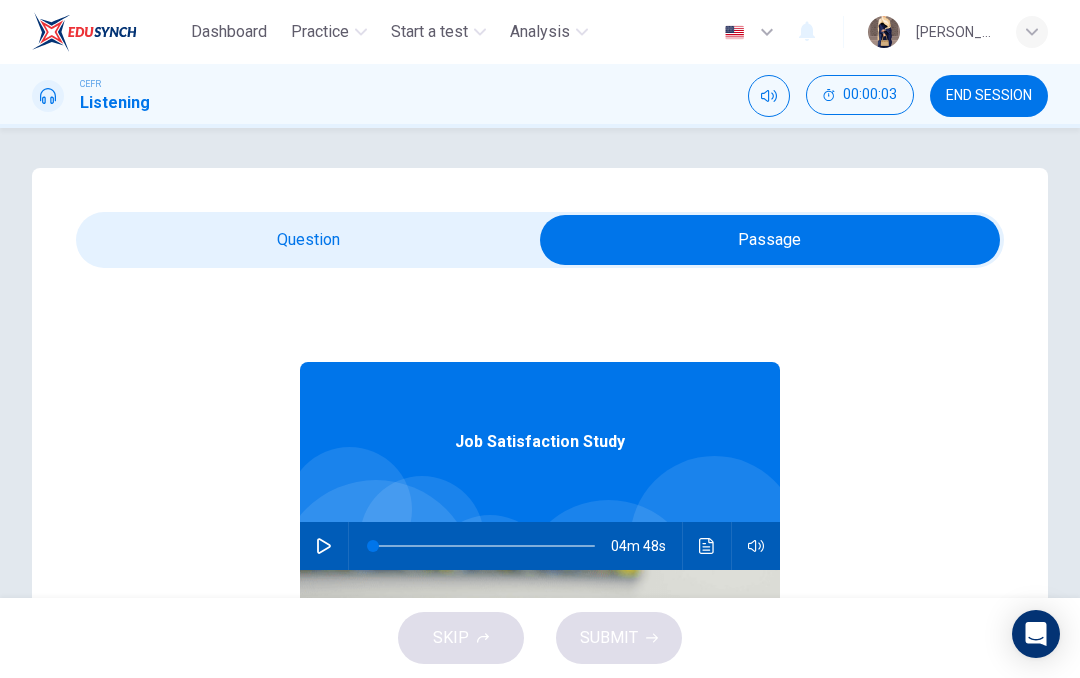 click at bounding box center (540, 730) 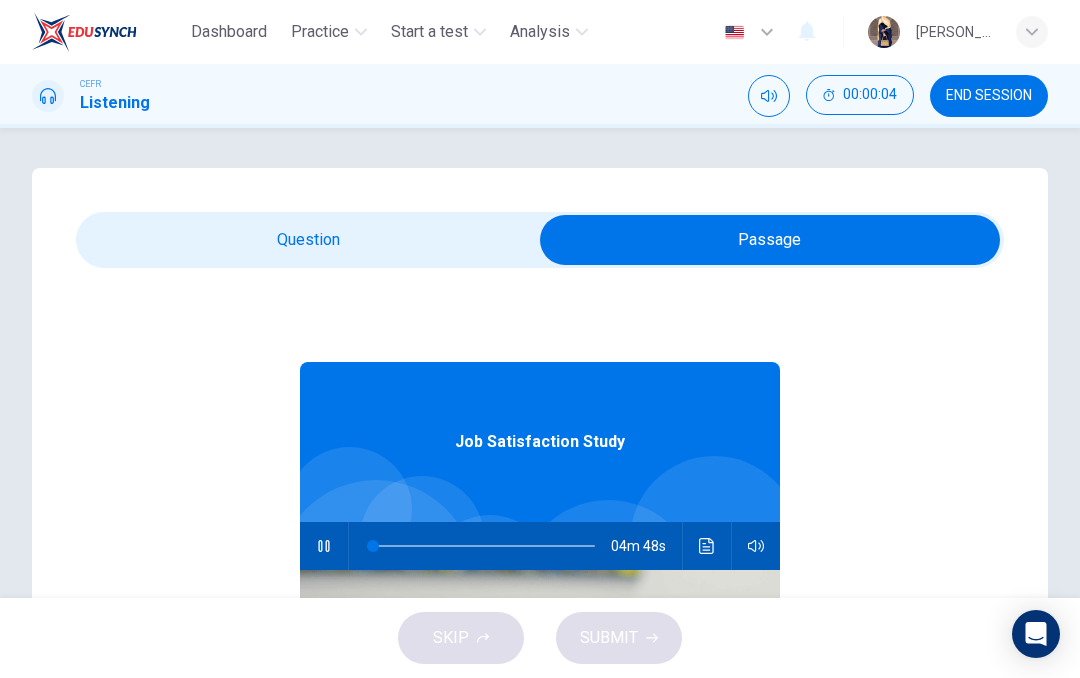 click at bounding box center [770, 240] 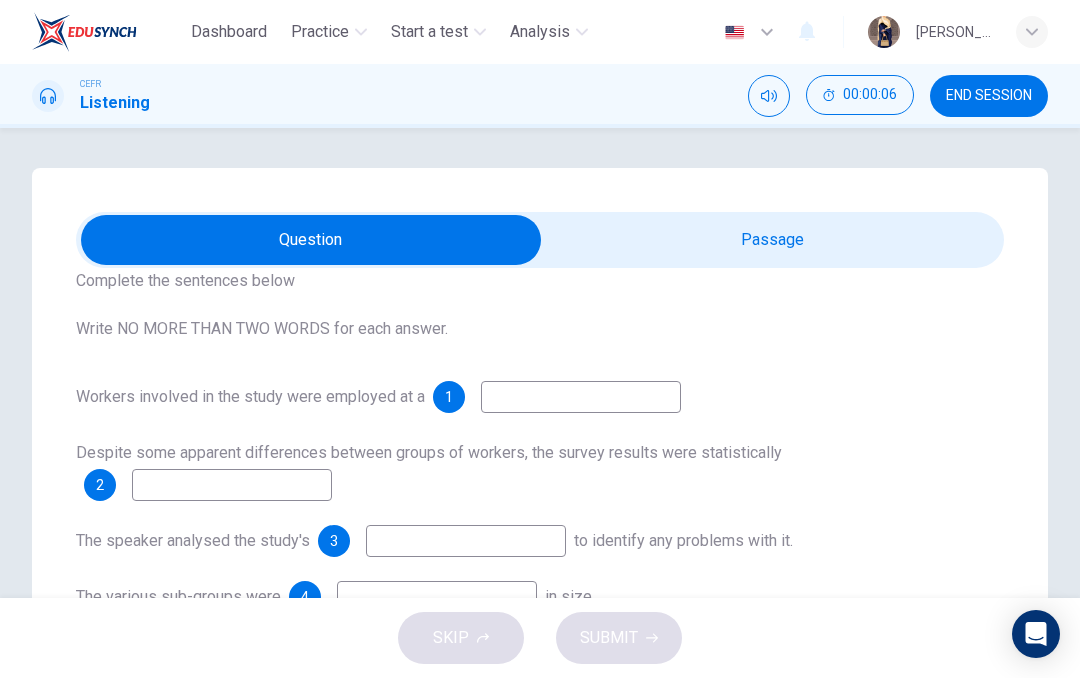 scroll, scrollTop: 85, scrollLeft: 0, axis: vertical 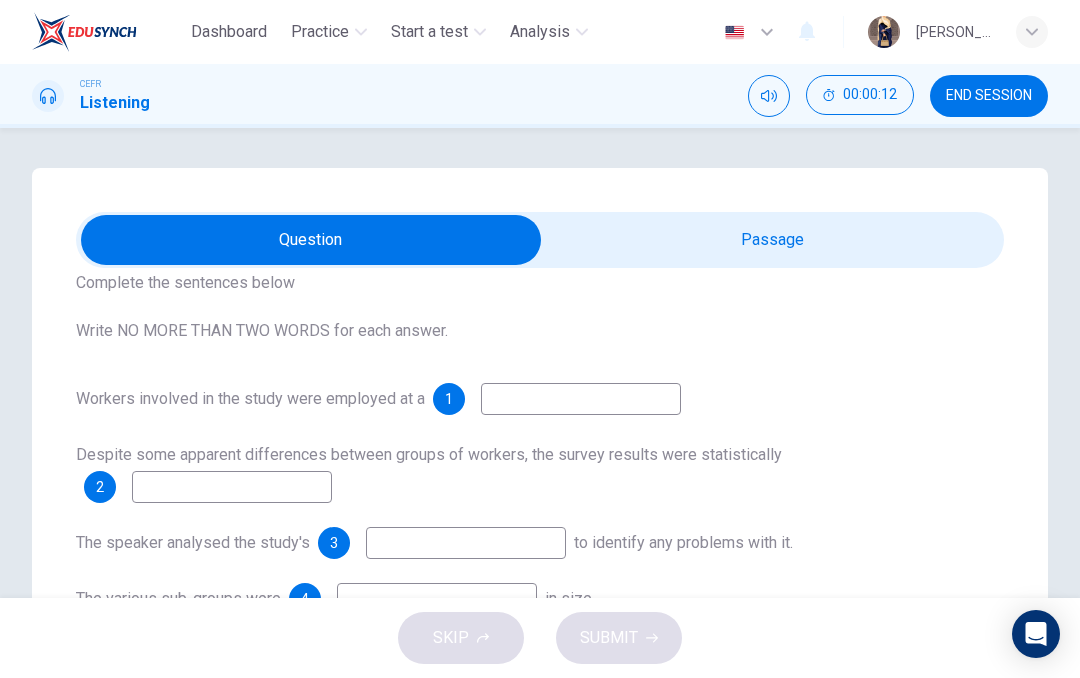 click at bounding box center (581, 399) 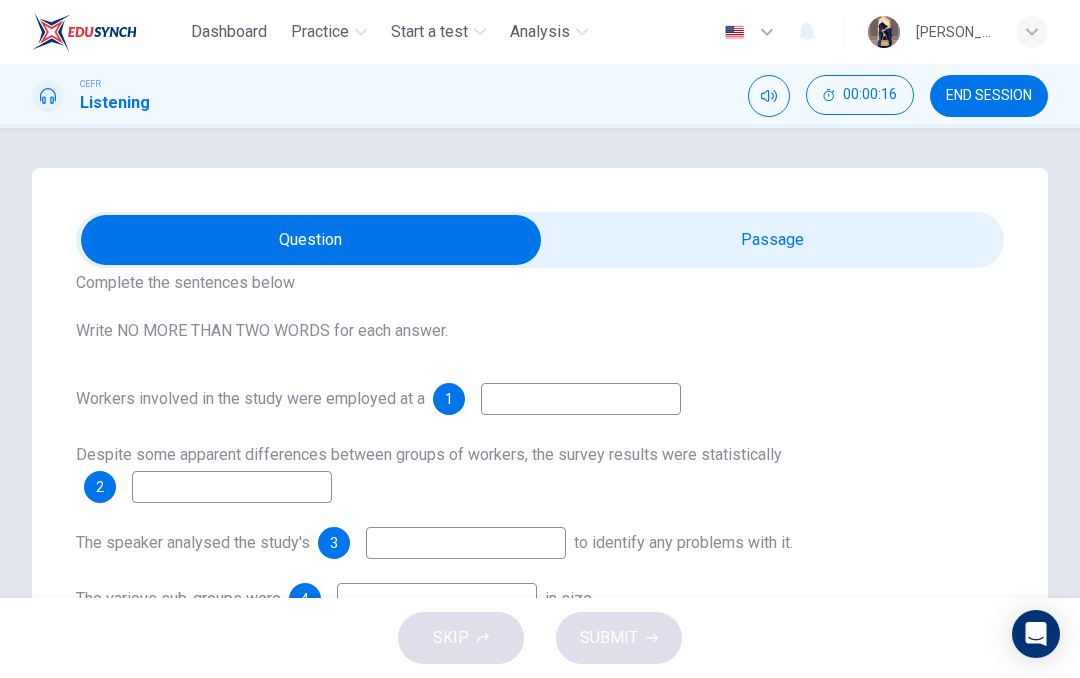 click at bounding box center (311, 240) 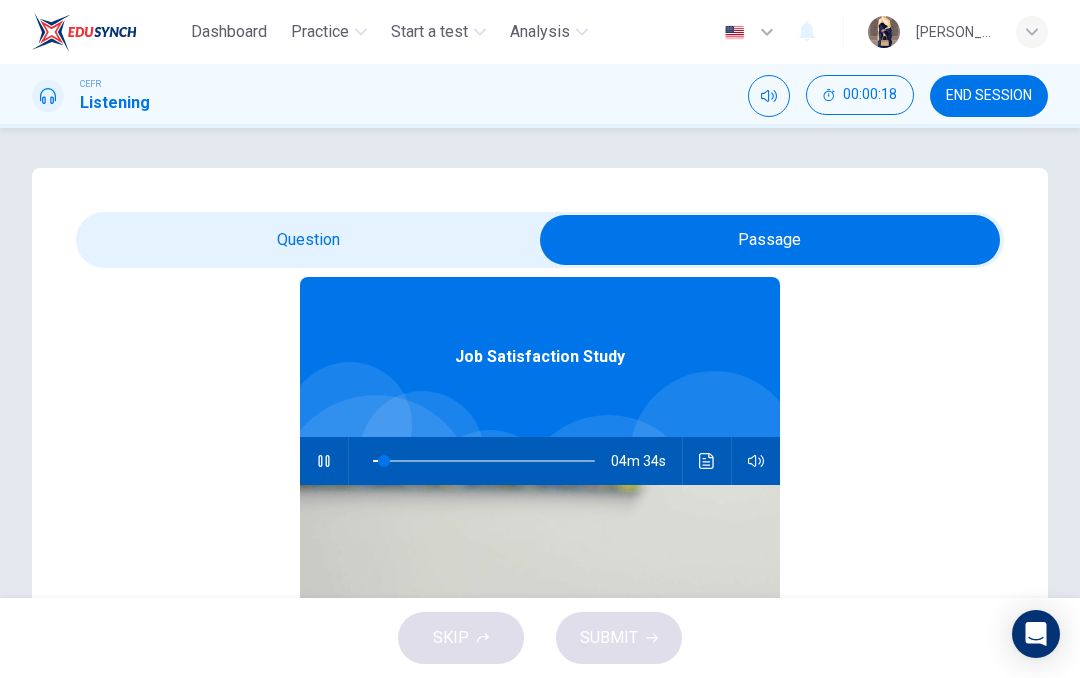 click 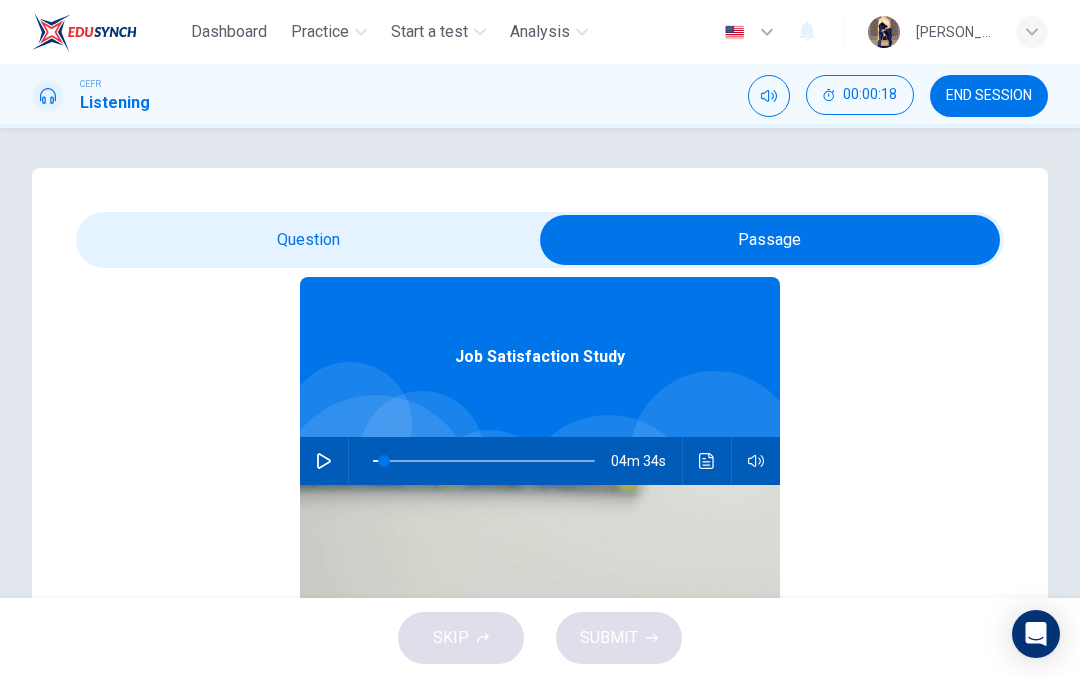 click at bounding box center (770, 240) 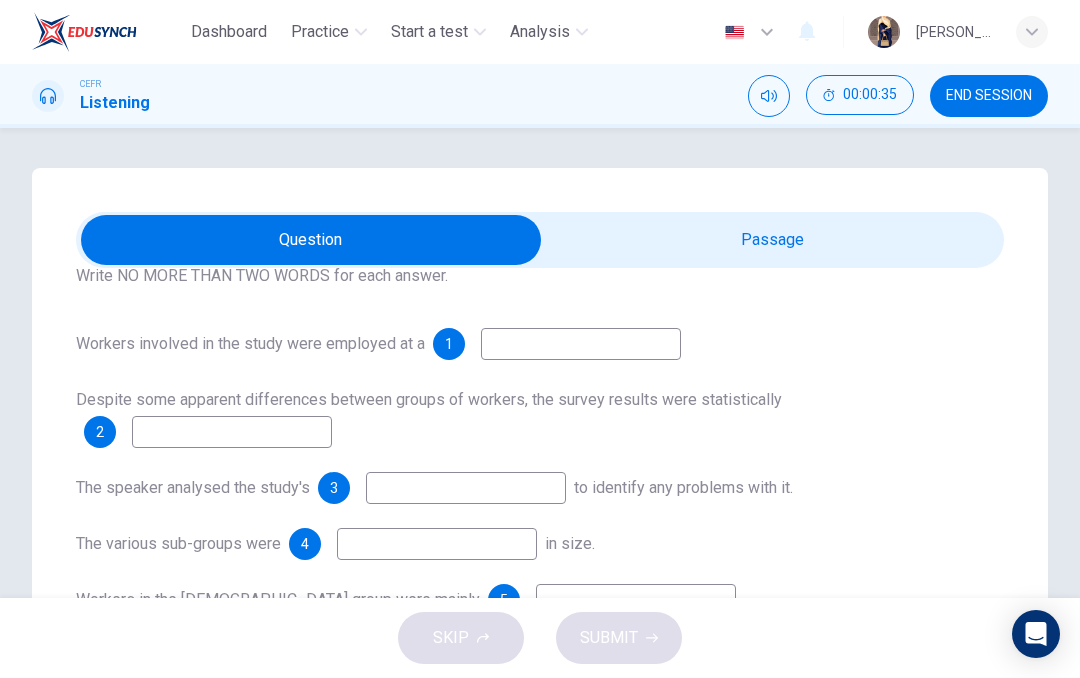 scroll, scrollTop: 150, scrollLeft: 0, axis: vertical 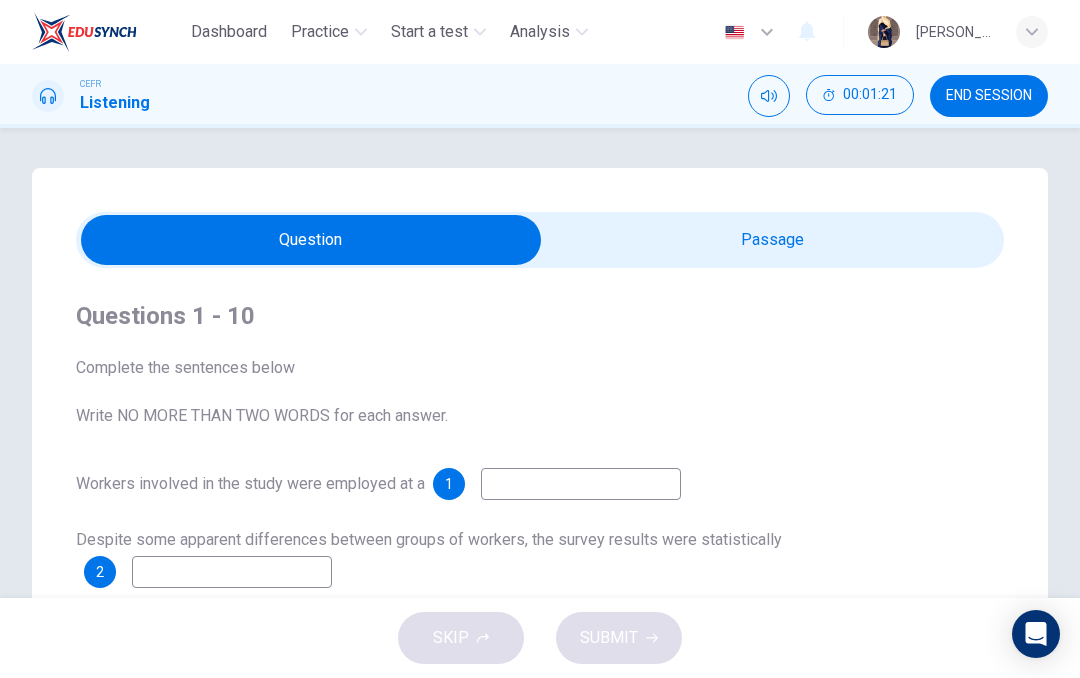 click at bounding box center (311, 240) 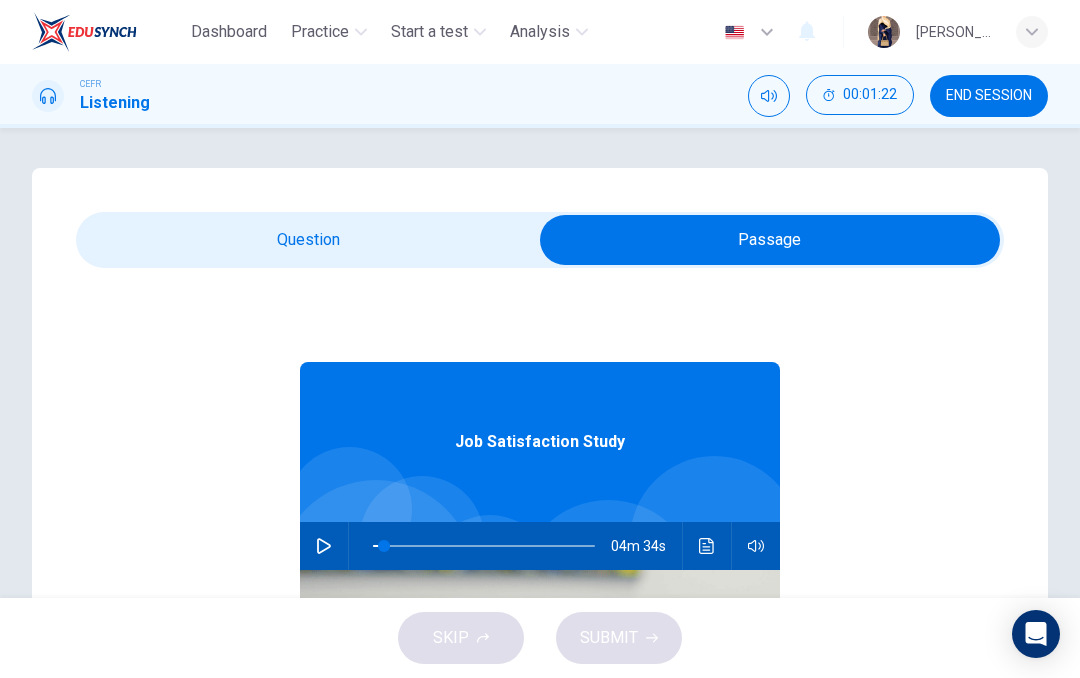 click 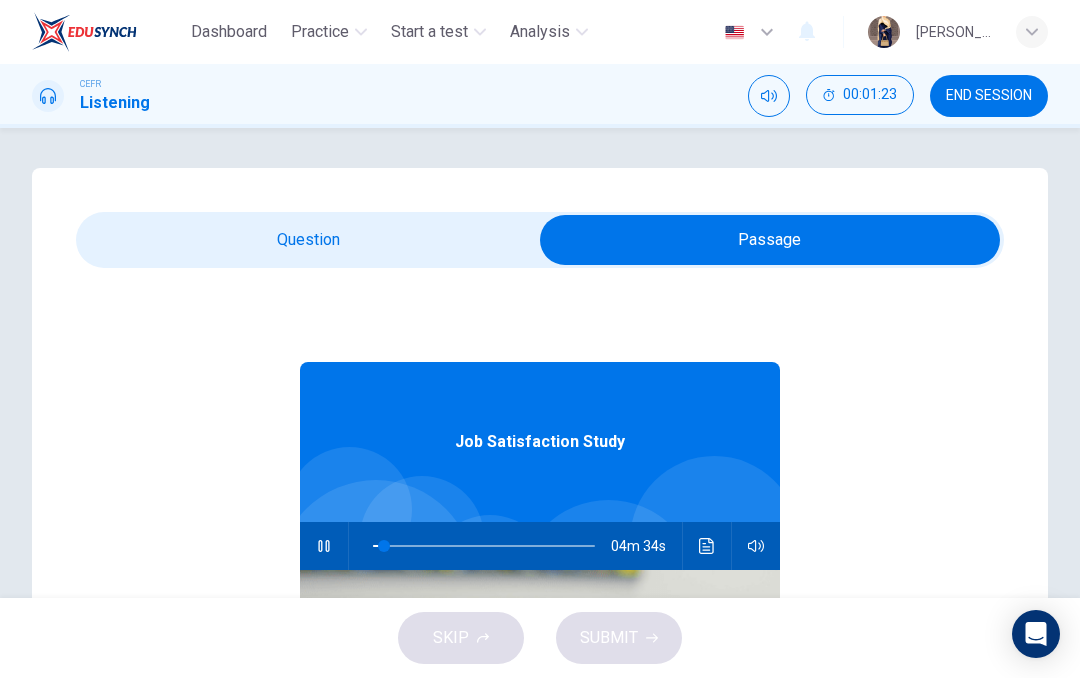 click at bounding box center (770, 240) 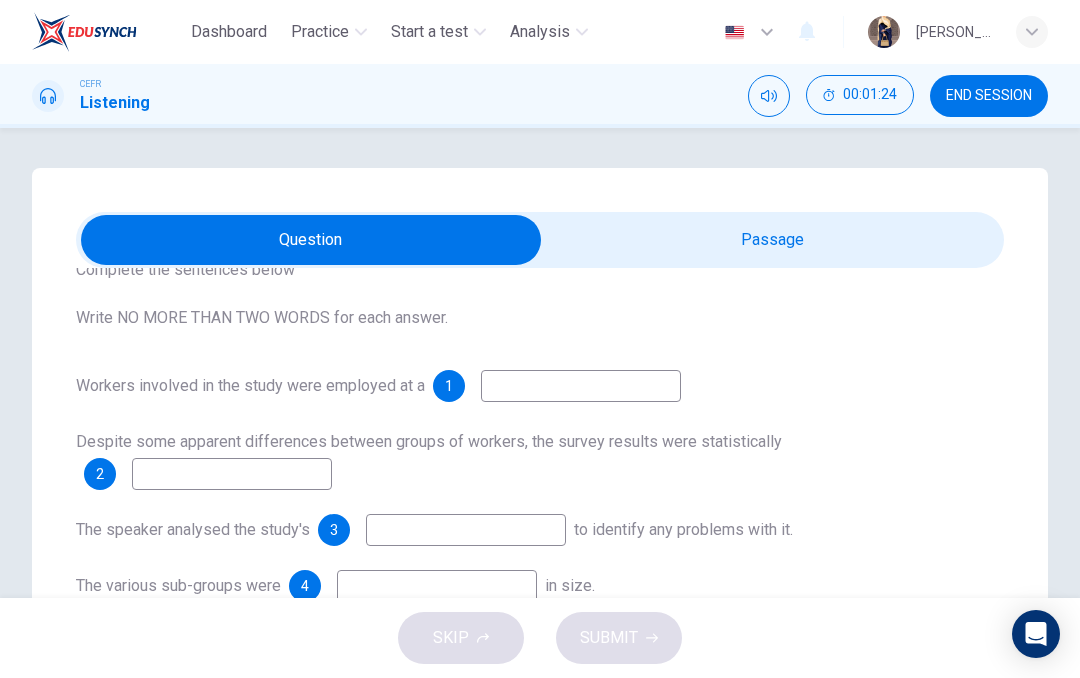 scroll, scrollTop: 105, scrollLeft: 0, axis: vertical 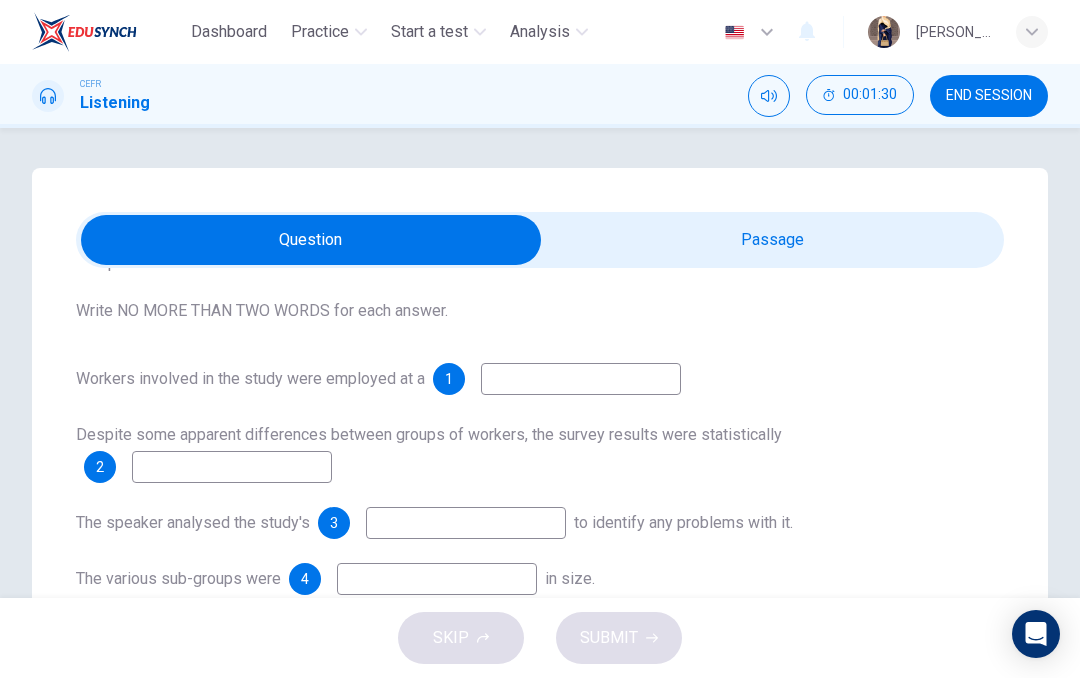 type on "8" 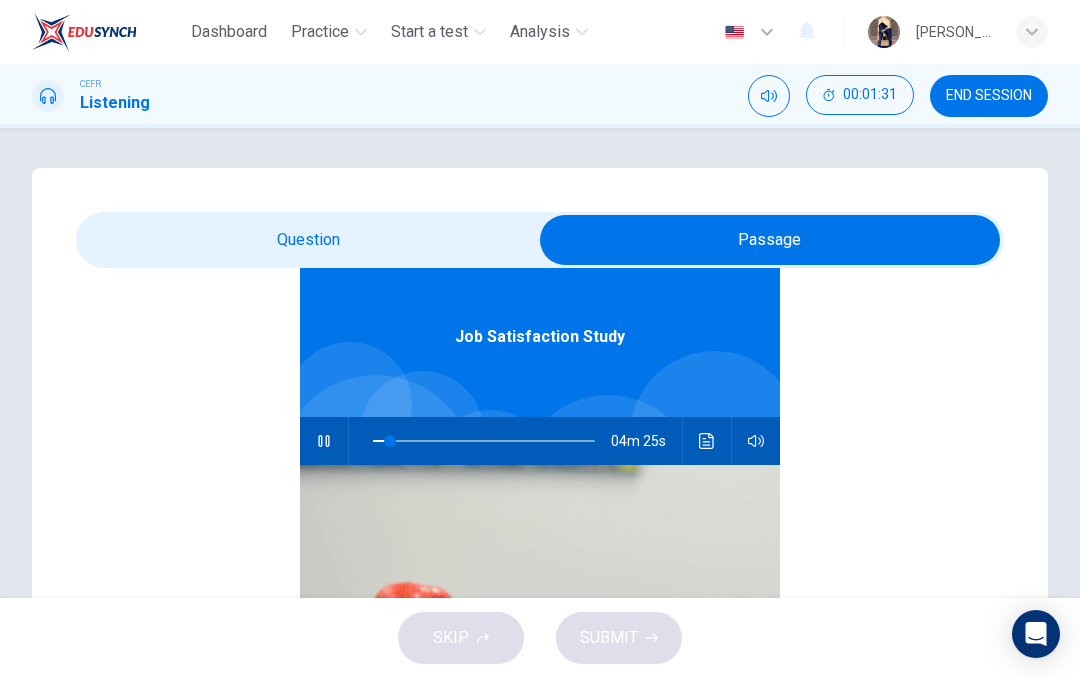 type on "8" 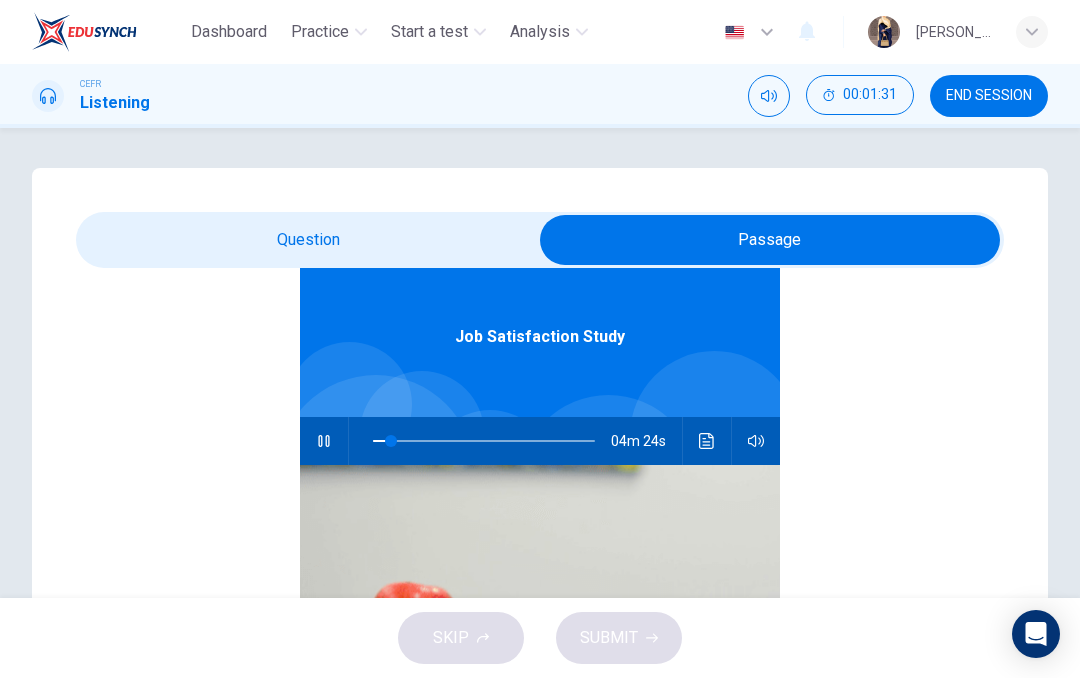 click at bounding box center (770, 240) 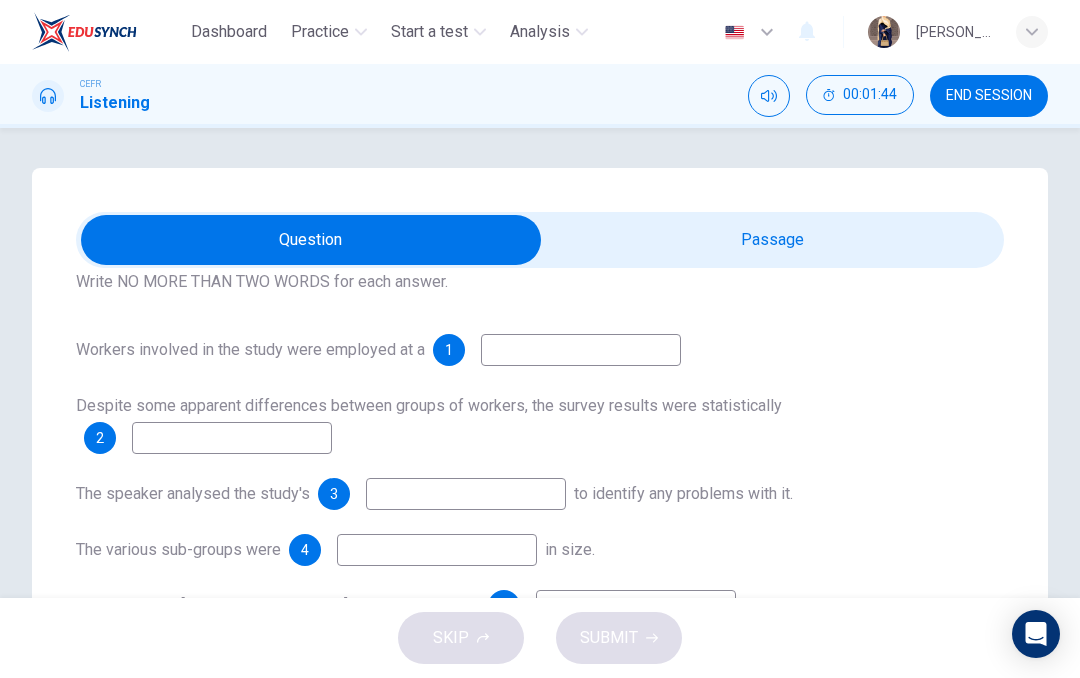 scroll, scrollTop: 133, scrollLeft: 0, axis: vertical 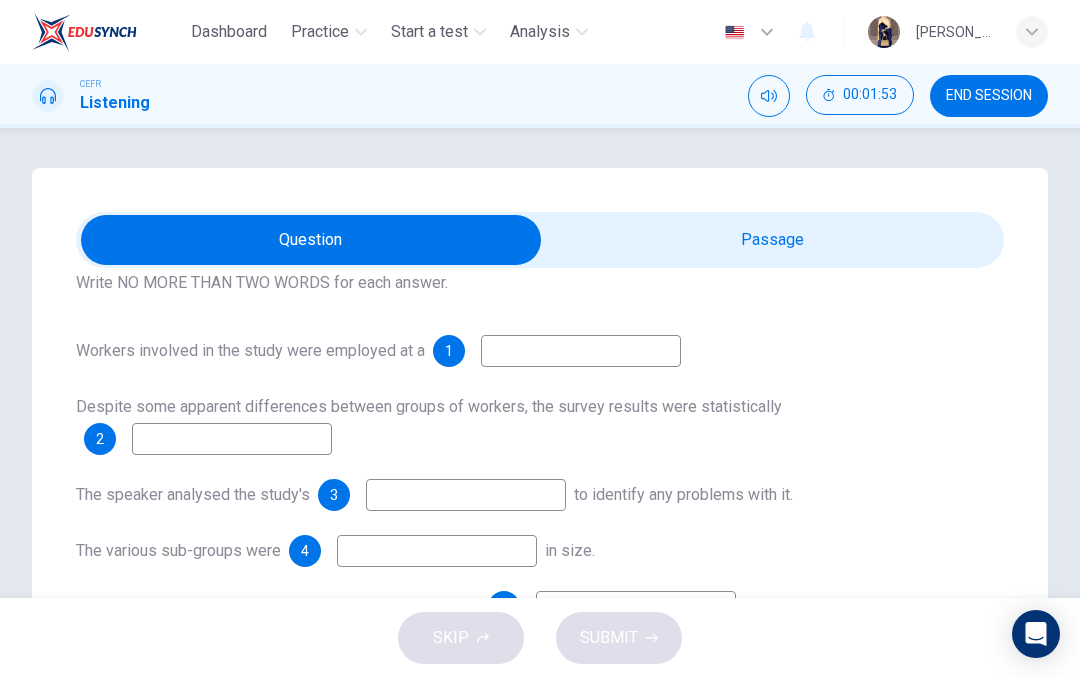 click at bounding box center (581, 351) 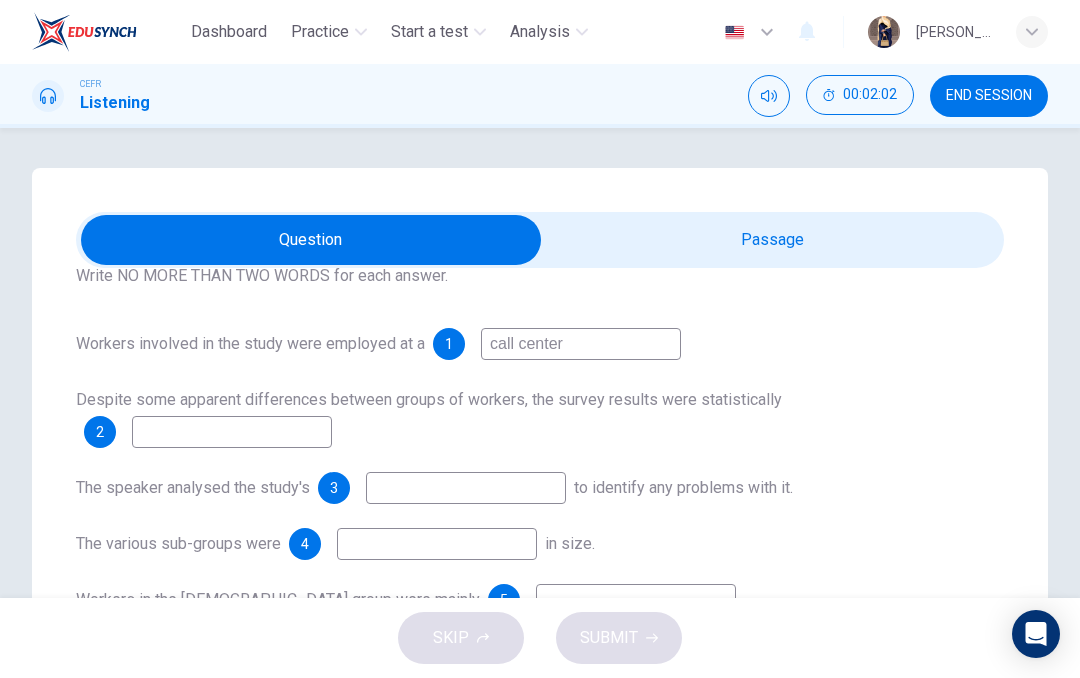 scroll, scrollTop: 150, scrollLeft: 0, axis: vertical 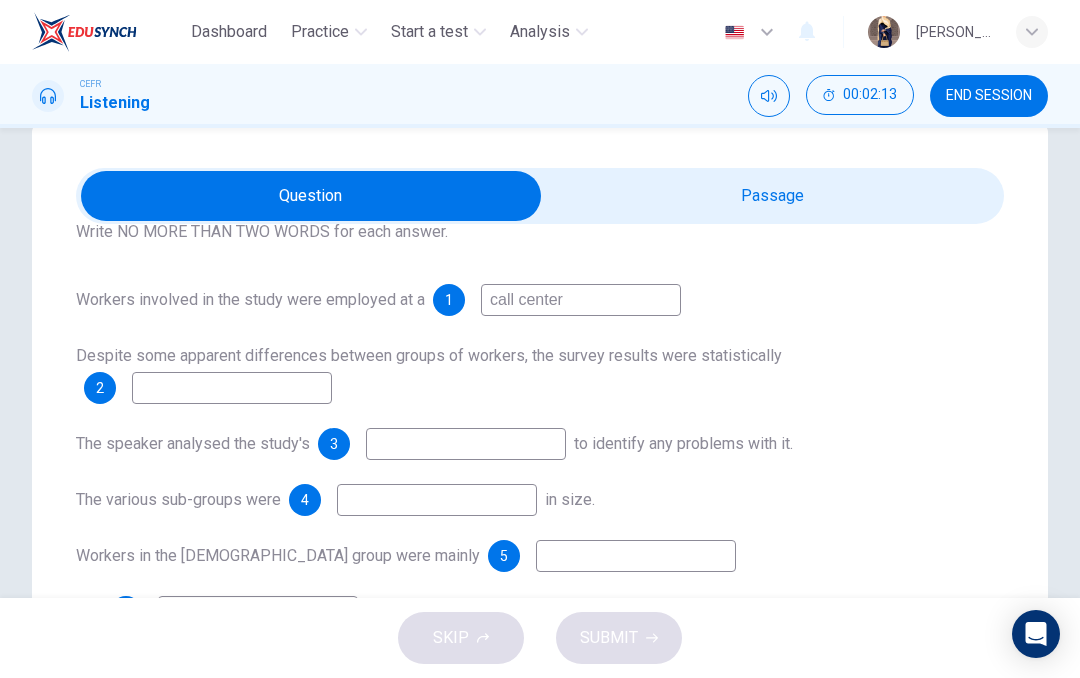 type on "call center" 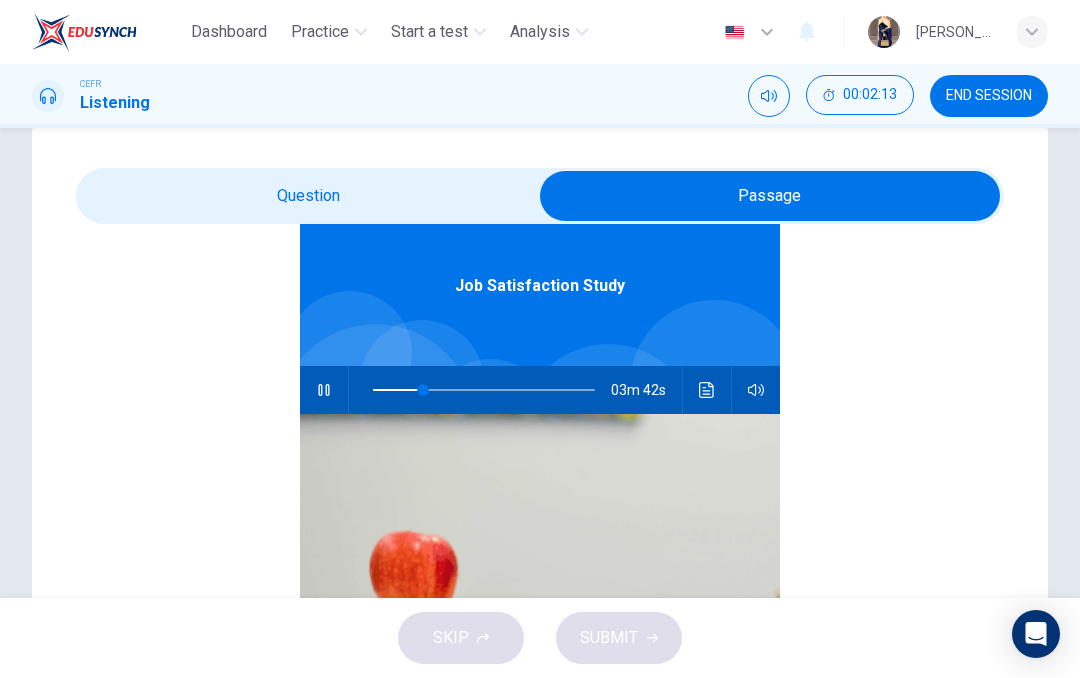 click 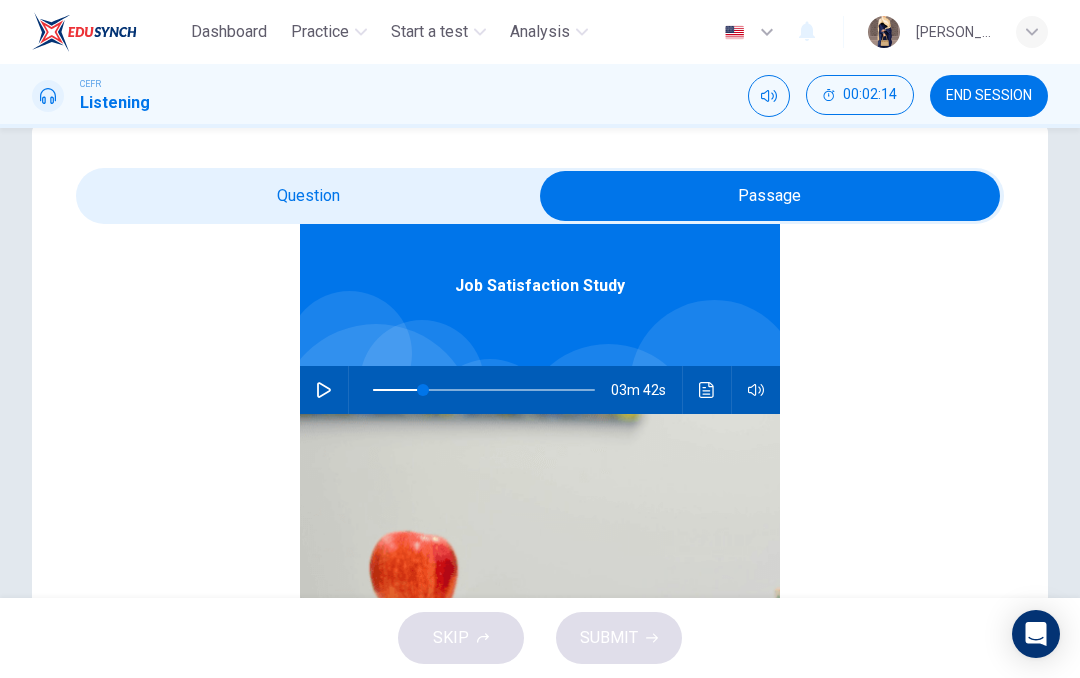 click at bounding box center [770, 196] 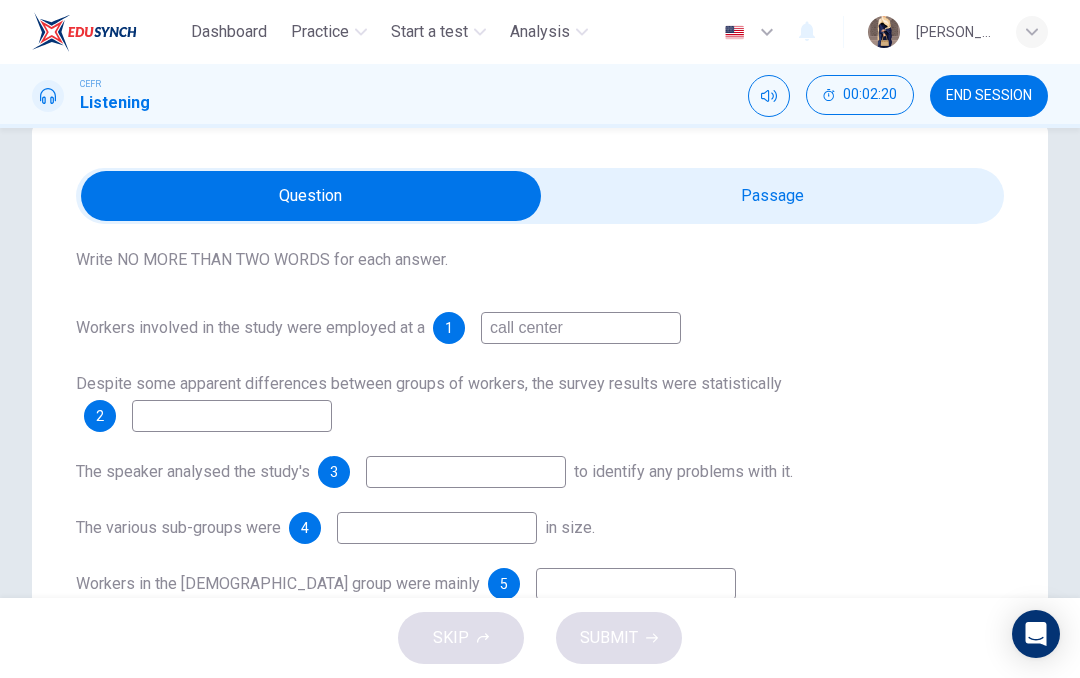 click on "call center" at bounding box center [581, 328] 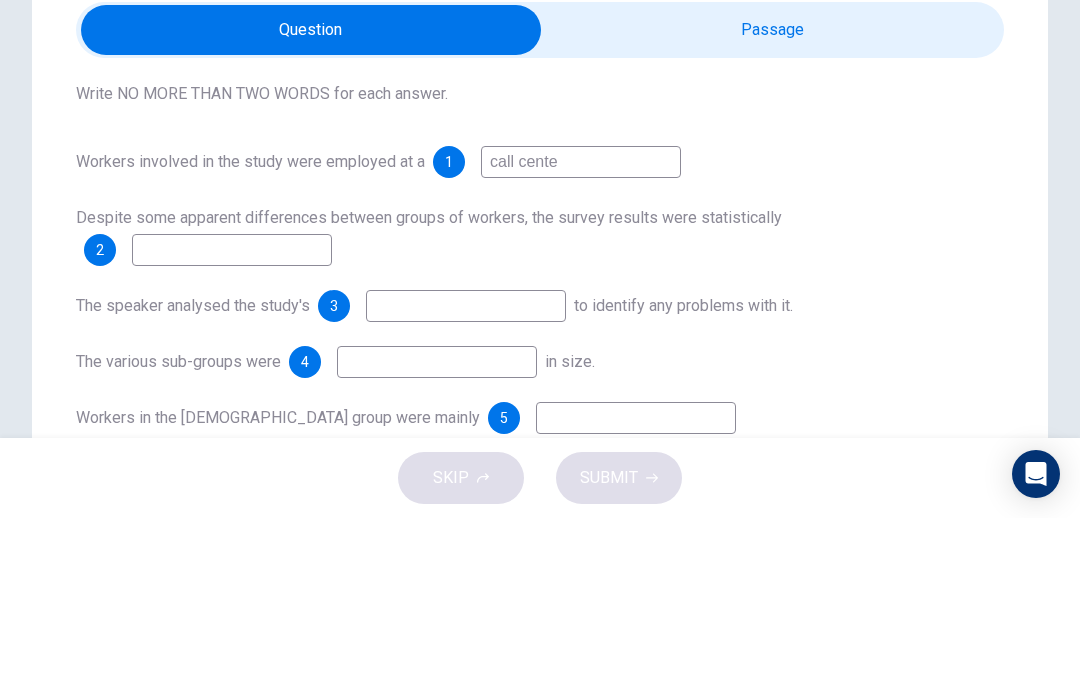 click on "Complete the sentences below Write NO MORE THAN TWO WORDS for each answer." at bounding box center [540, 236] 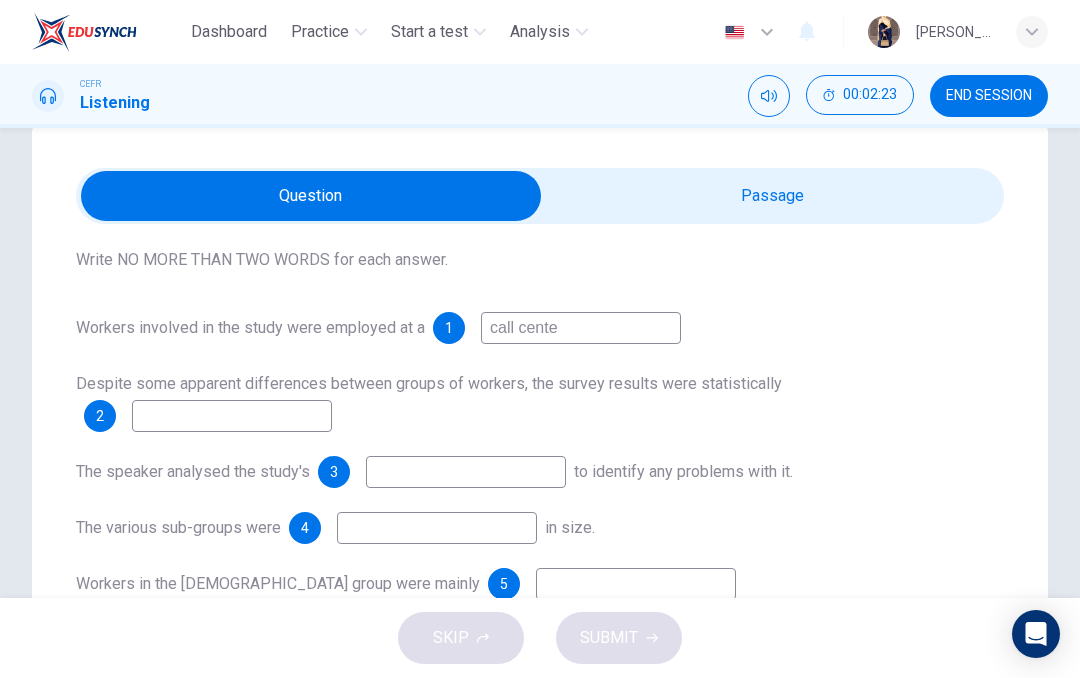 click on "call cente" at bounding box center (581, 328) 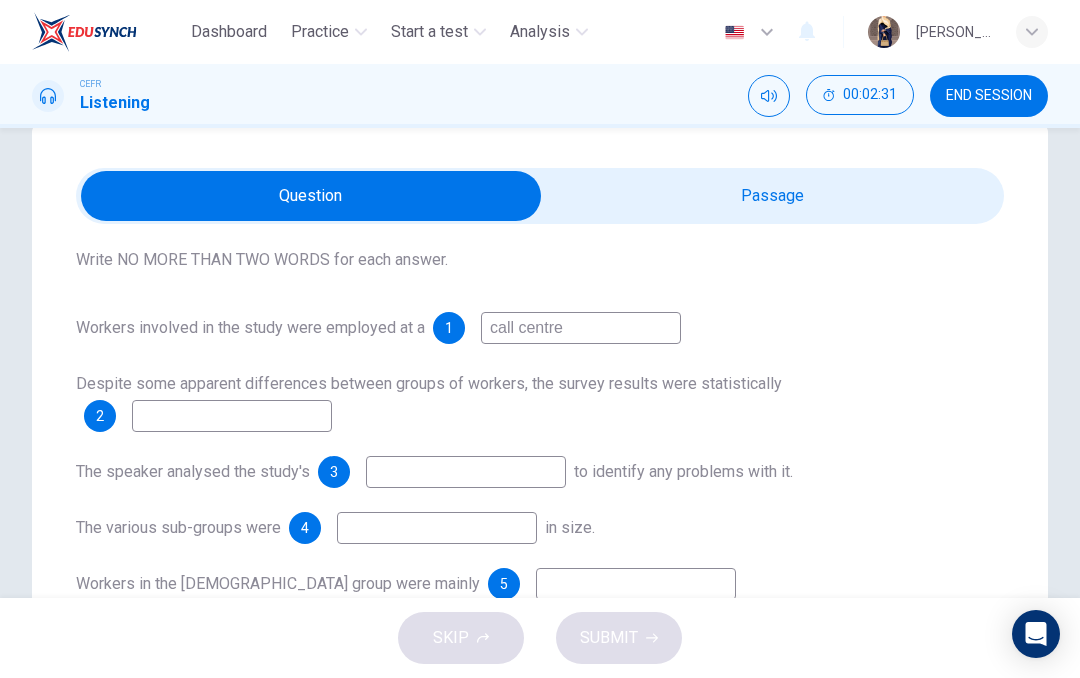 type on "call centre" 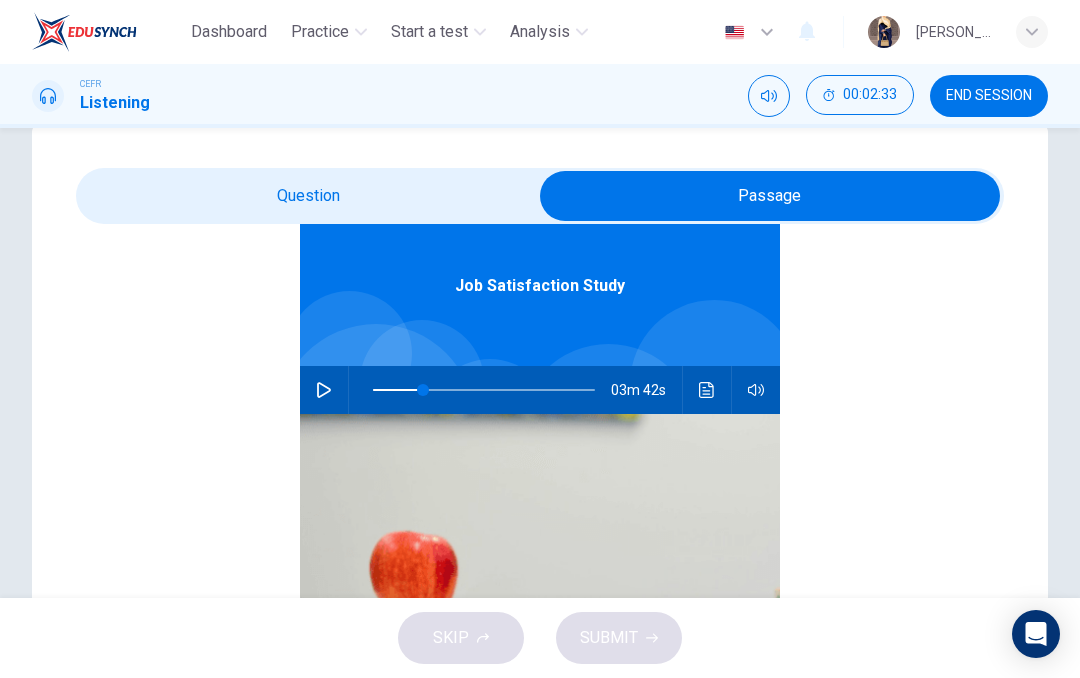 click 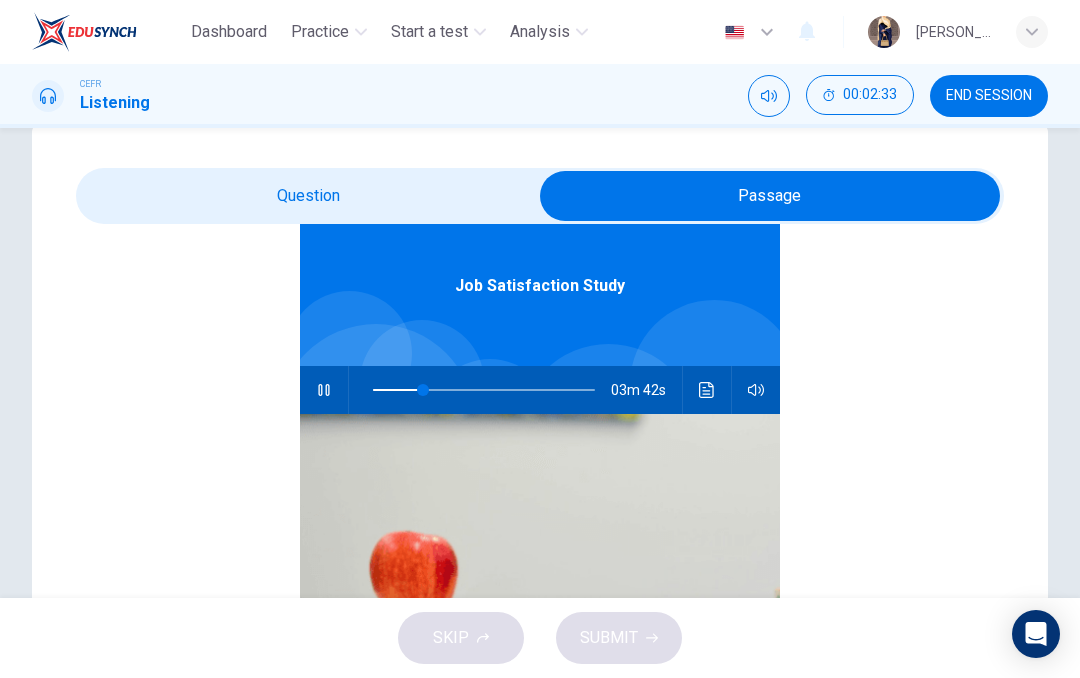 click at bounding box center [770, 196] 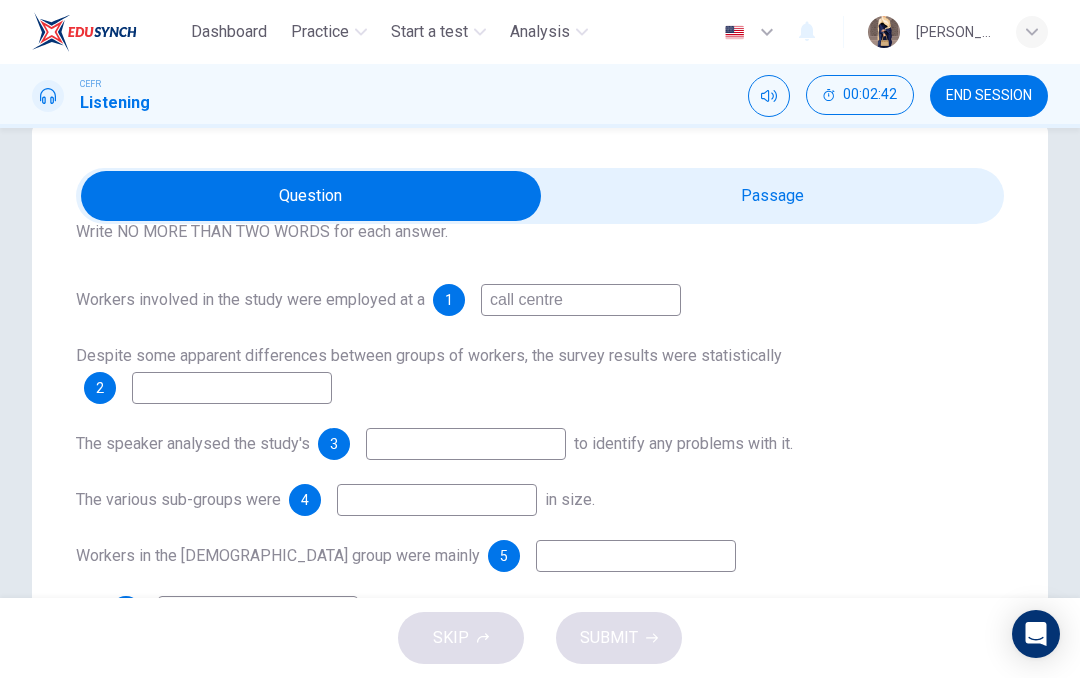 scroll, scrollTop: 150, scrollLeft: 0, axis: vertical 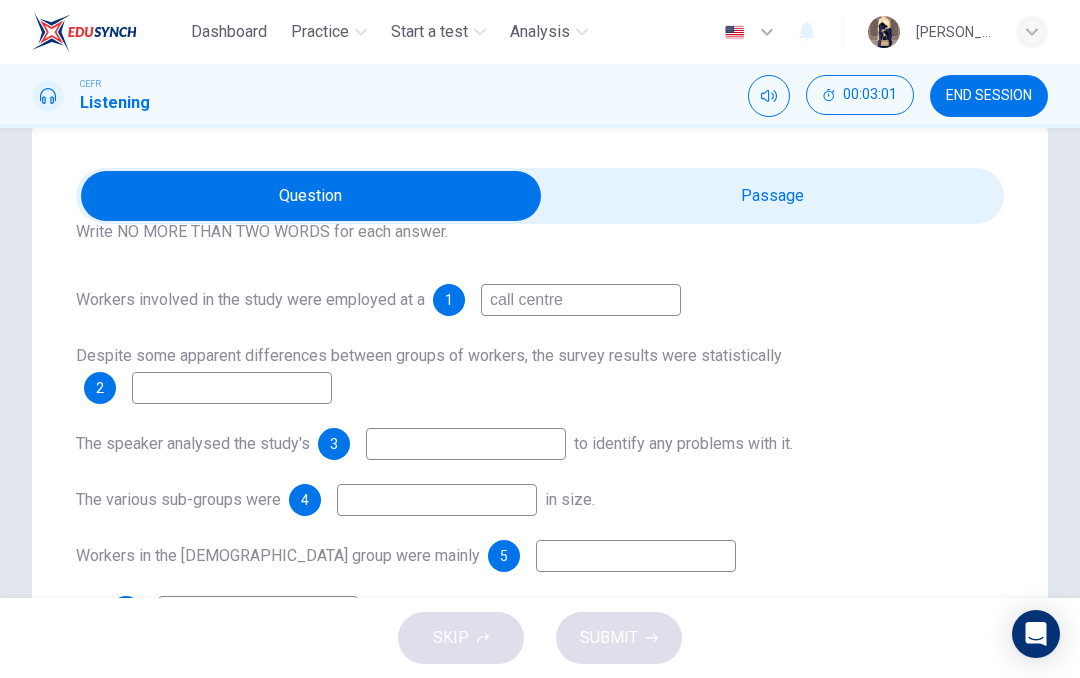 click at bounding box center [232, 388] 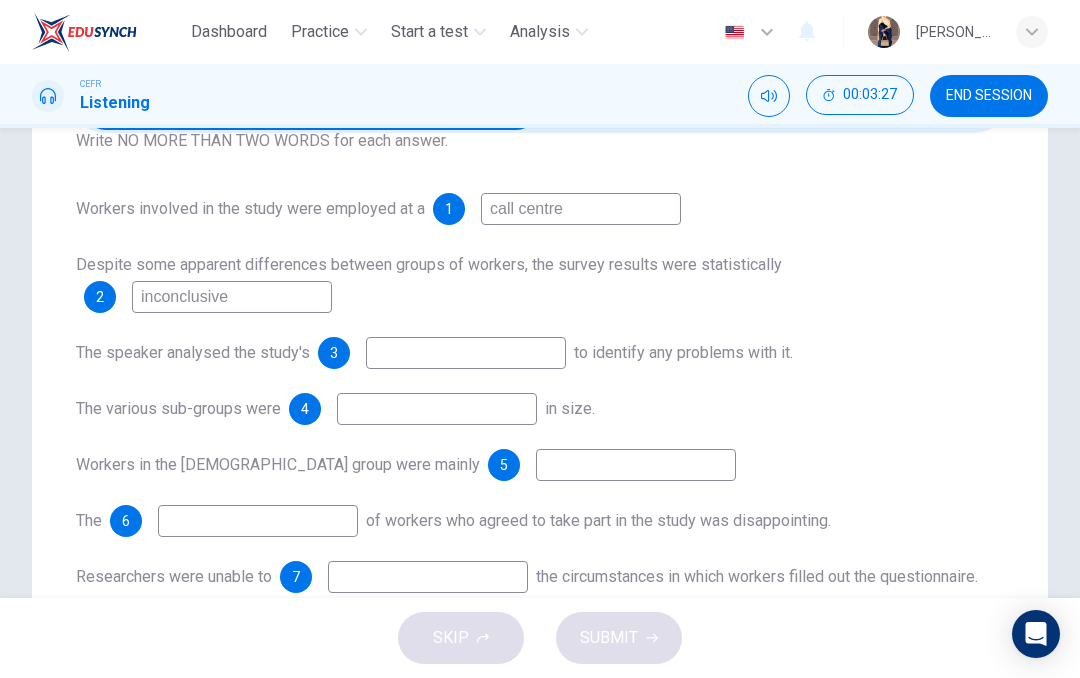 scroll, scrollTop: 167, scrollLeft: 0, axis: vertical 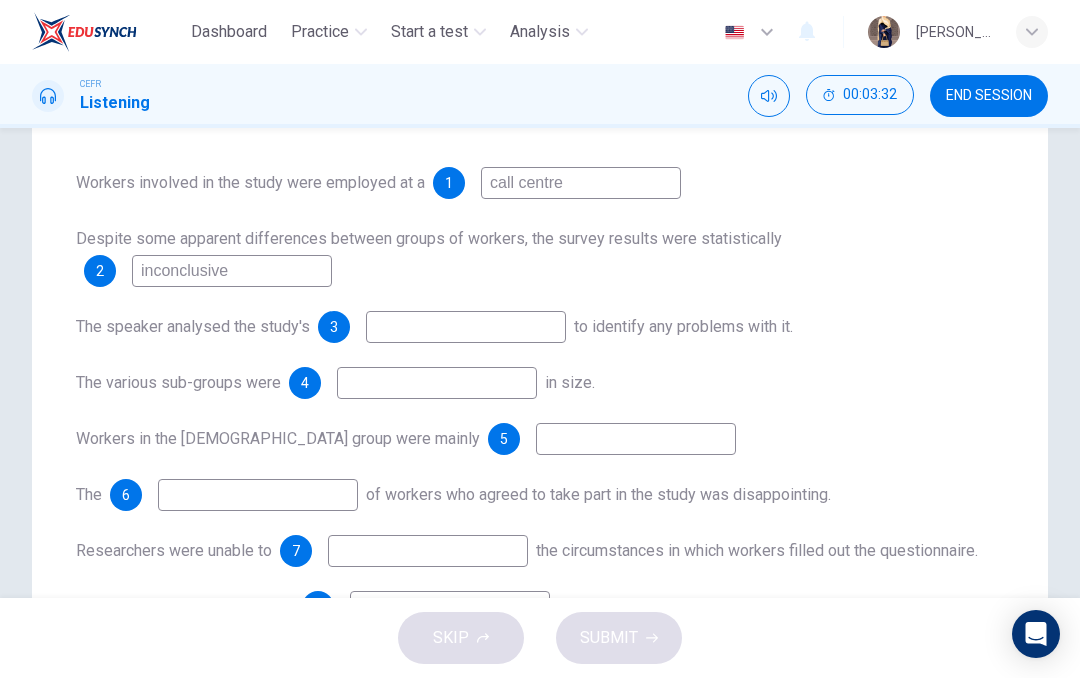 type on "inconclusive" 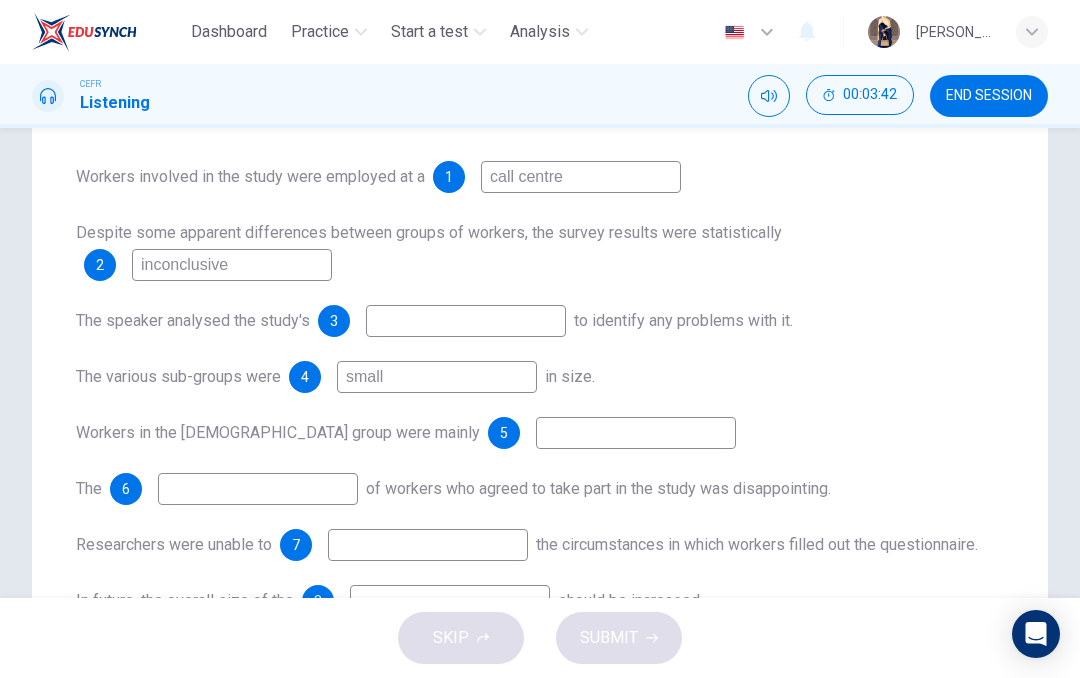 scroll, scrollTop: 150, scrollLeft: 0, axis: vertical 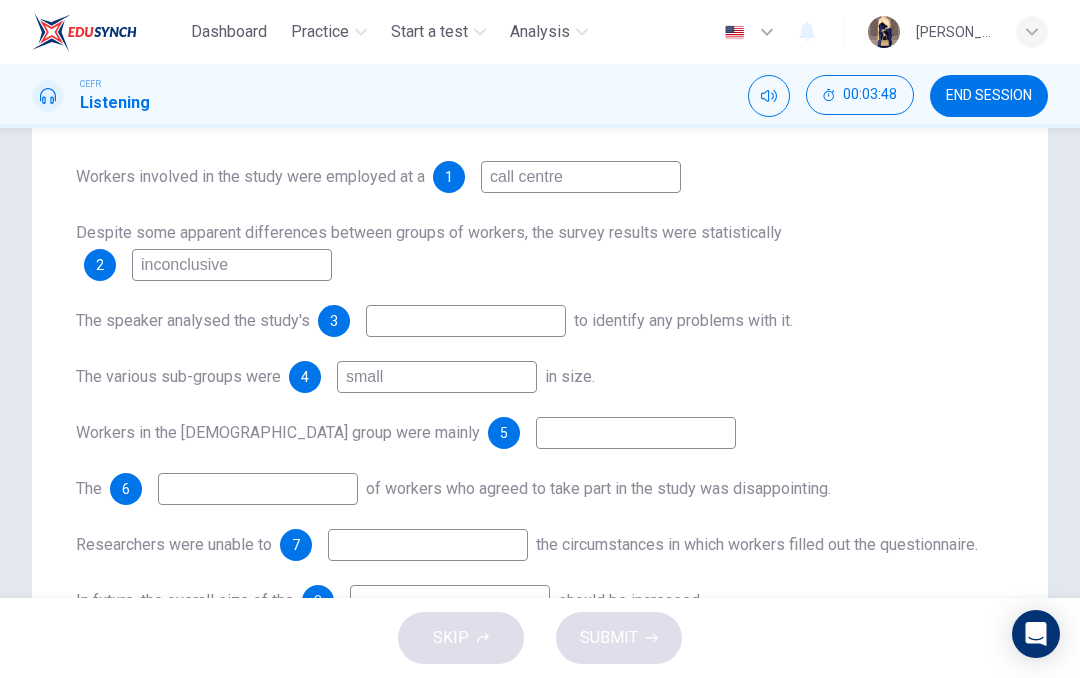 click on "small" at bounding box center (437, 377) 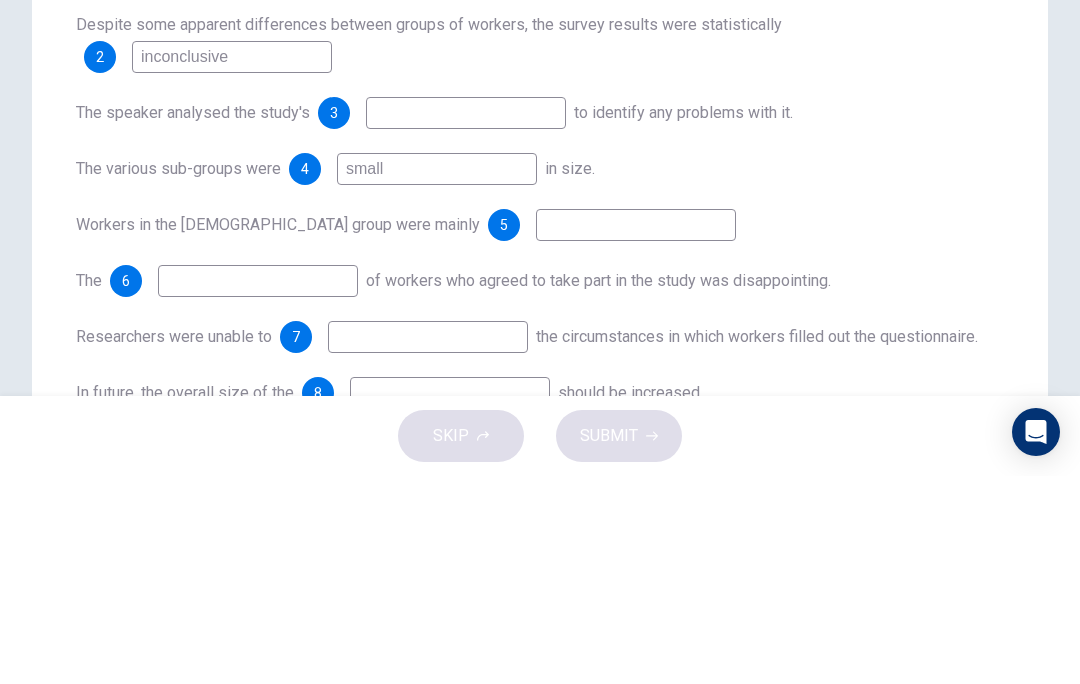 click on "small" at bounding box center (437, 377) 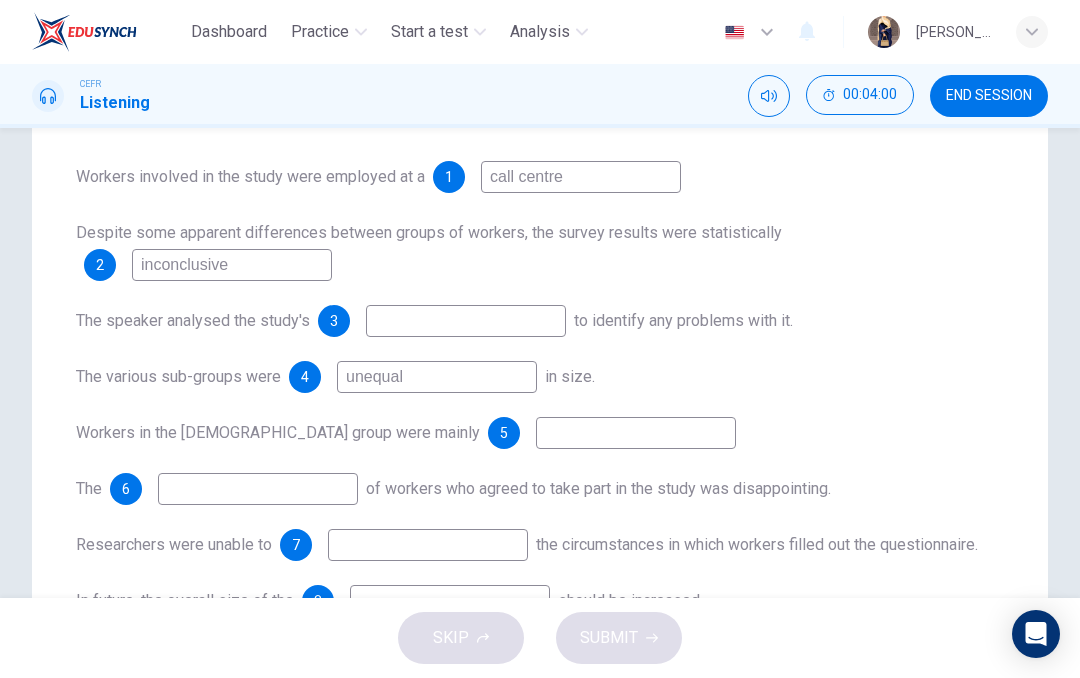 type on "unequal" 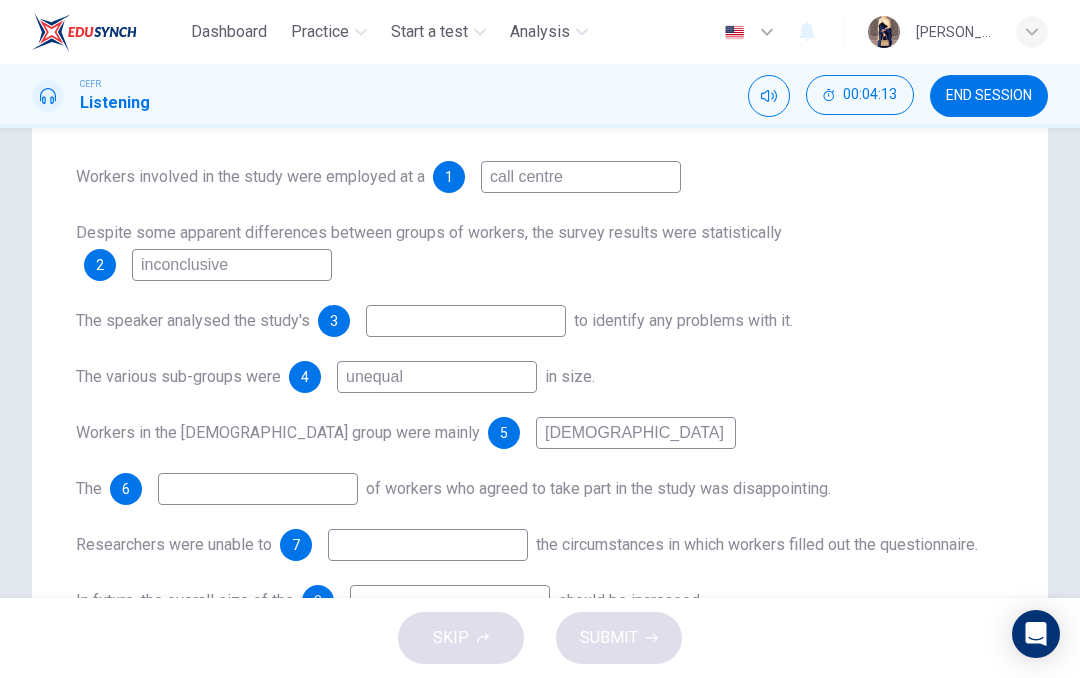 type on "females" 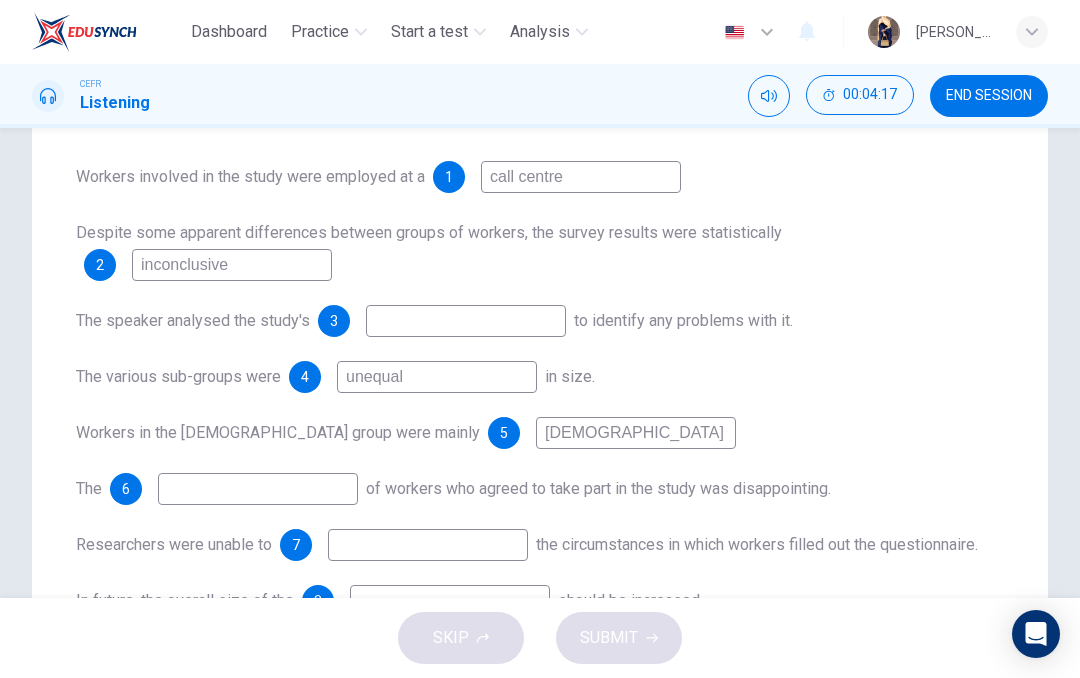 scroll, scrollTop: 316, scrollLeft: 0, axis: vertical 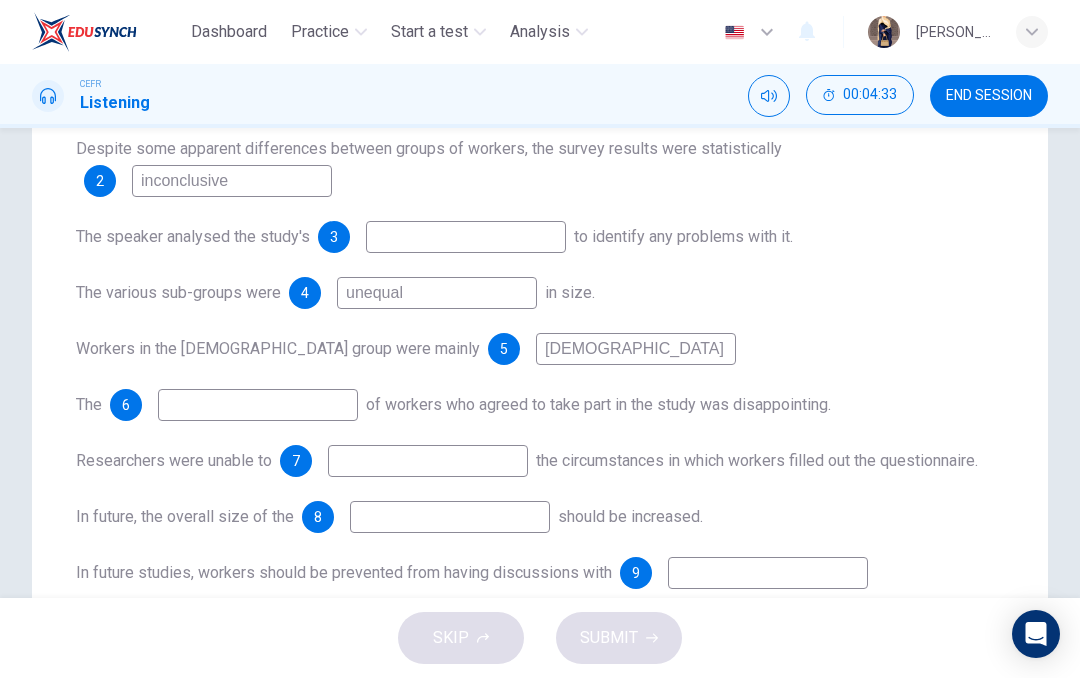 click at bounding box center (428, 461) 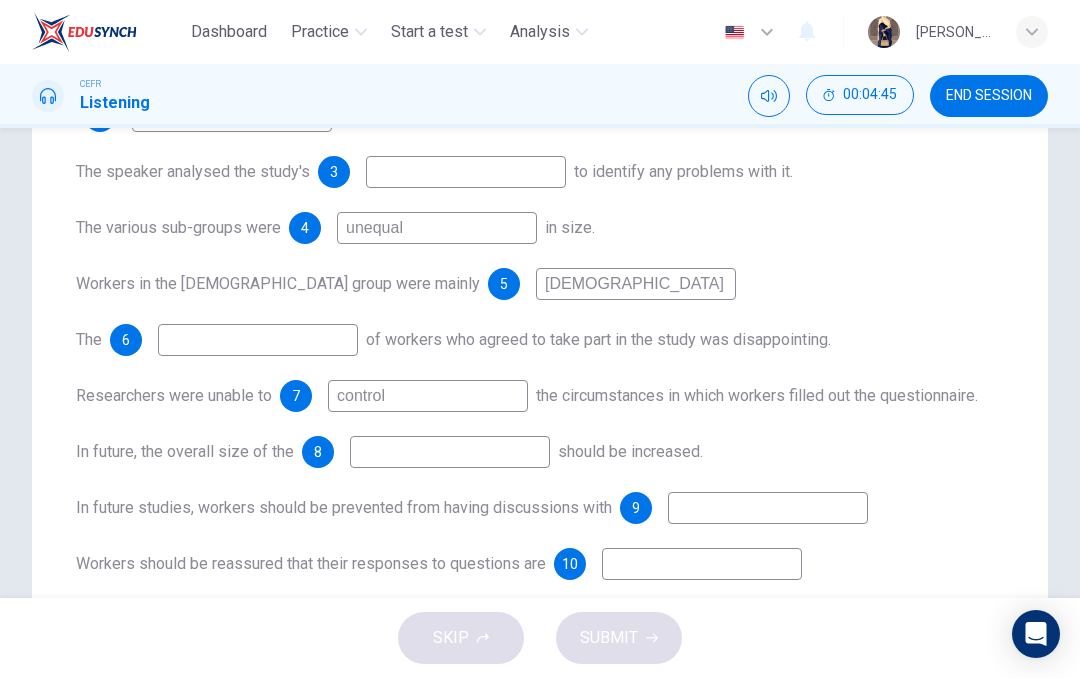 scroll, scrollTop: 150, scrollLeft: 0, axis: vertical 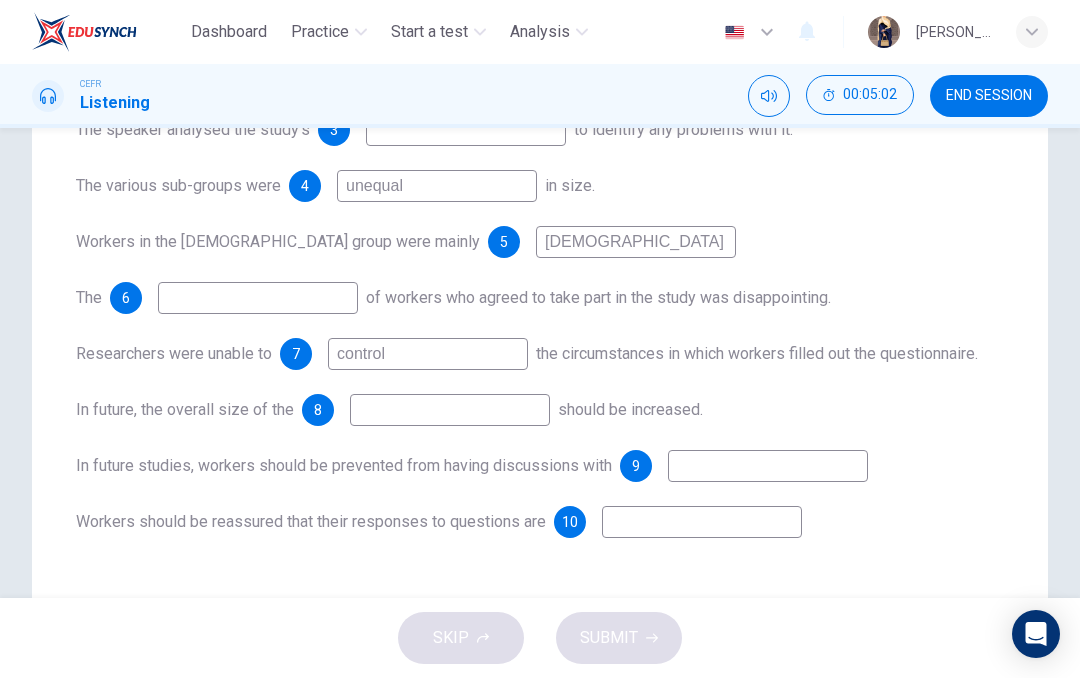 type on "control" 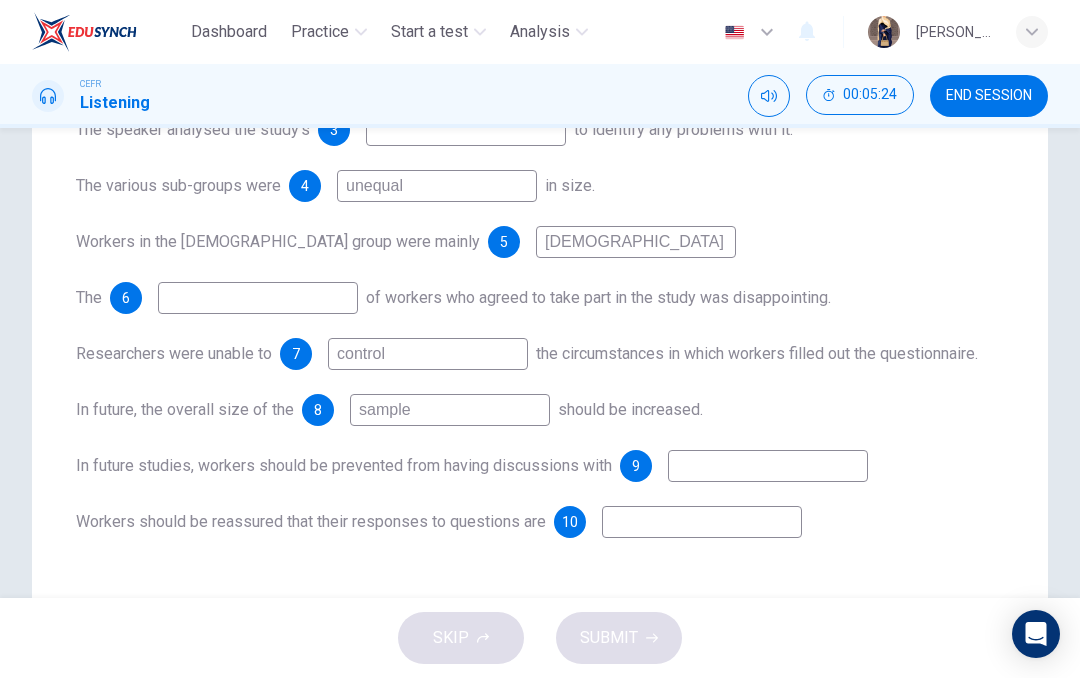 type on "sample" 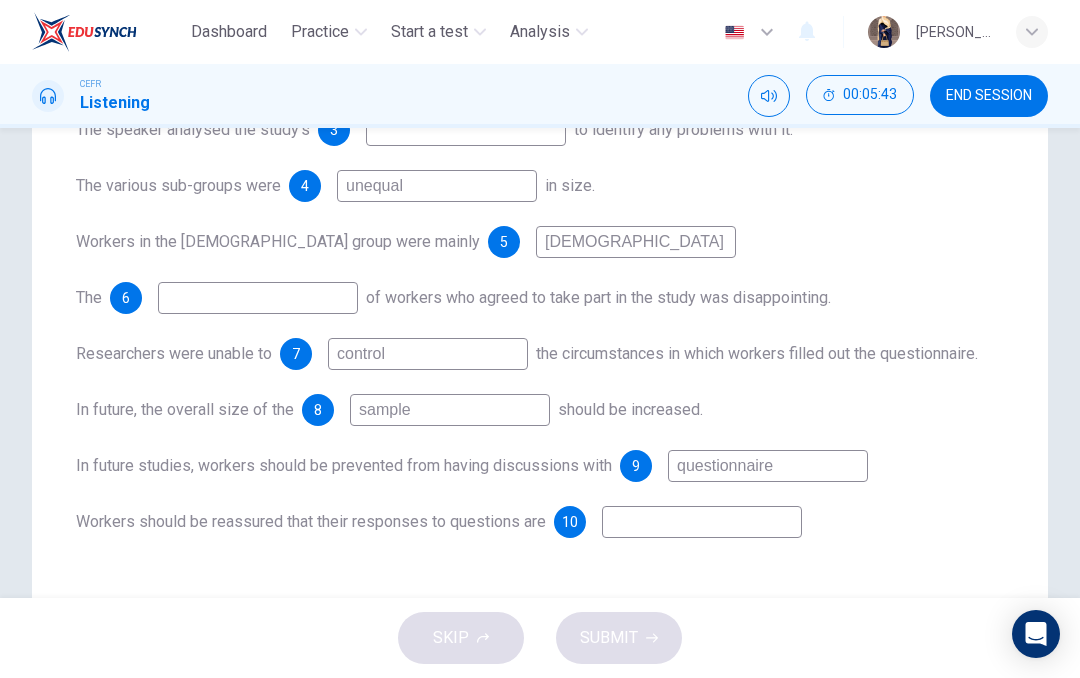 type on "questionnaire" 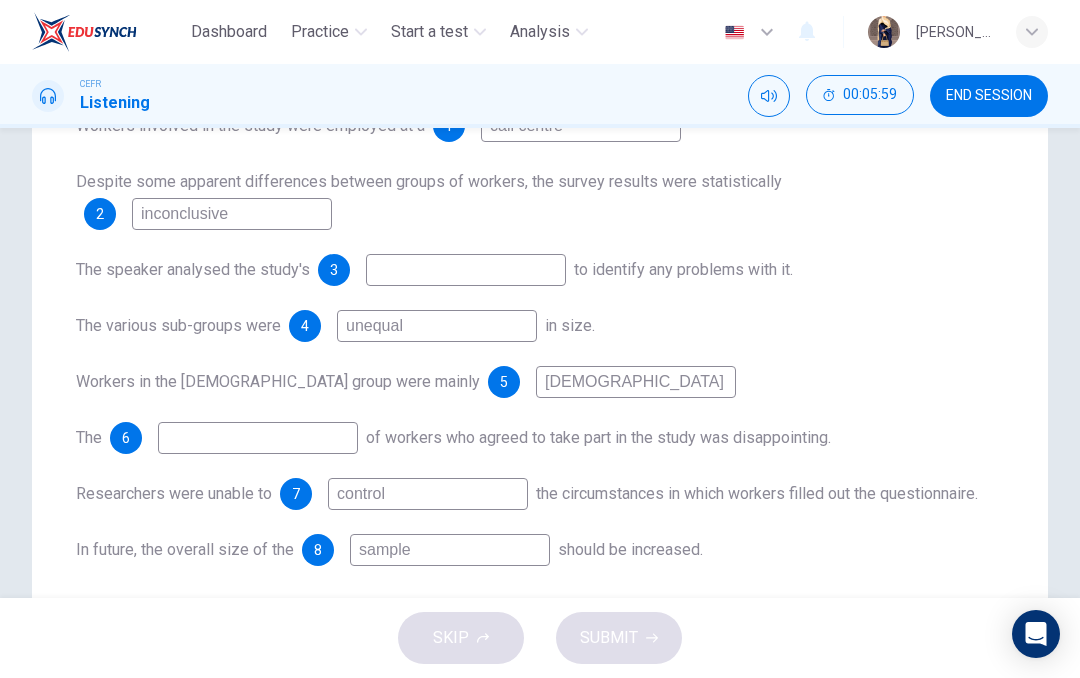 scroll, scrollTop: 0, scrollLeft: 0, axis: both 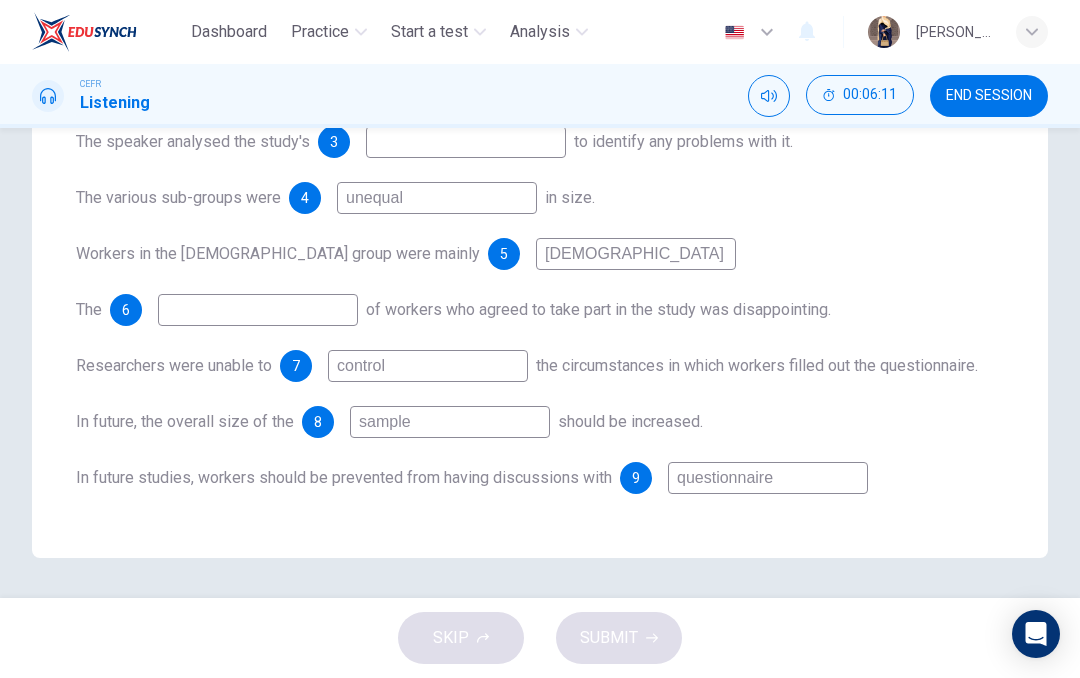 type on "remain confidential" 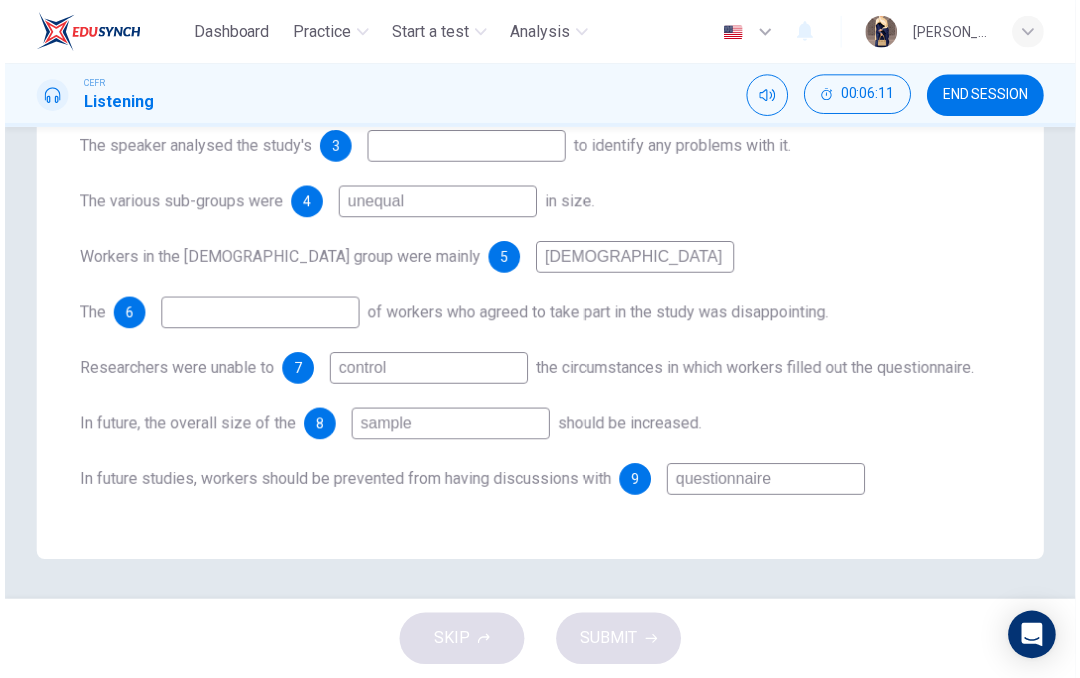 scroll, scrollTop: 408, scrollLeft: 0, axis: vertical 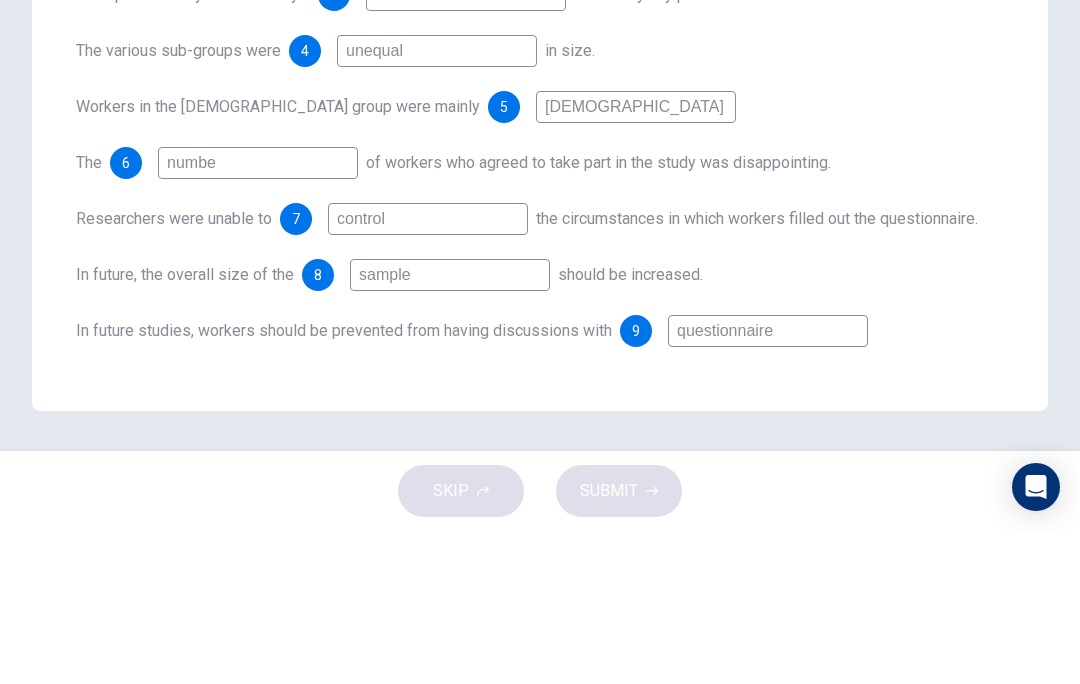type on "number" 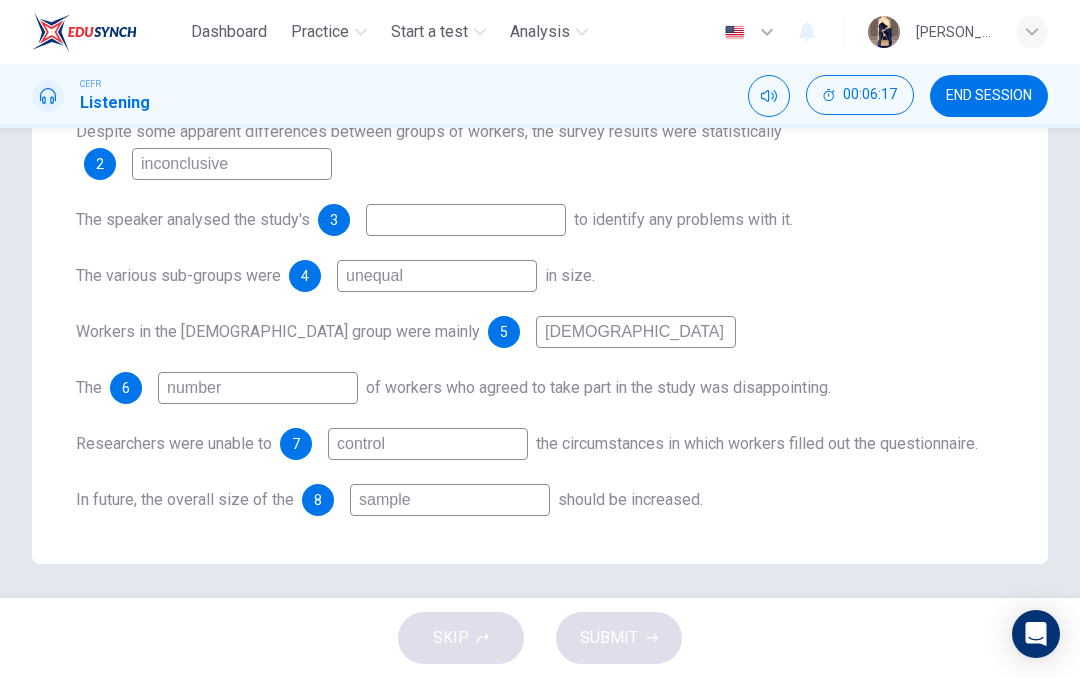 scroll, scrollTop: 0, scrollLeft: 0, axis: both 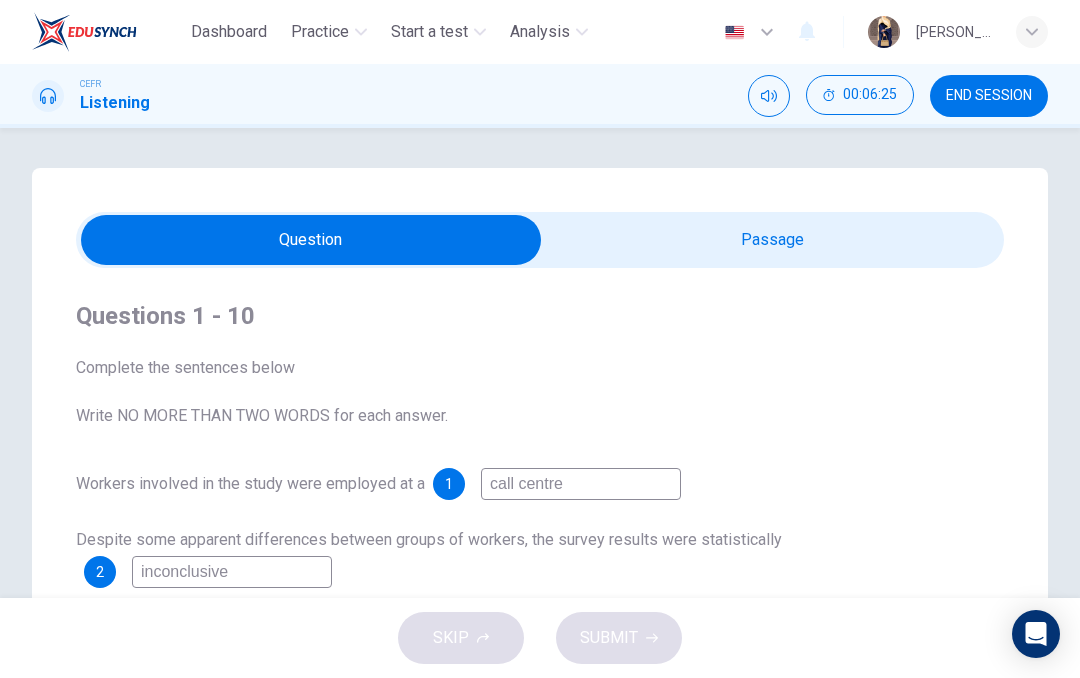 click at bounding box center (311, 240) 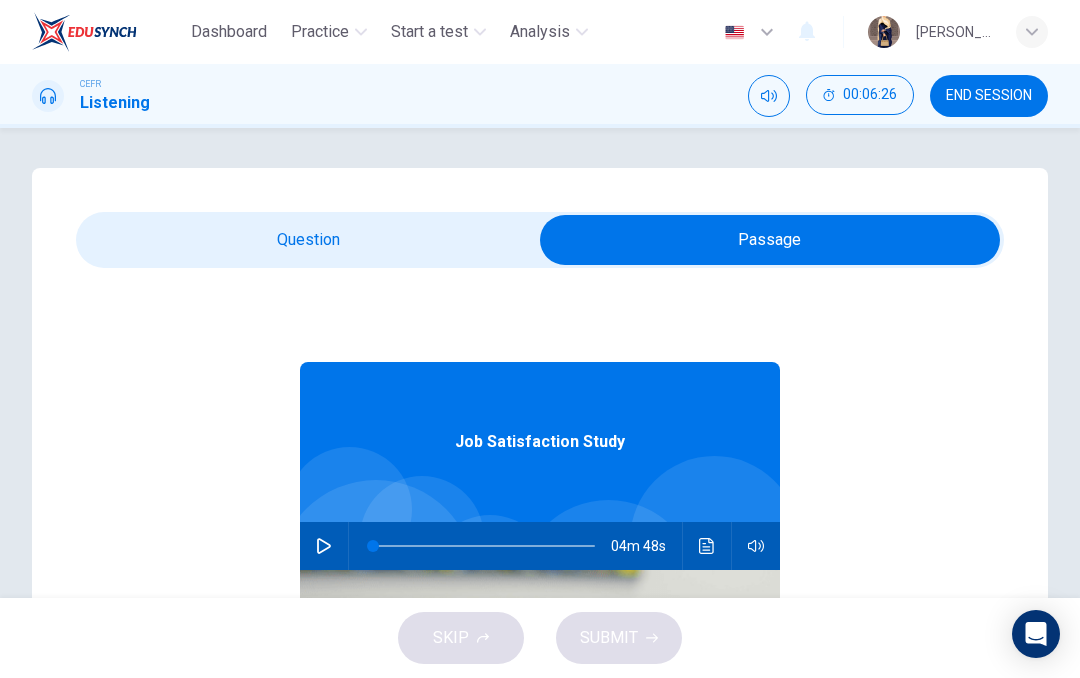 click 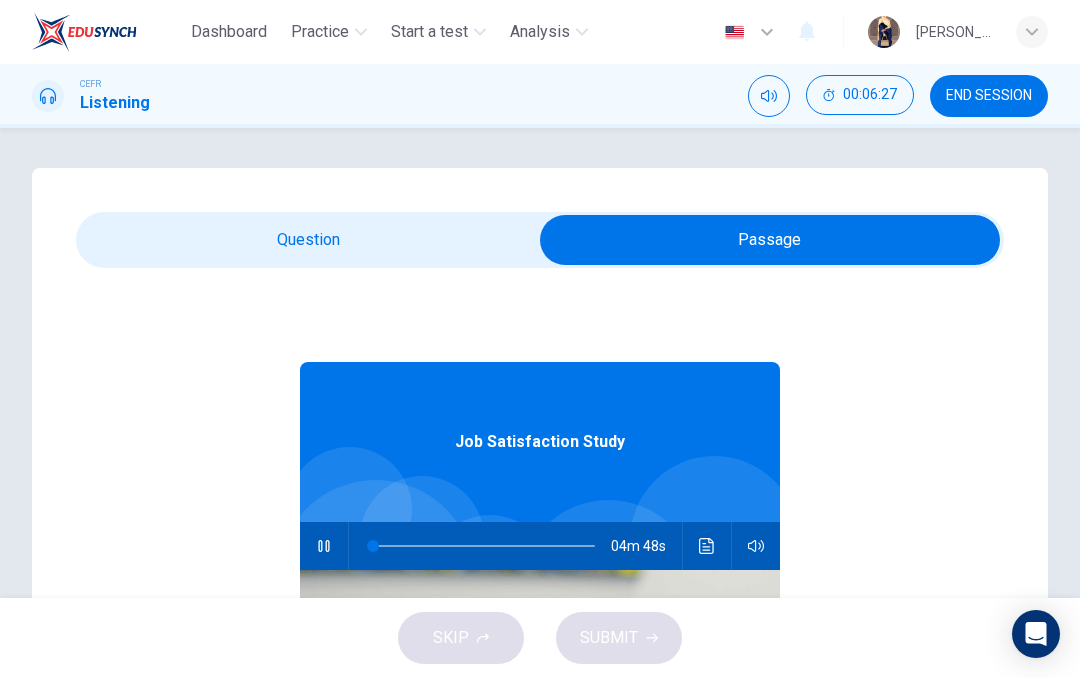 type on "0" 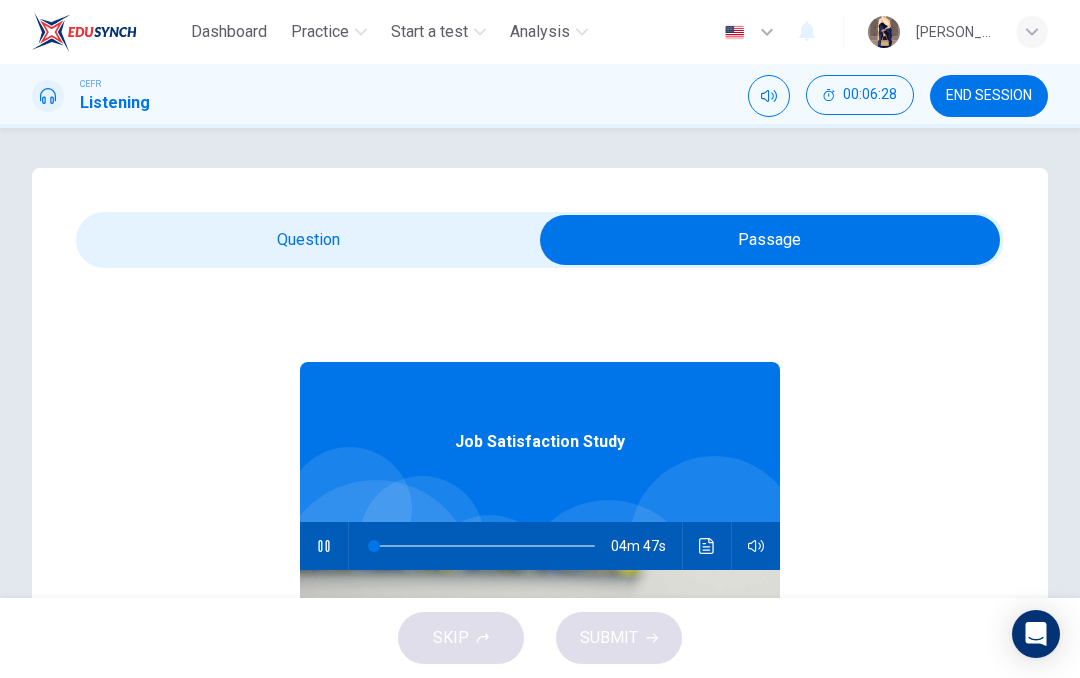 click at bounding box center [770, 240] 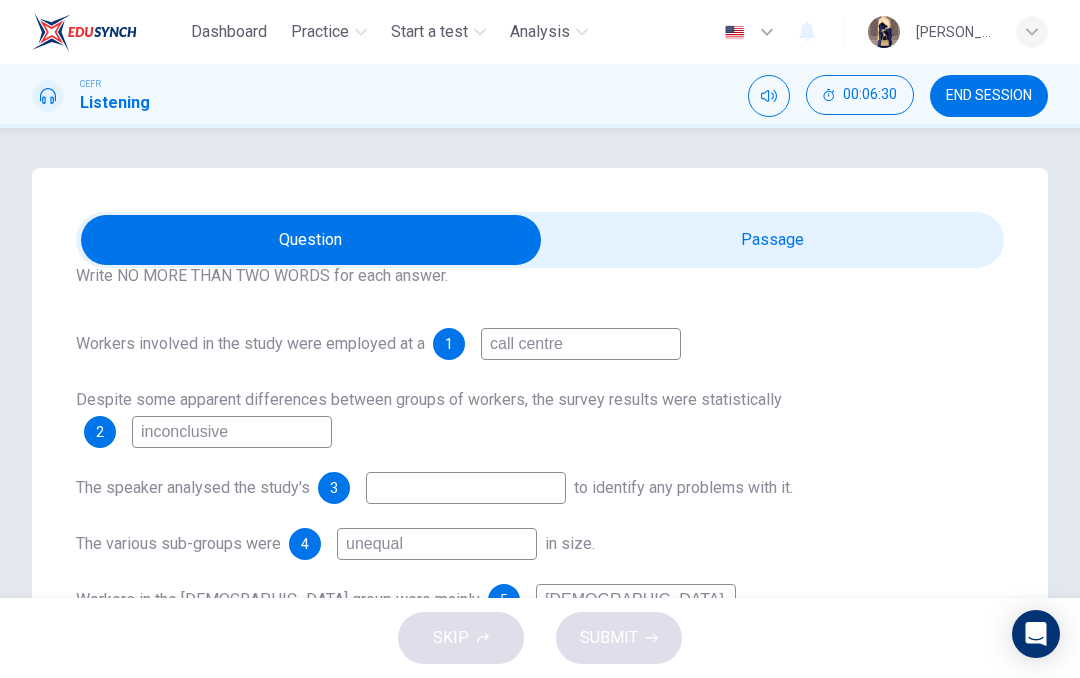 scroll, scrollTop: 150, scrollLeft: 0, axis: vertical 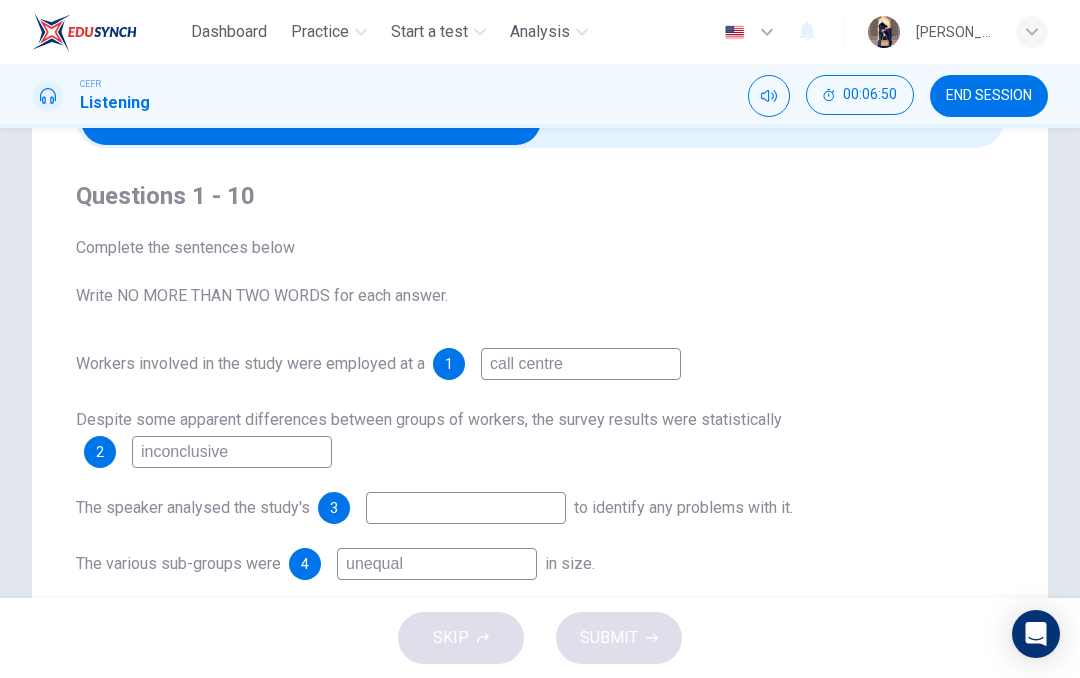 click at bounding box center (466, 508) 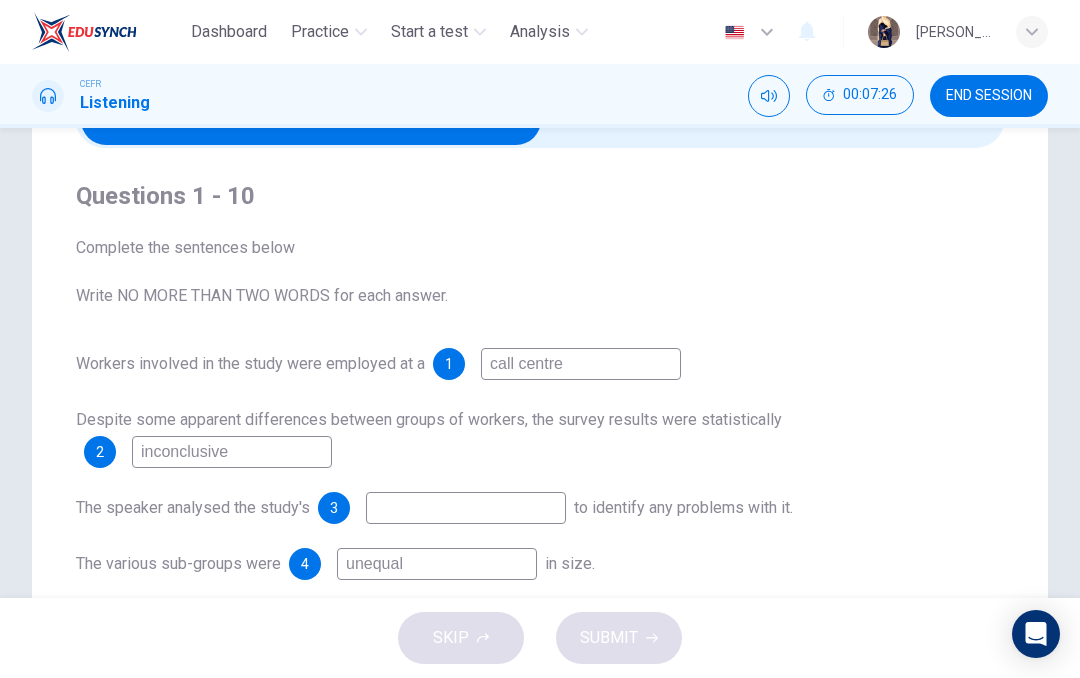 click at bounding box center [466, 508] 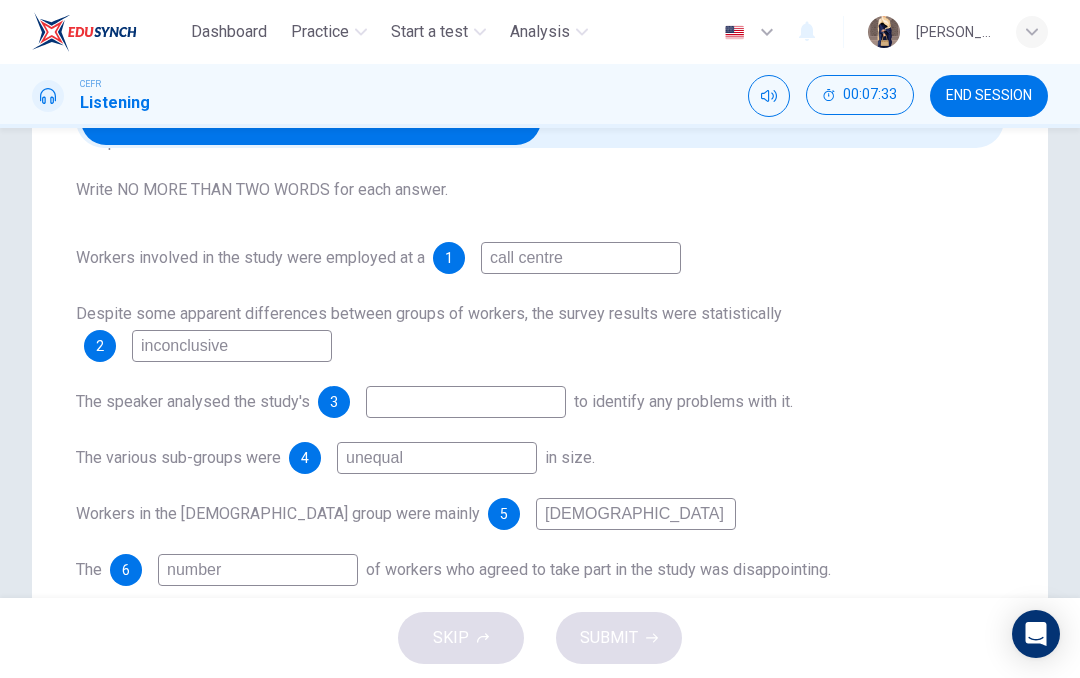scroll, scrollTop: 108, scrollLeft: 0, axis: vertical 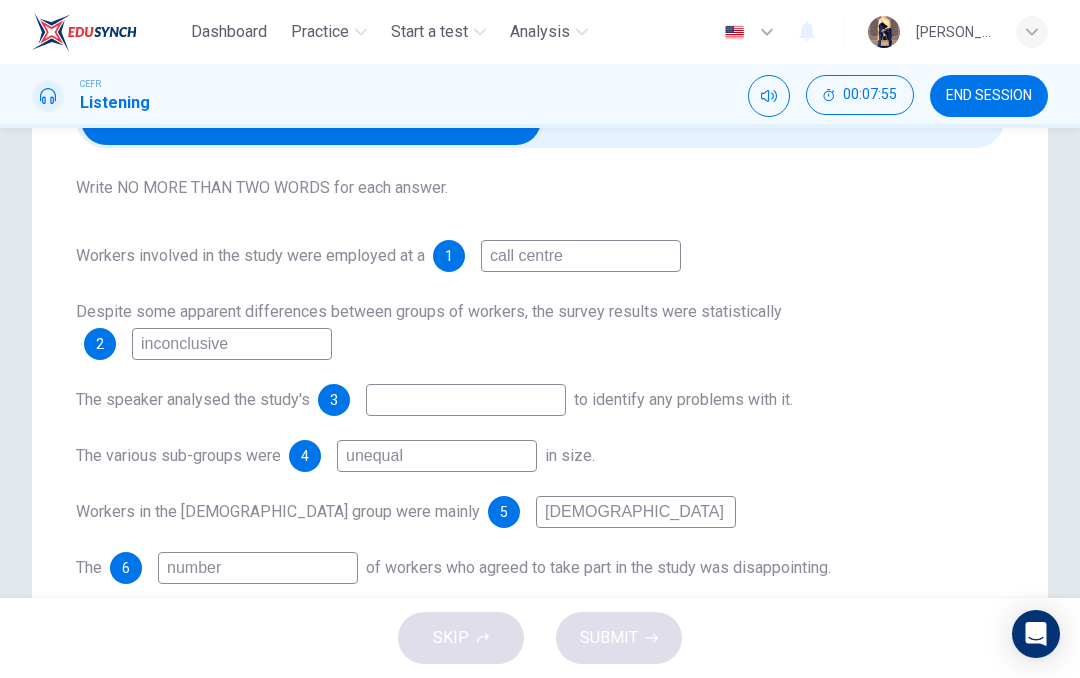 click at bounding box center (466, 400) 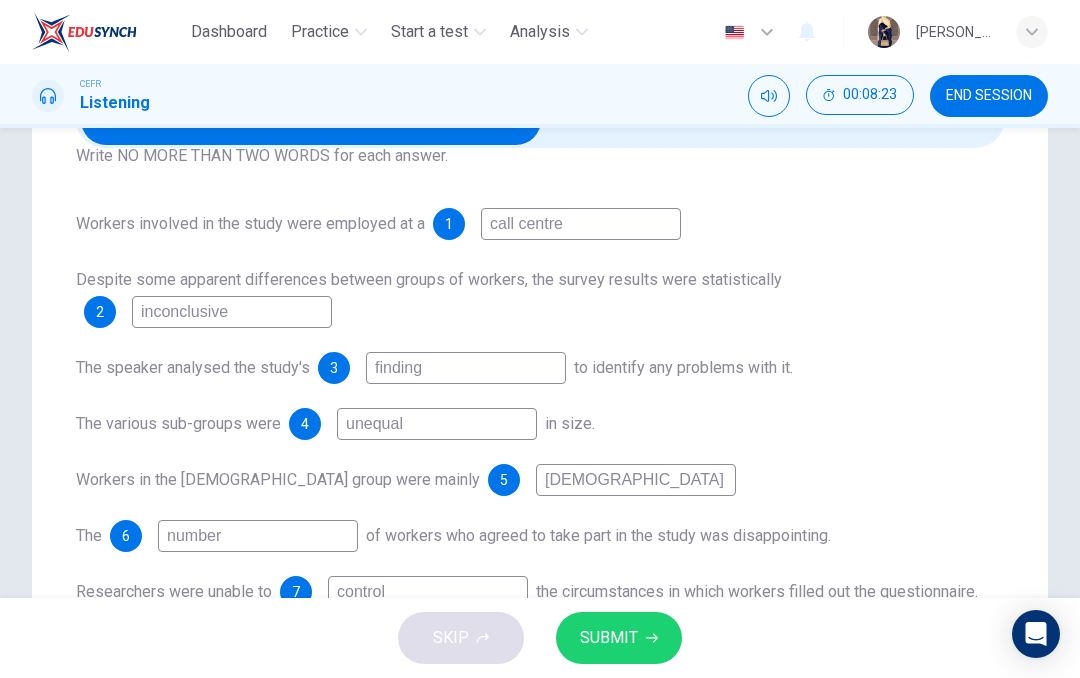 scroll, scrollTop: 150, scrollLeft: 0, axis: vertical 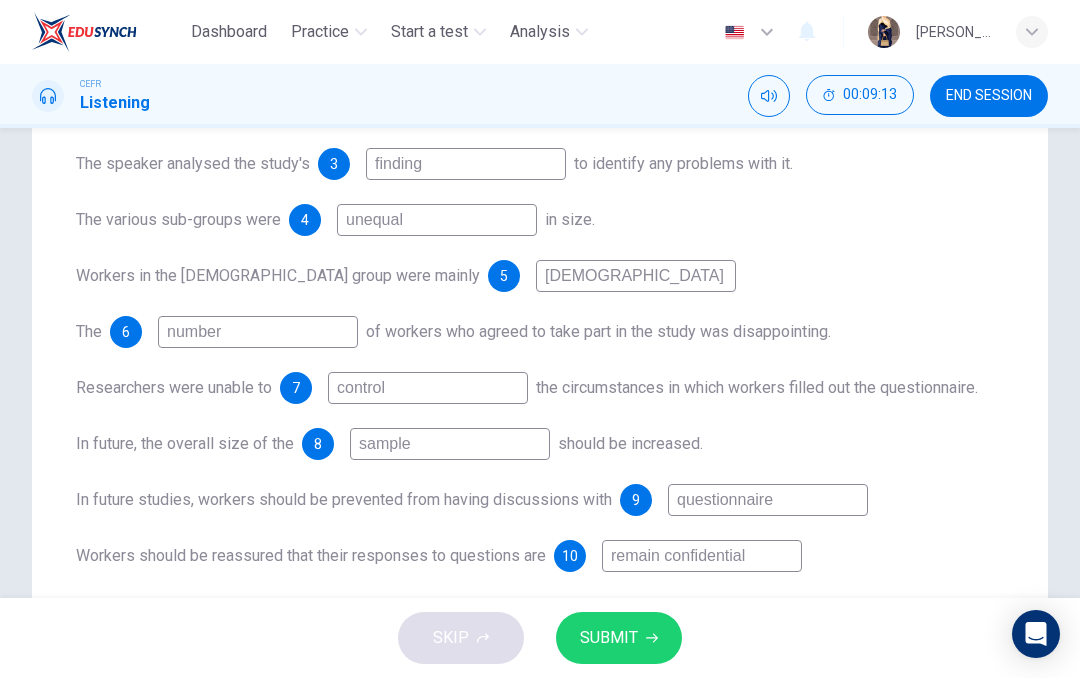 type on "finding" 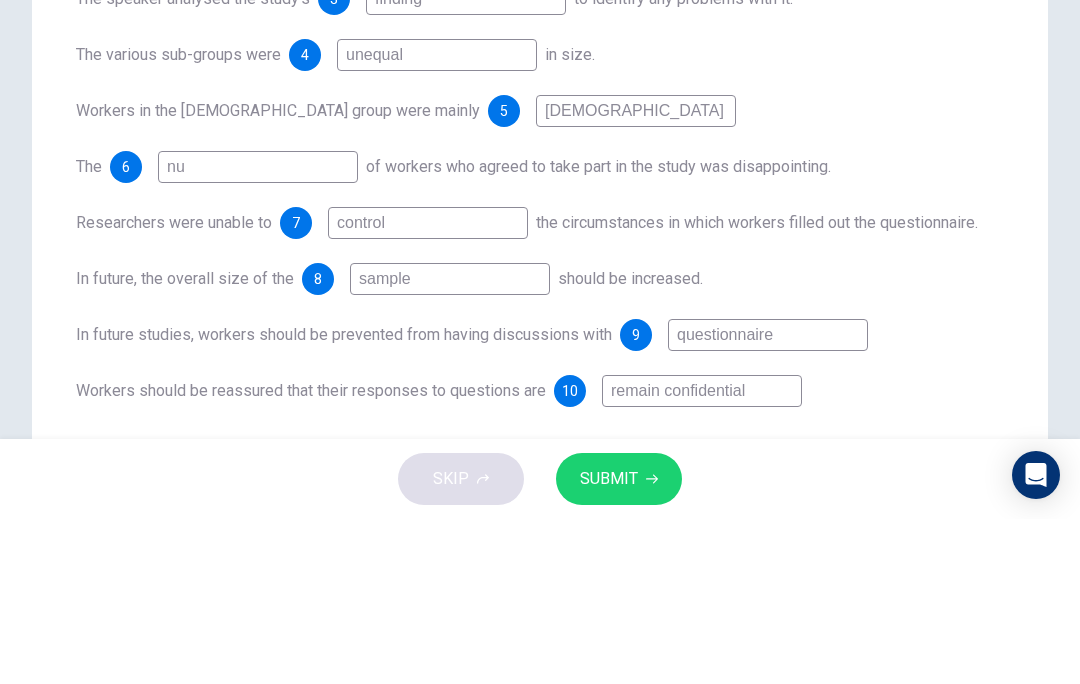 type on "n" 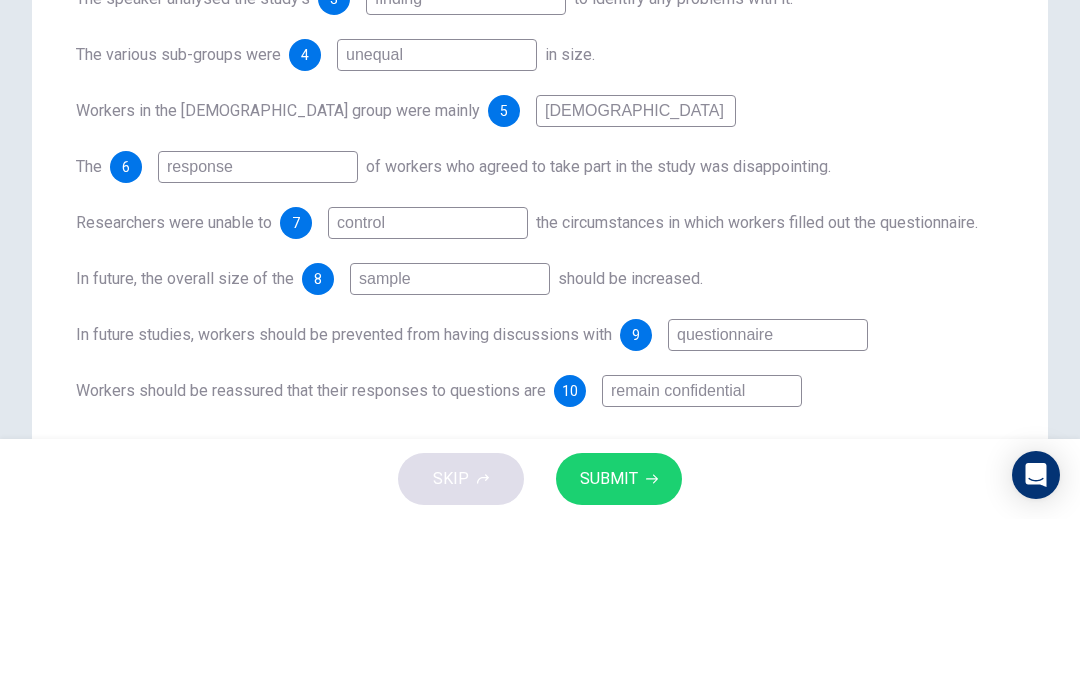click on "response" at bounding box center [258, 332] 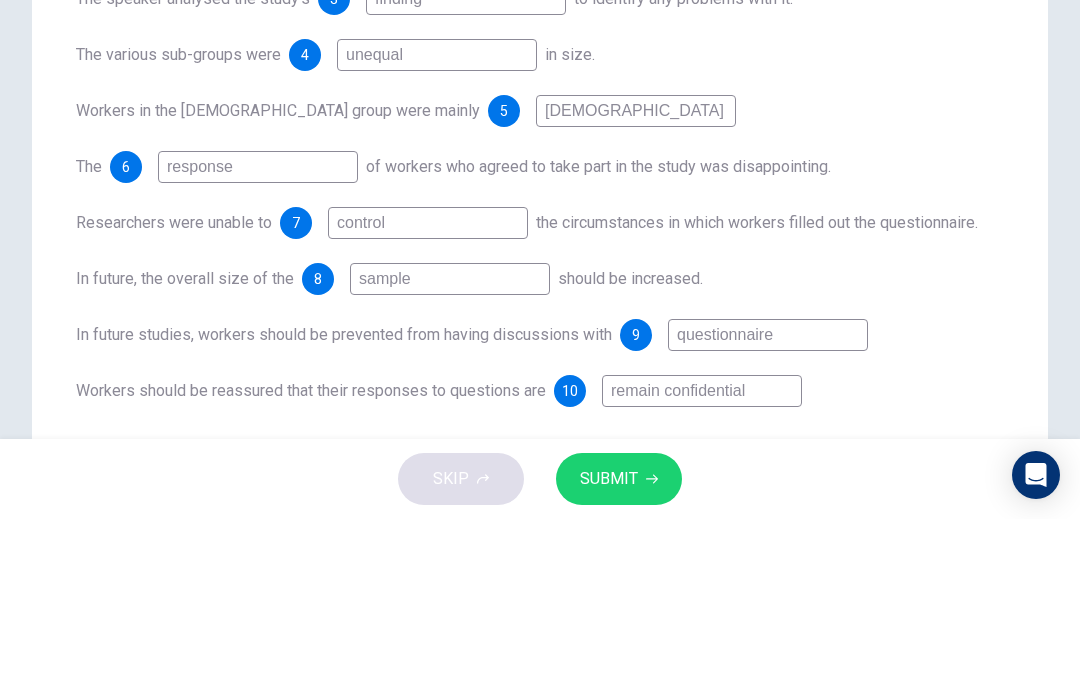 click on "response" at bounding box center (258, 332) 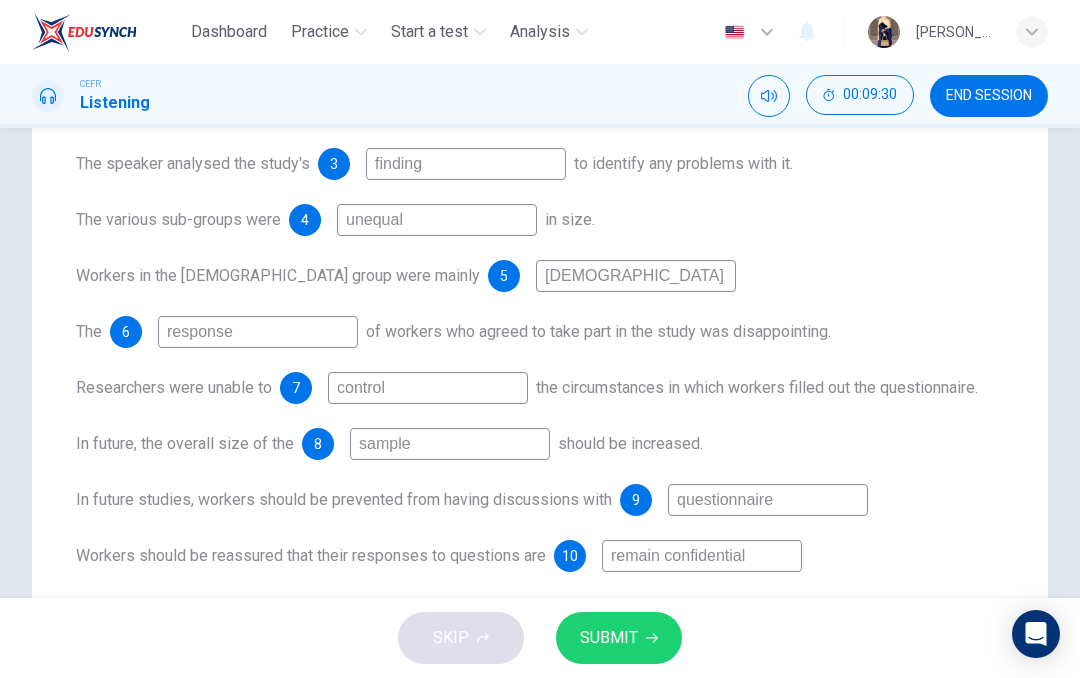 click on "response" at bounding box center (258, 332) 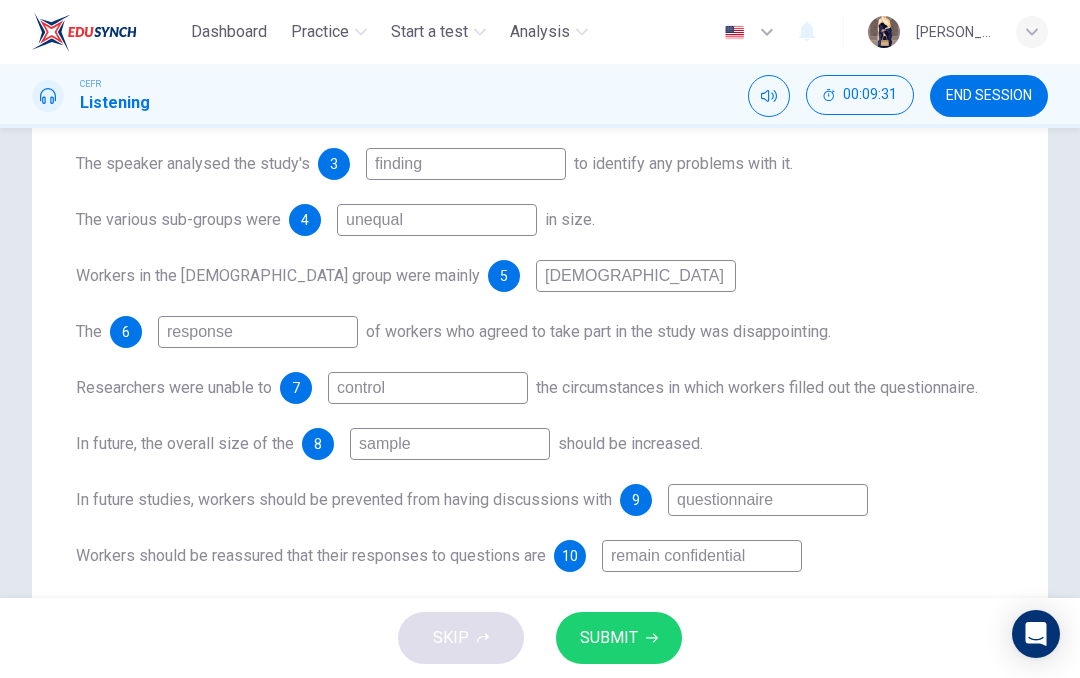 click on "response" at bounding box center (258, 332) 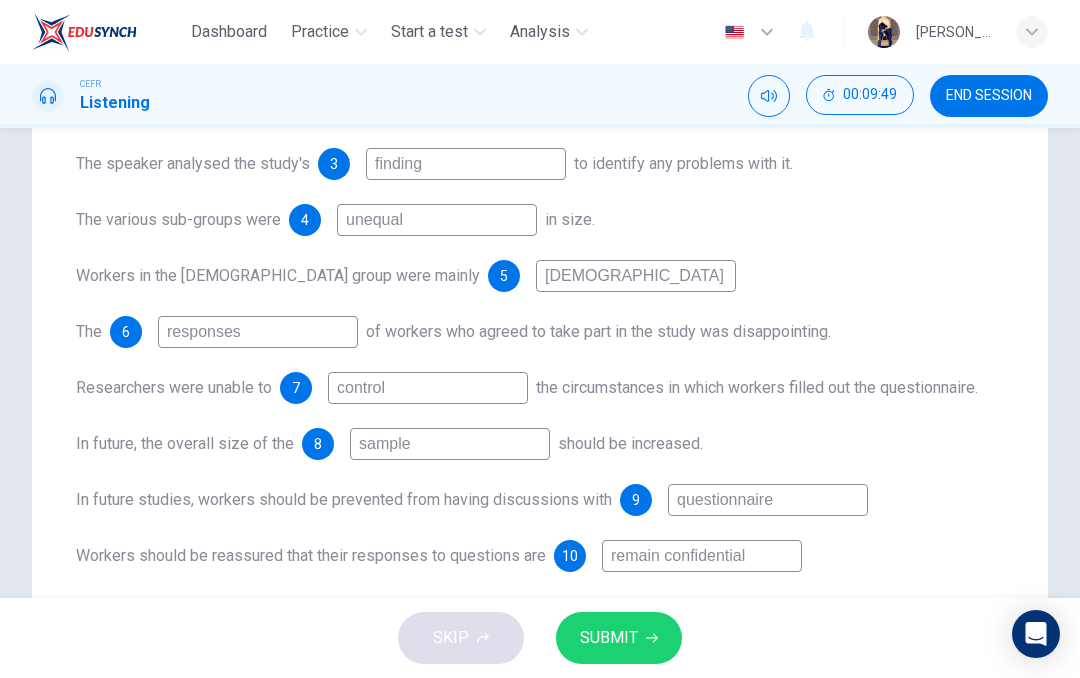 type on "responses" 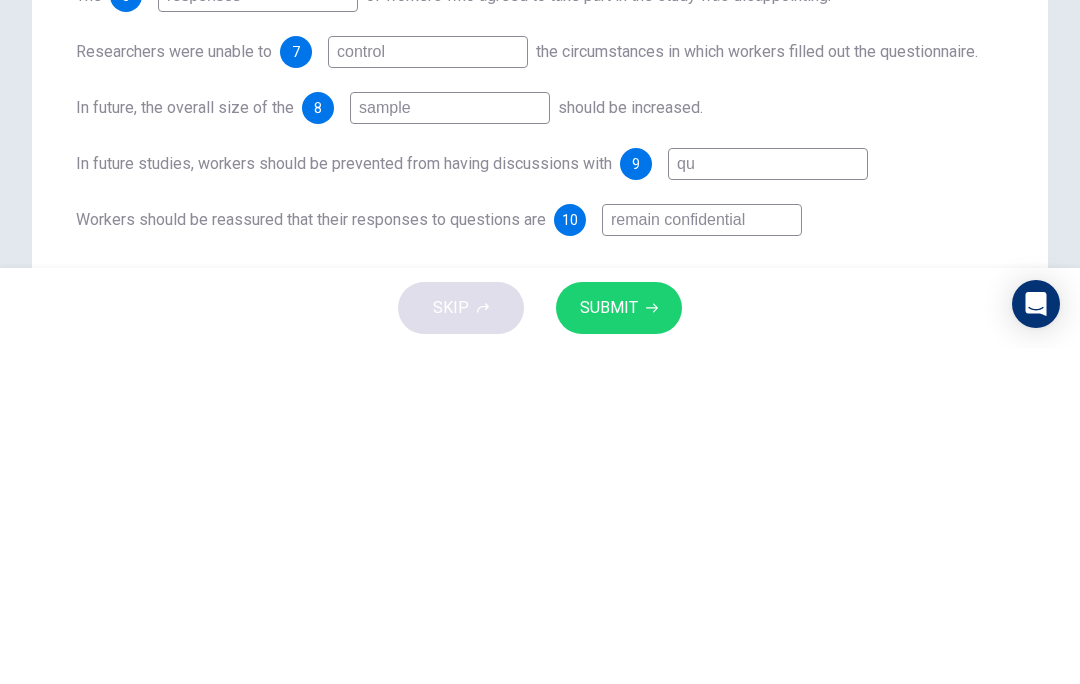 type on "q" 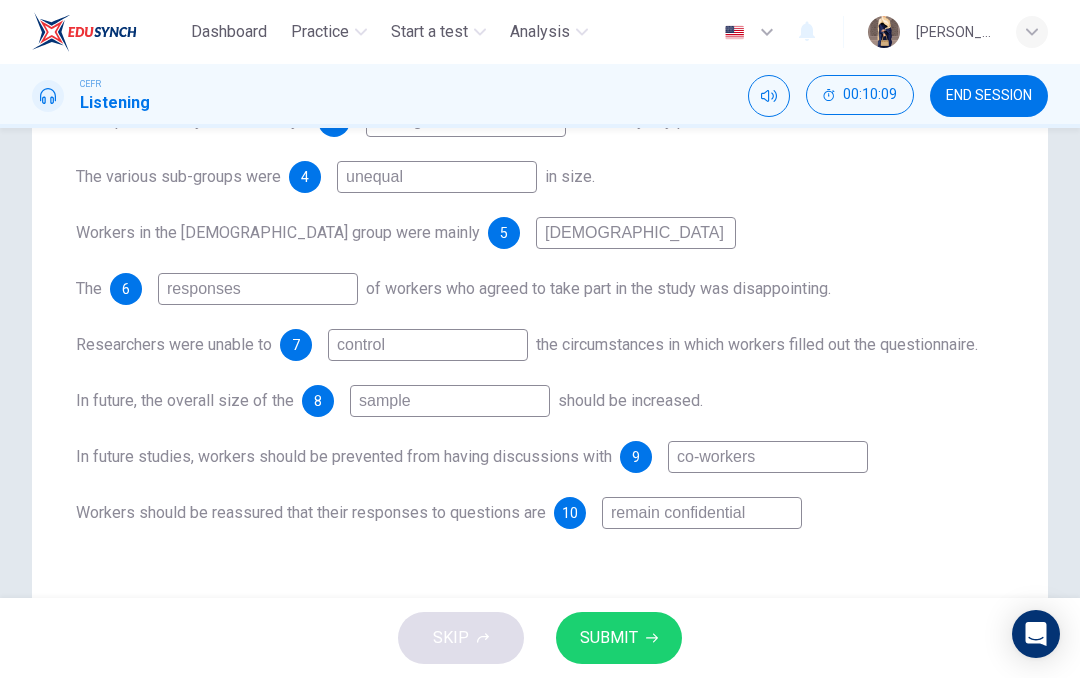 scroll, scrollTop: 368, scrollLeft: 0, axis: vertical 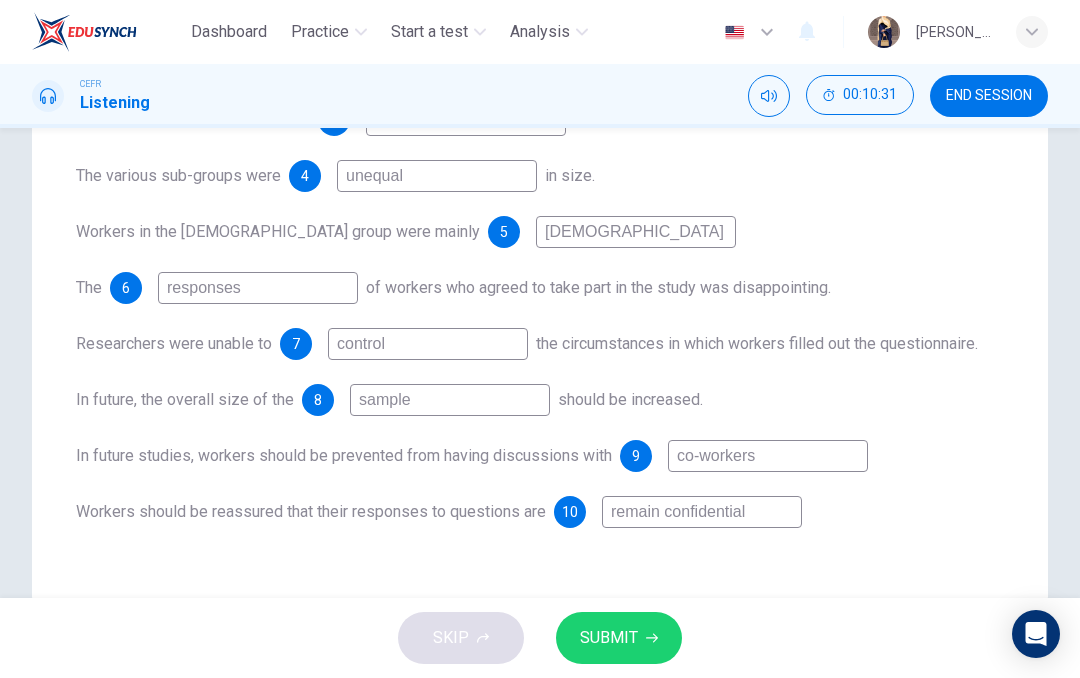click on "co-workers" at bounding box center (768, 456) 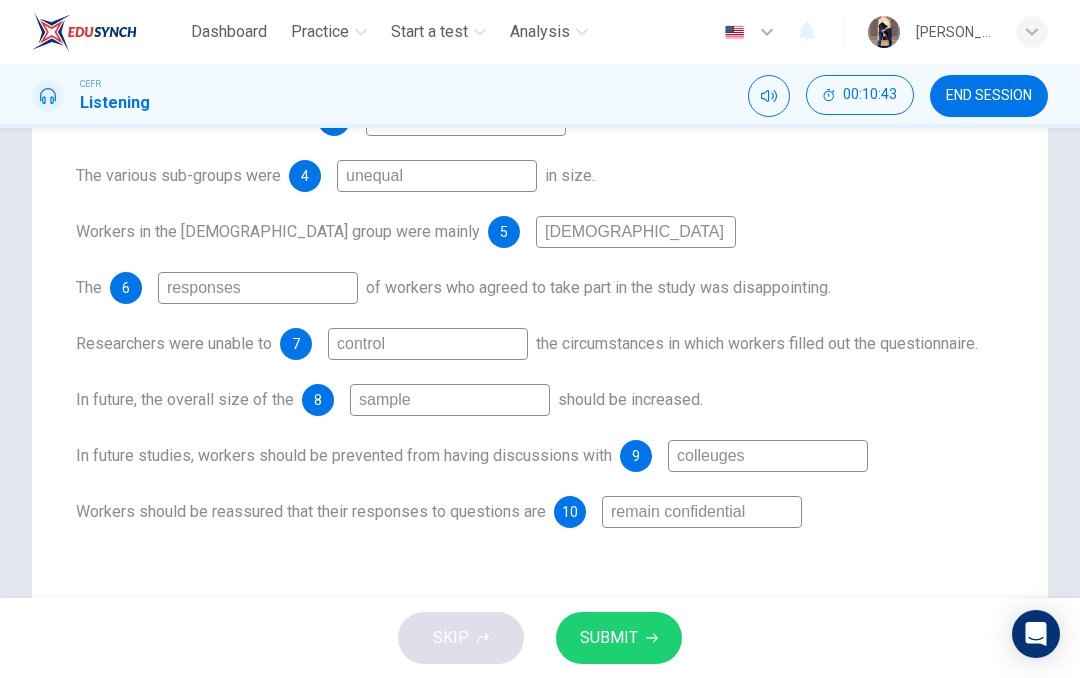 type on "colleuges" 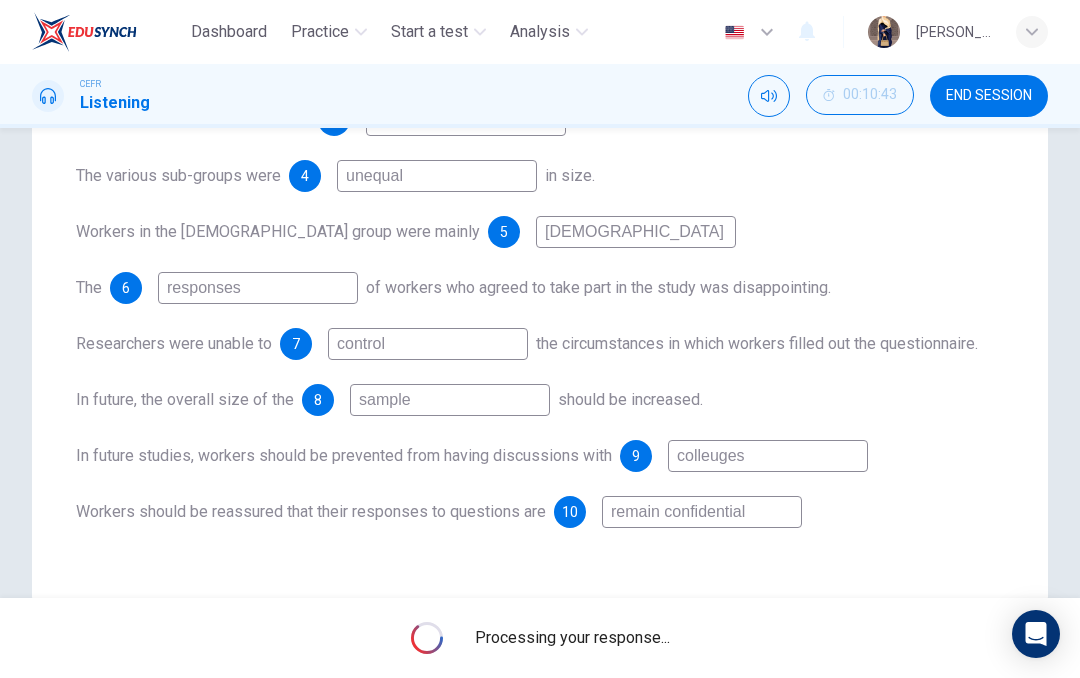 click on "colleuges" at bounding box center [768, 456] 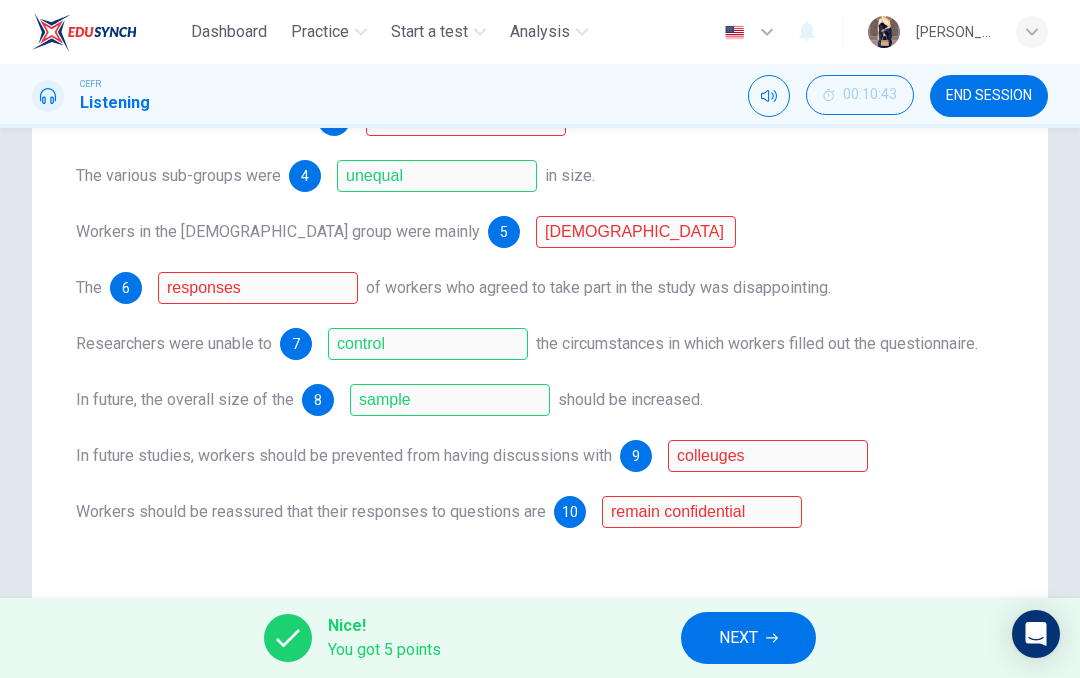 click on "colleuges" at bounding box center (768, 456) 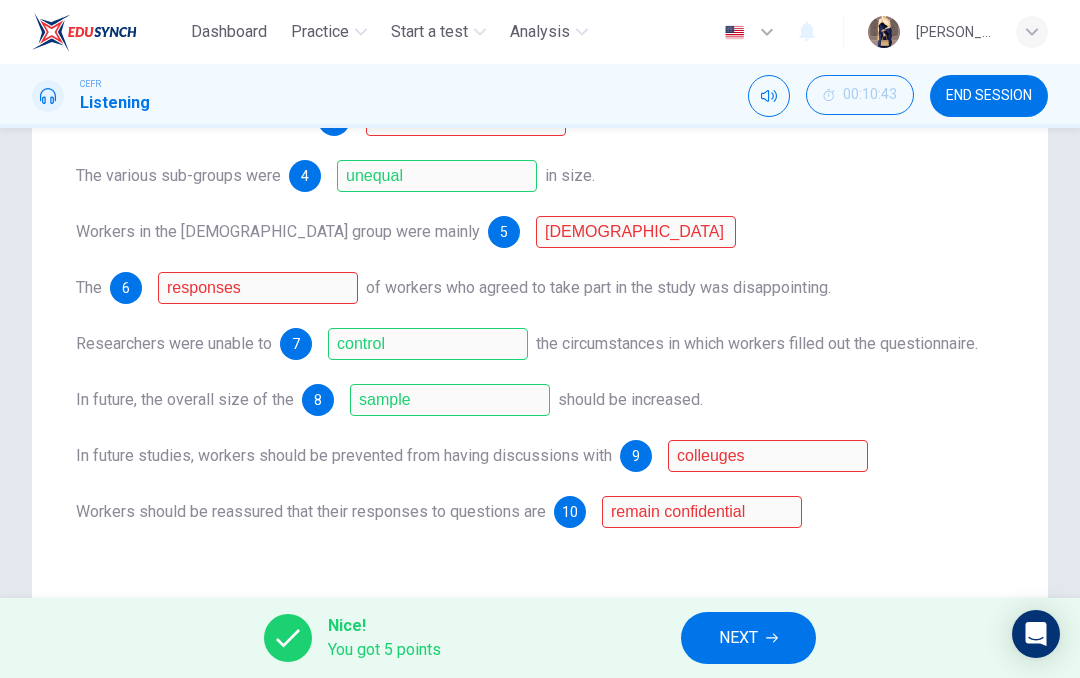 click on "remain confidential" at bounding box center [702, 512] 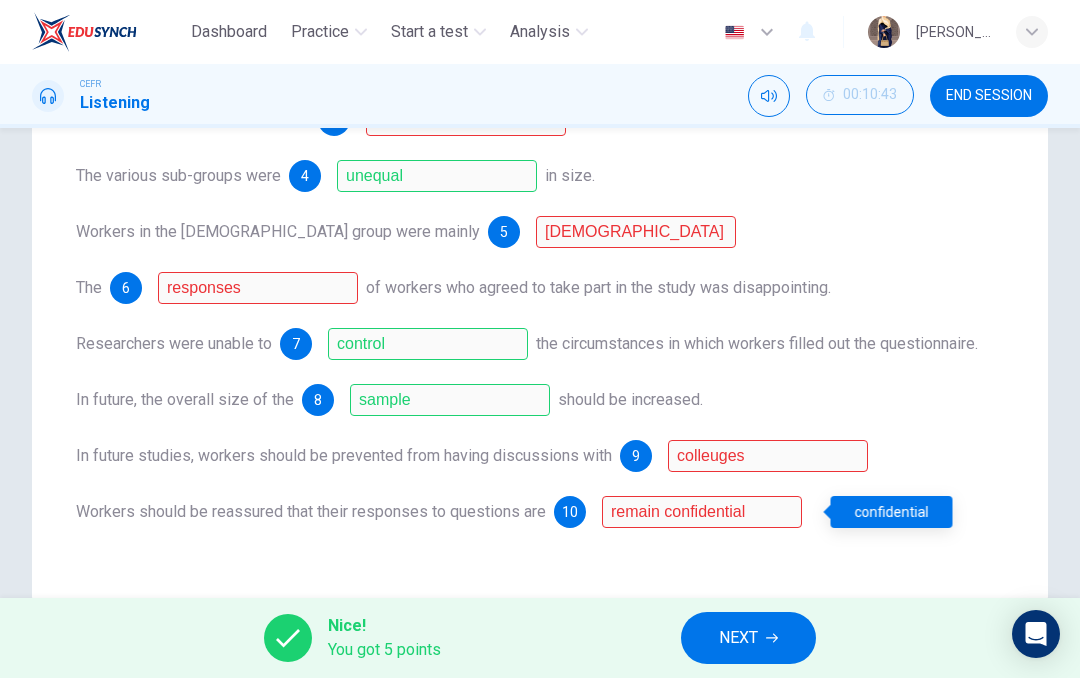 scroll, scrollTop: 110, scrollLeft: 0, axis: vertical 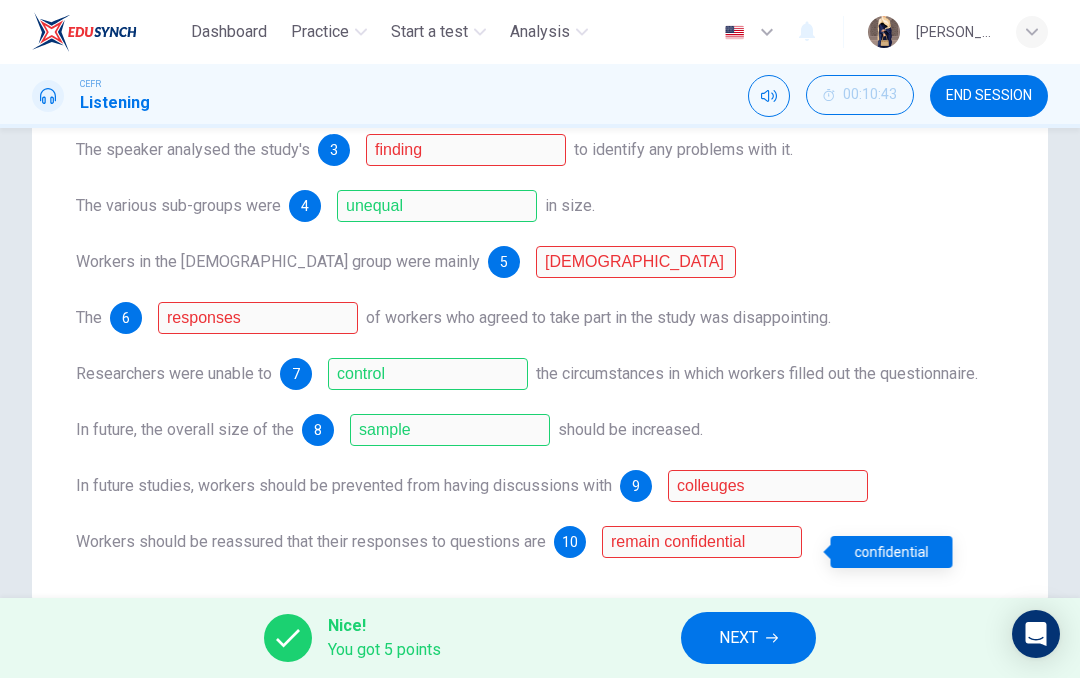 click on "responses" at bounding box center [258, 318] 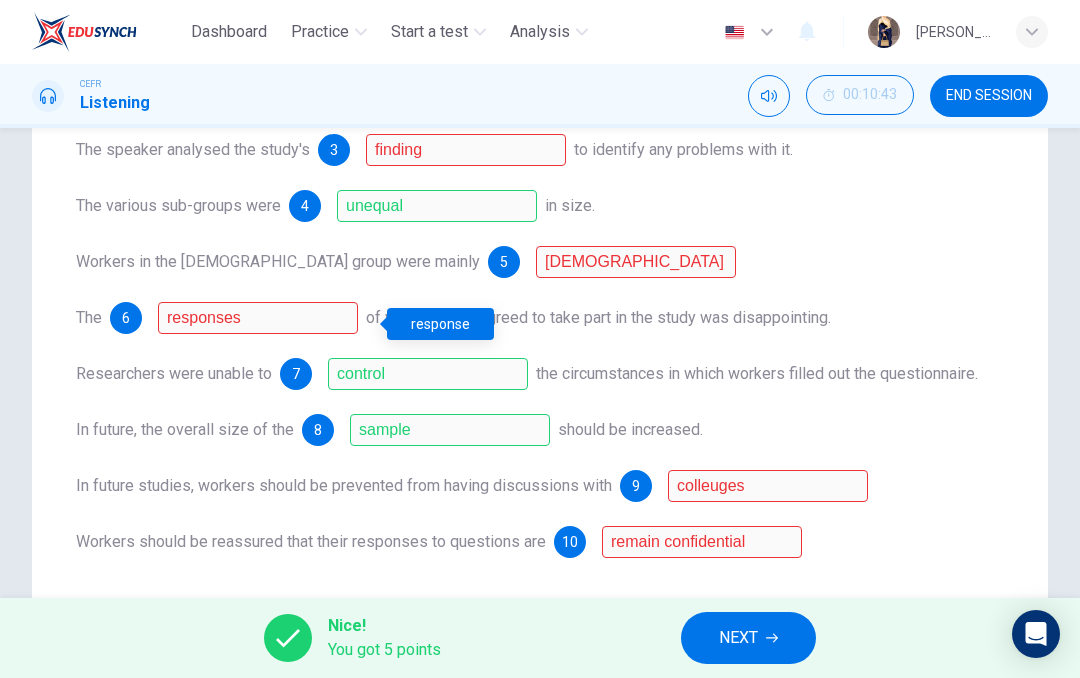 scroll, scrollTop: 4, scrollLeft: 0, axis: vertical 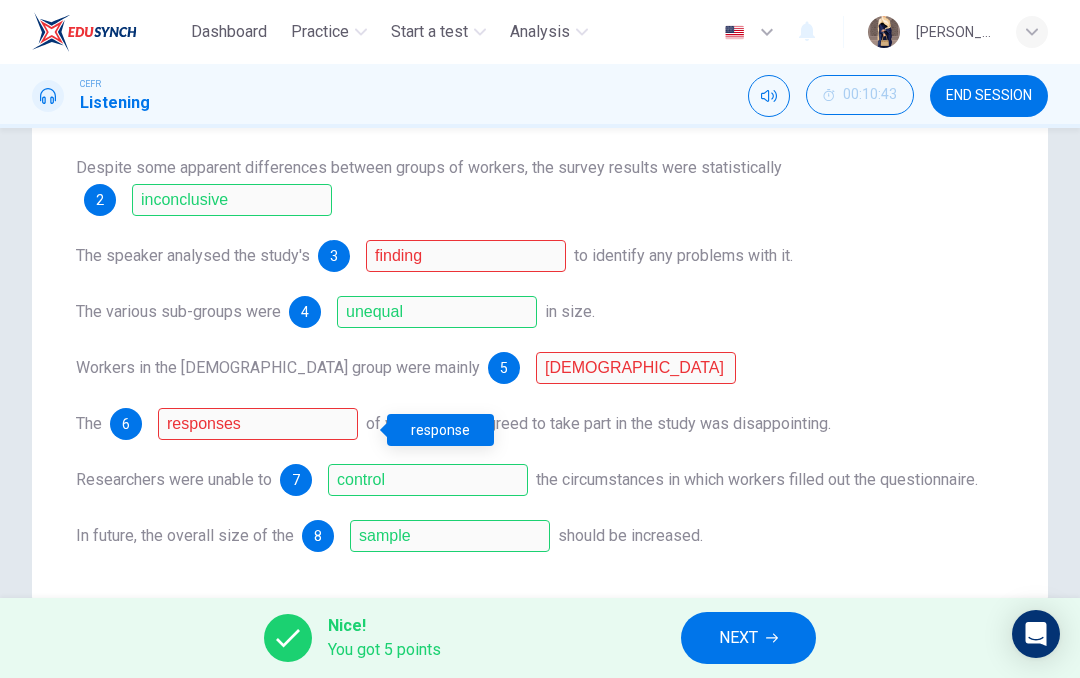 click on "females" at bounding box center [636, 368] 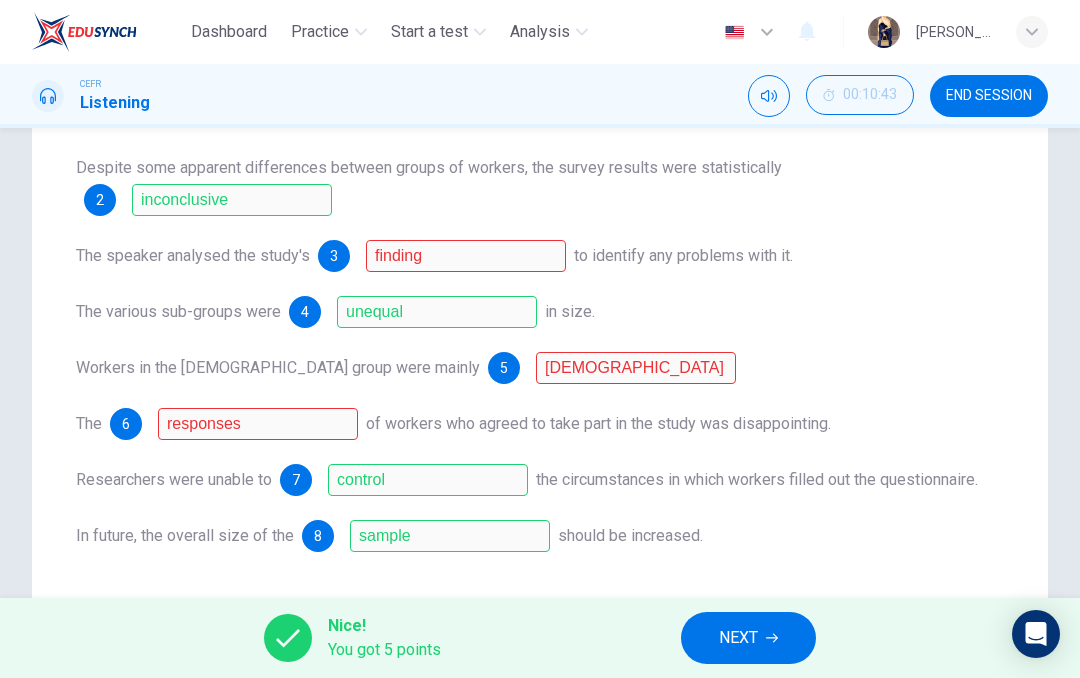 click on "finding" at bounding box center [466, 256] 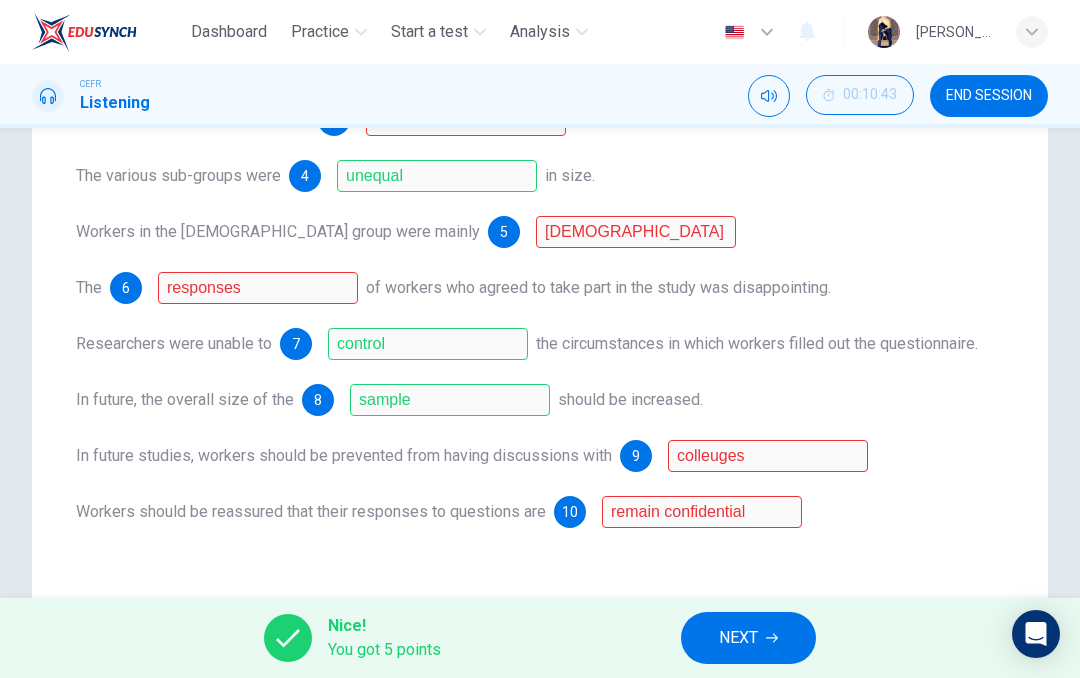 scroll, scrollTop: 150, scrollLeft: 0, axis: vertical 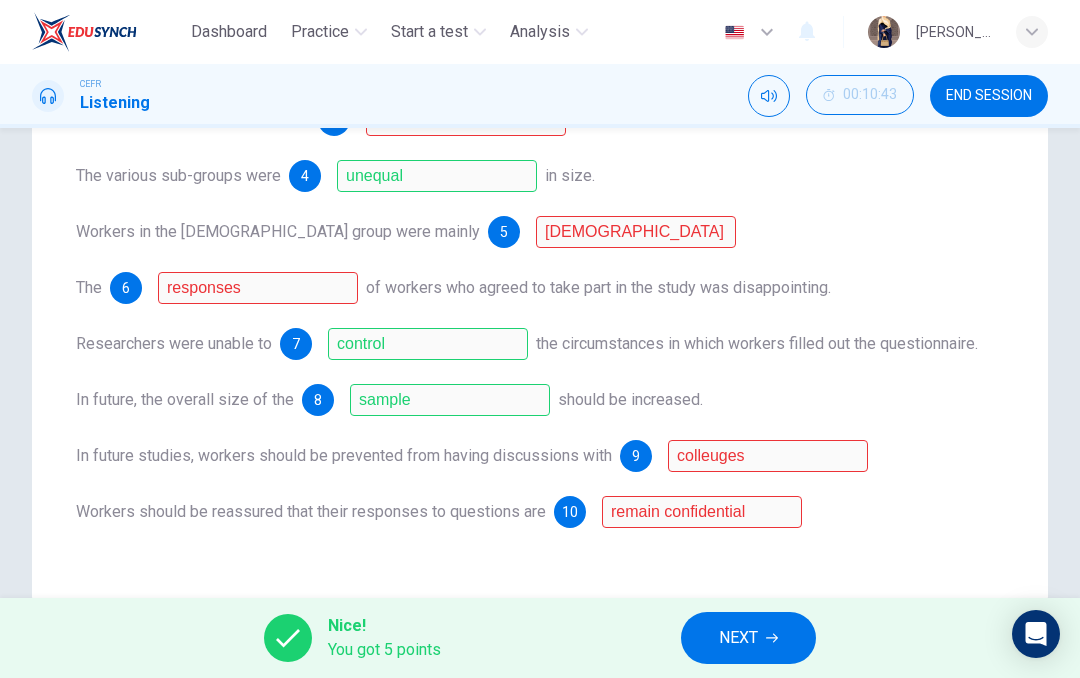 click on "colleuges" at bounding box center (768, 456) 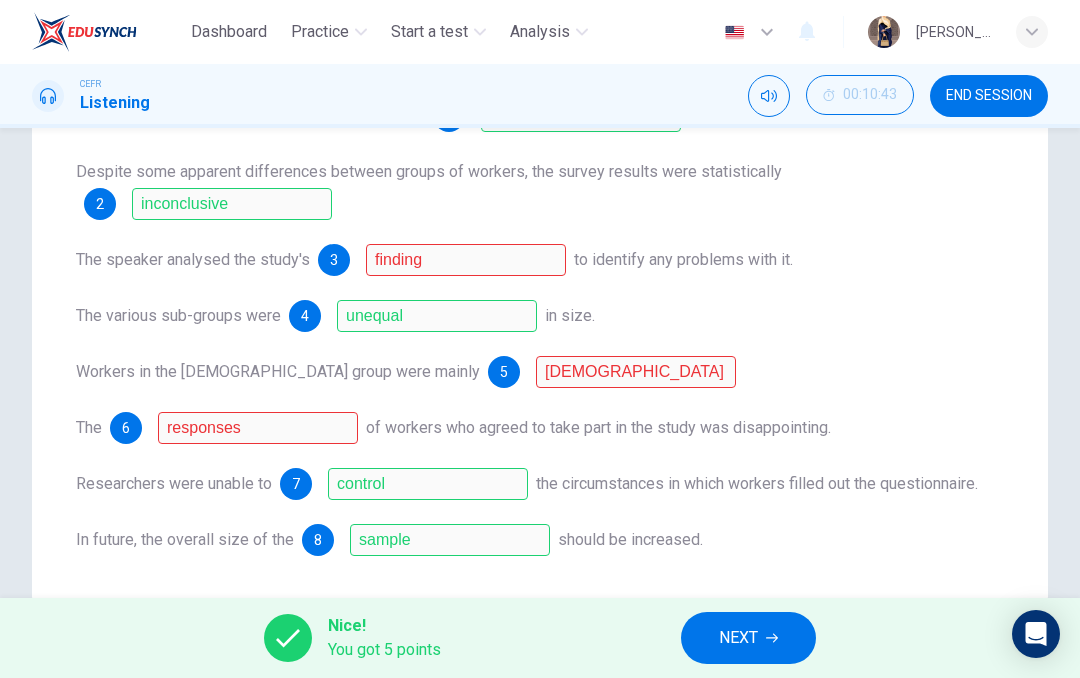 scroll, scrollTop: 0, scrollLeft: 0, axis: both 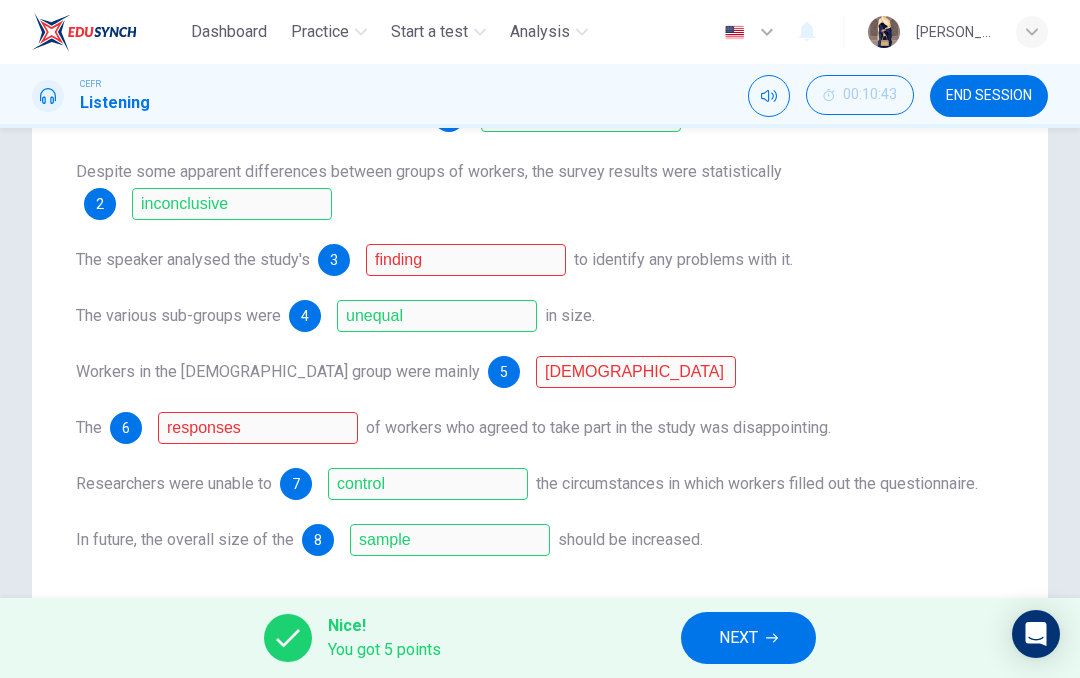 click on "NEXT" at bounding box center (748, 638) 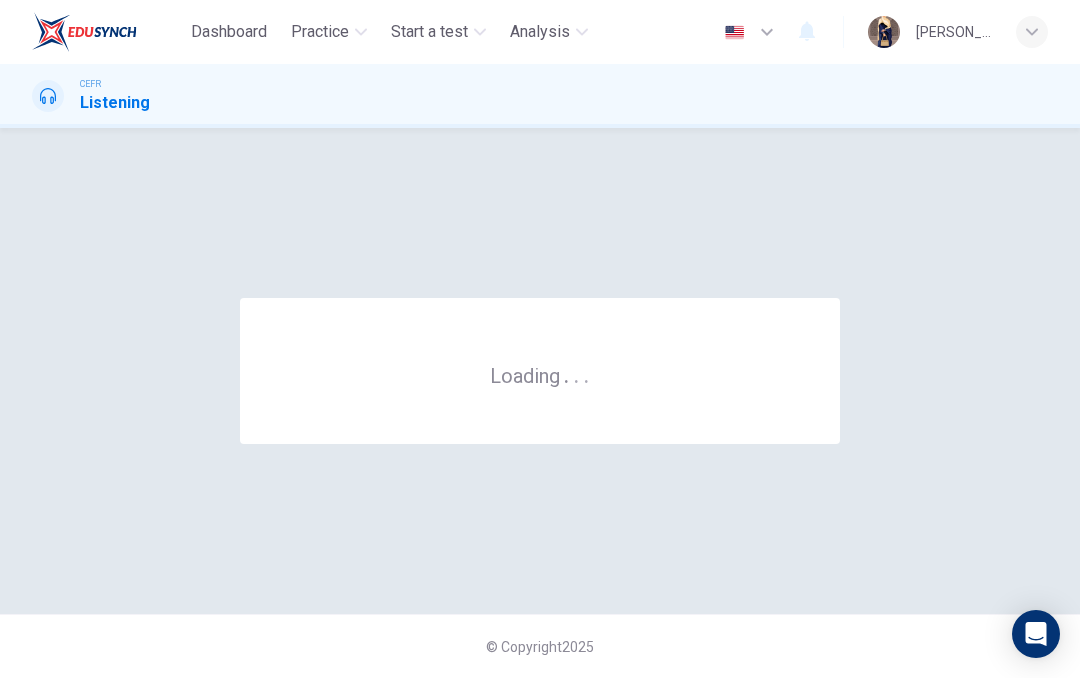 scroll, scrollTop: 0, scrollLeft: 0, axis: both 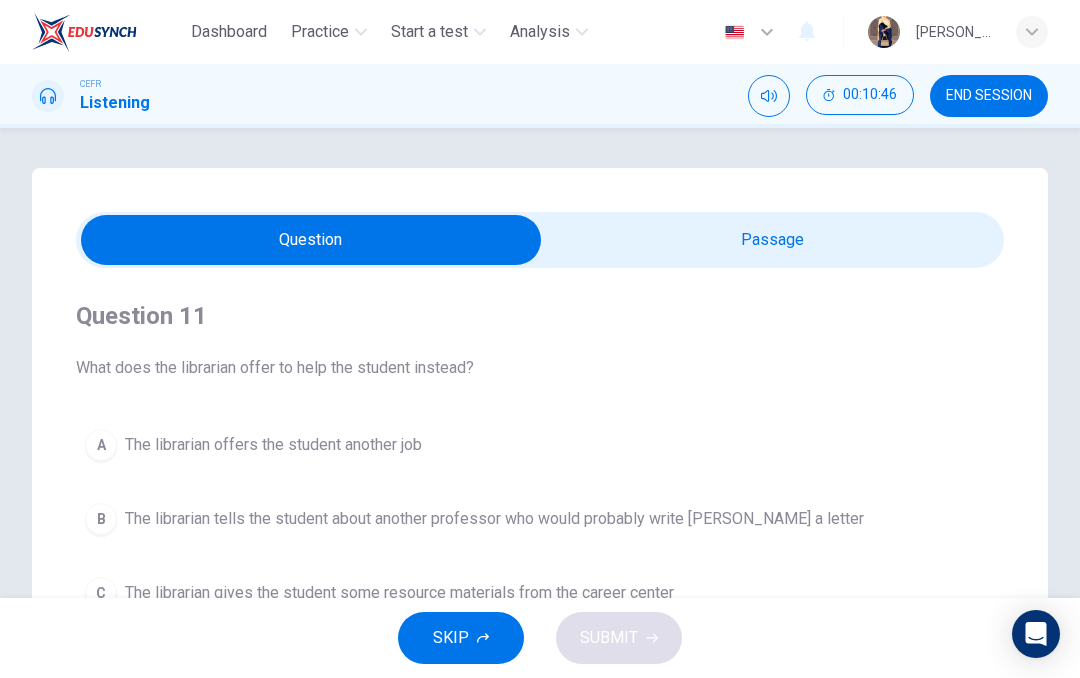 click on "END SESSION" at bounding box center (989, 96) 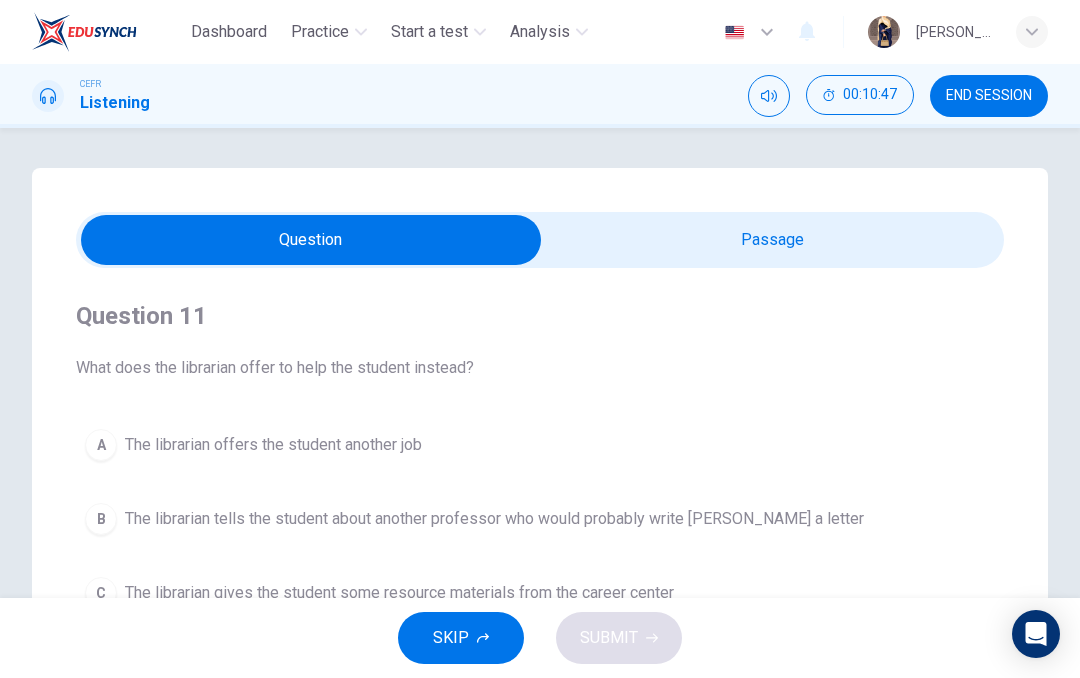 click on "END SESSION" at bounding box center (989, 96) 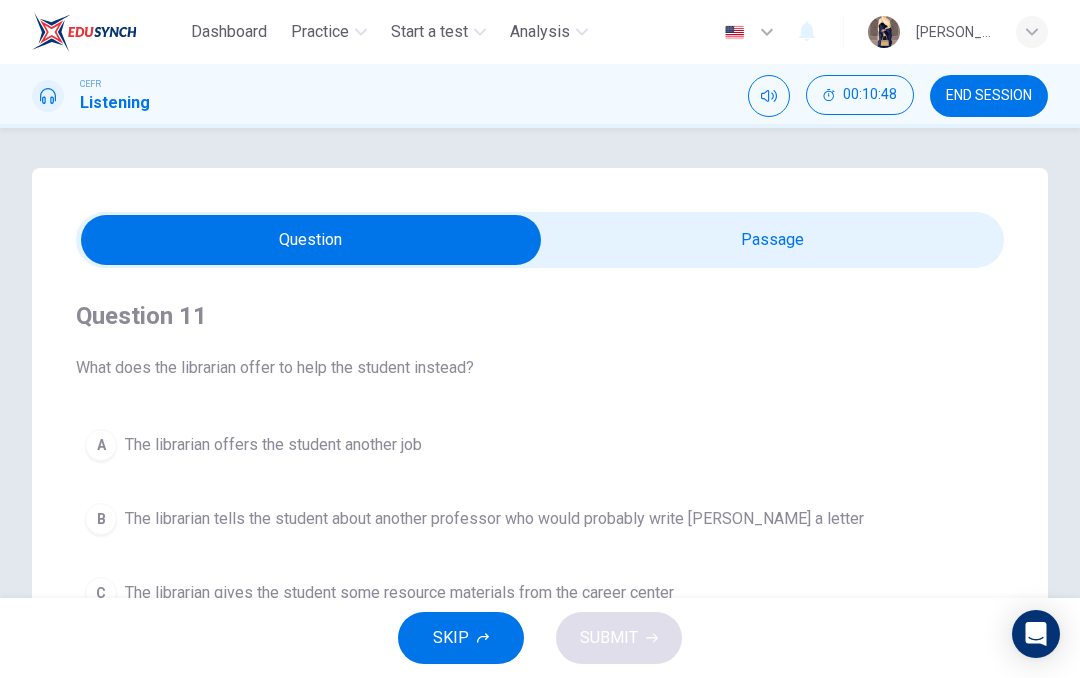 click on "END SESSION" at bounding box center [989, 96] 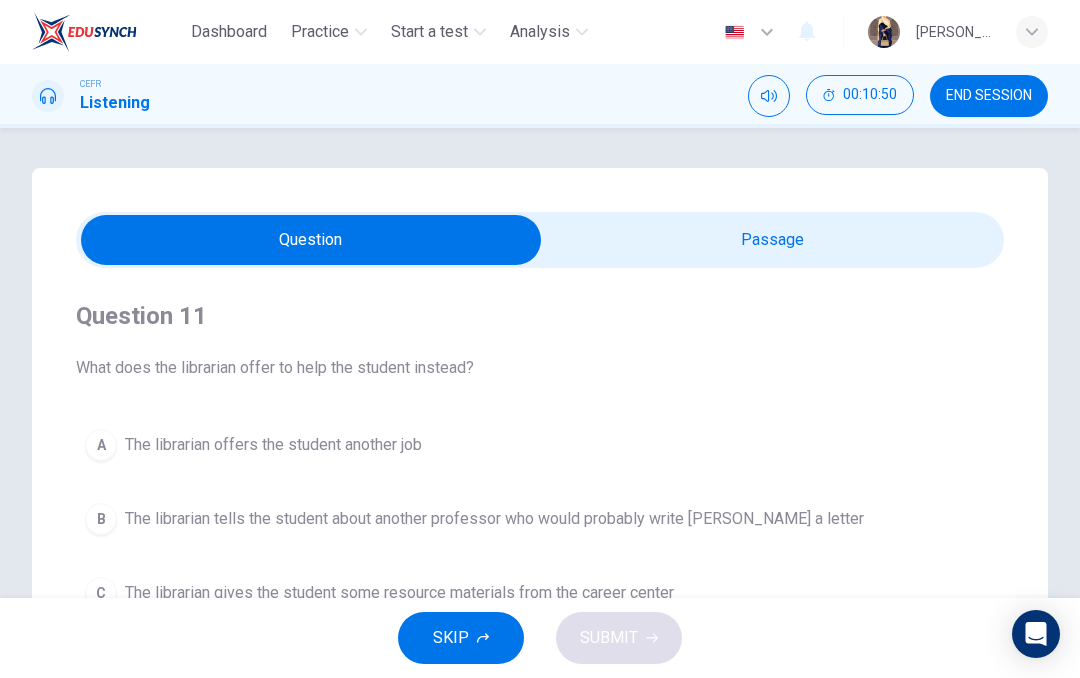 click on "Dashboard" at bounding box center (229, 32) 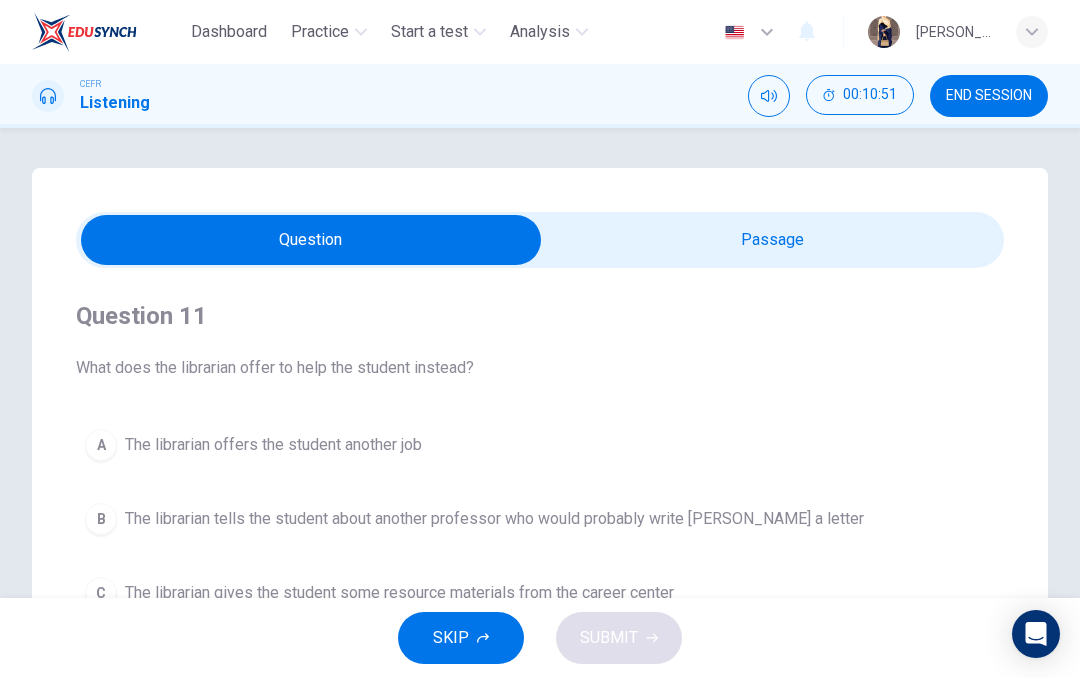 click on "Practice" at bounding box center (320, 32) 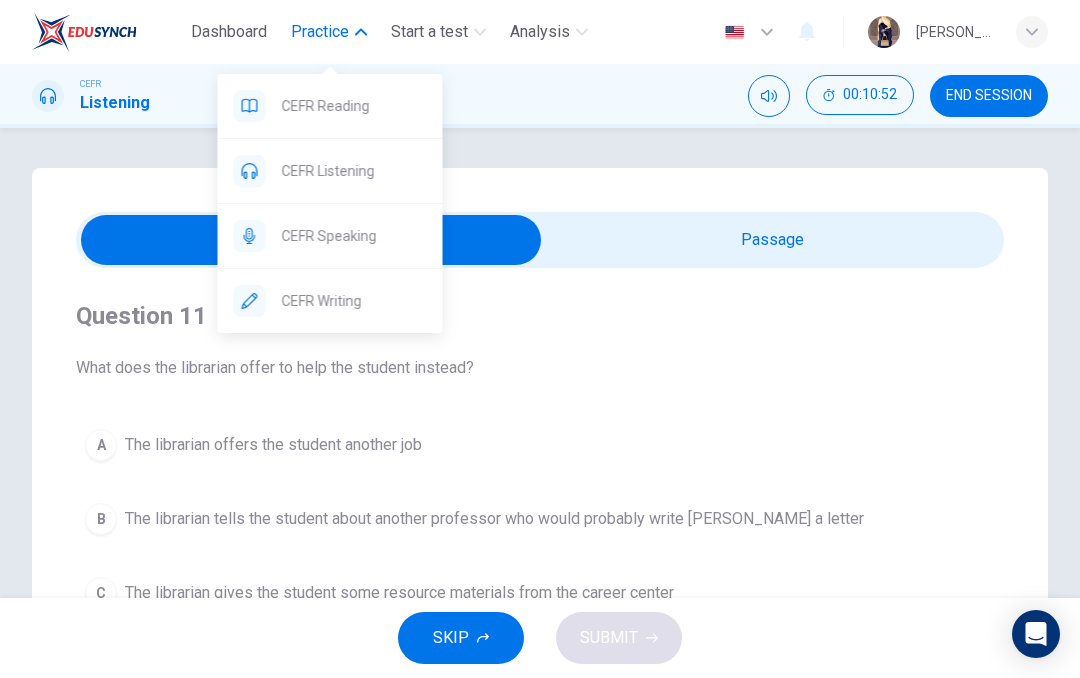 click on "CEFR Reading" at bounding box center [346, 106] 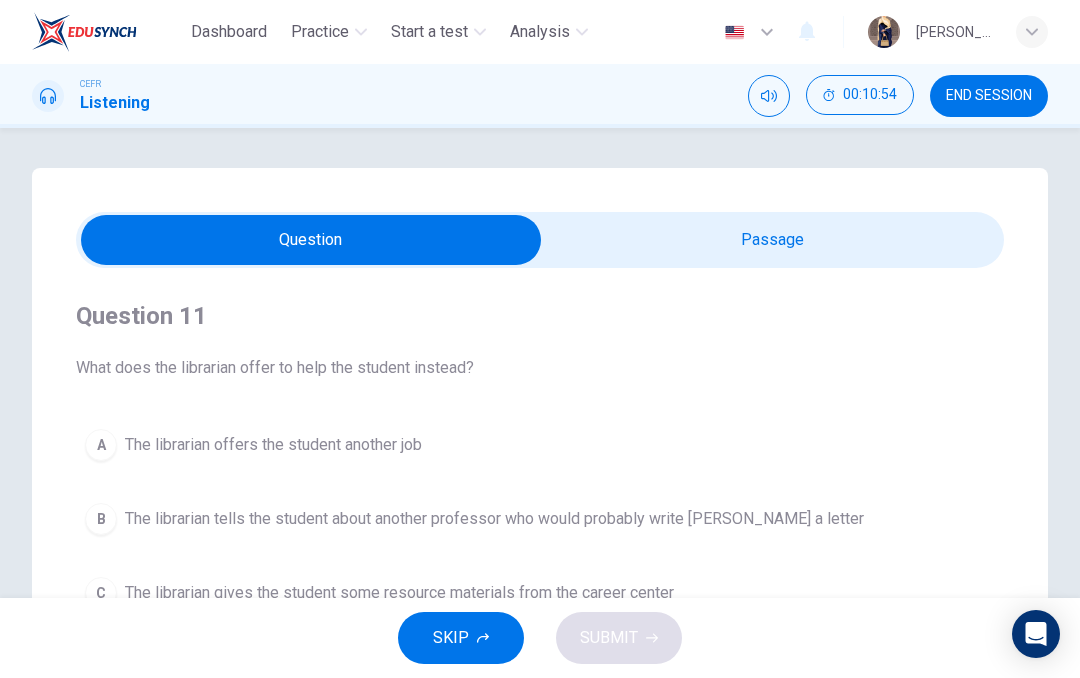 click on "Practice" at bounding box center [329, 32] 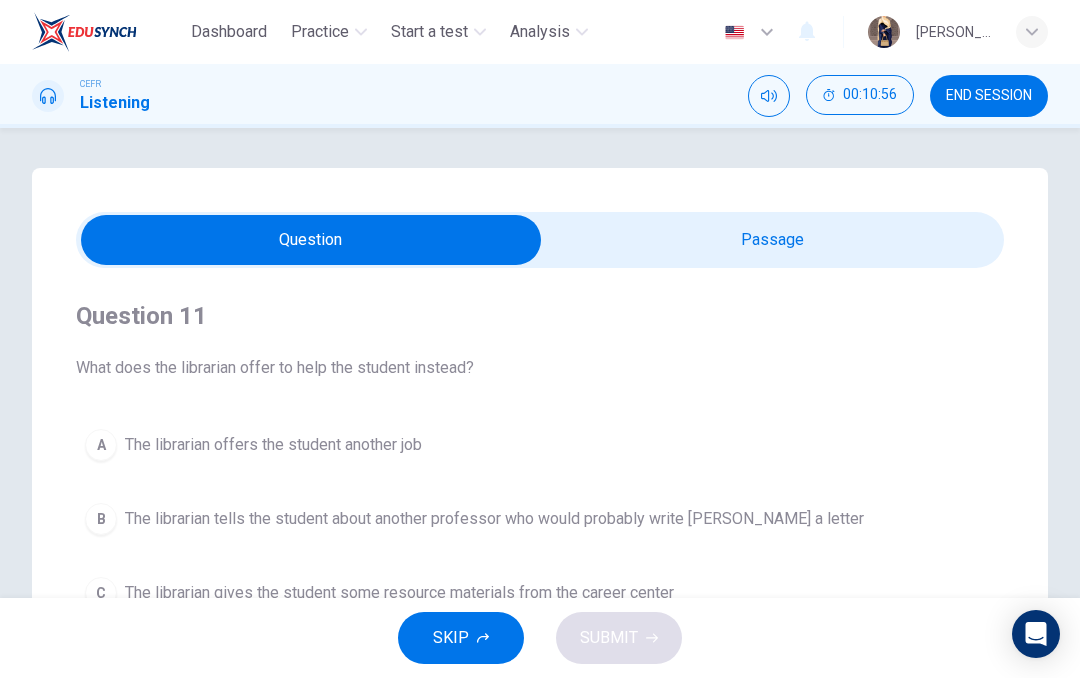 click on "Dashboard Practice Start a test Analysis English en ​ NUR BATRISYIA BINTI SHAHAN SHAH" at bounding box center [540, 32] 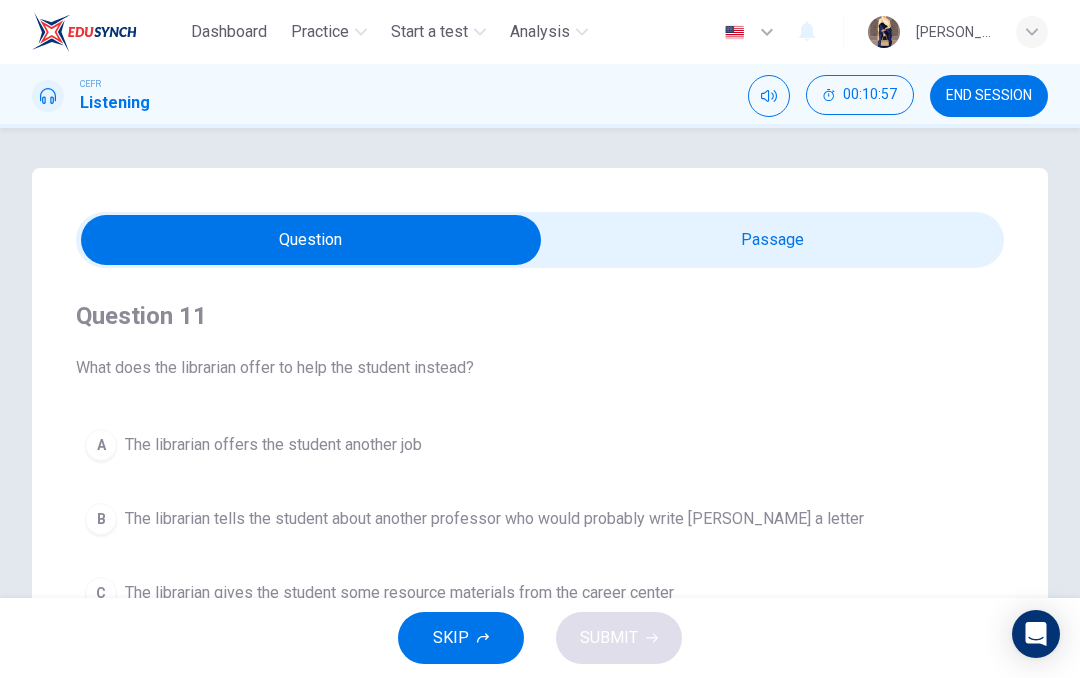 click on "Dashboard" at bounding box center [229, 32] 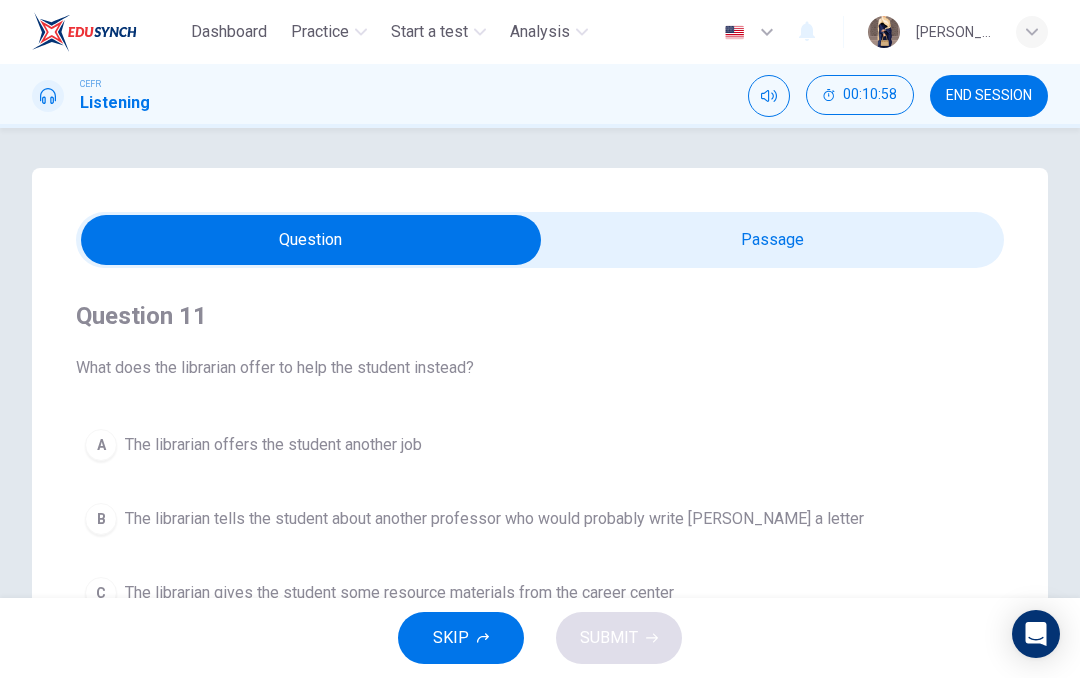 click on "Dashboard" at bounding box center (229, 32) 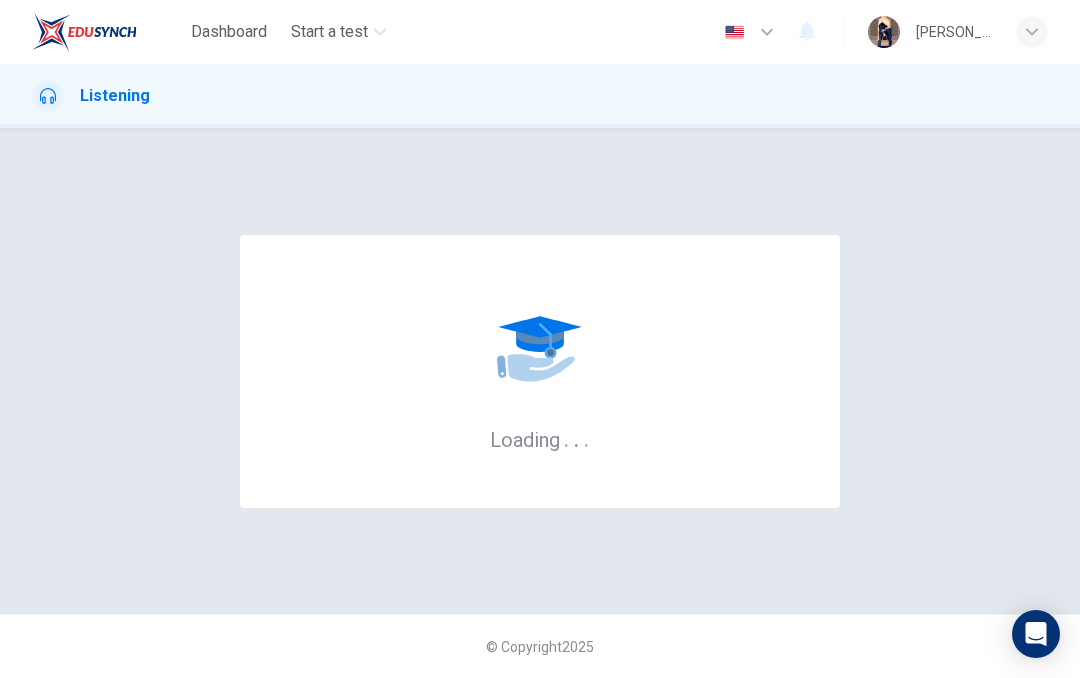 scroll, scrollTop: 0, scrollLeft: 0, axis: both 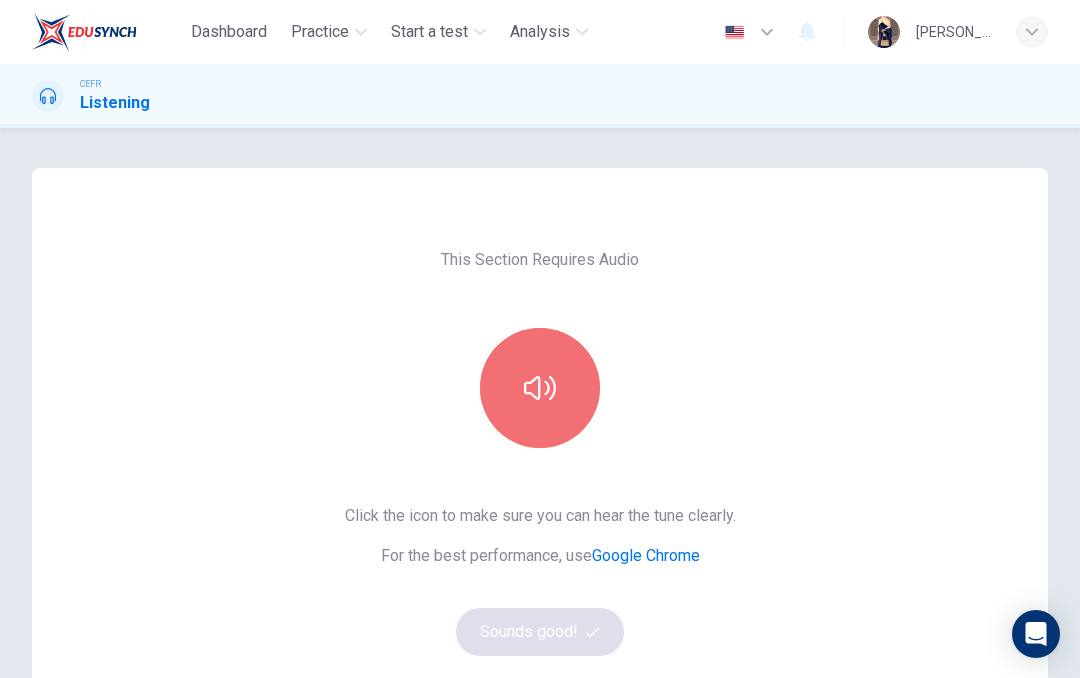 click 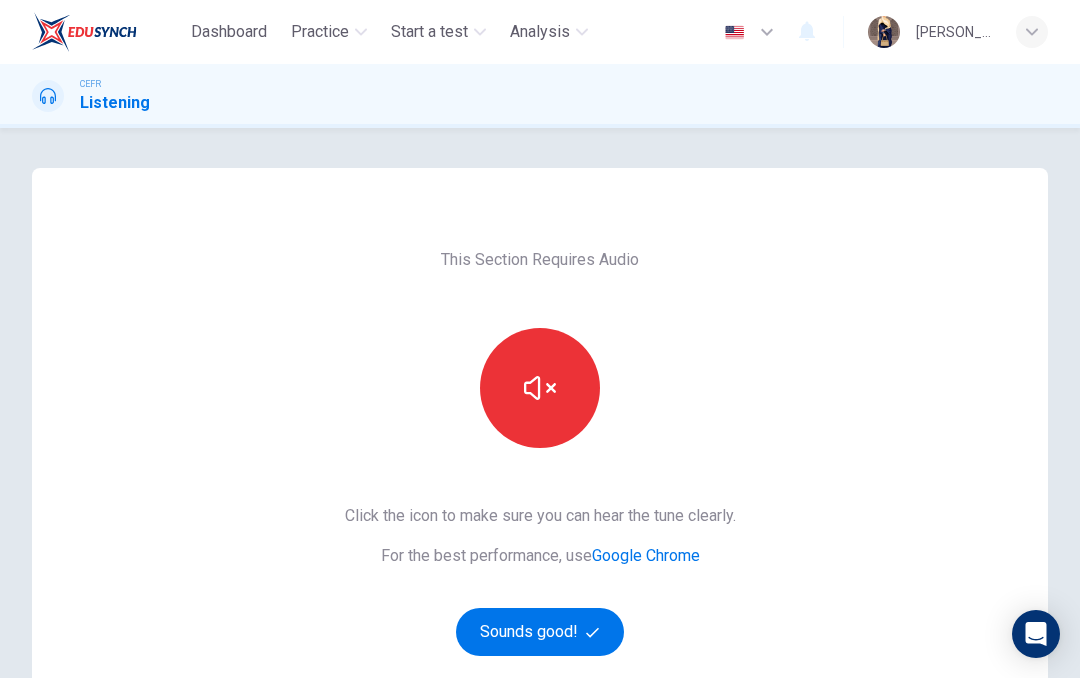 click on "Sounds good!" at bounding box center [540, 632] 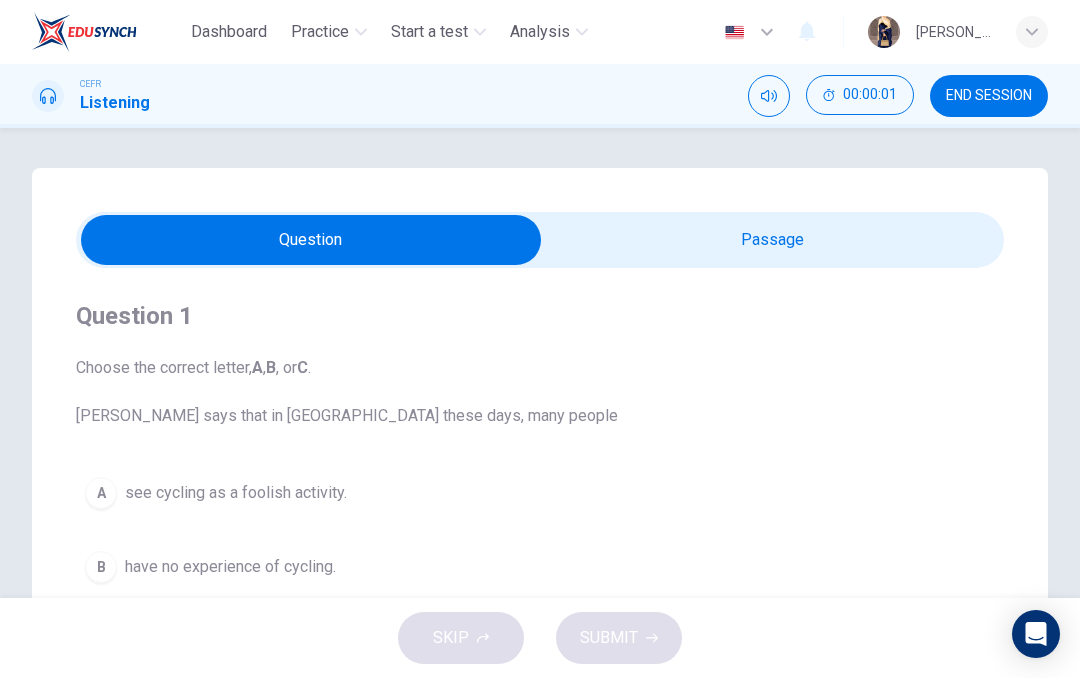 click at bounding box center [311, 240] 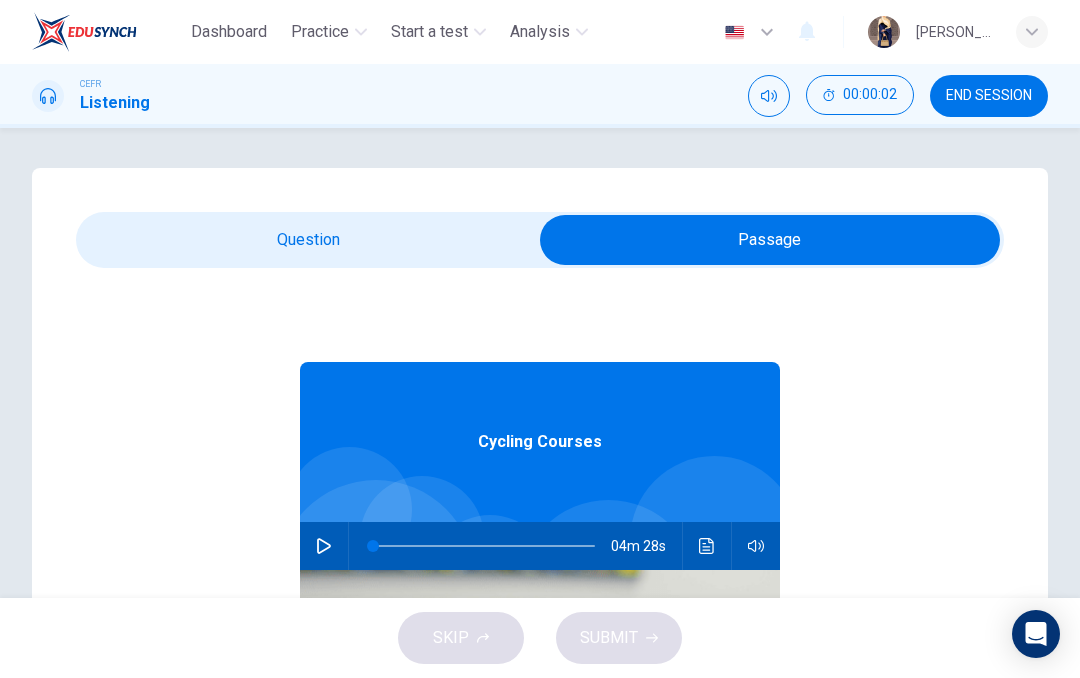 click at bounding box center (770, 240) 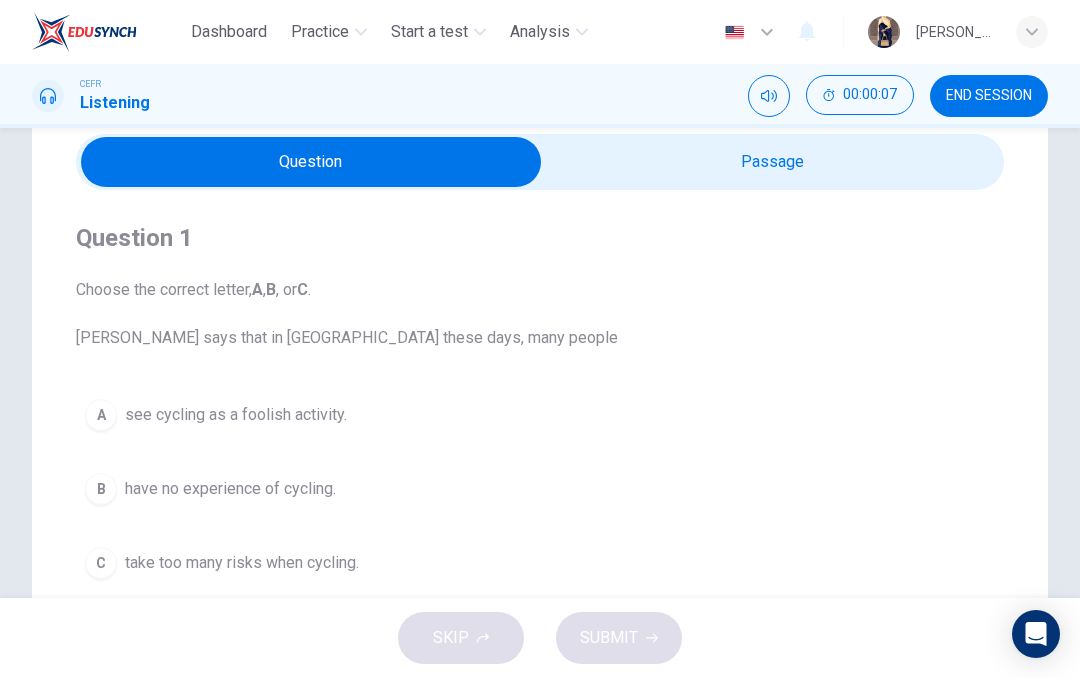 scroll, scrollTop: 83, scrollLeft: 0, axis: vertical 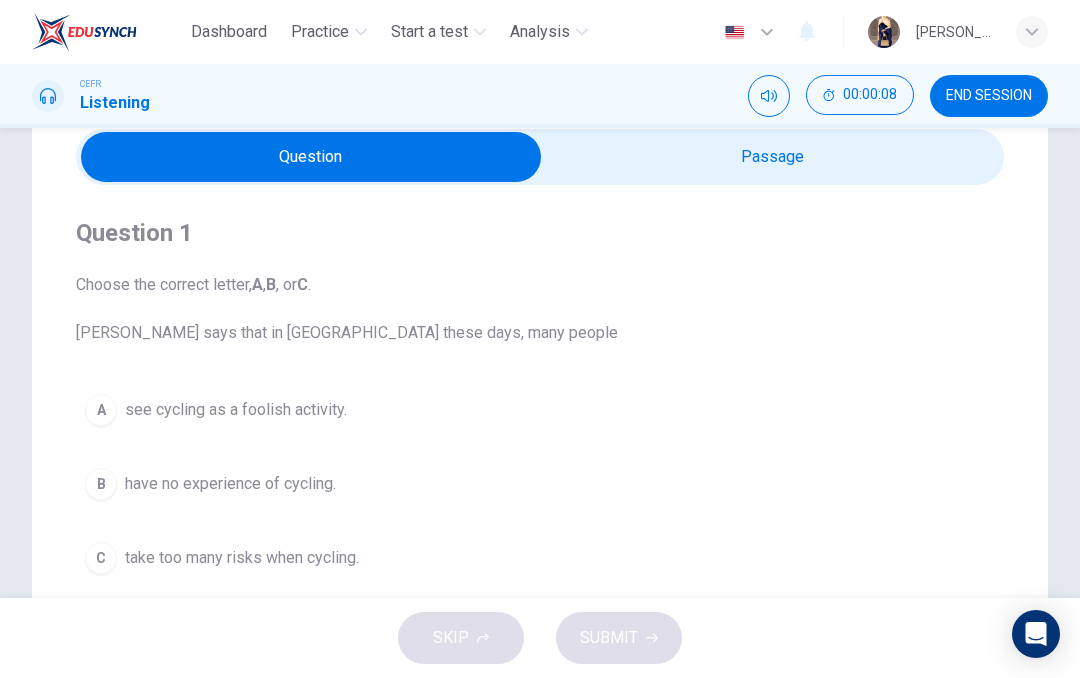 click at bounding box center (311, 157) 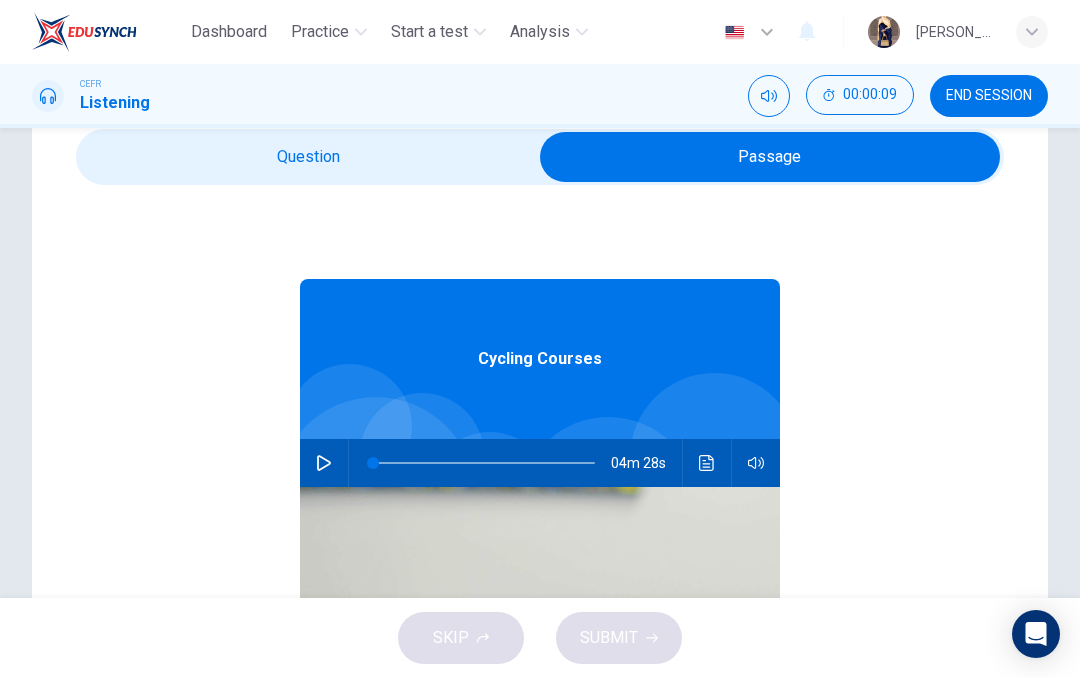 click at bounding box center [324, 463] 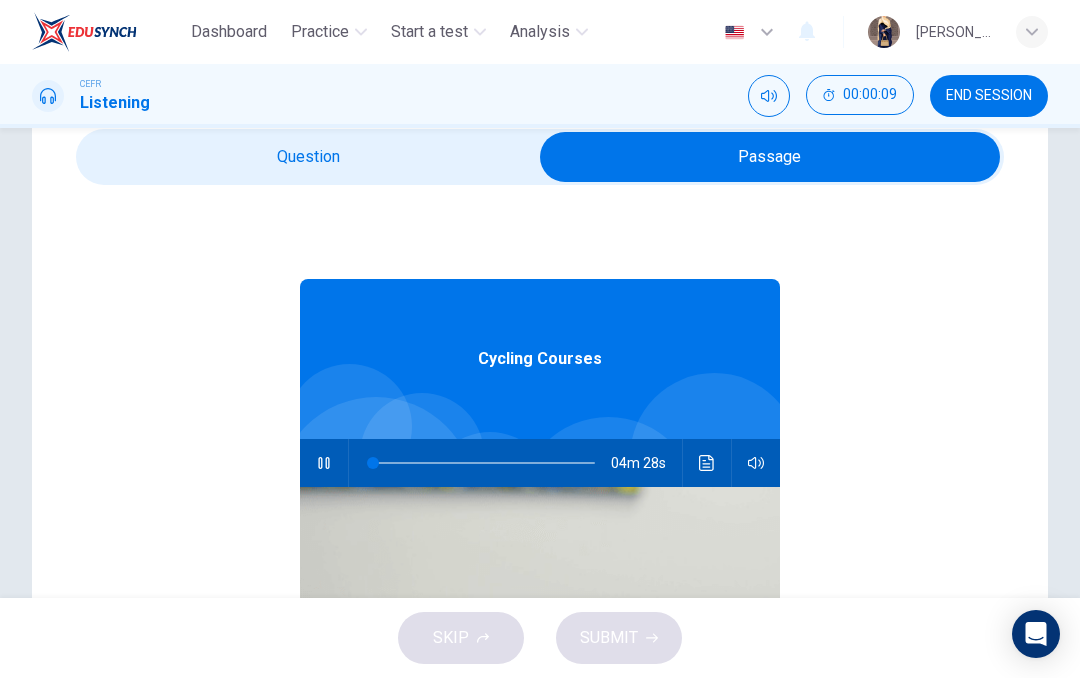 click at bounding box center [770, 157] 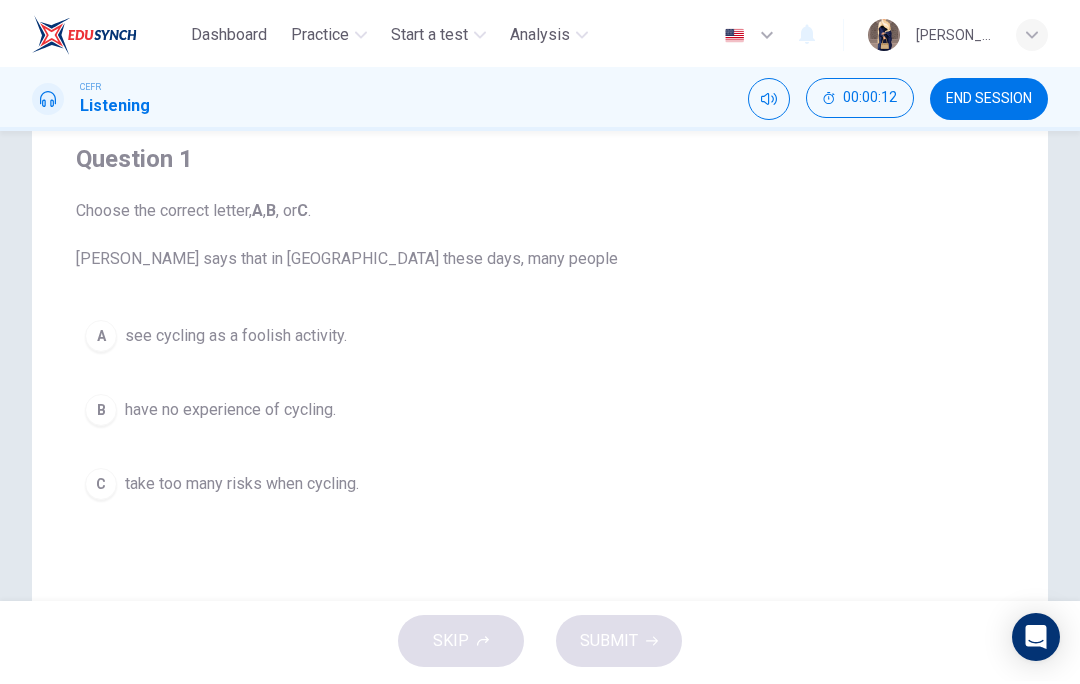 scroll, scrollTop: 156, scrollLeft: 0, axis: vertical 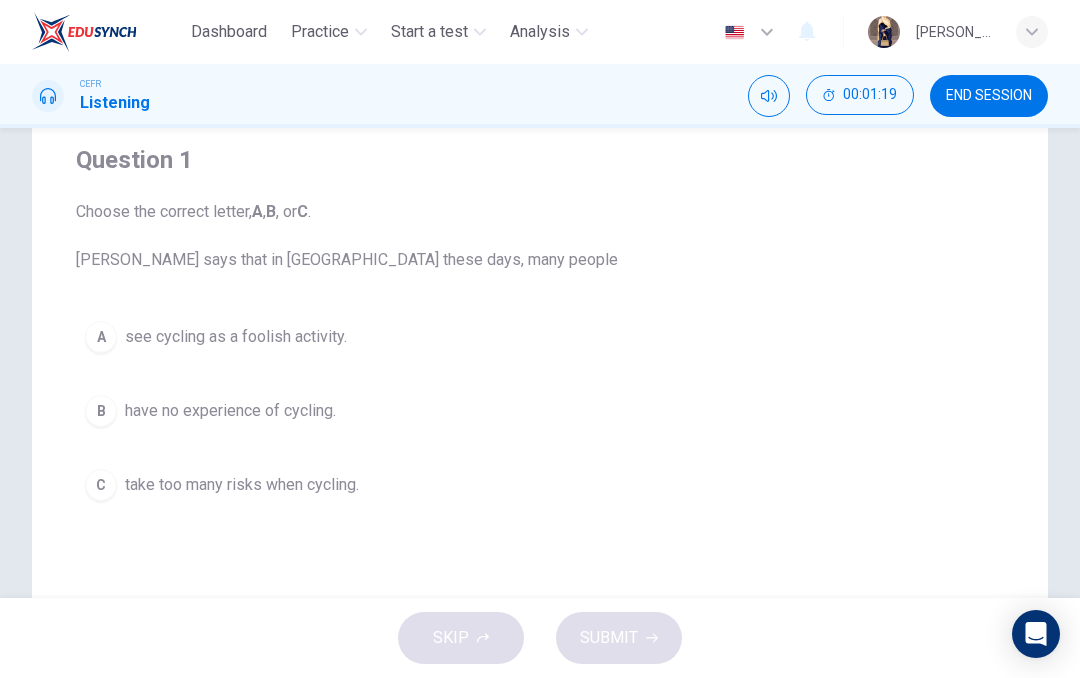click on "B" at bounding box center (101, 411) 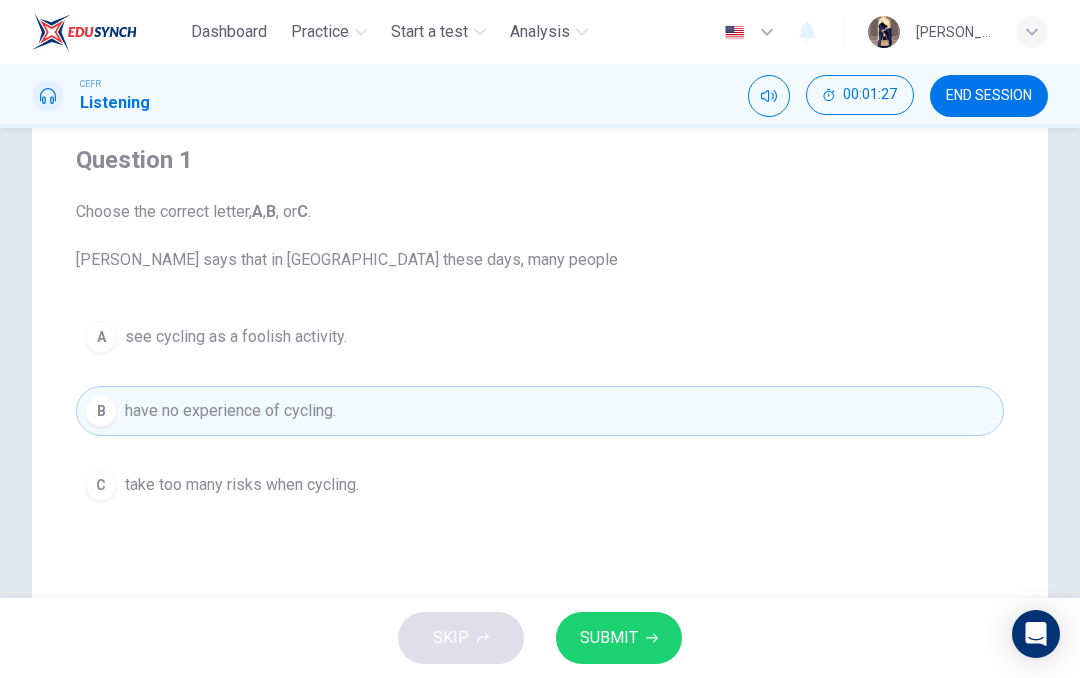 click on "SUBMIT" at bounding box center [619, 638] 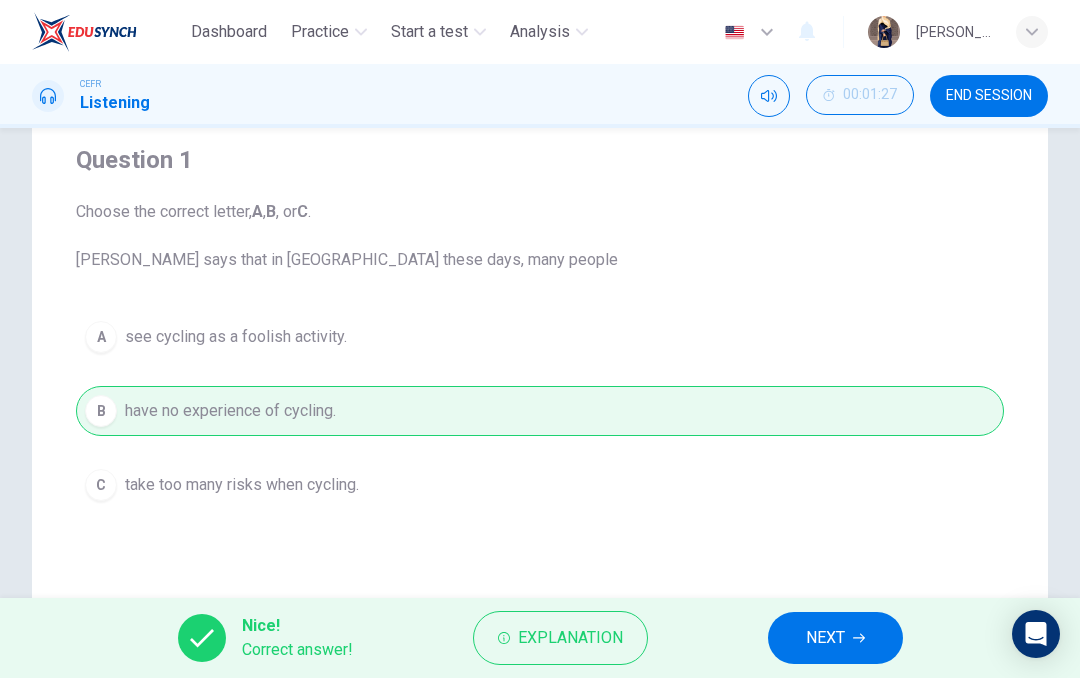 click on "NEXT" at bounding box center (825, 638) 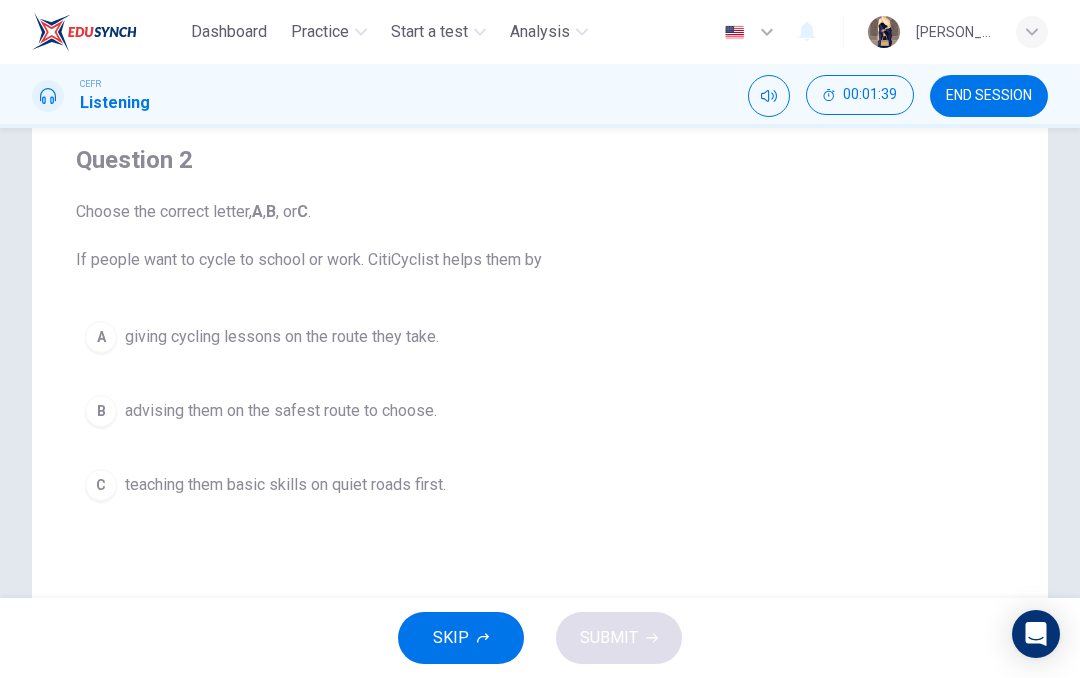 click on "C teaching them basic skills on quiet roads first." at bounding box center (540, 485) 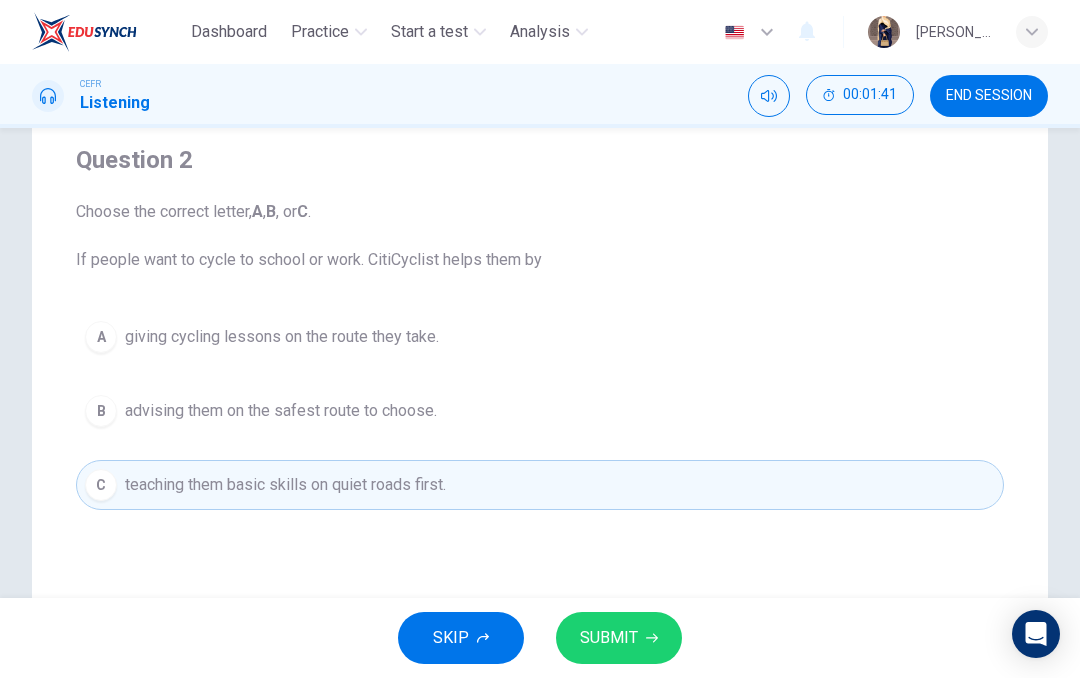 click 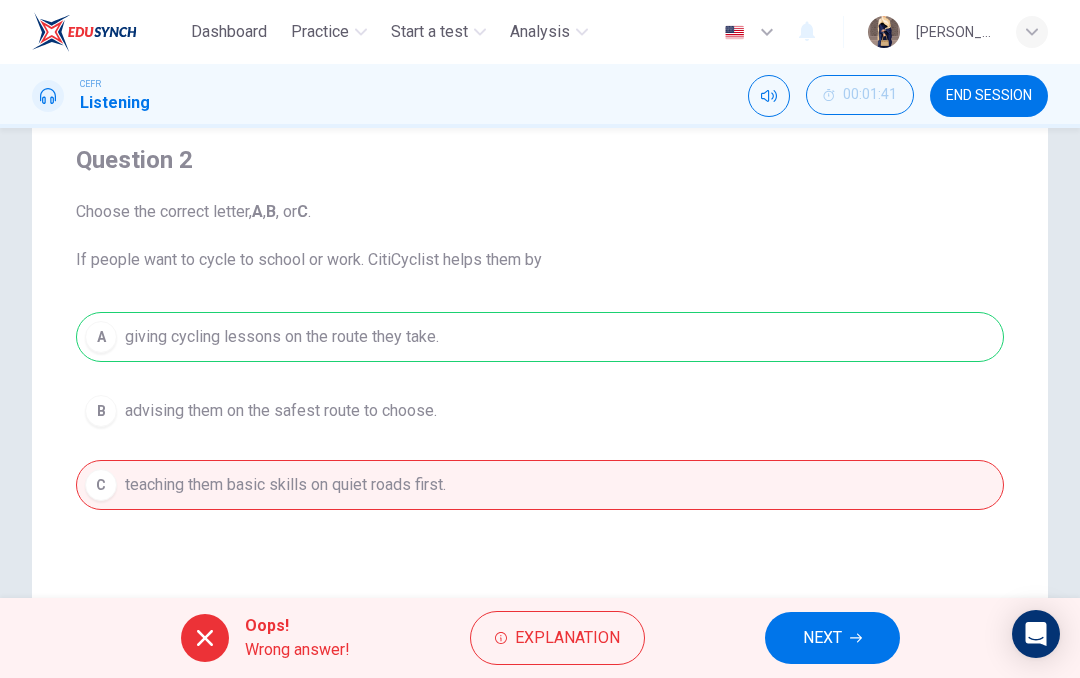 click on "NEXT" at bounding box center (822, 638) 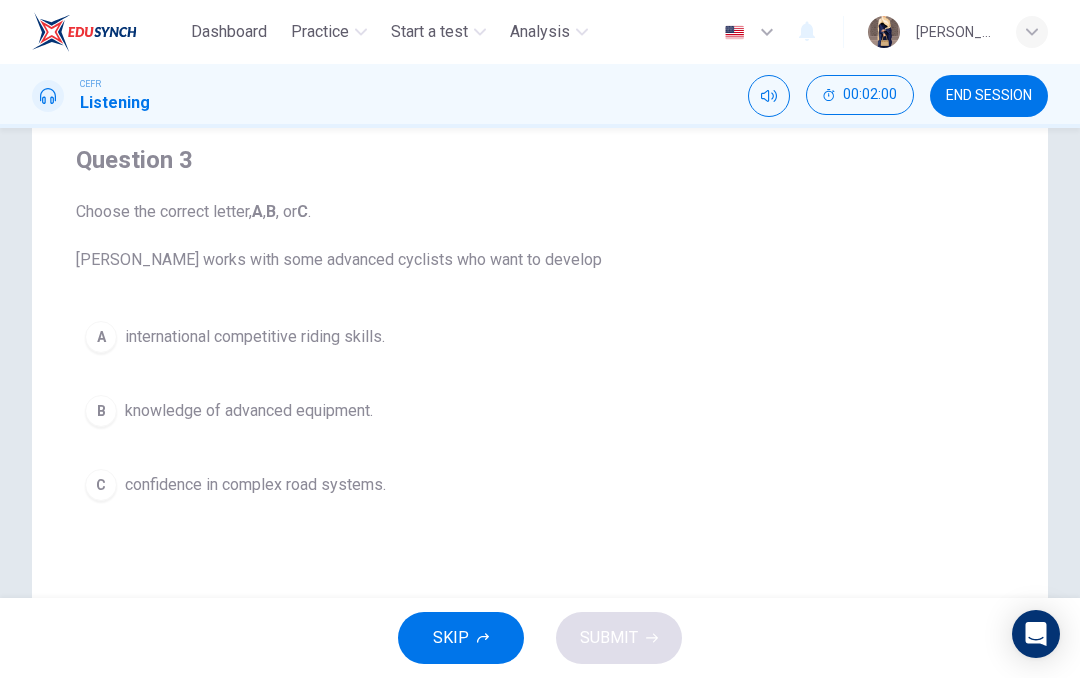 click on "A" at bounding box center [101, 337] 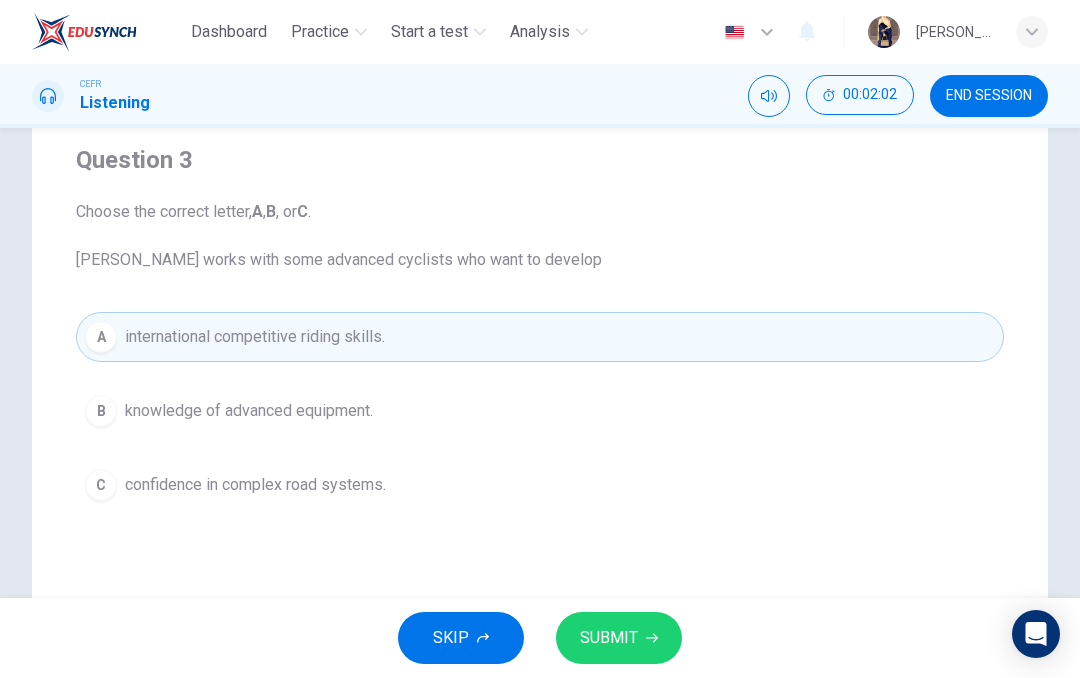 click on "SUBMIT" at bounding box center [619, 638] 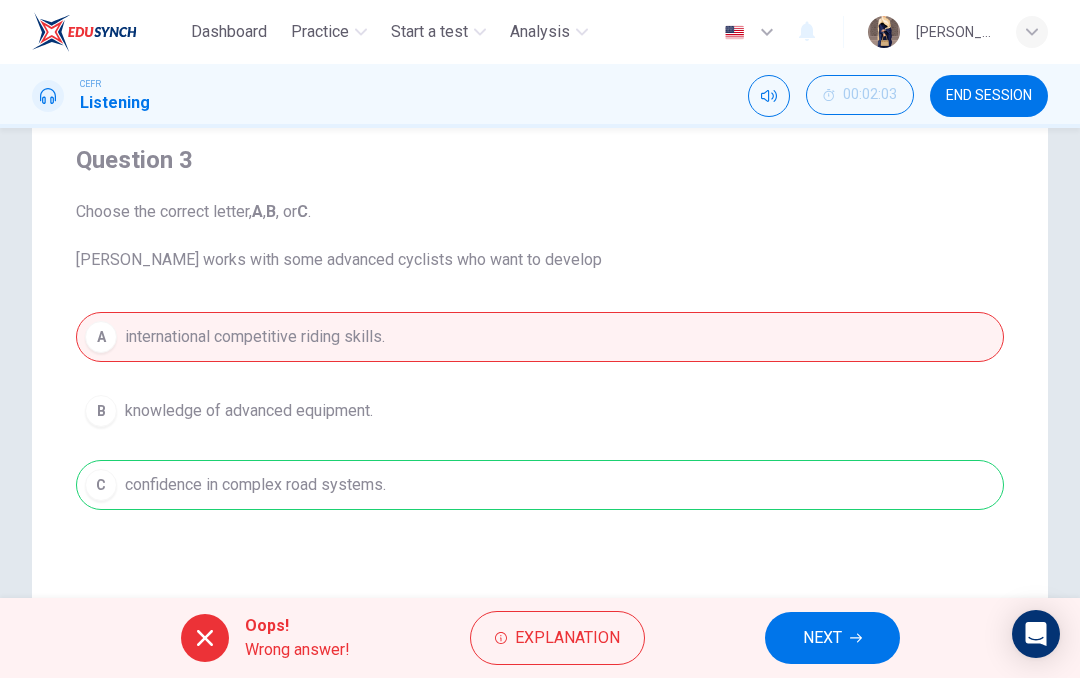 click on "NEXT" at bounding box center [832, 638] 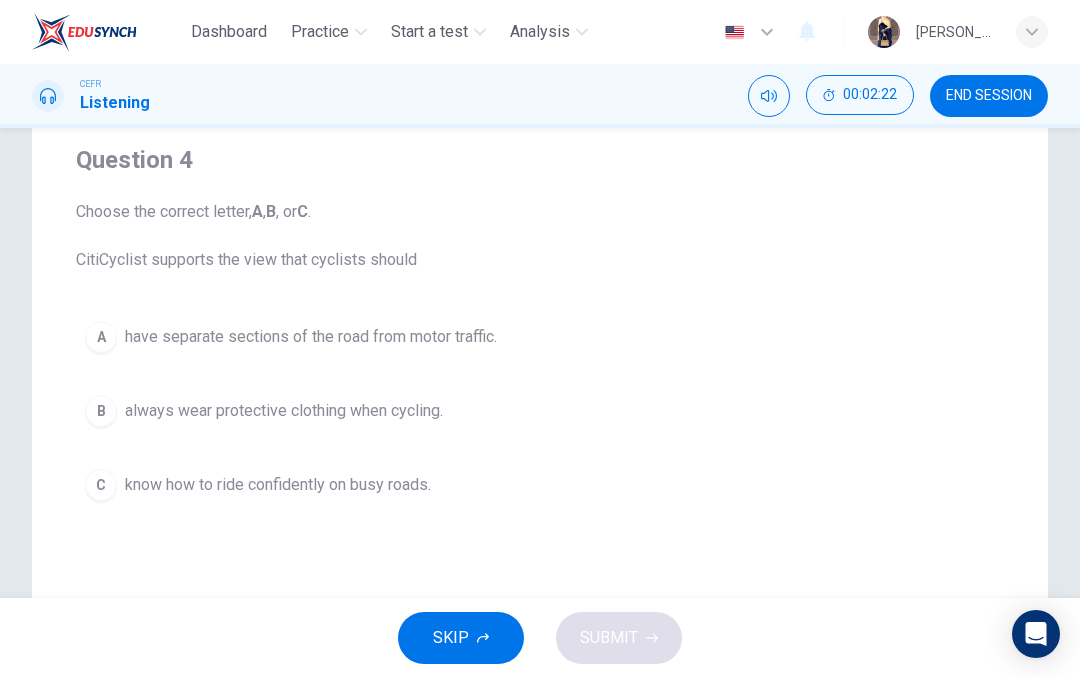 click on "A have separate sections of the road from motor traffic." at bounding box center (540, 337) 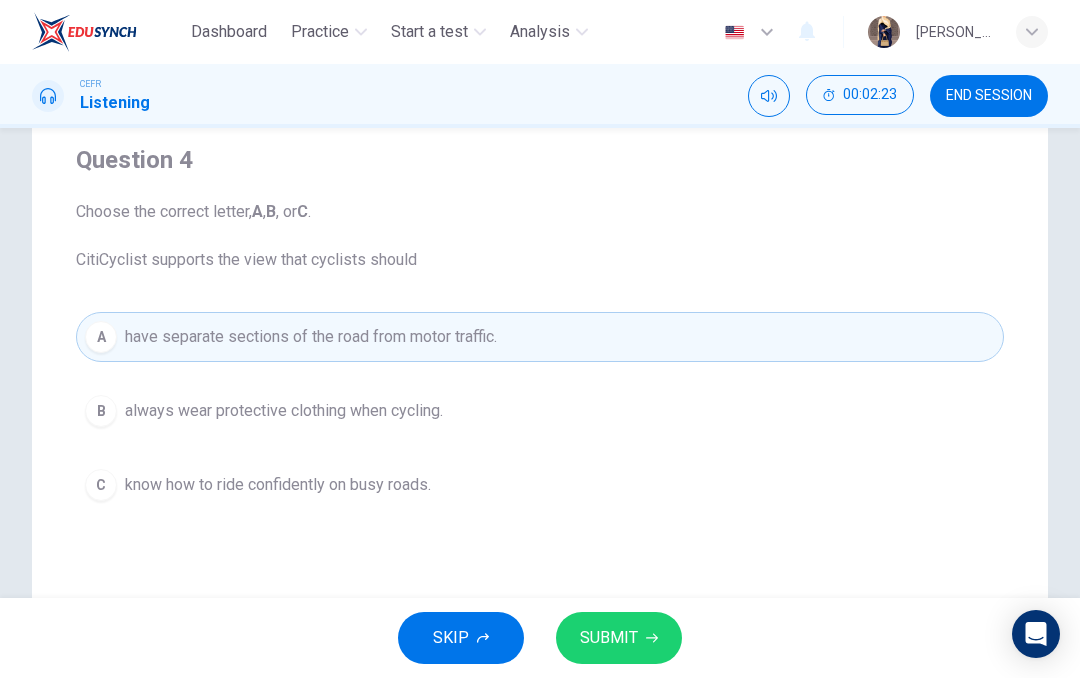 click on "SUBMIT" at bounding box center [619, 638] 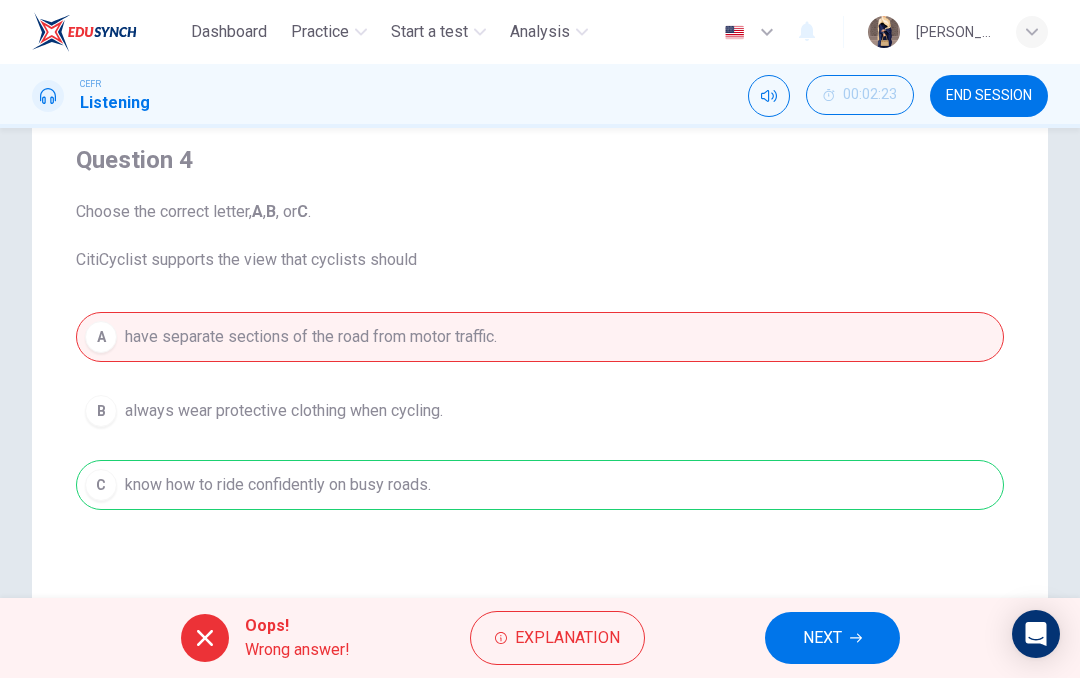 click on "Oops! Wrong answer! Explanation NEXT" at bounding box center [540, 638] 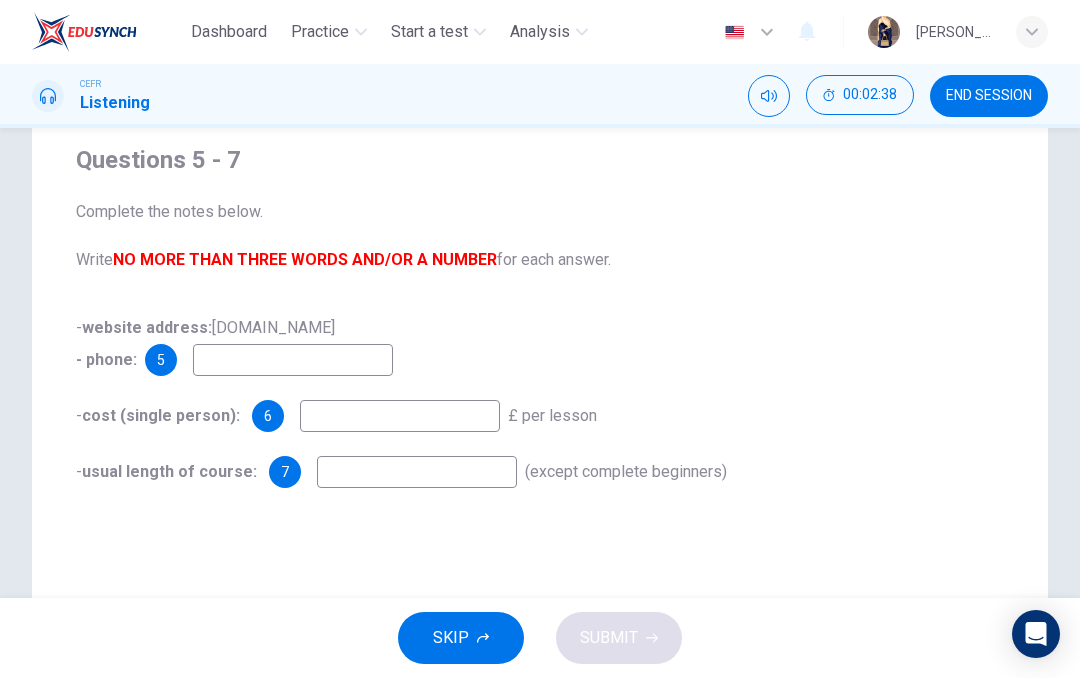 click at bounding box center (293, 360) 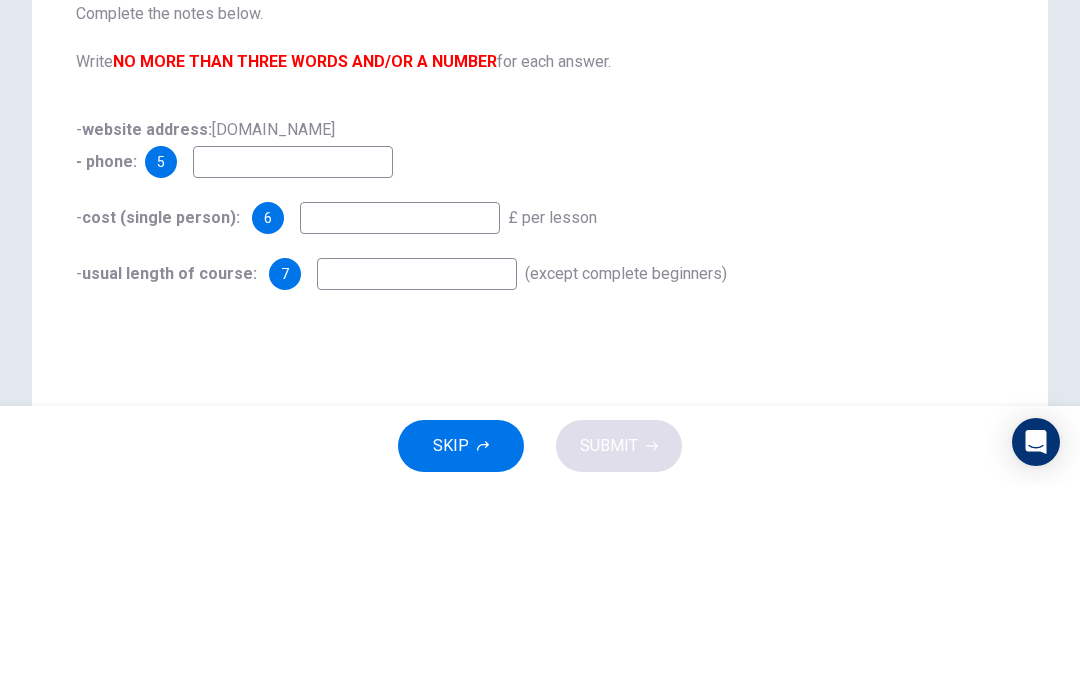 type on "a" 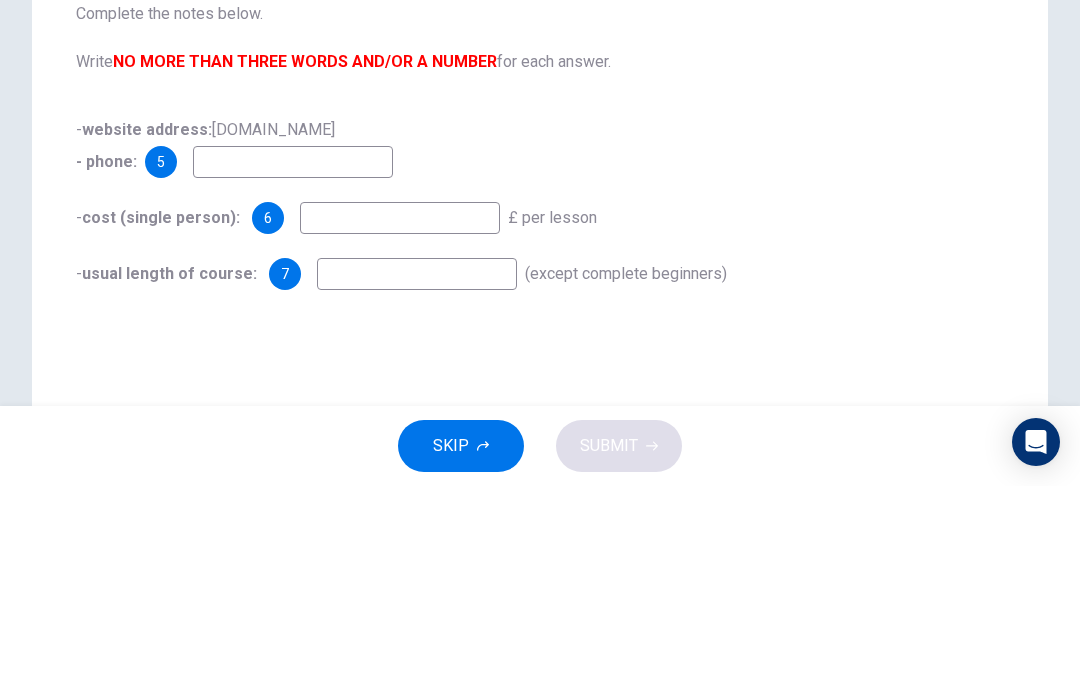 click at bounding box center [400, 416] 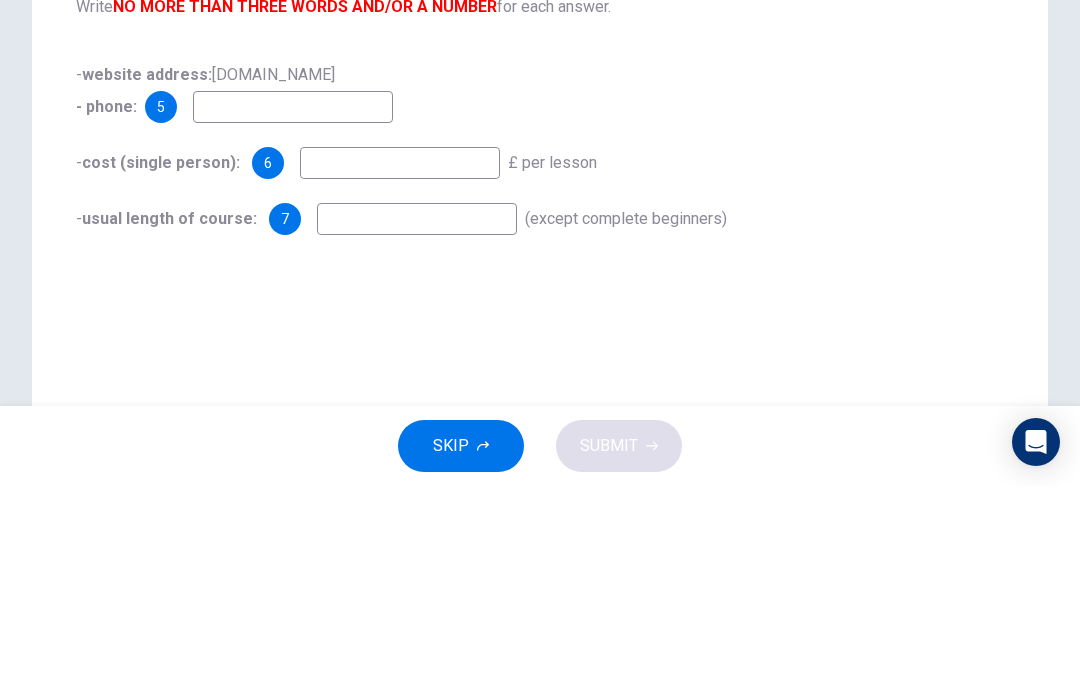 scroll, scrollTop: 213, scrollLeft: 0, axis: vertical 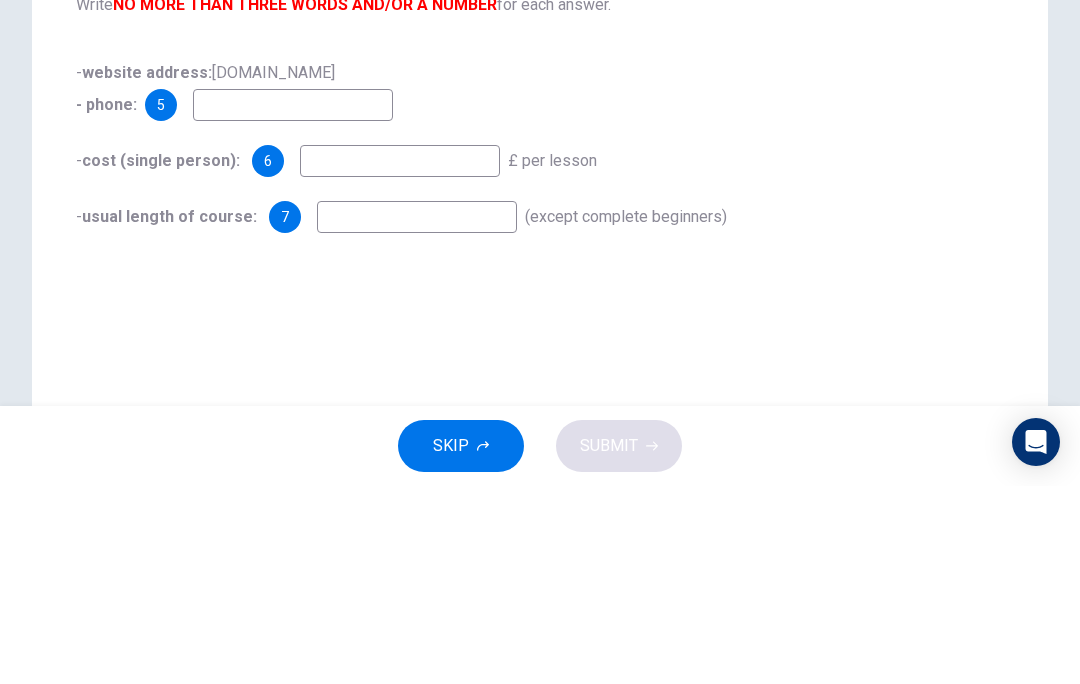 click at bounding box center (293, 303) 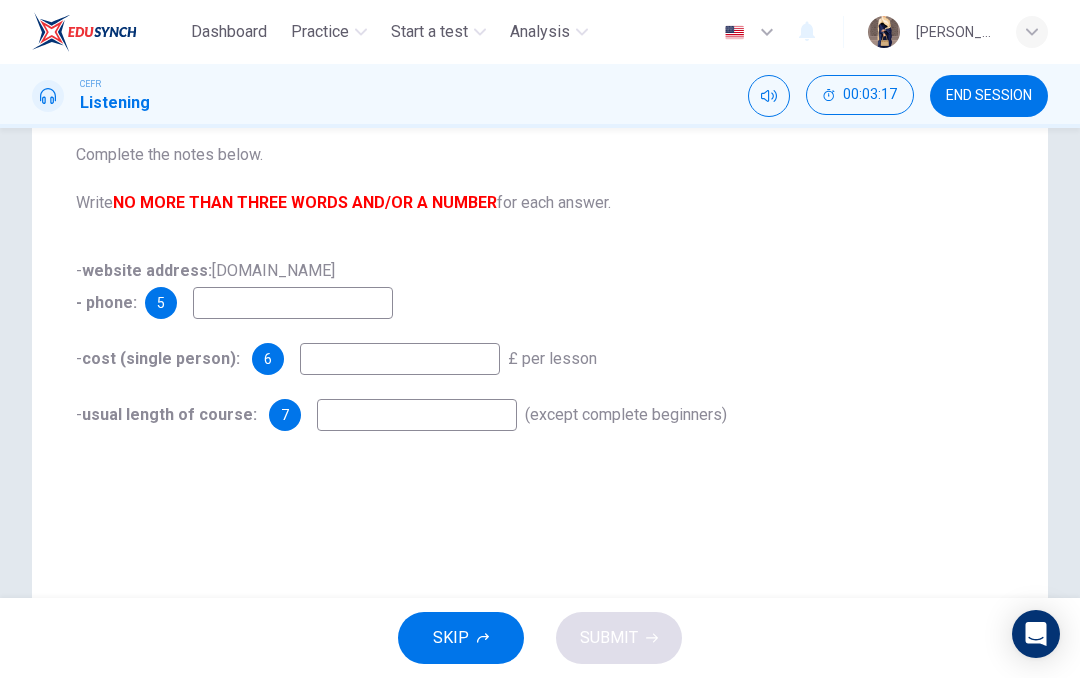 click at bounding box center [293, 303] 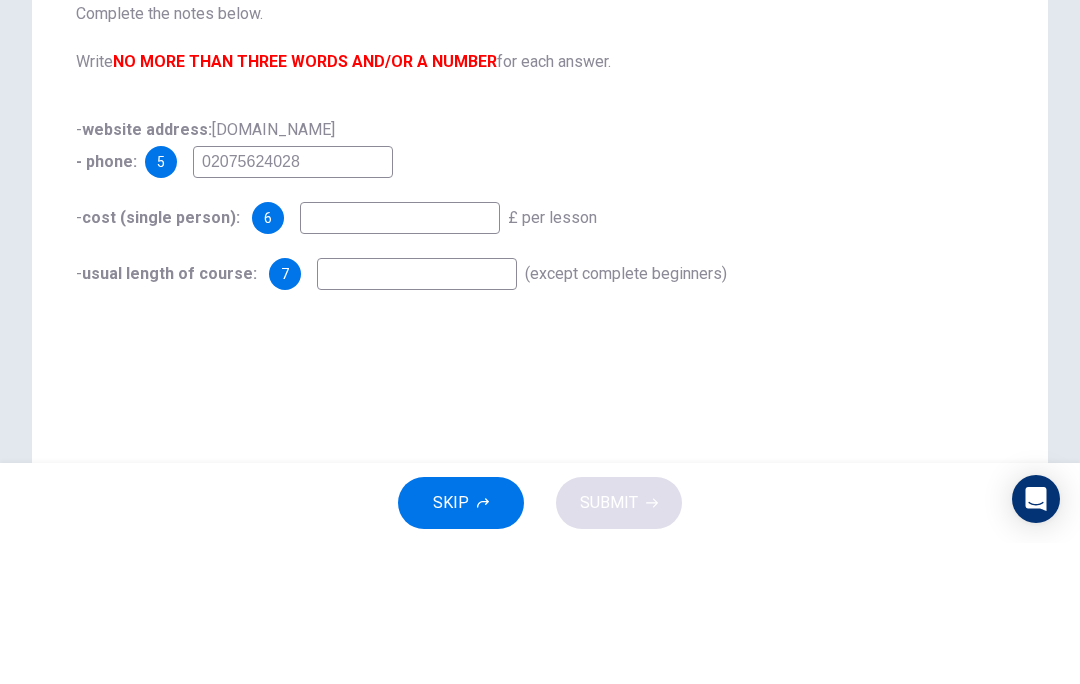 type on "02075624028" 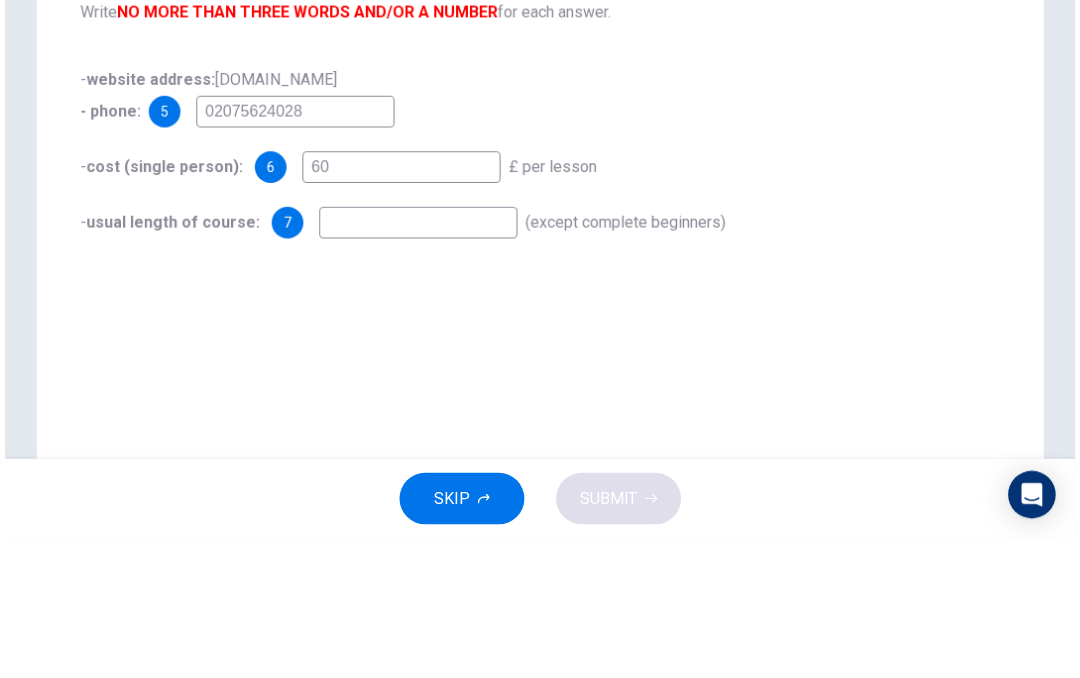 scroll, scrollTop: 269, scrollLeft: 0, axis: vertical 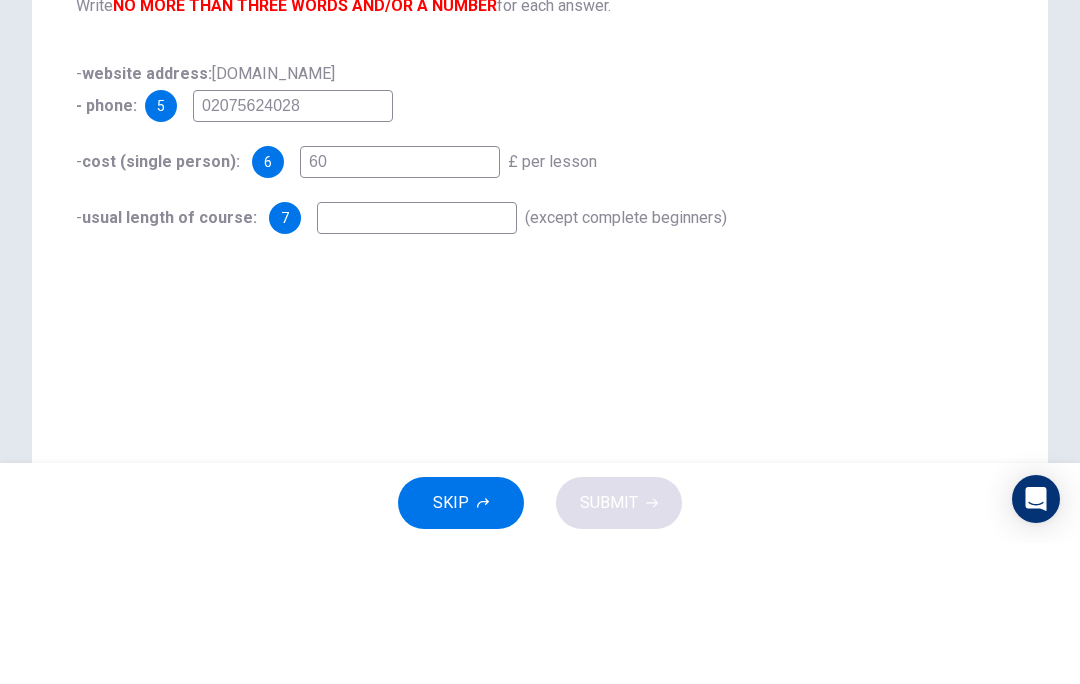 type on "60" 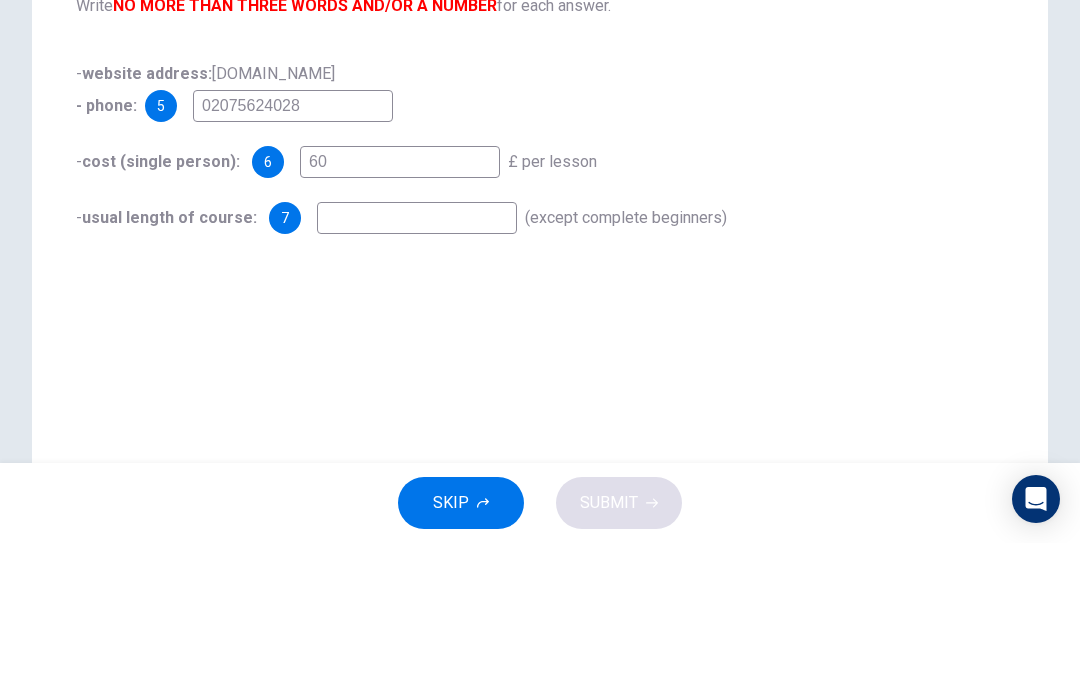type on "1" 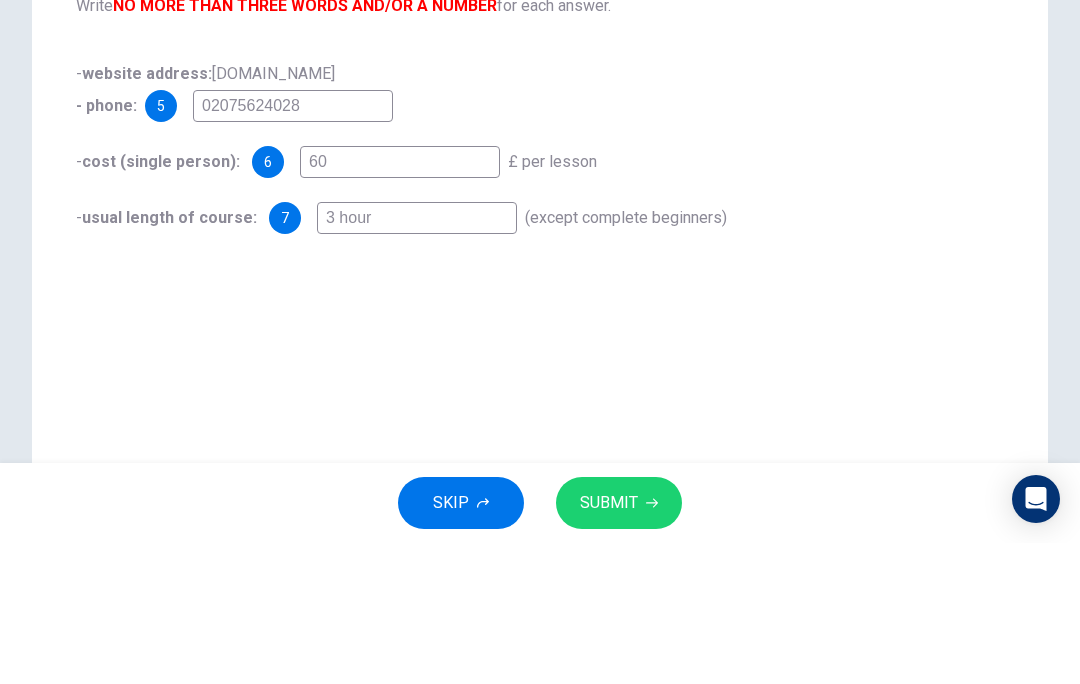 type on "3 hours" 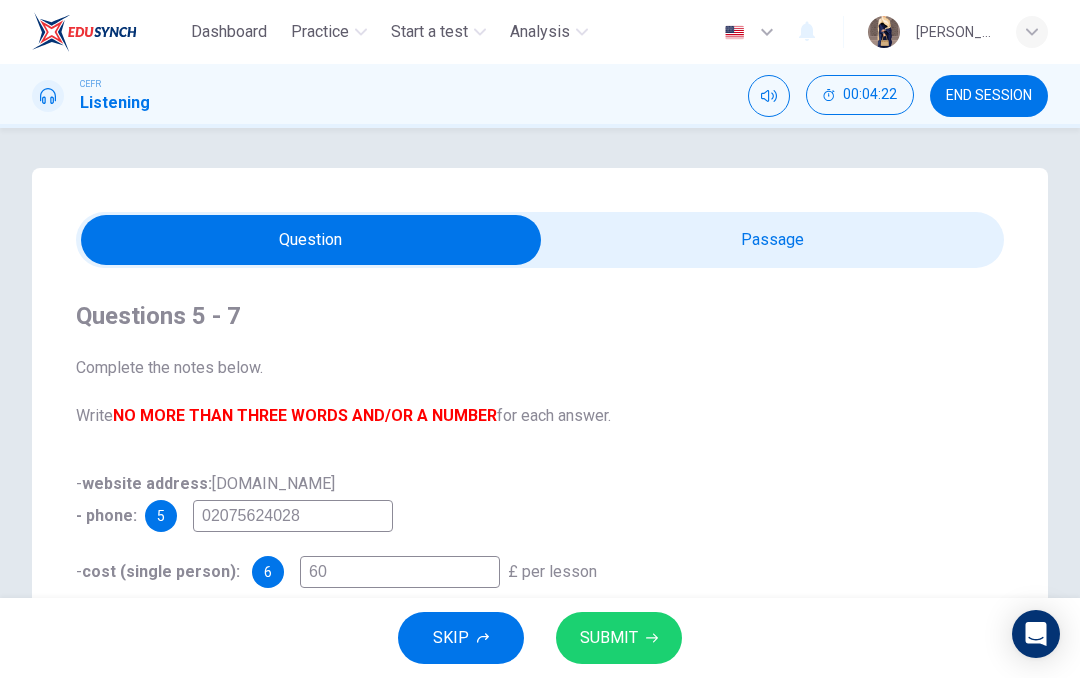 type on "100" 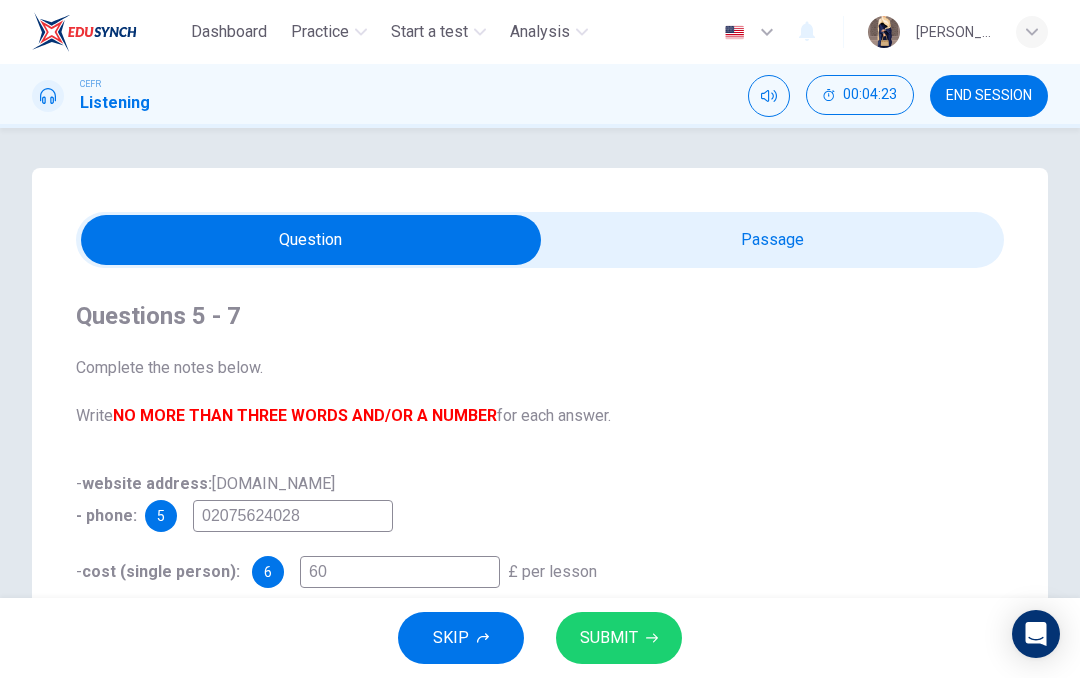 scroll, scrollTop: 0, scrollLeft: 0, axis: both 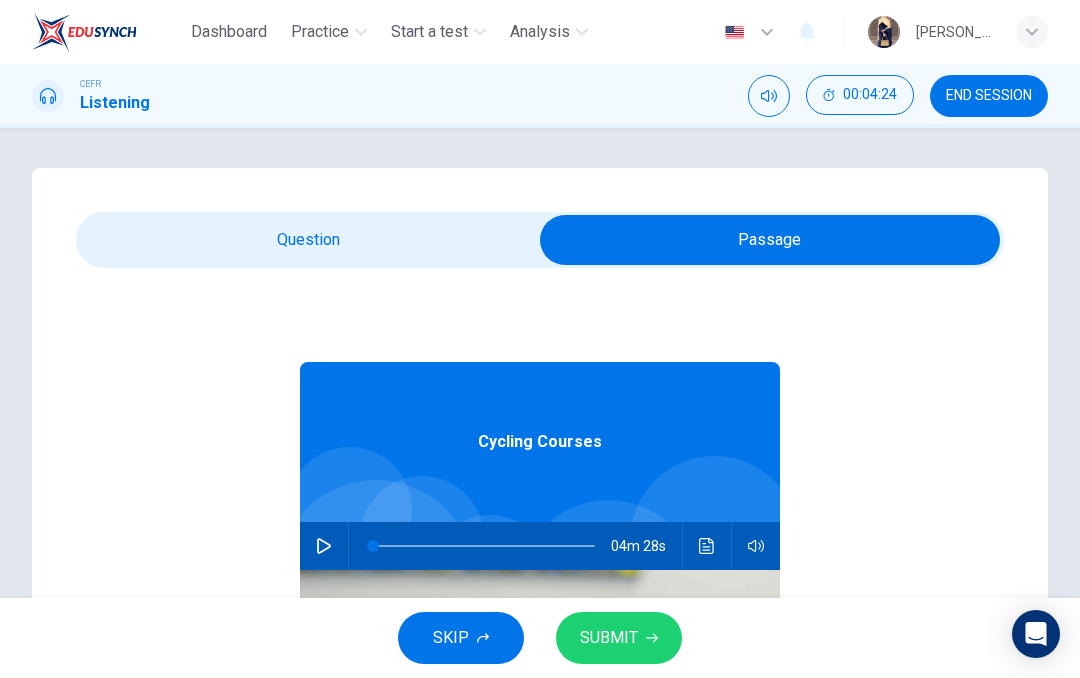 click at bounding box center [324, 546] 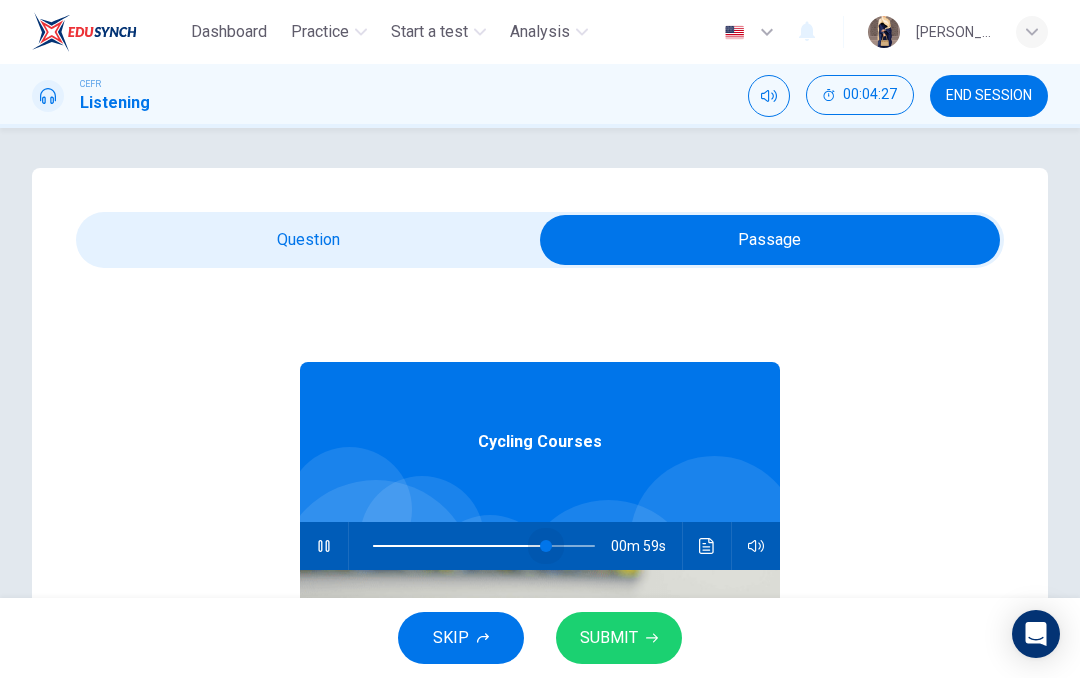 type on "80" 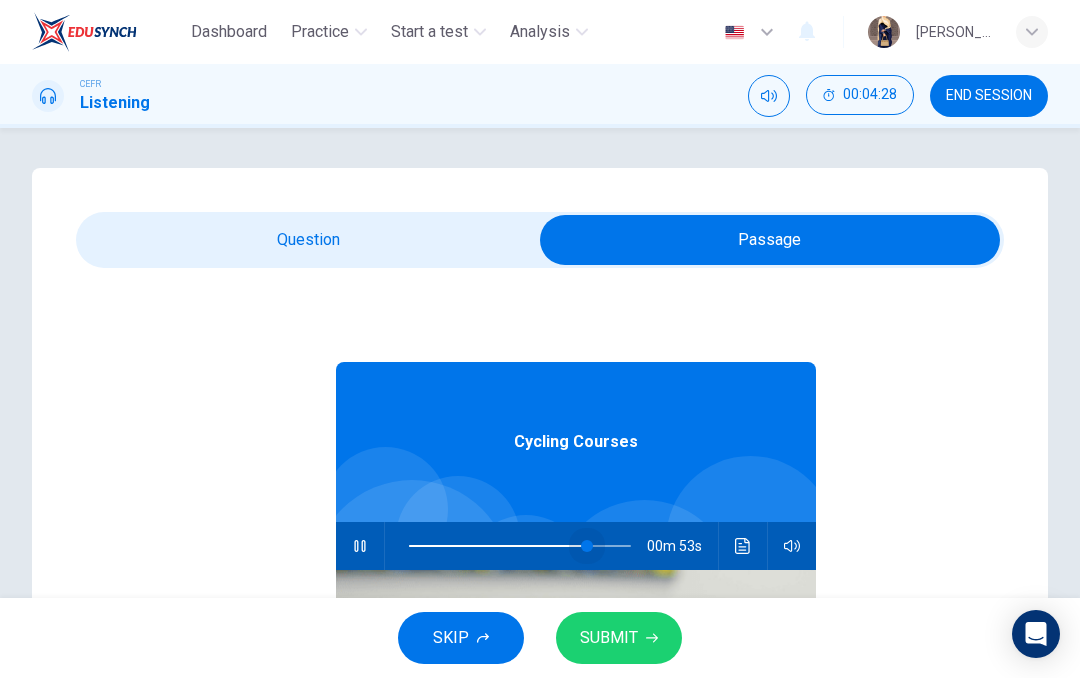 checkbox on "false" 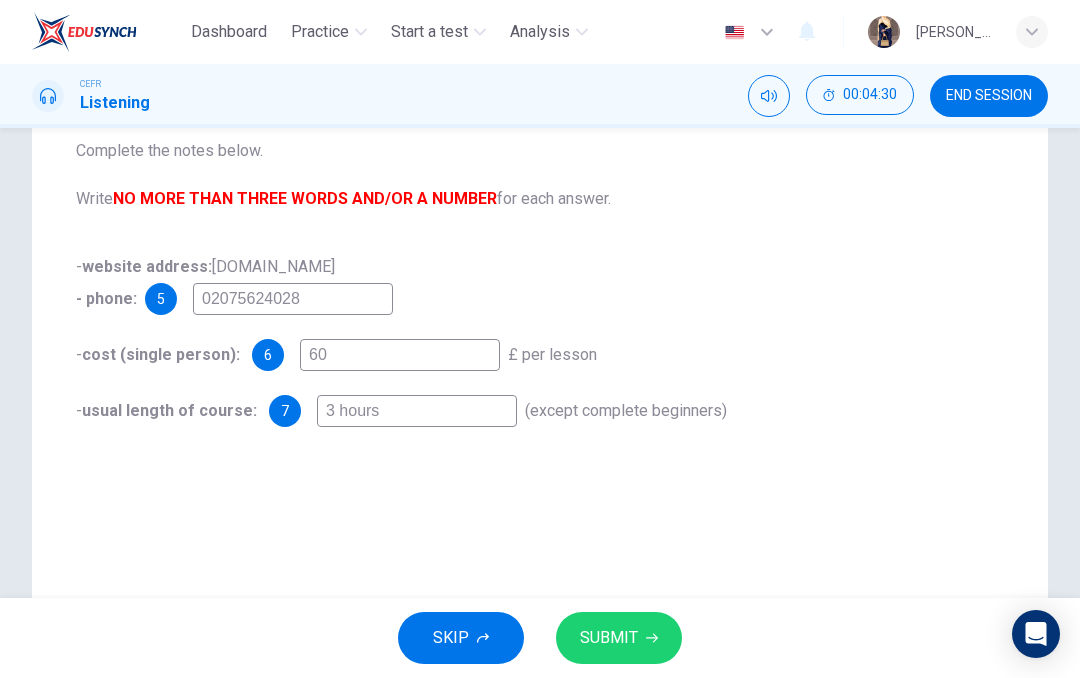 scroll, scrollTop: 216, scrollLeft: 0, axis: vertical 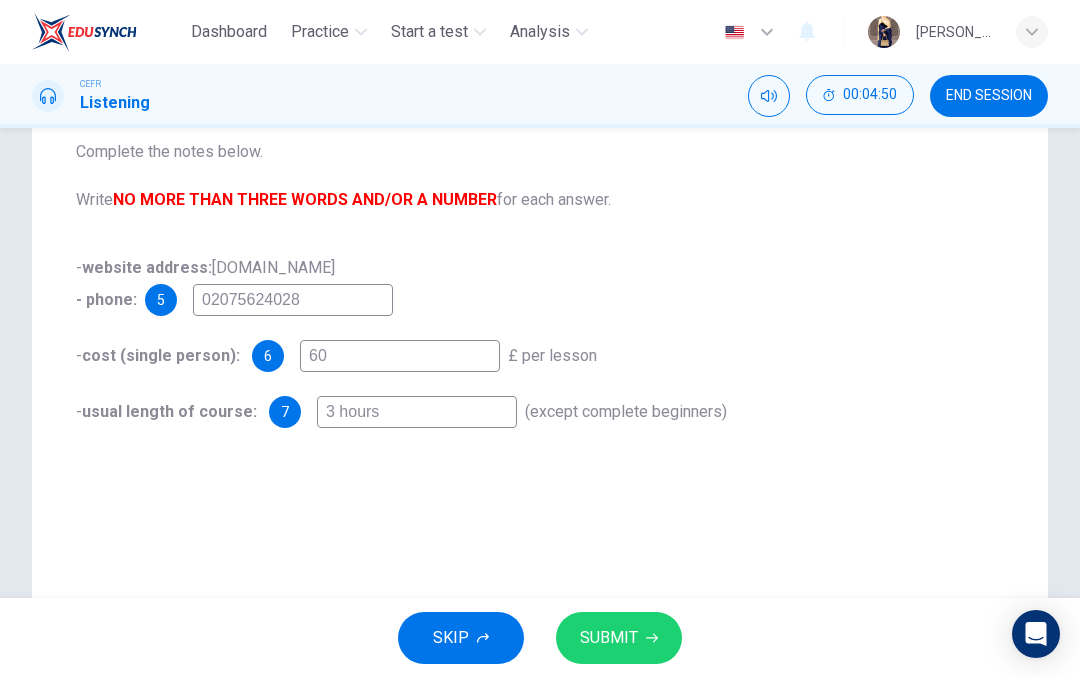 click on "60" at bounding box center (400, 356) 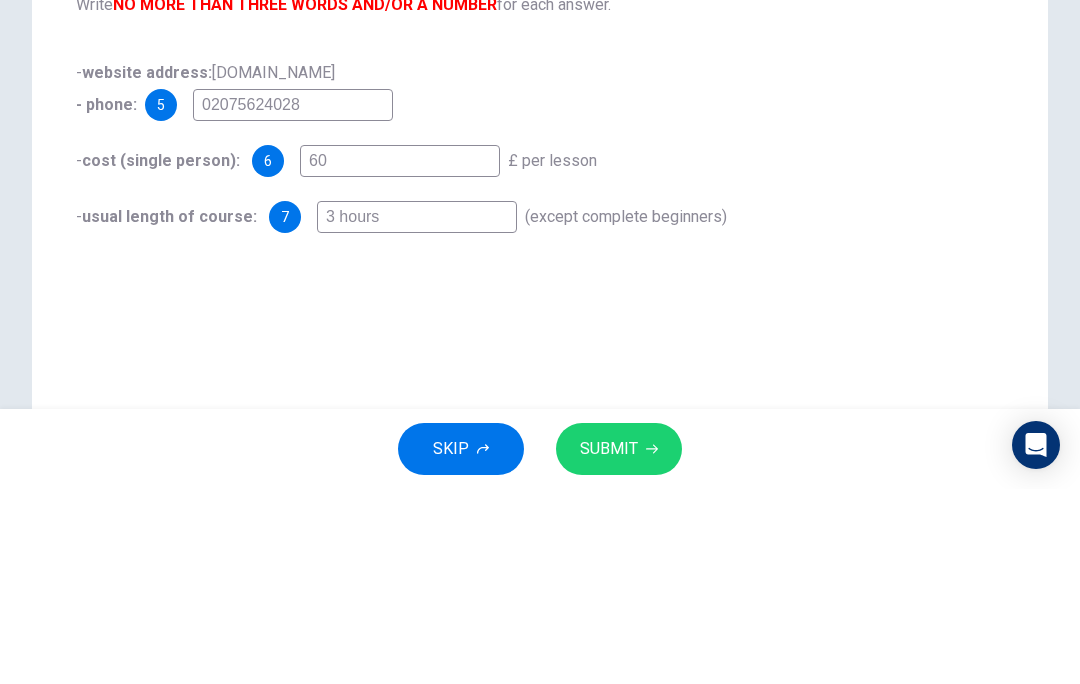 type on "6" 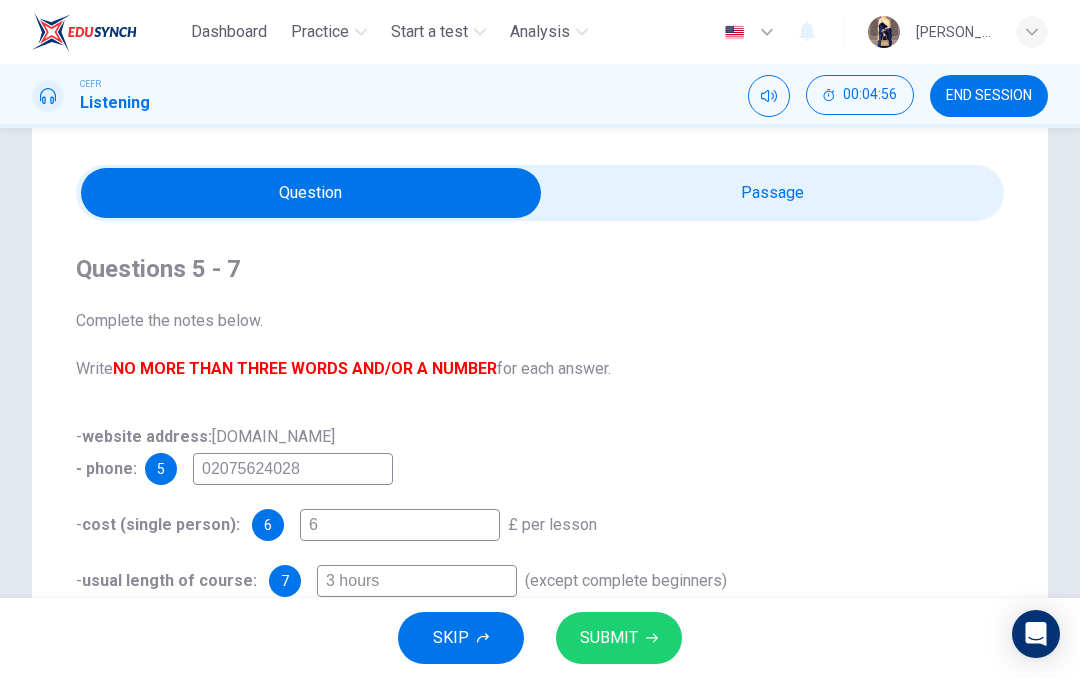 scroll, scrollTop: 48, scrollLeft: 0, axis: vertical 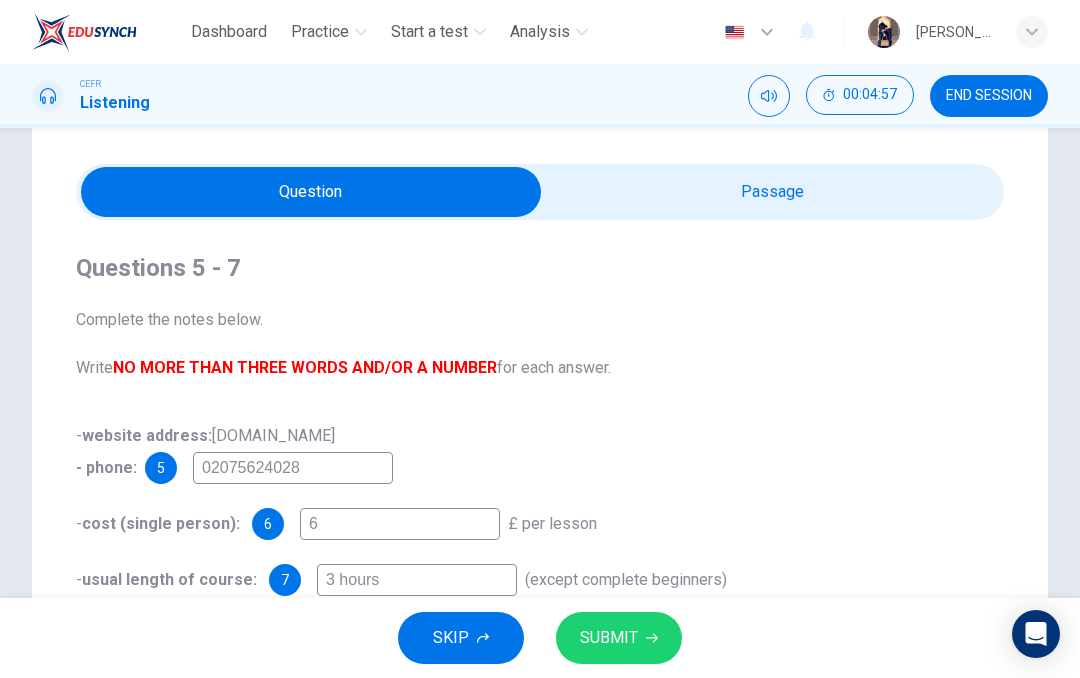 type on "91" 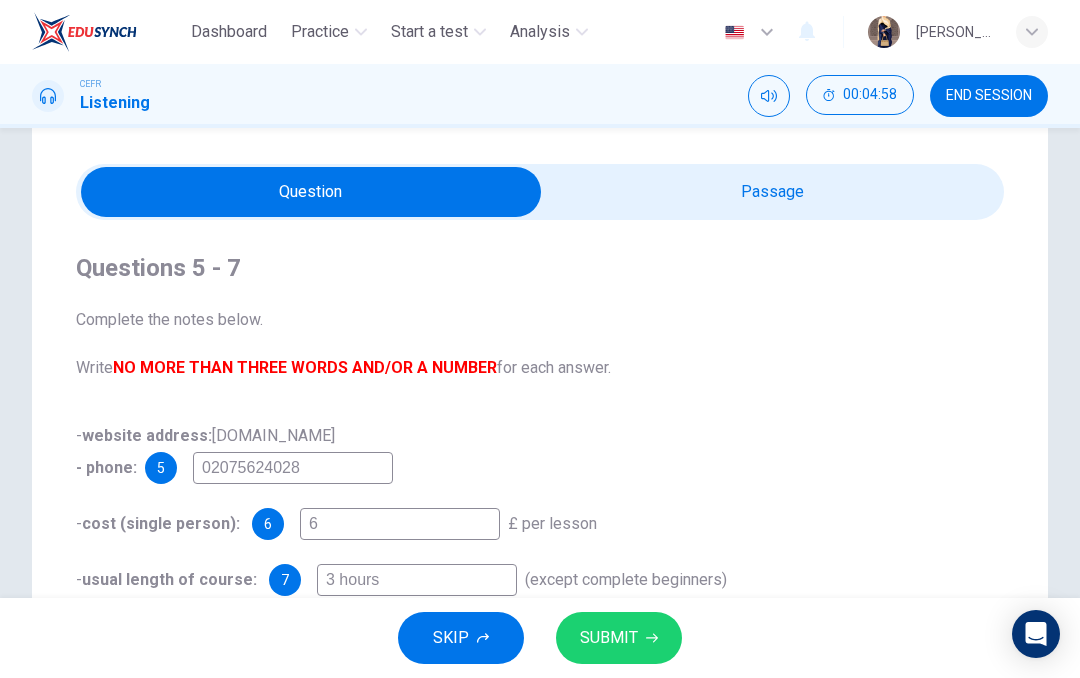 click at bounding box center (311, 192) 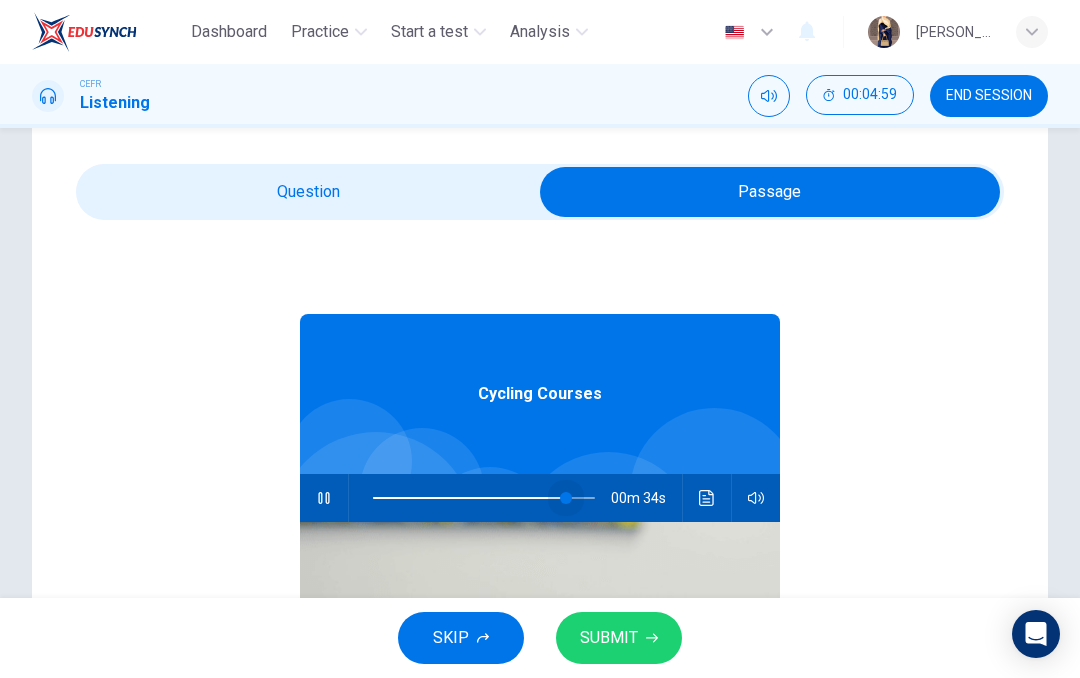 click at bounding box center [566, 498] 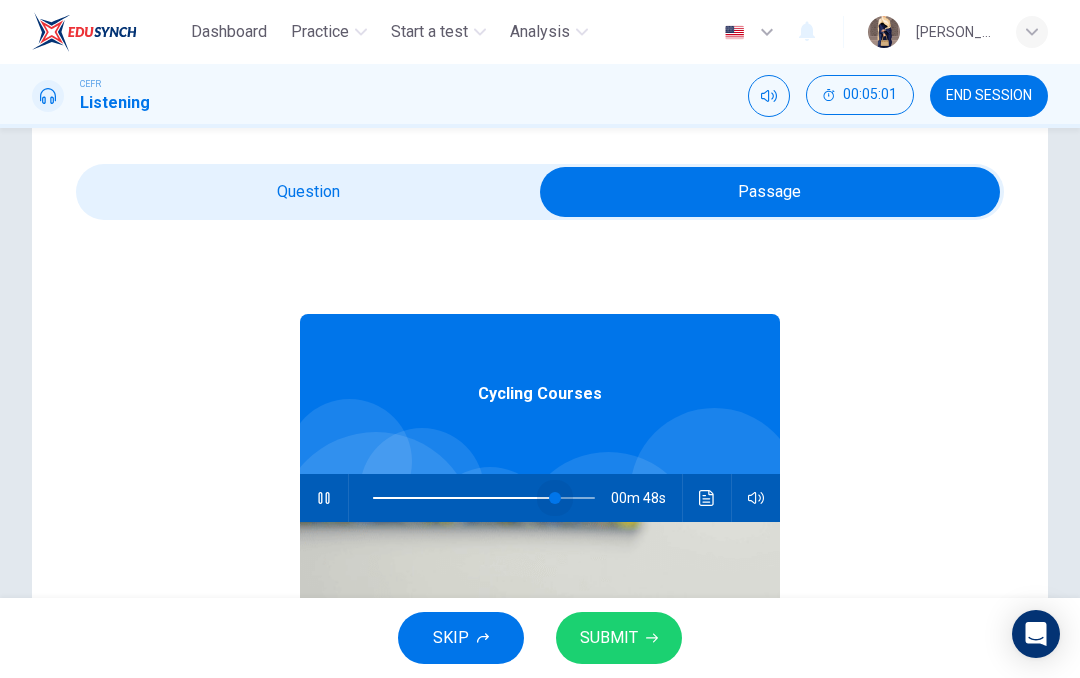 click at bounding box center (555, 498) 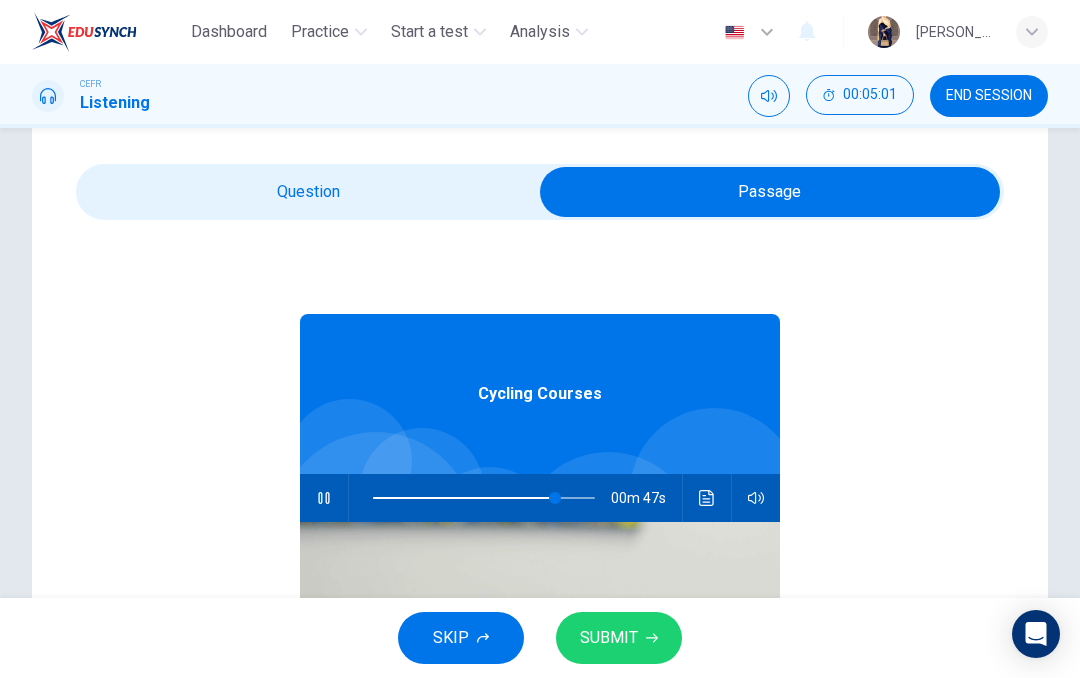 type on "82" 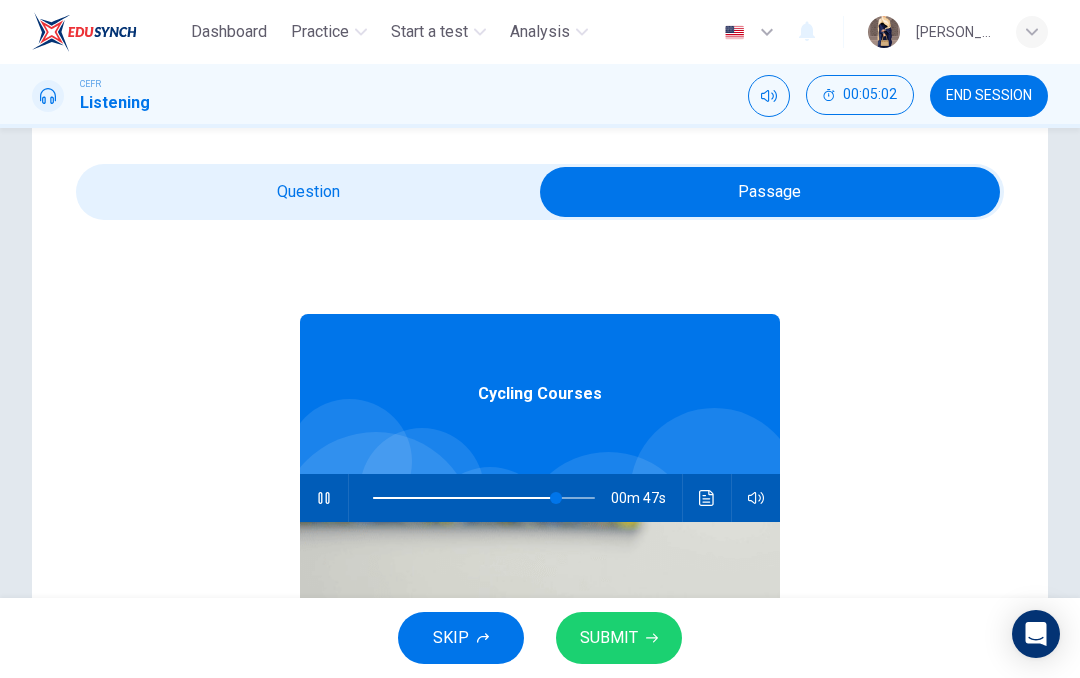 click at bounding box center (770, 192) 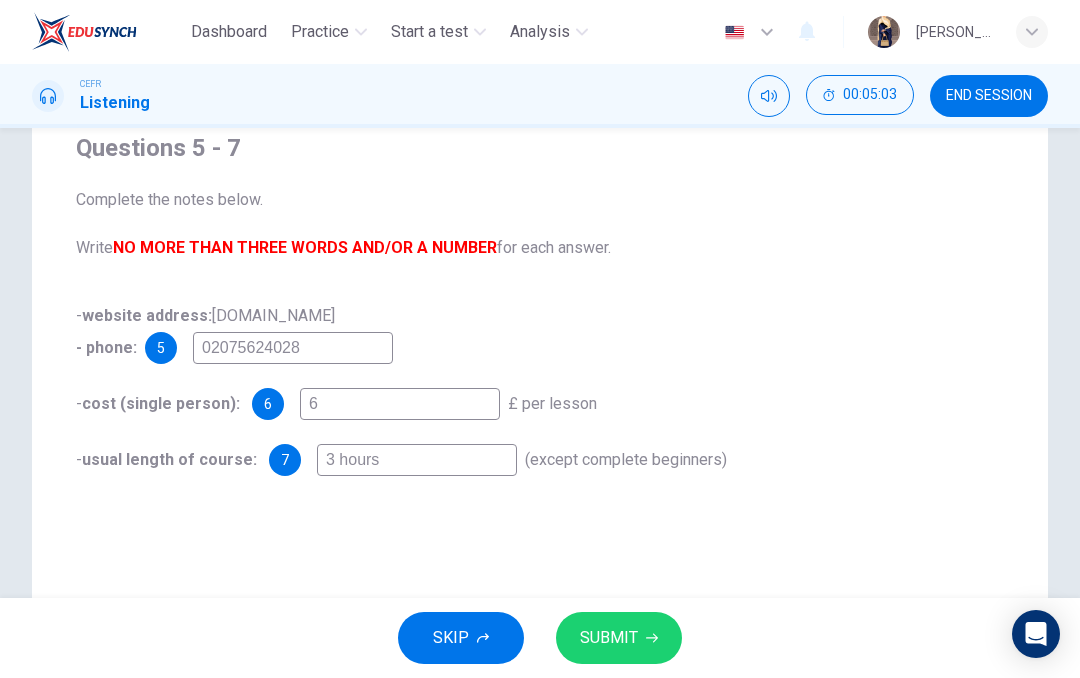 scroll, scrollTop: 181, scrollLeft: 0, axis: vertical 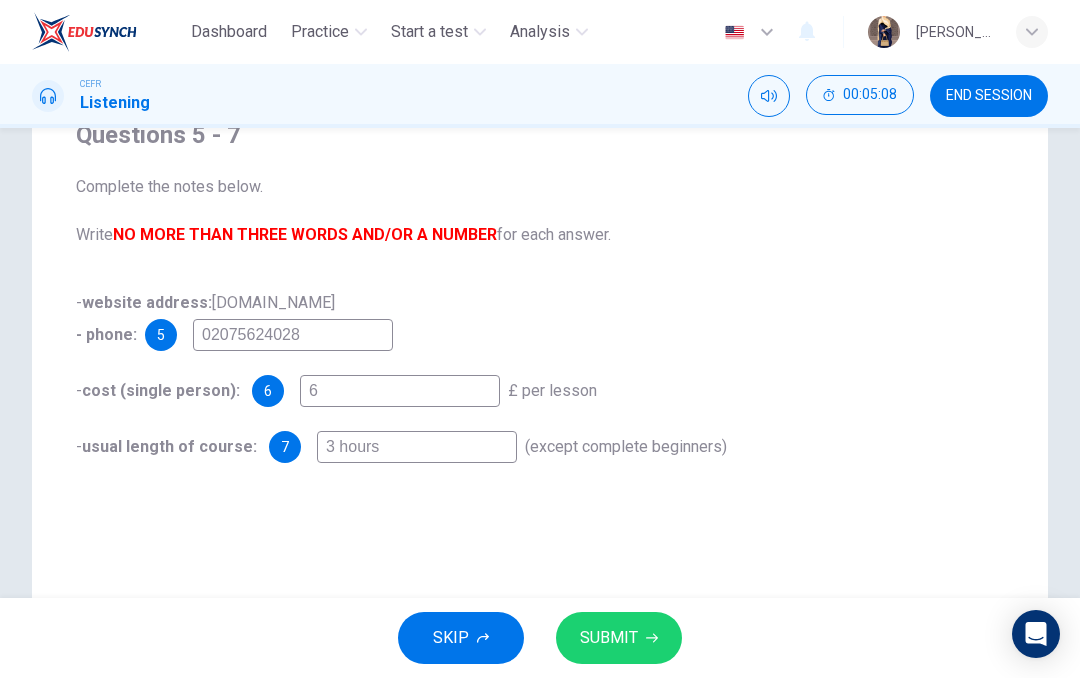 click on "6" at bounding box center (400, 391) 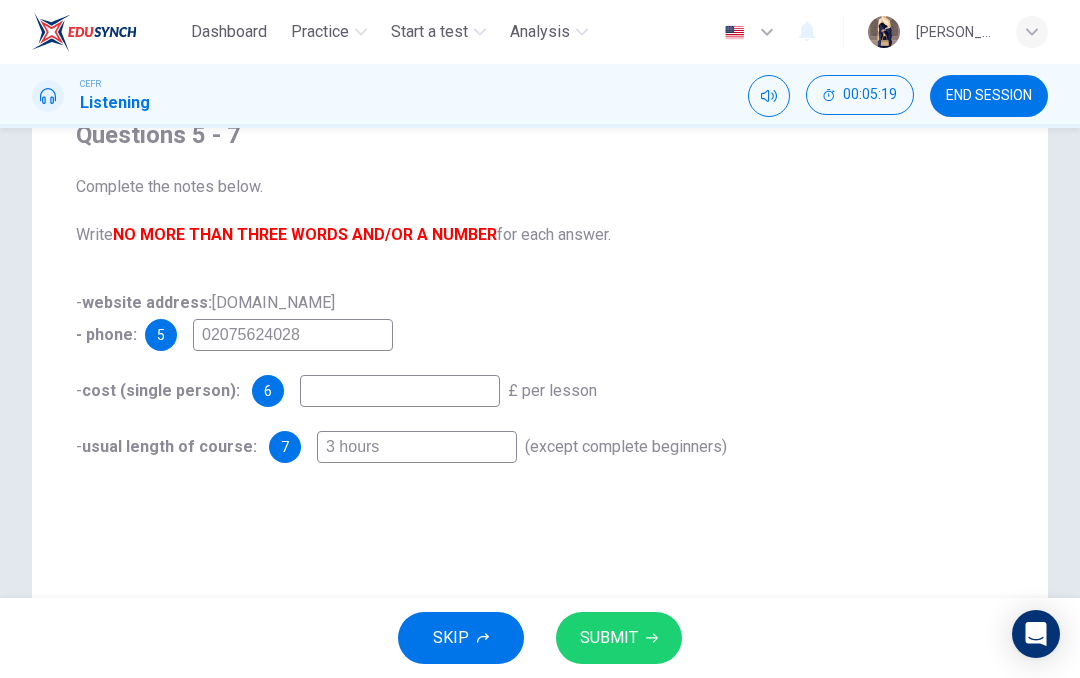 scroll, scrollTop: 3, scrollLeft: 0, axis: vertical 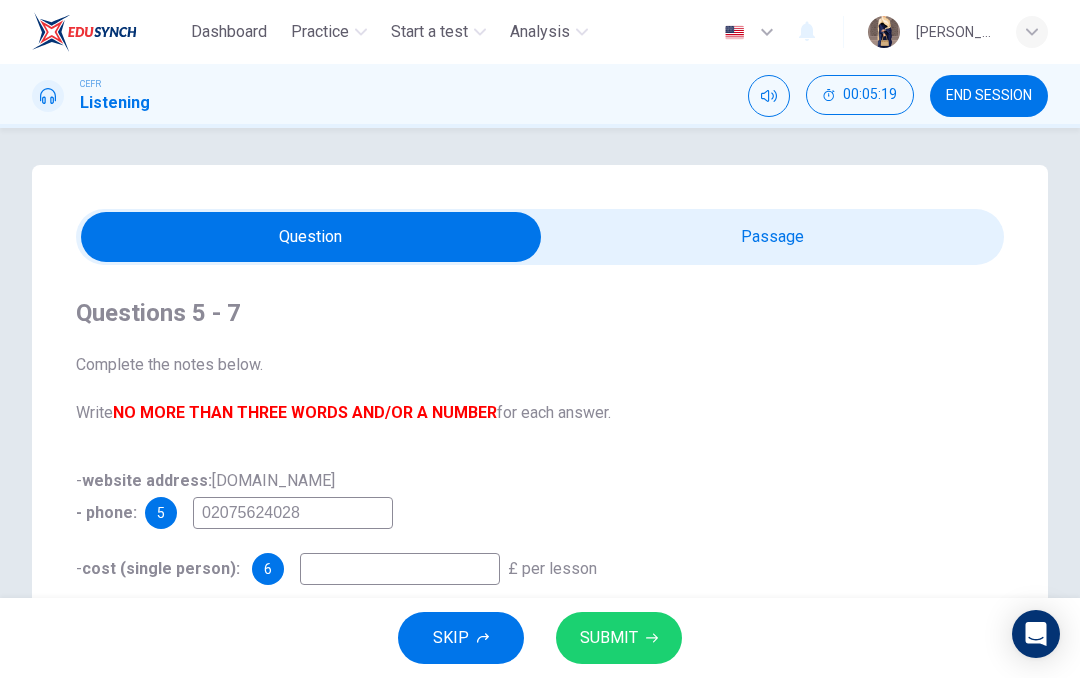 type 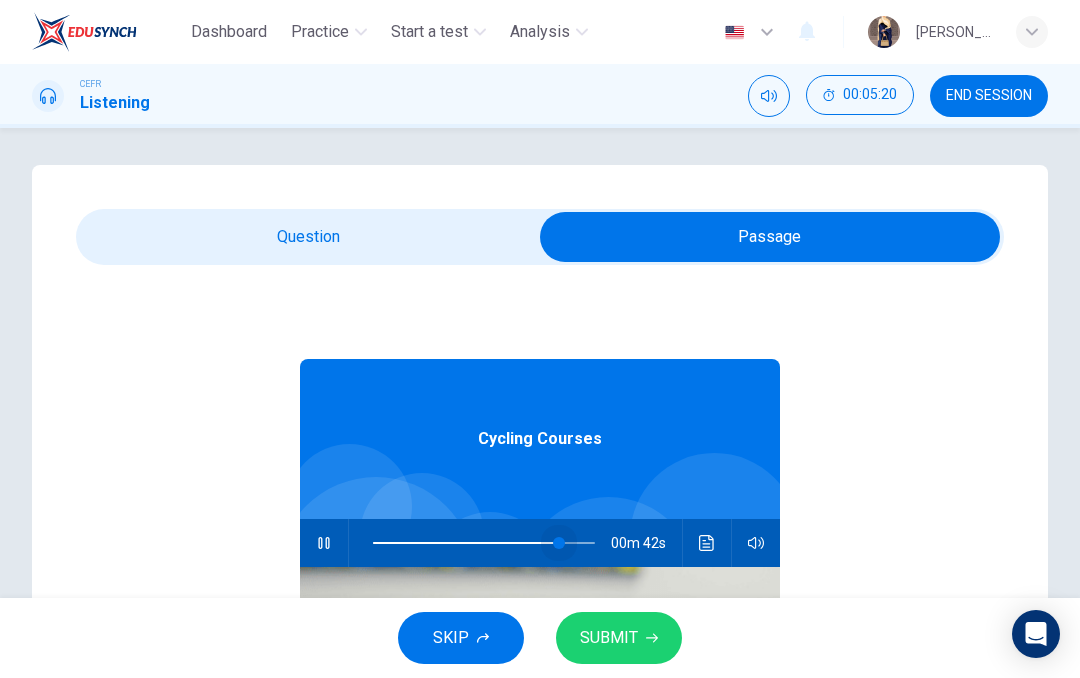 click at bounding box center [559, 543] 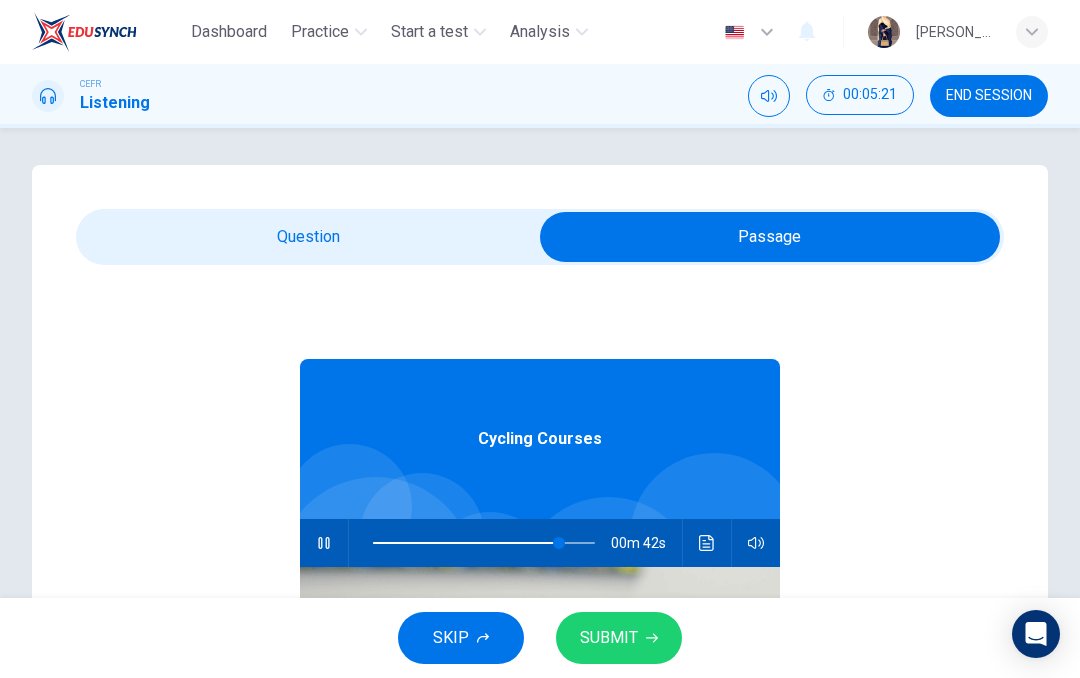 type on "84" 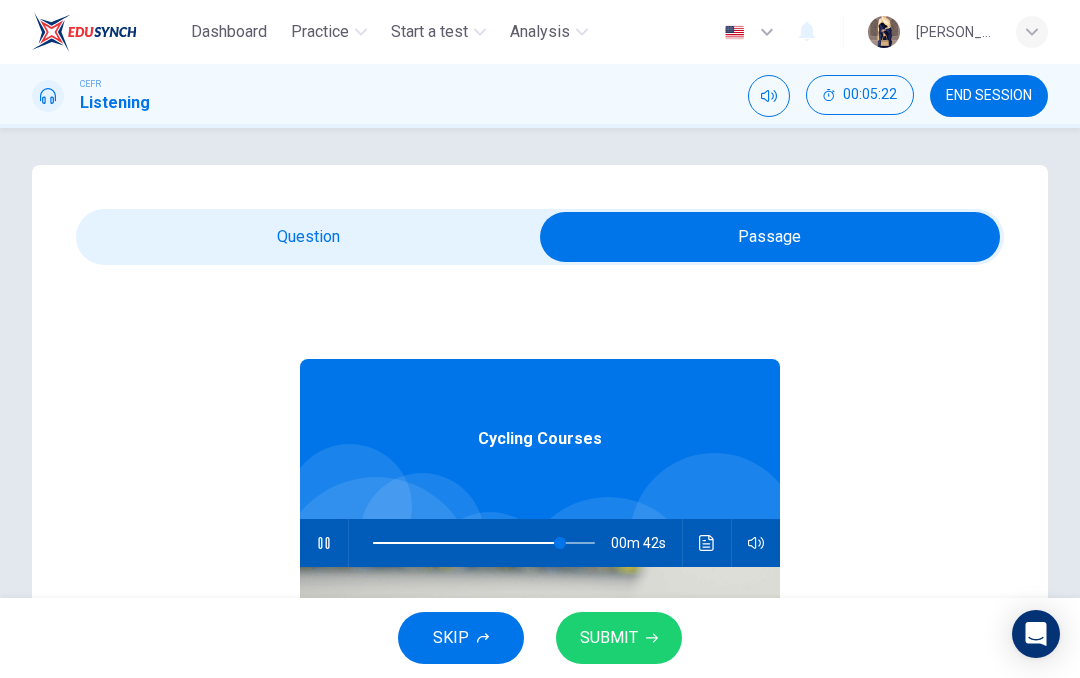 click at bounding box center (770, 237) 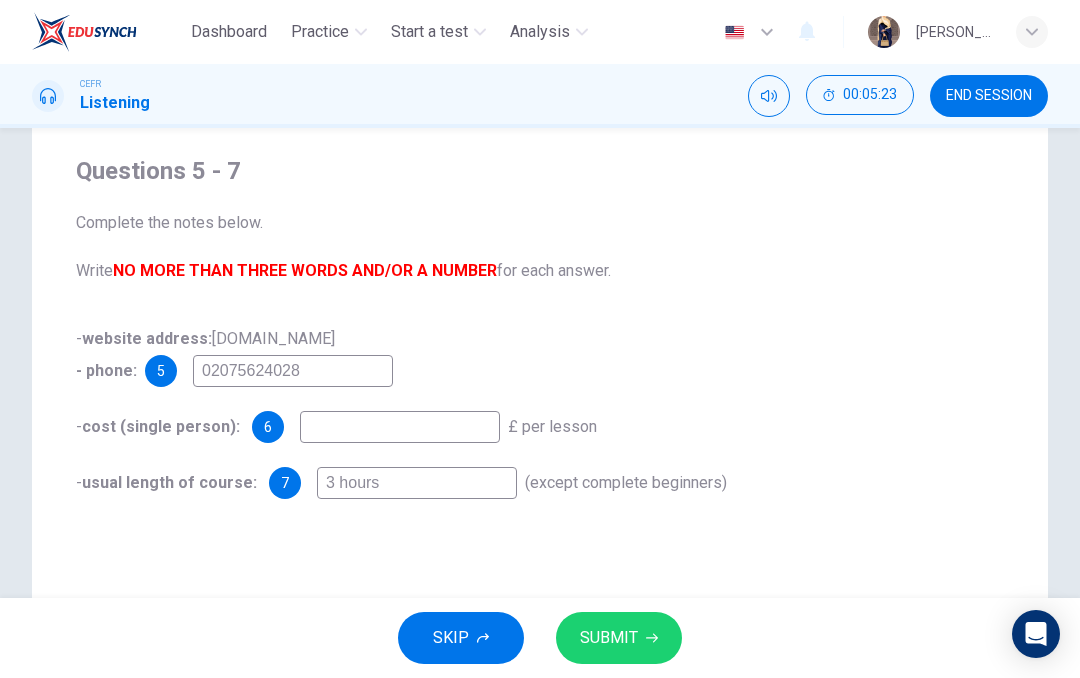 scroll, scrollTop: 192, scrollLeft: 0, axis: vertical 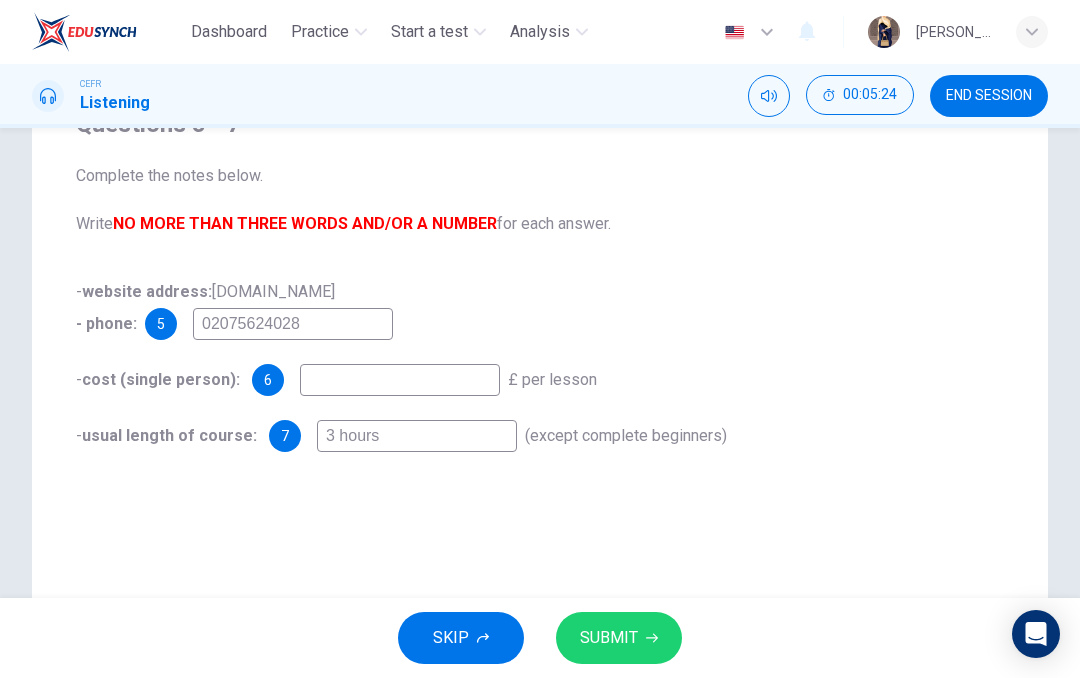 click at bounding box center [400, 380] 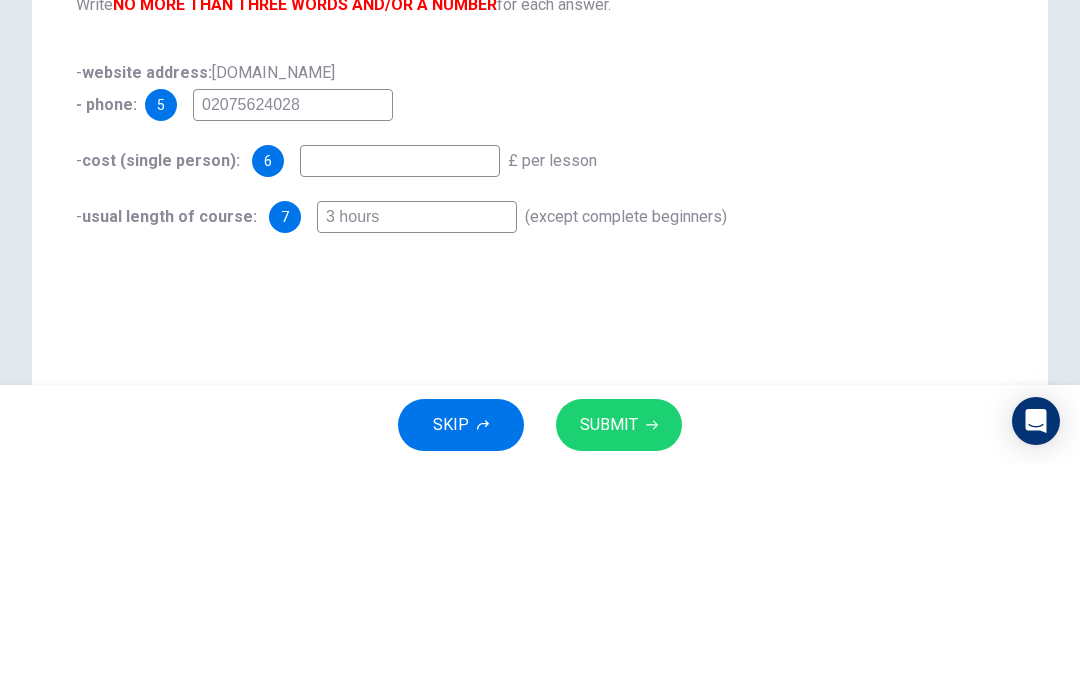 type on "7" 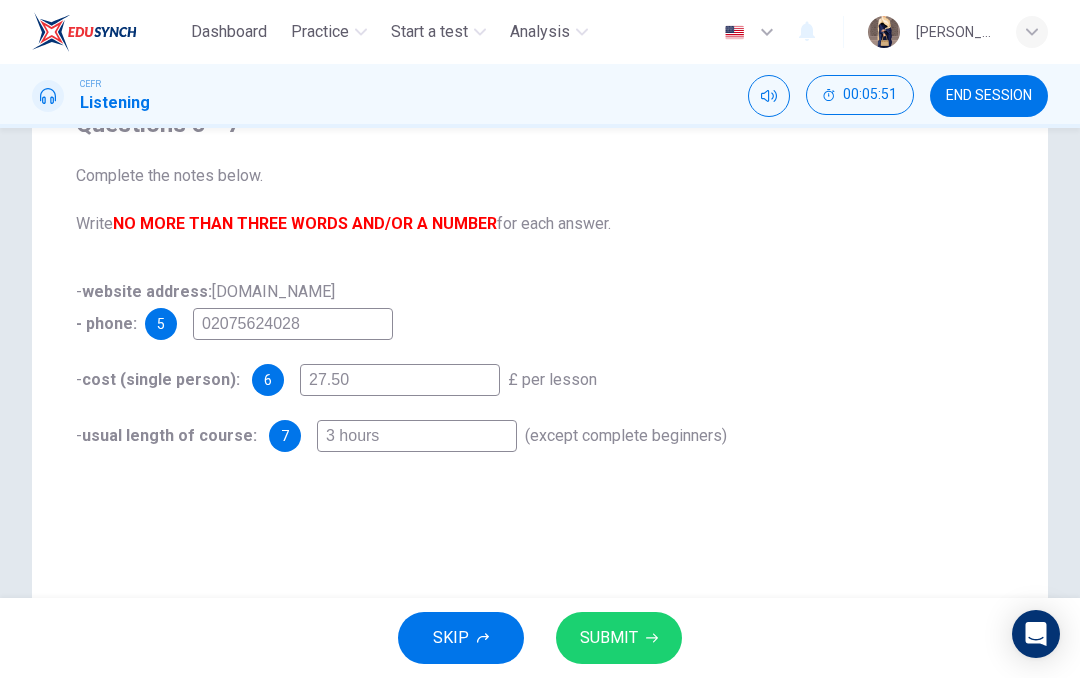 type on "27.50" 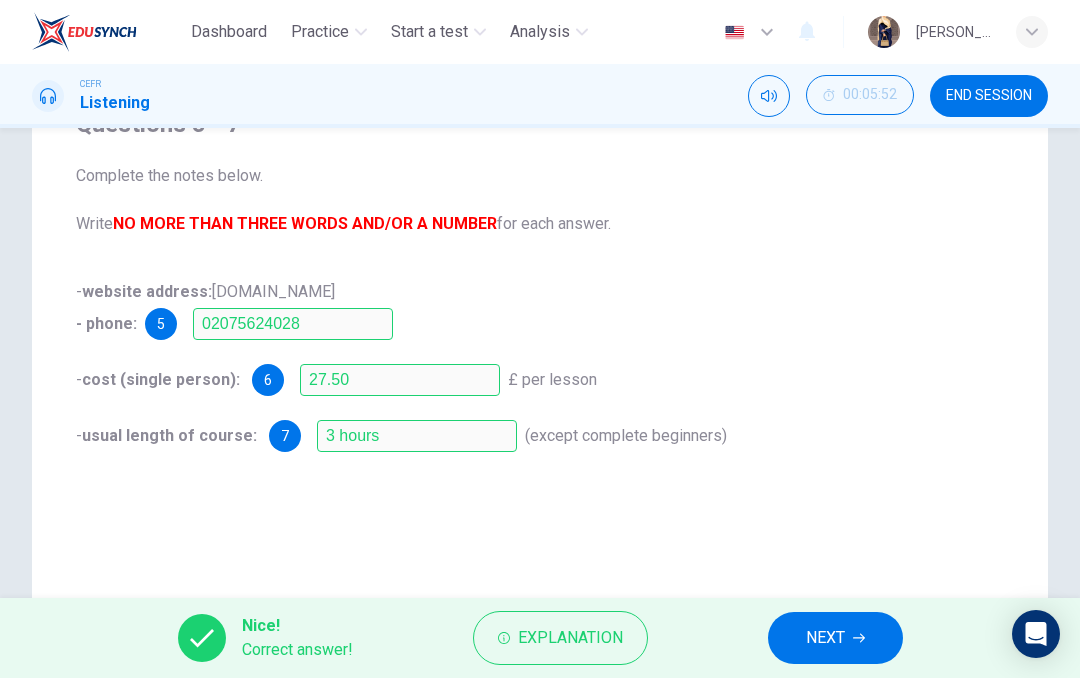 click on "NEXT" at bounding box center [835, 638] 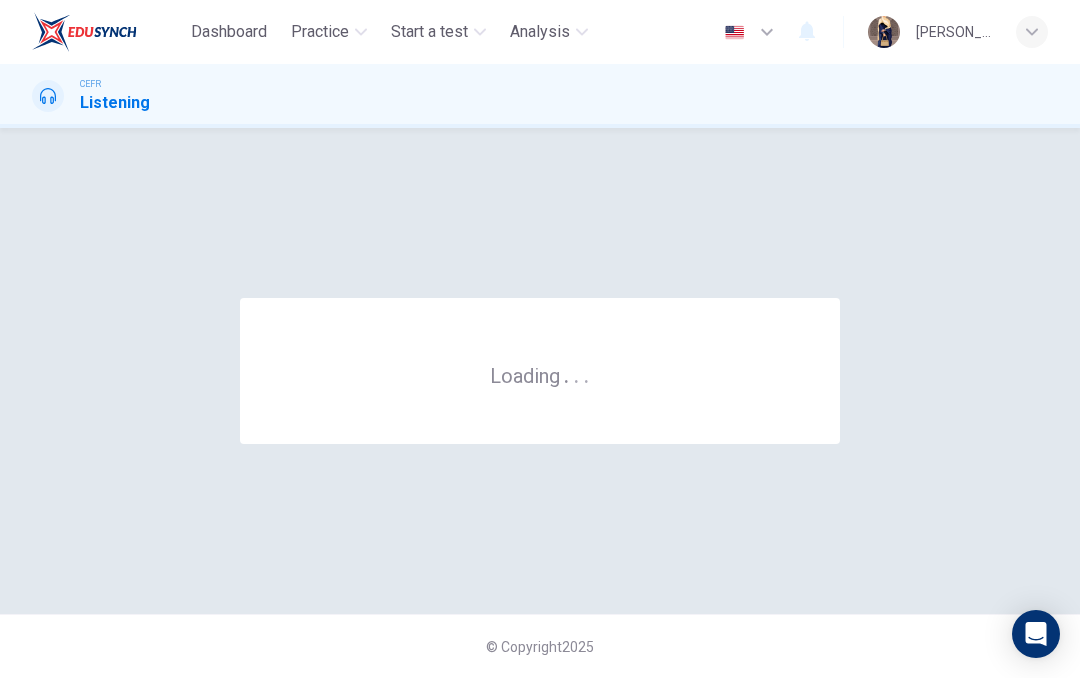 scroll, scrollTop: 0, scrollLeft: 0, axis: both 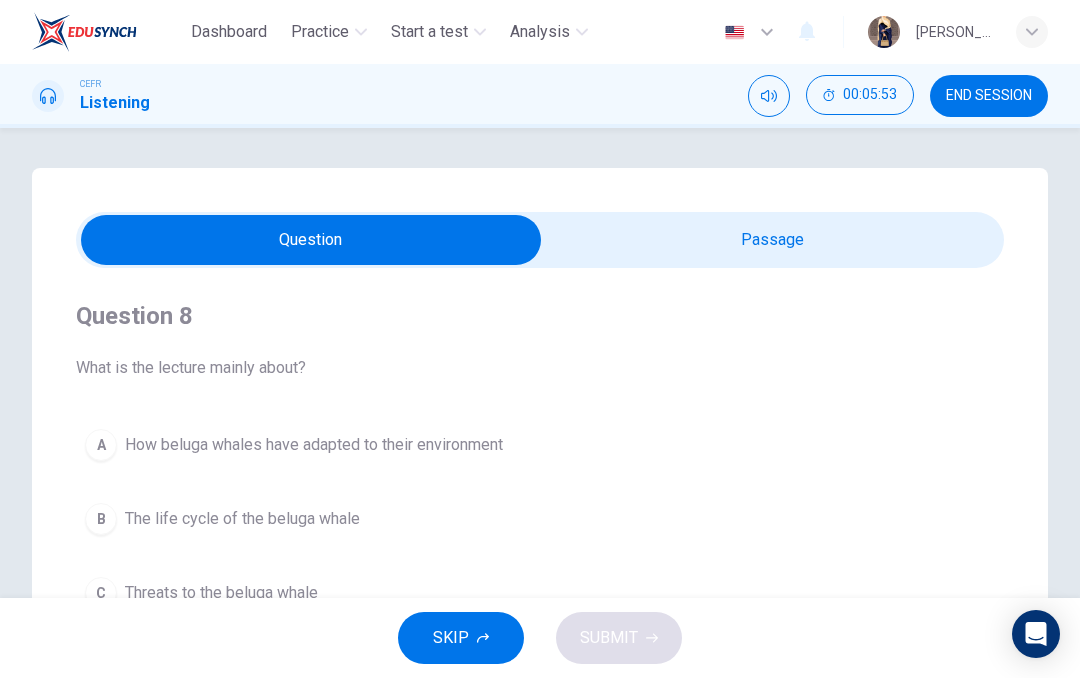 click at bounding box center (311, 240) 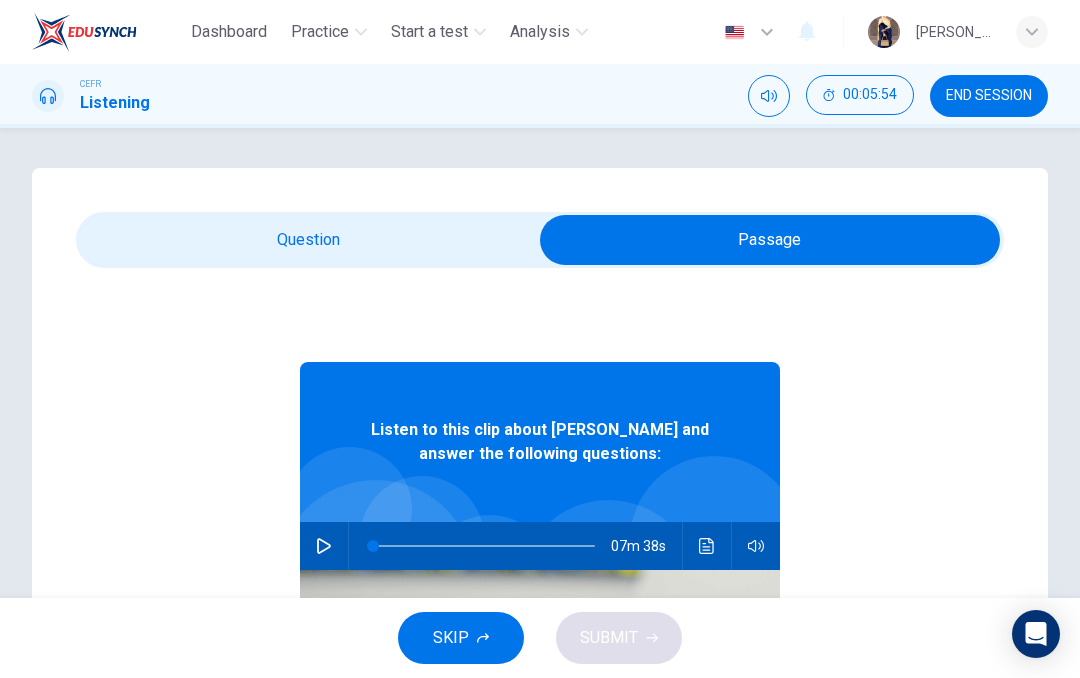 click on "END SESSION" at bounding box center (989, 96) 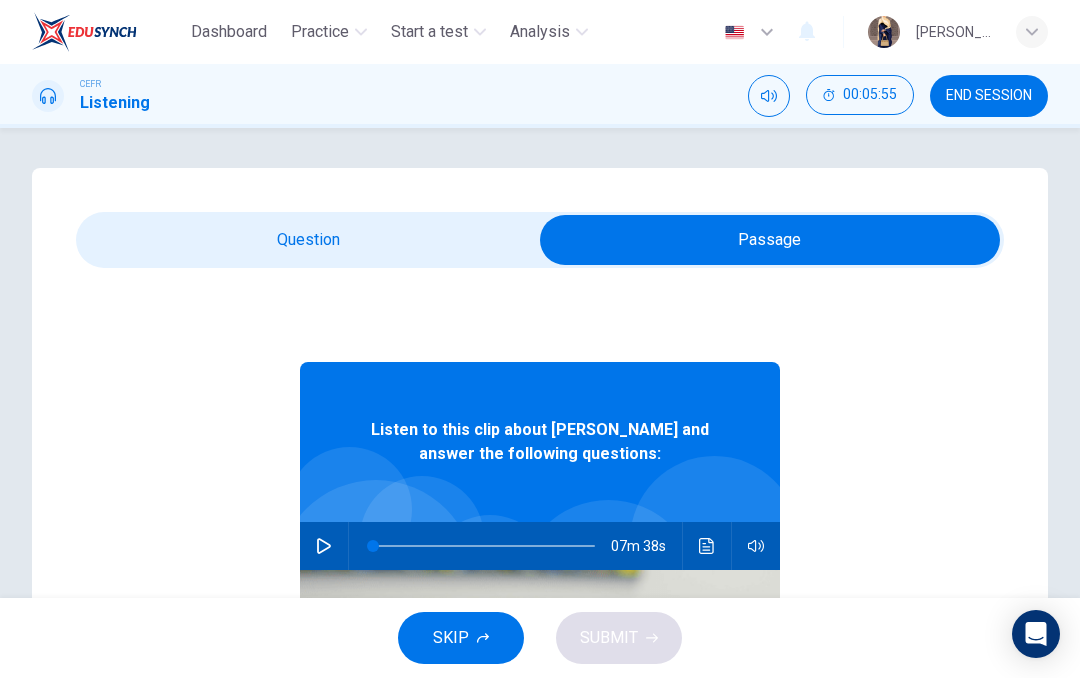 click on "END SESSION" at bounding box center (989, 96) 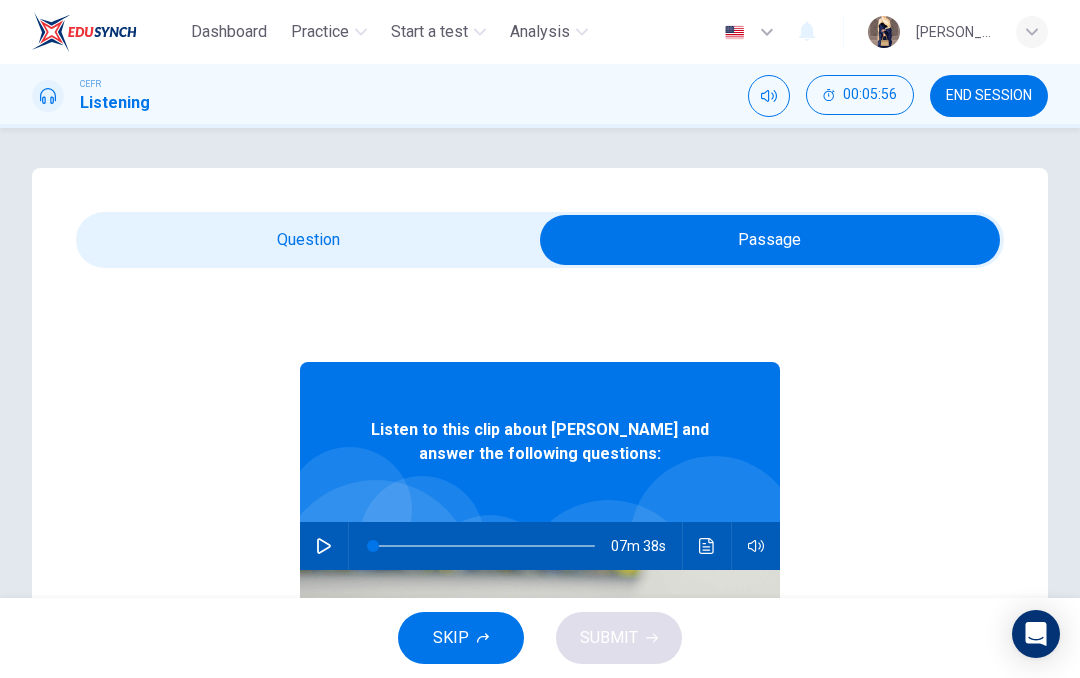 click on "END SESSION" at bounding box center [989, 96] 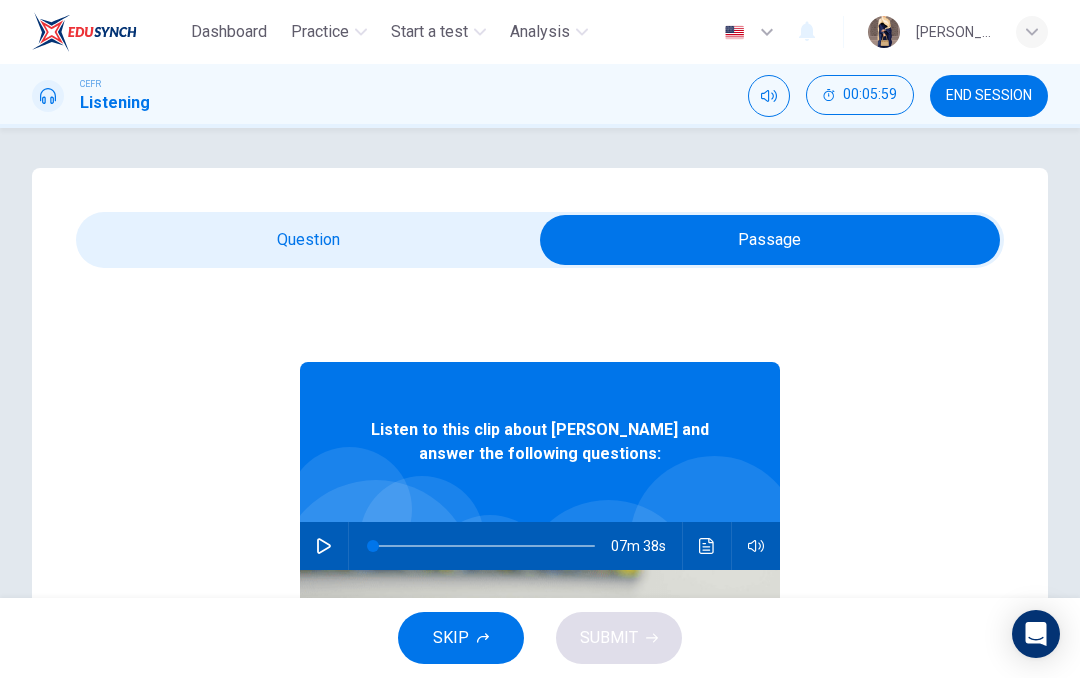 click at bounding box center (770, 240) 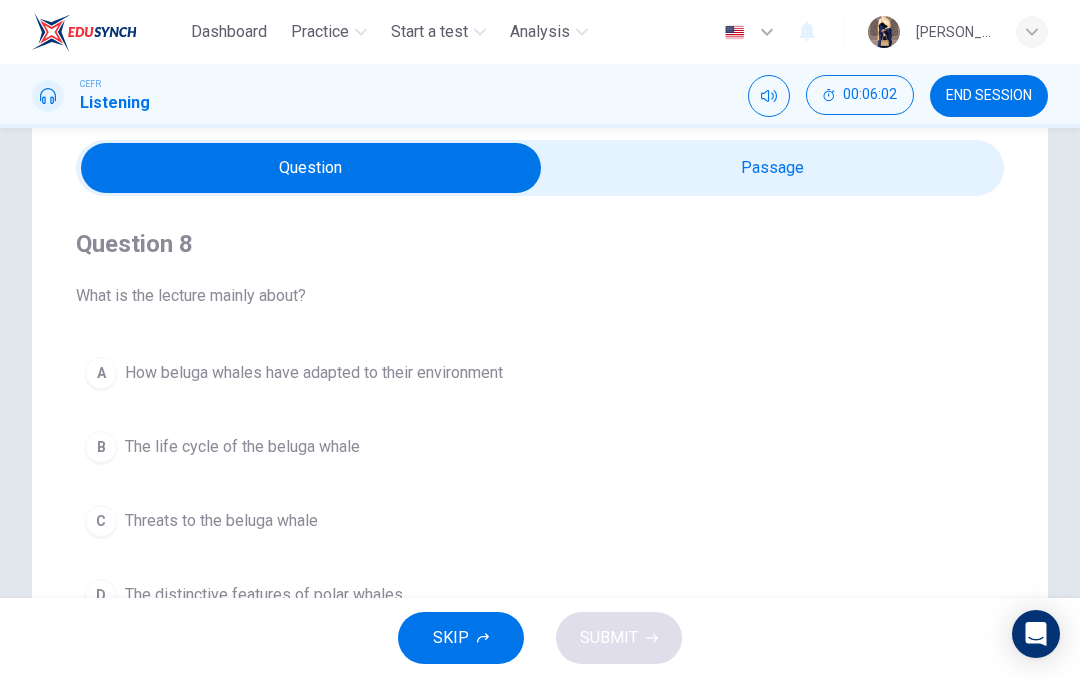 scroll, scrollTop: 110, scrollLeft: 0, axis: vertical 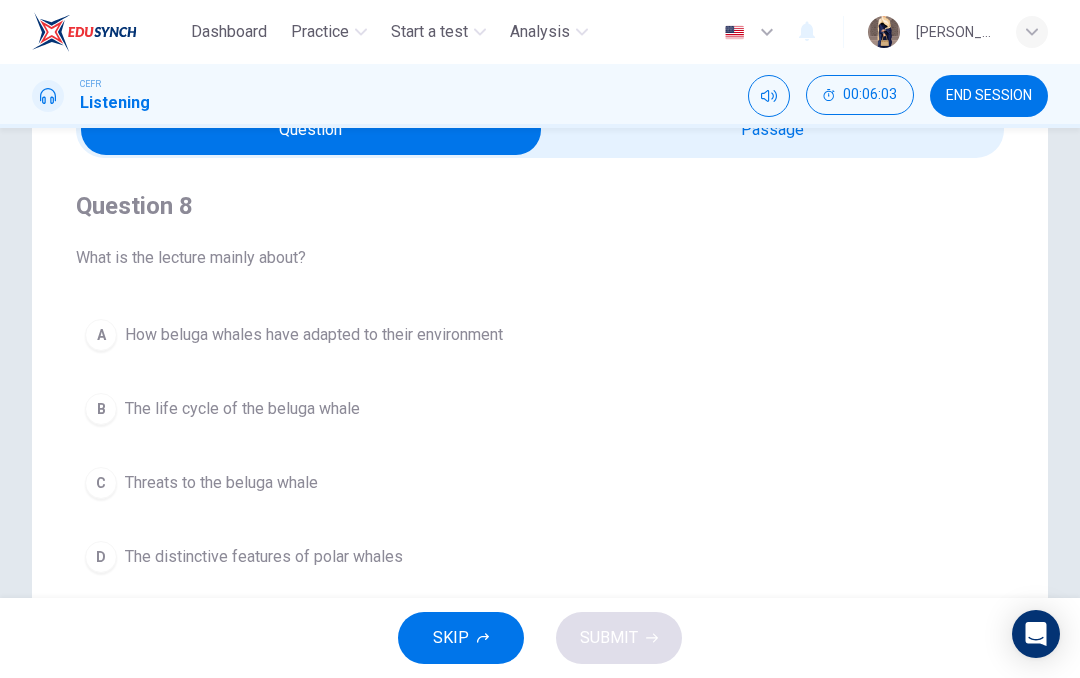 click on "END SESSION" at bounding box center (989, 96) 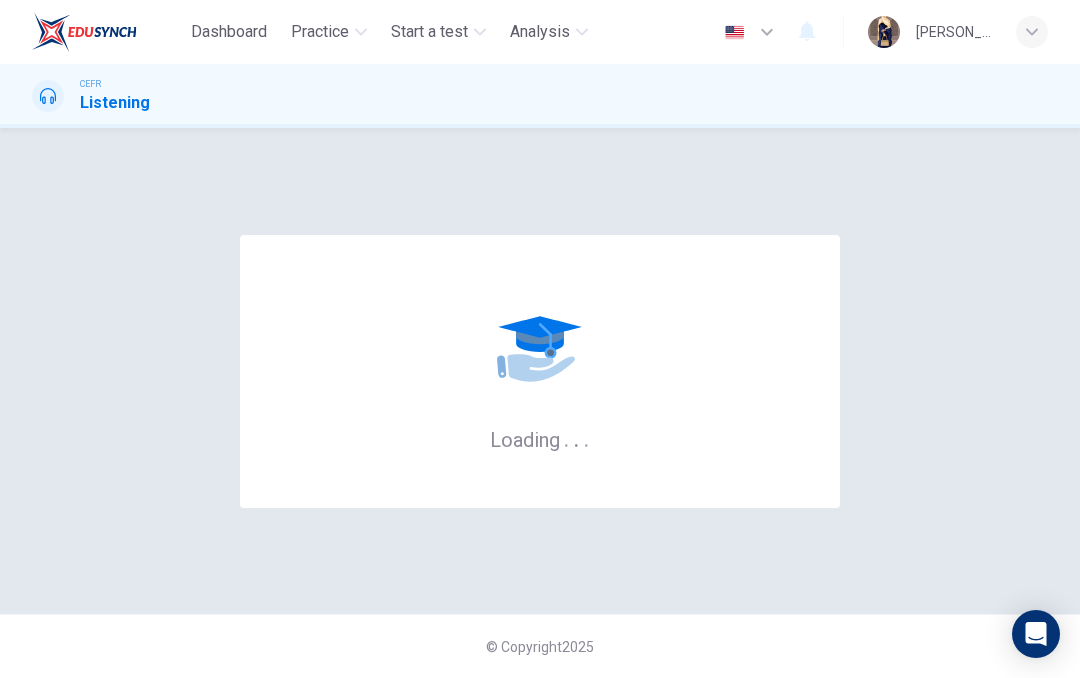 scroll, scrollTop: 0, scrollLeft: 0, axis: both 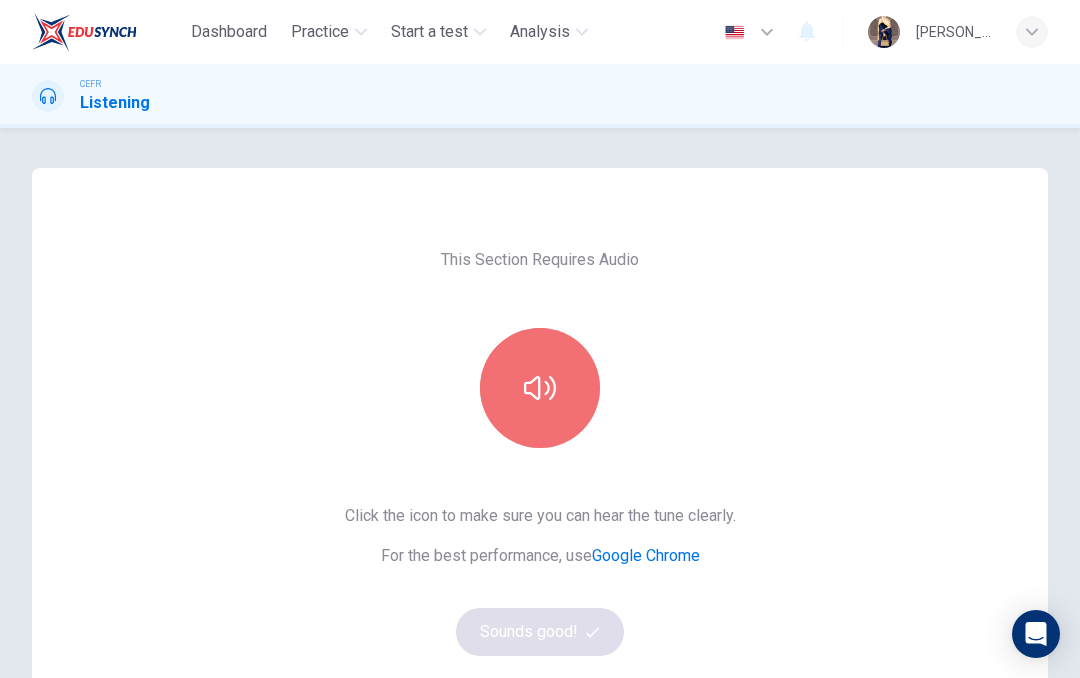 click 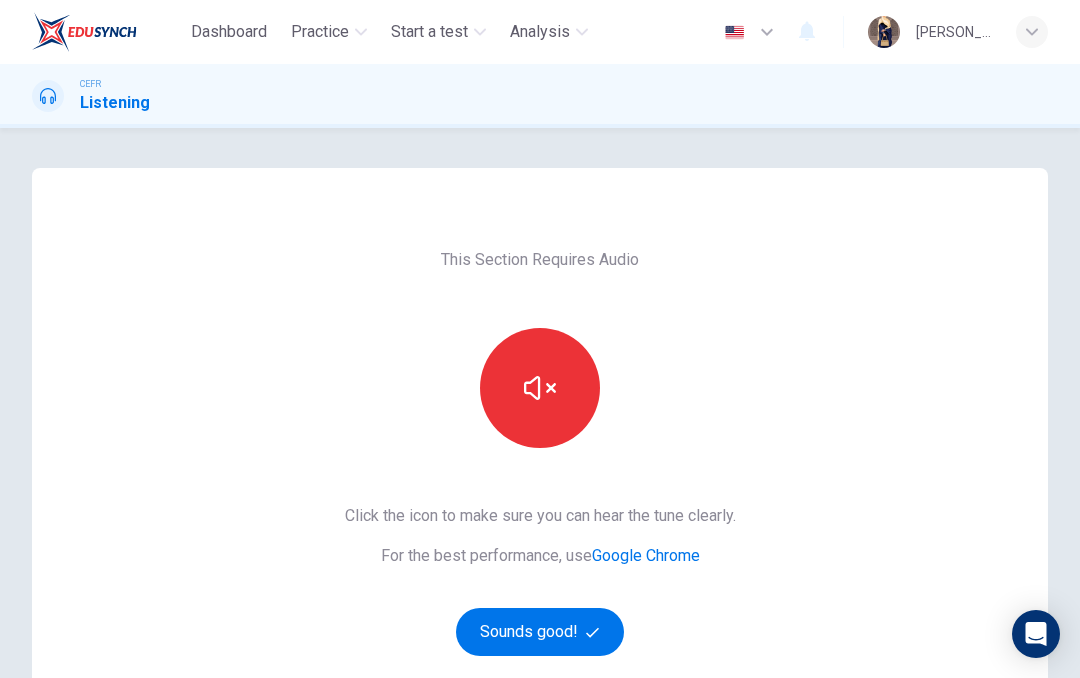 click on "Sounds good!" at bounding box center [540, 632] 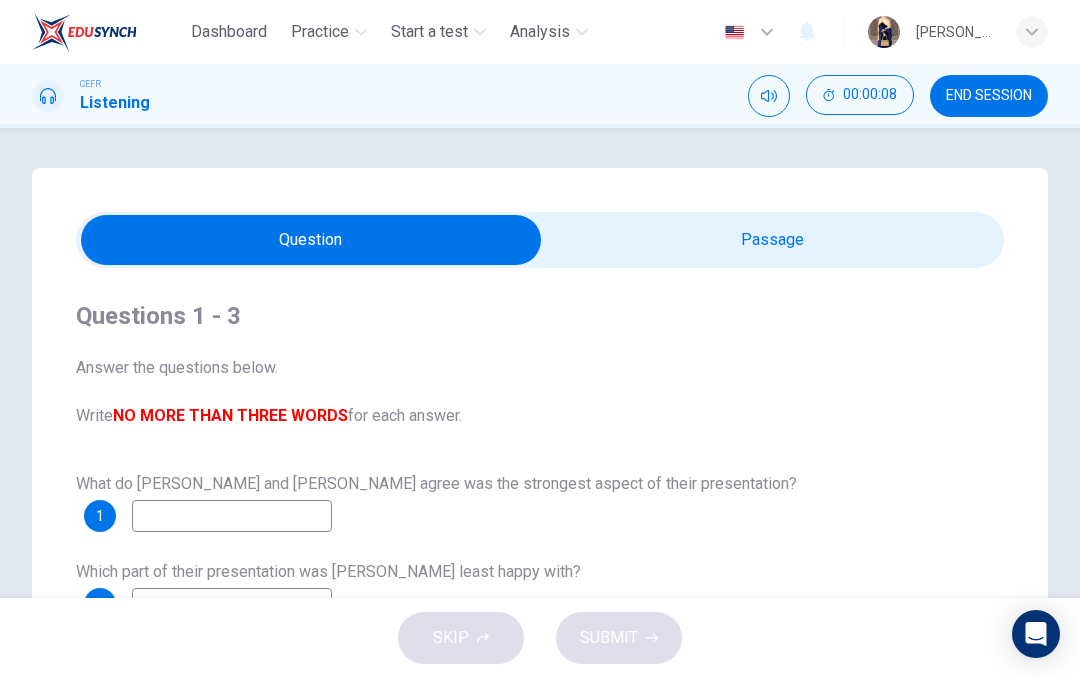 scroll, scrollTop: 0, scrollLeft: 0, axis: both 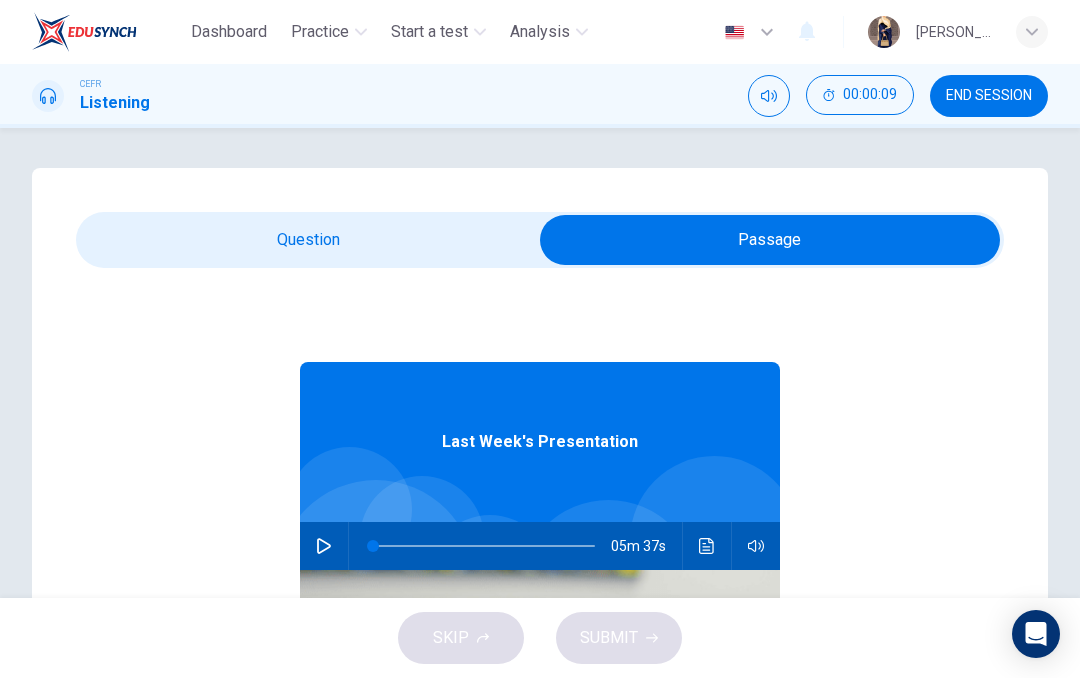 click at bounding box center (376, 579) 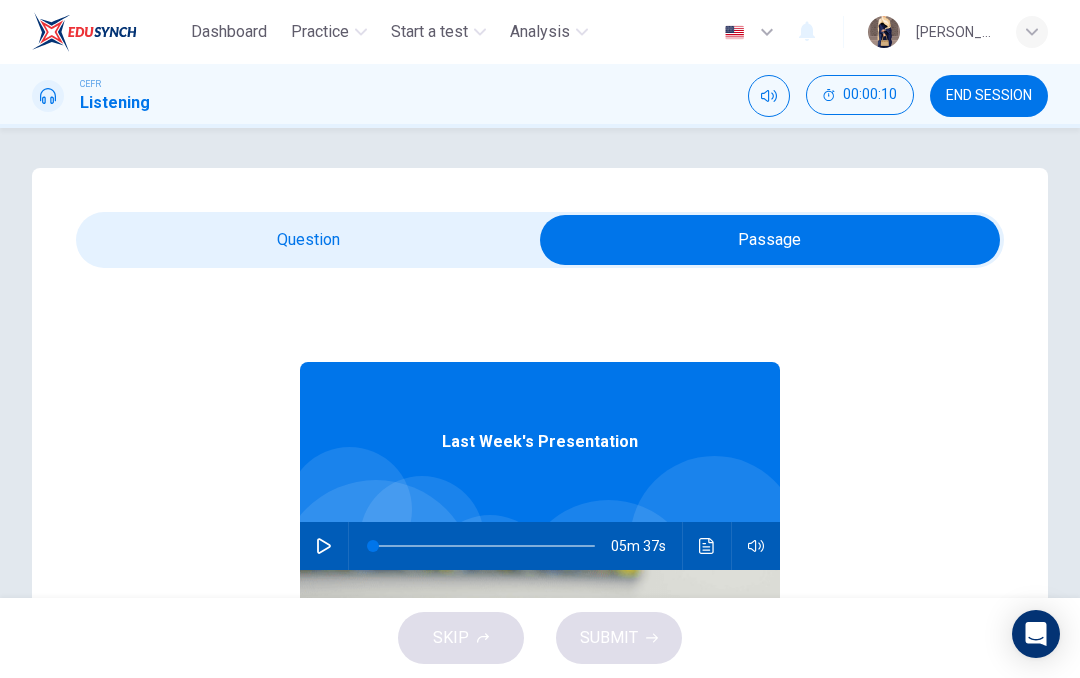 click at bounding box center [324, 546] 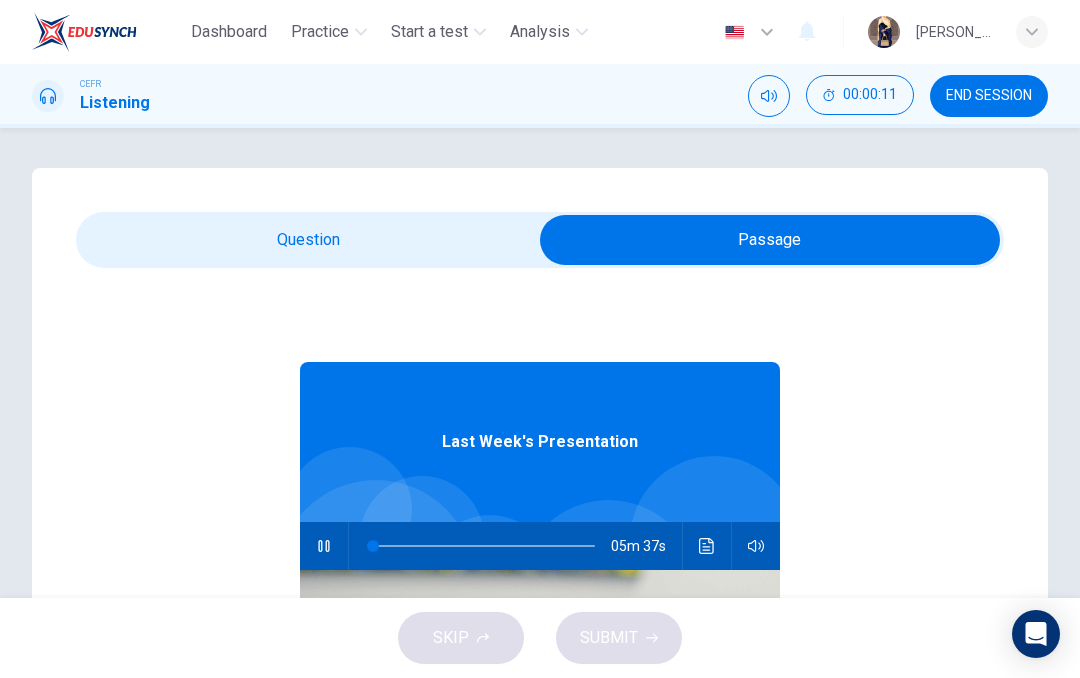 click at bounding box center (770, 240) 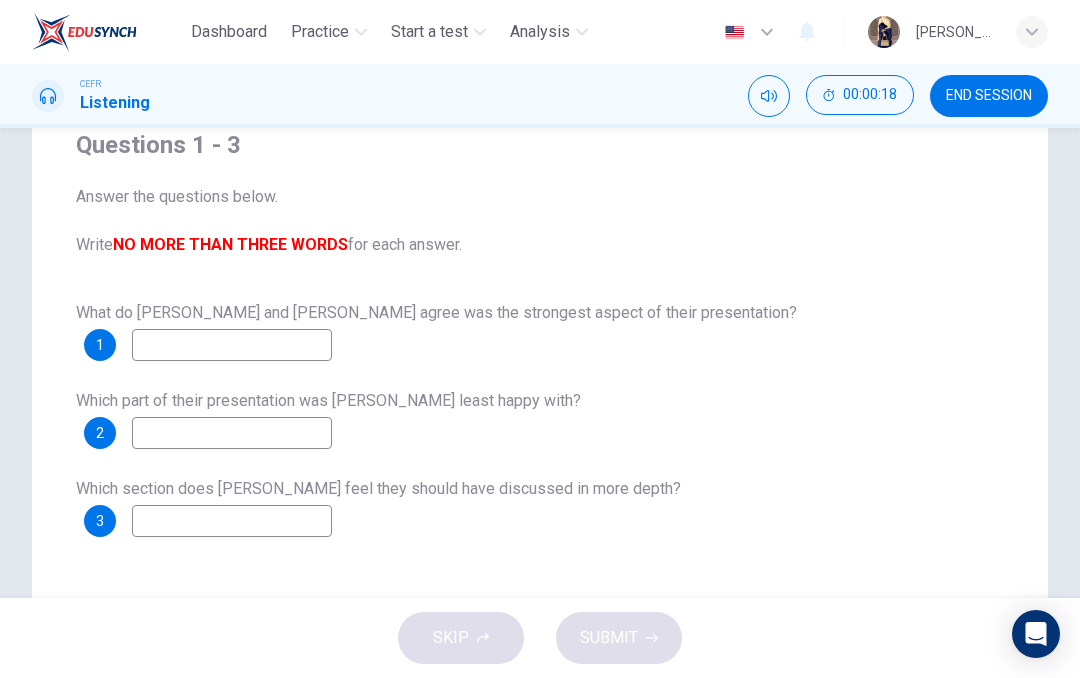 scroll, scrollTop: 171, scrollLeft: 0, axis: vertical 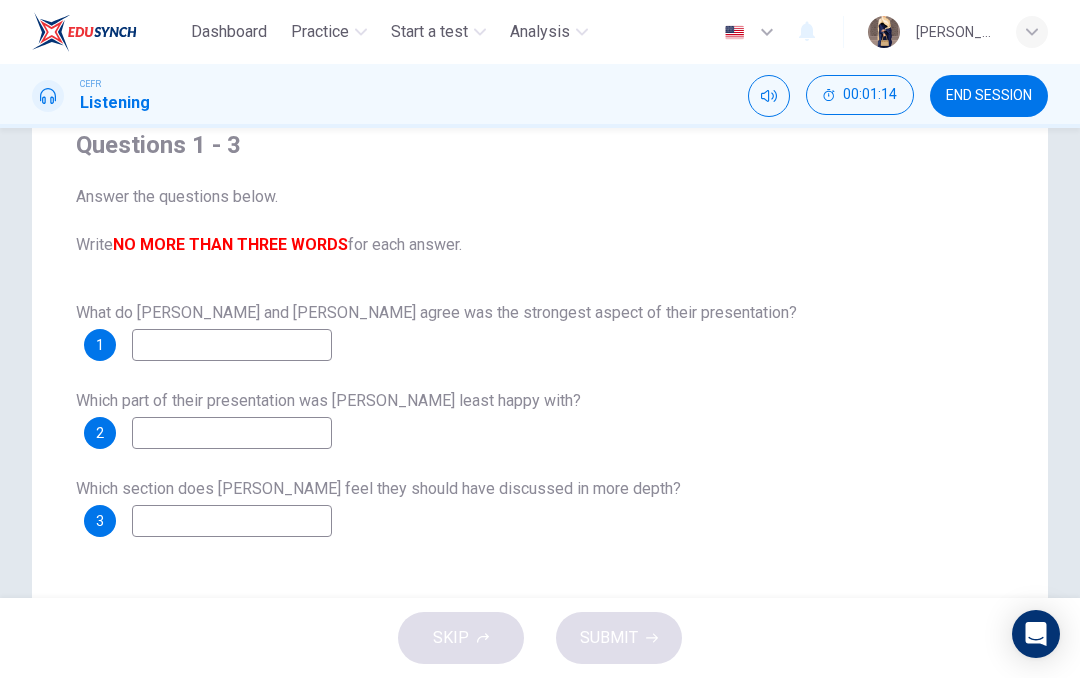 click at bounding box center (232, 345) 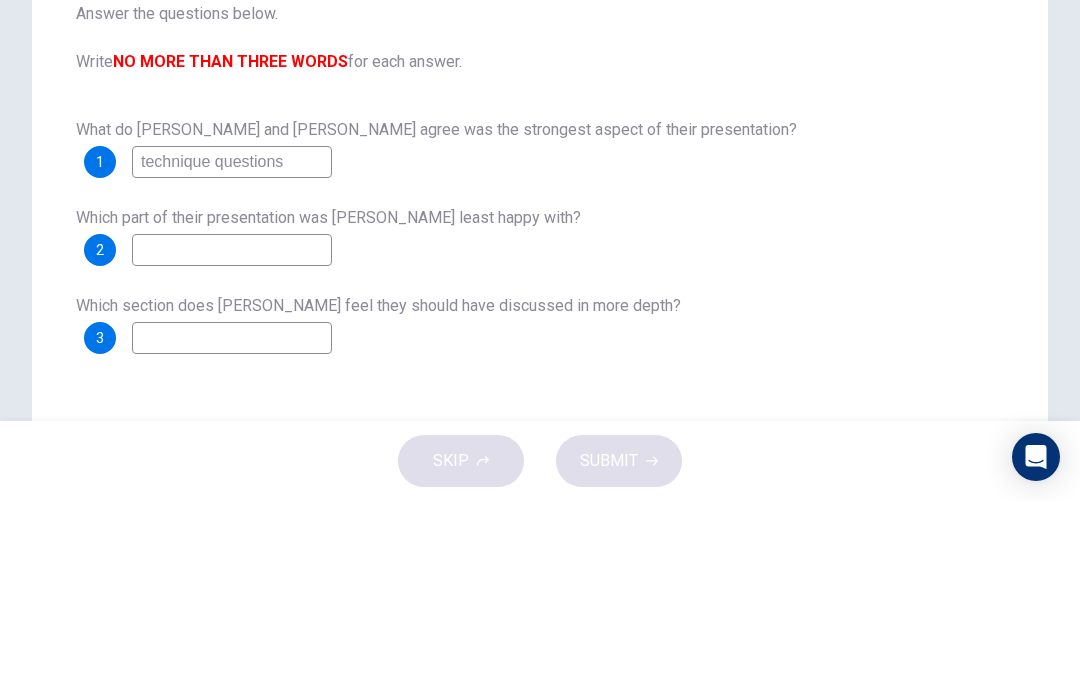 click on "technique questions" at bounding box center [232, 345] 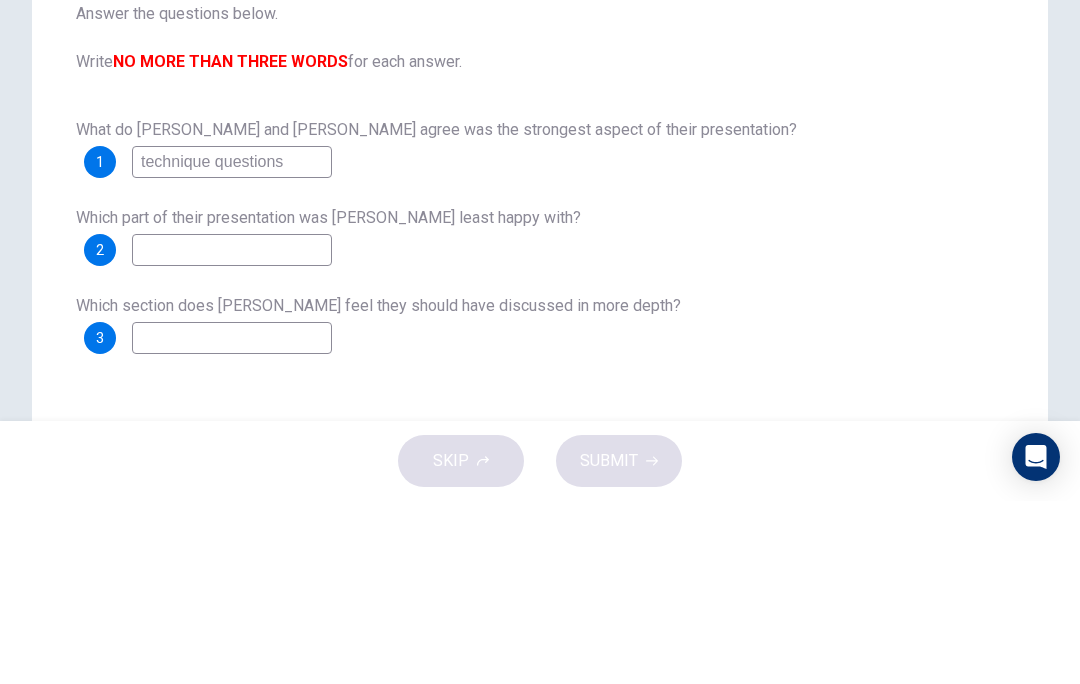 click on "technique questions" at bounding box center (232, 345) 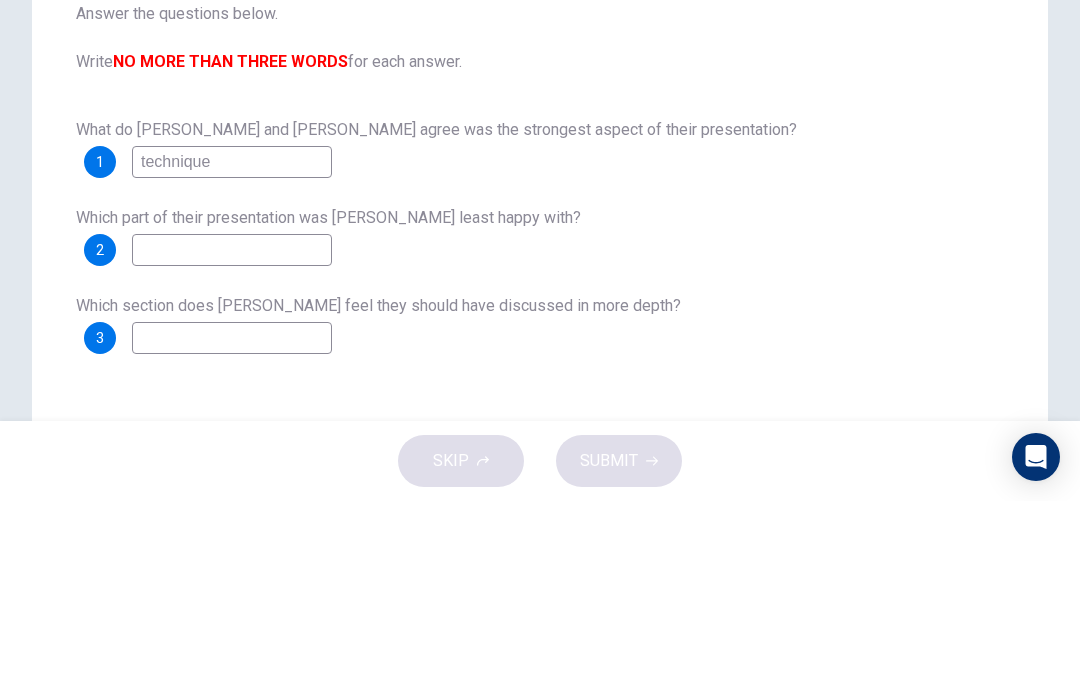 type on "technique" 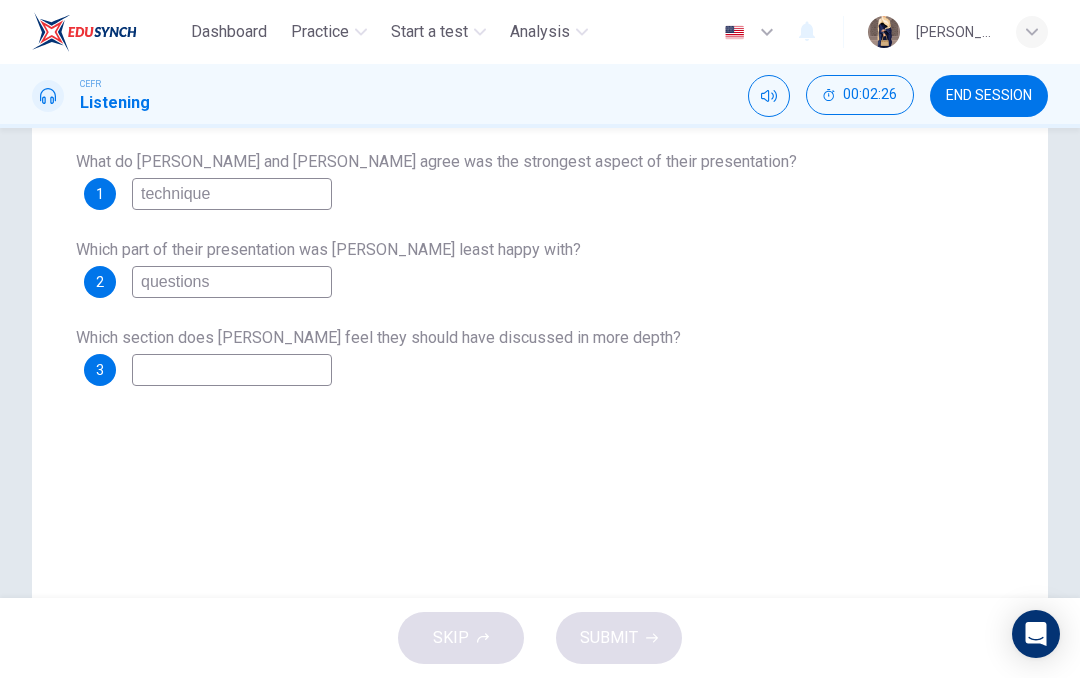scroll, scrollTop: 337, scrollLeft: 0, axis: vertical 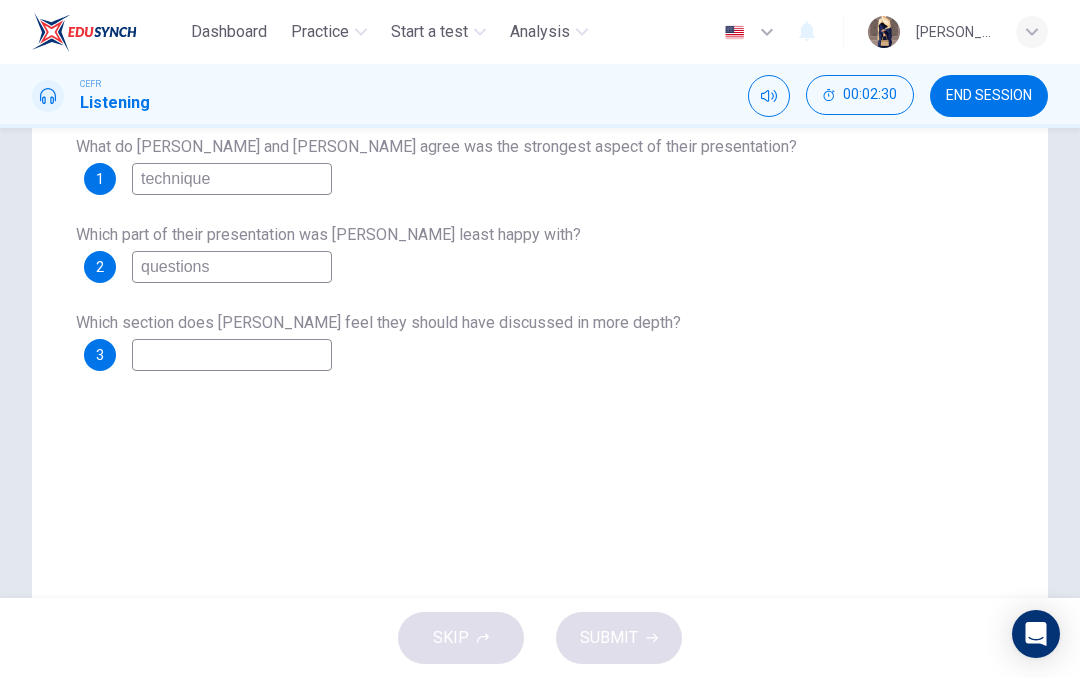 type on "questions" 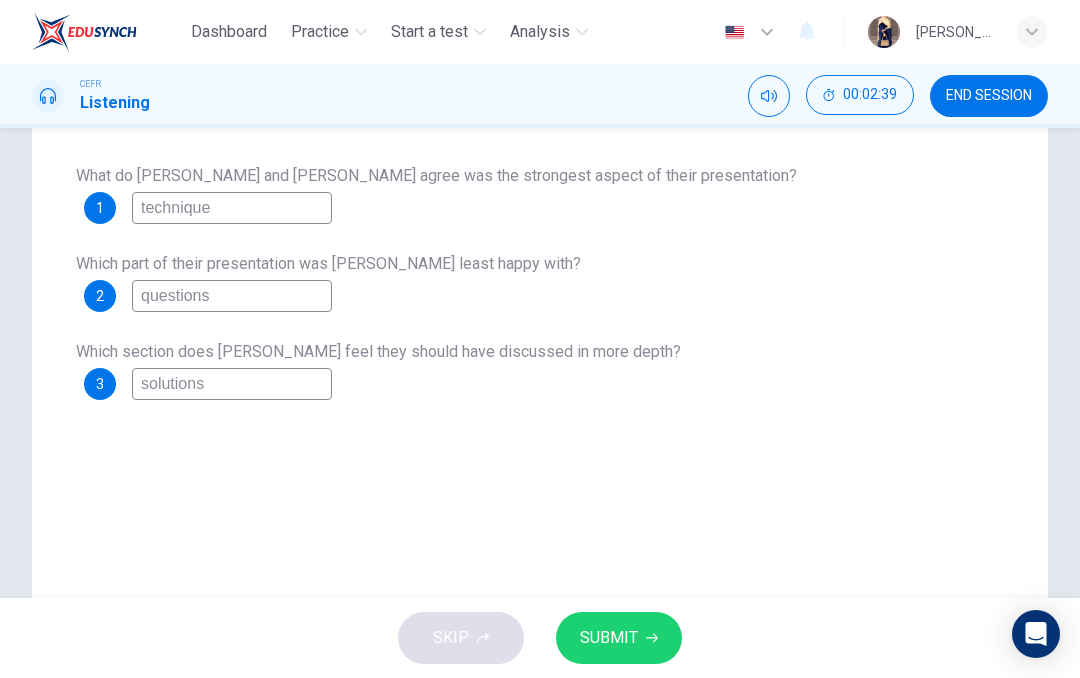 scroll, scrollTop: 305, scrollLeft: 0, axis: vertical 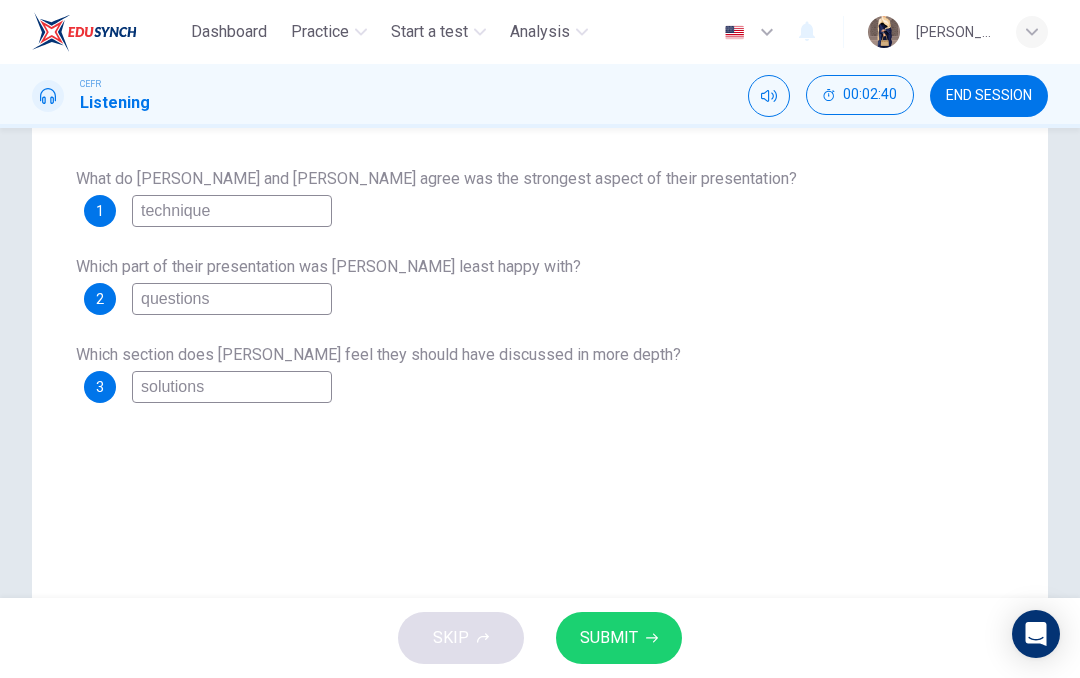 type on "solutions" 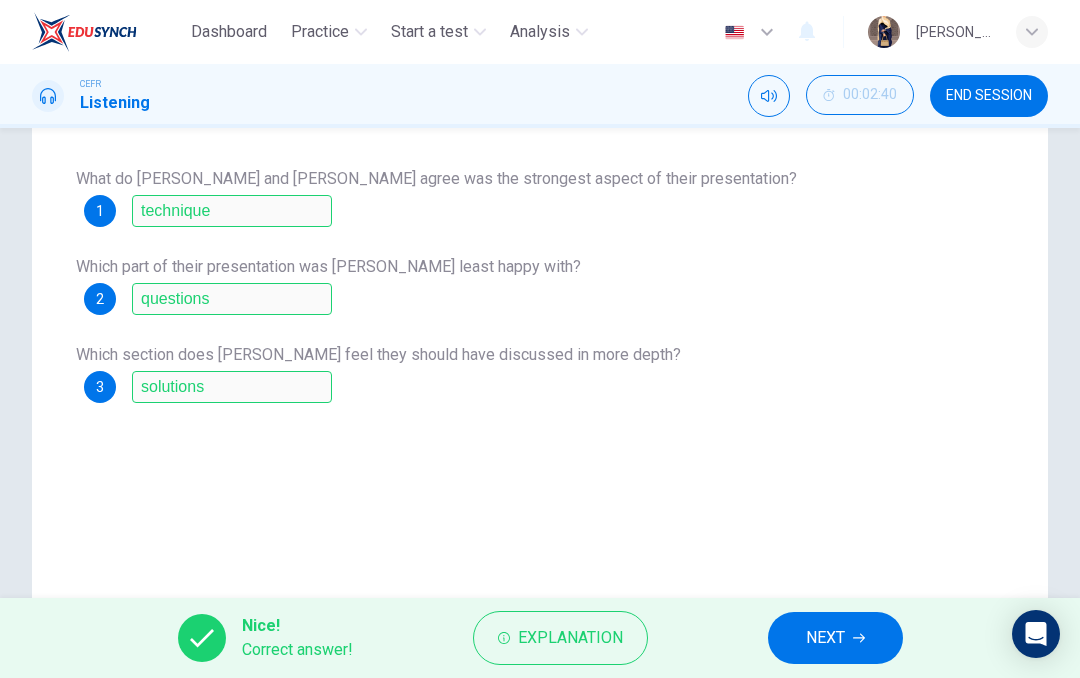 click on "NEXT" at bounding box center [835, 638] 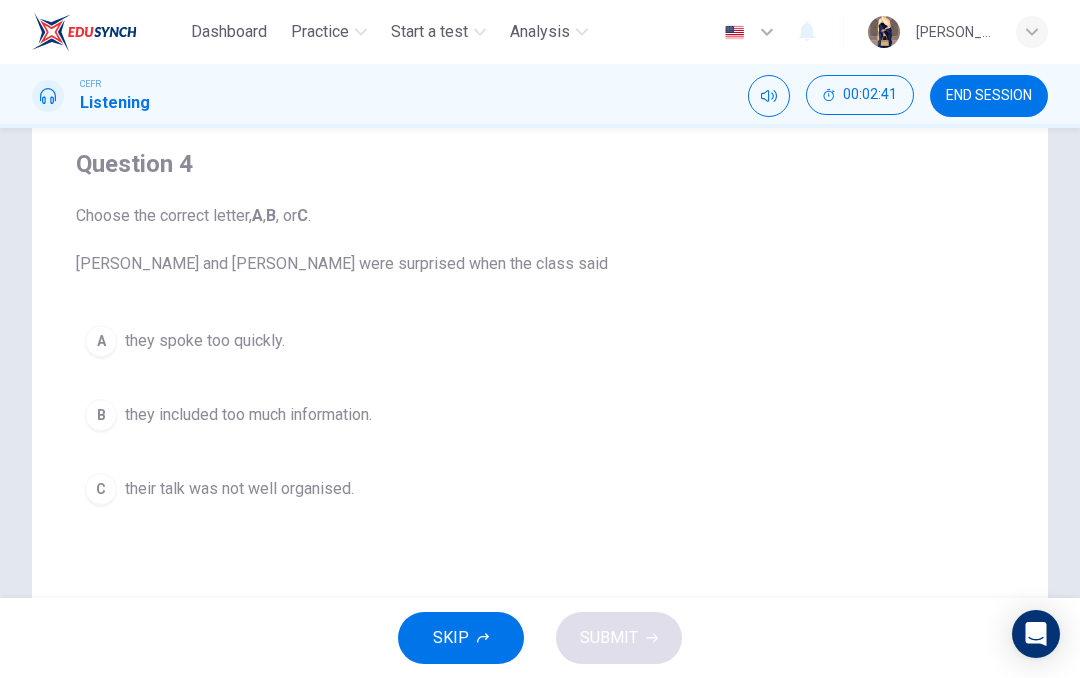 scroll, scrollTop: 137, scrollLeft: 0, axis: vertical 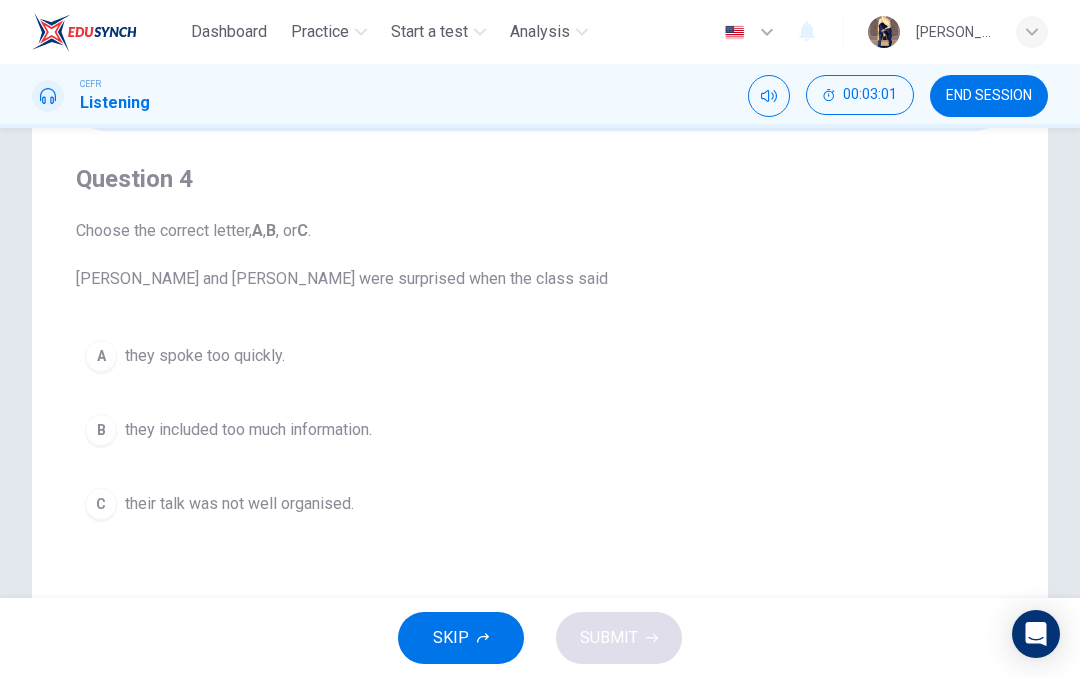 click on "A they spoke too quickly." at bounding box center (540, 356) 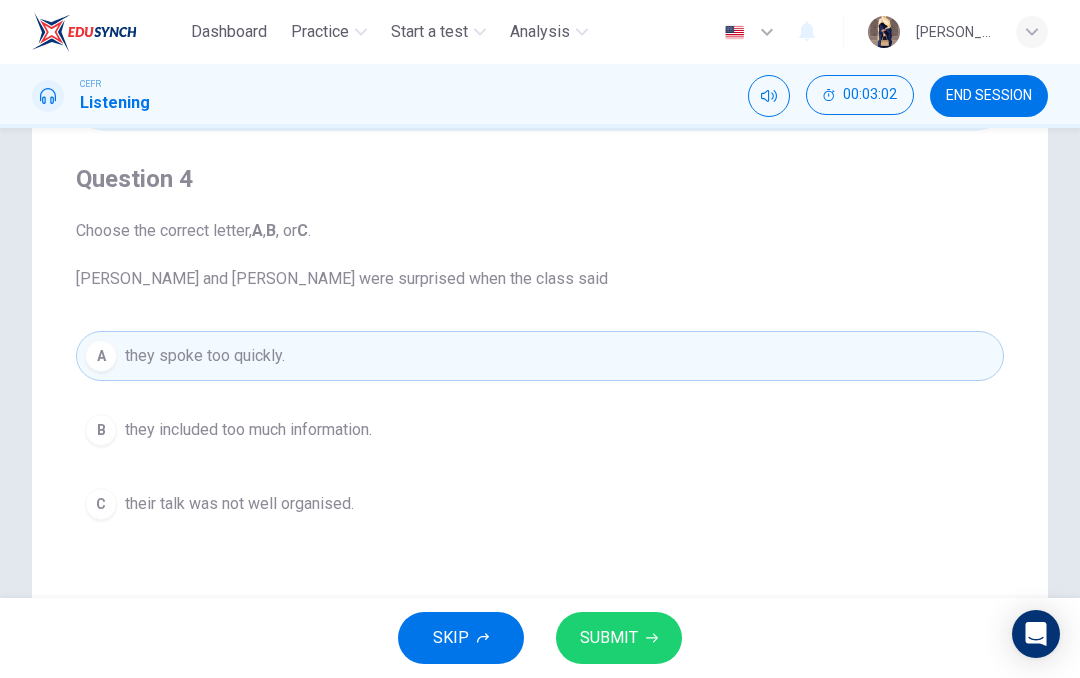 click 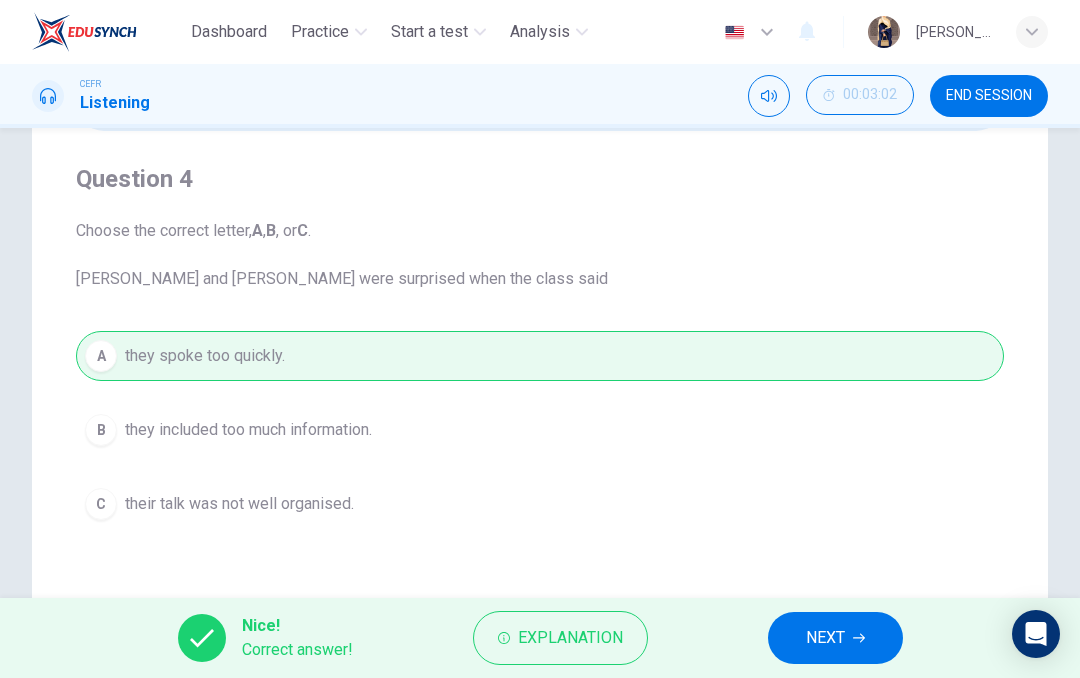 click on "NEXT" at bounding box center [835, 638] 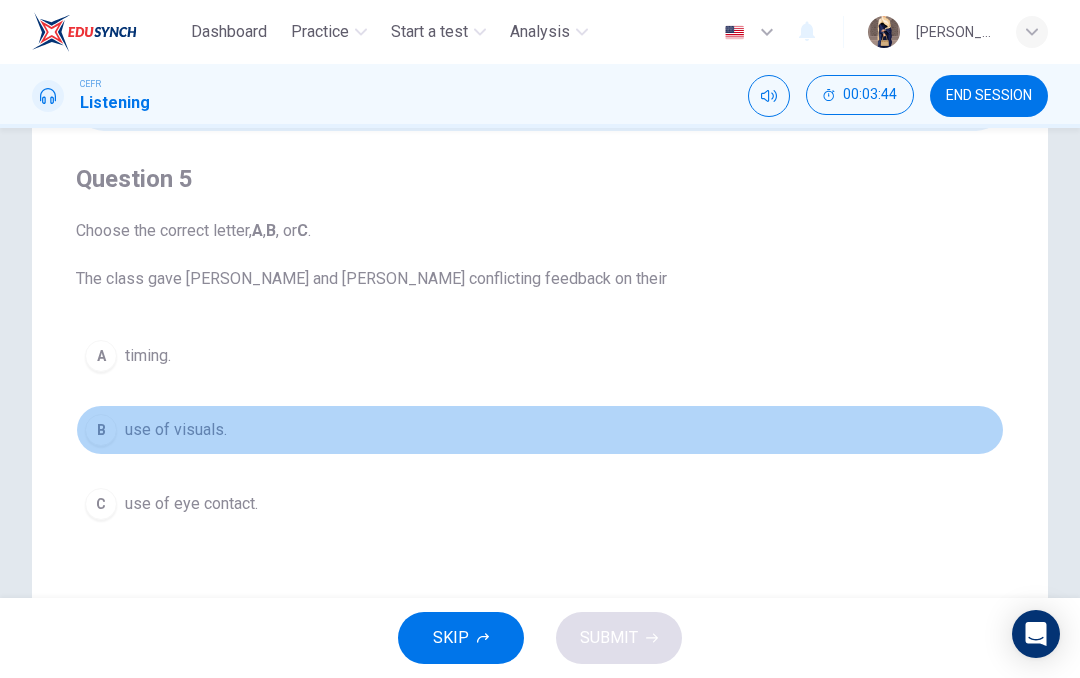 click on "B" at bounding box center (101, 430) 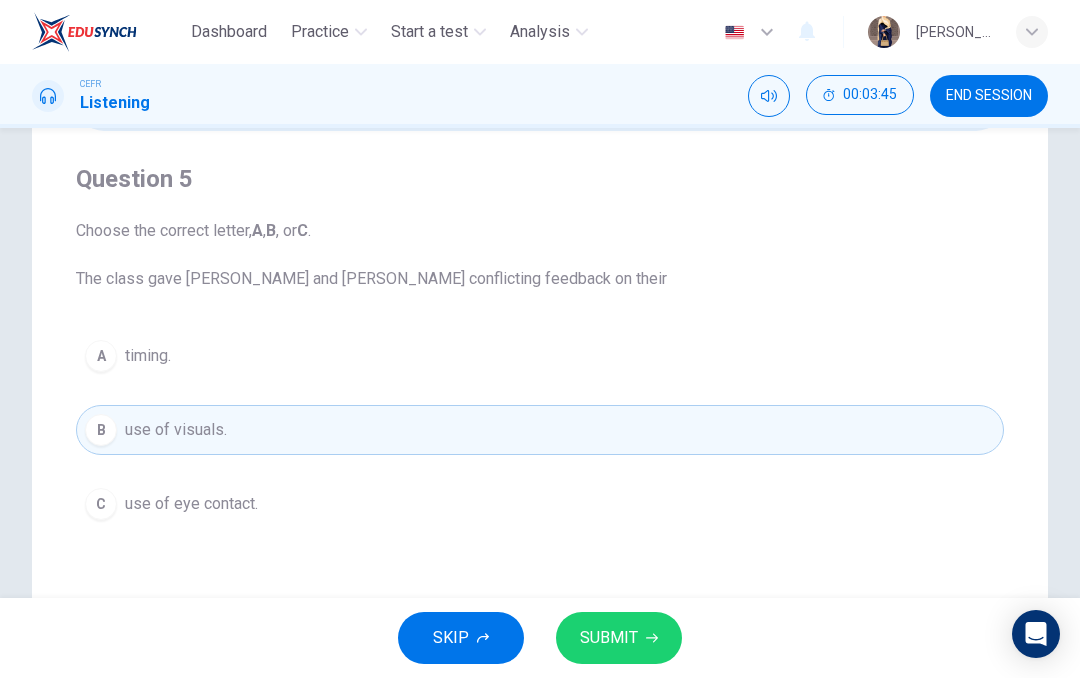 click on "SUBMIT" at bounding box center [619, 638] 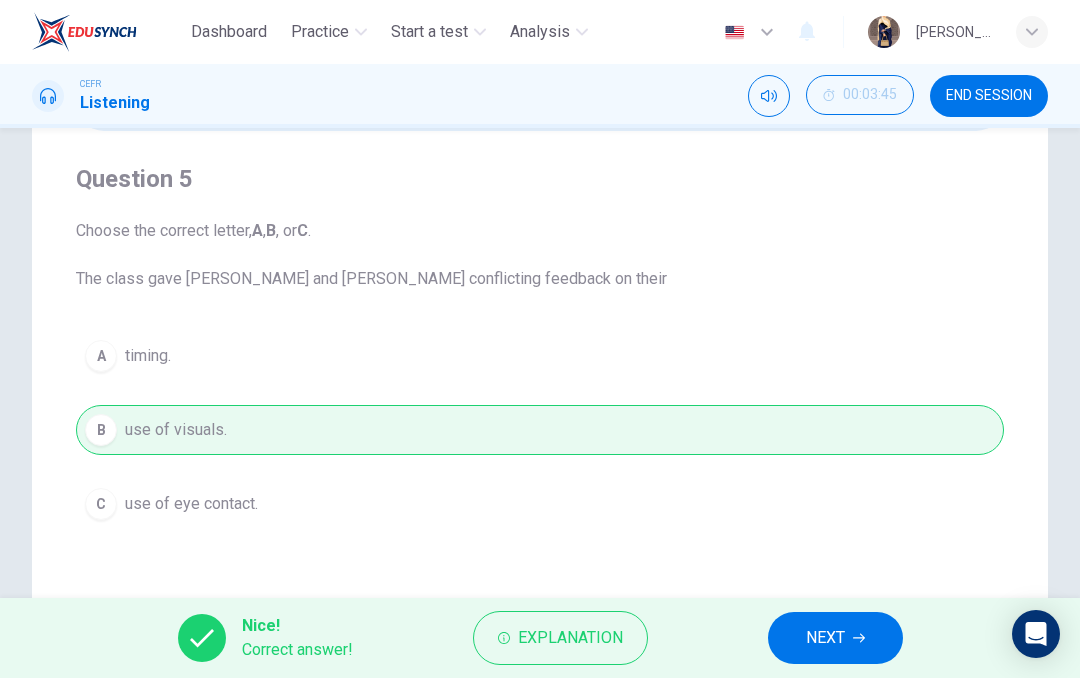 click 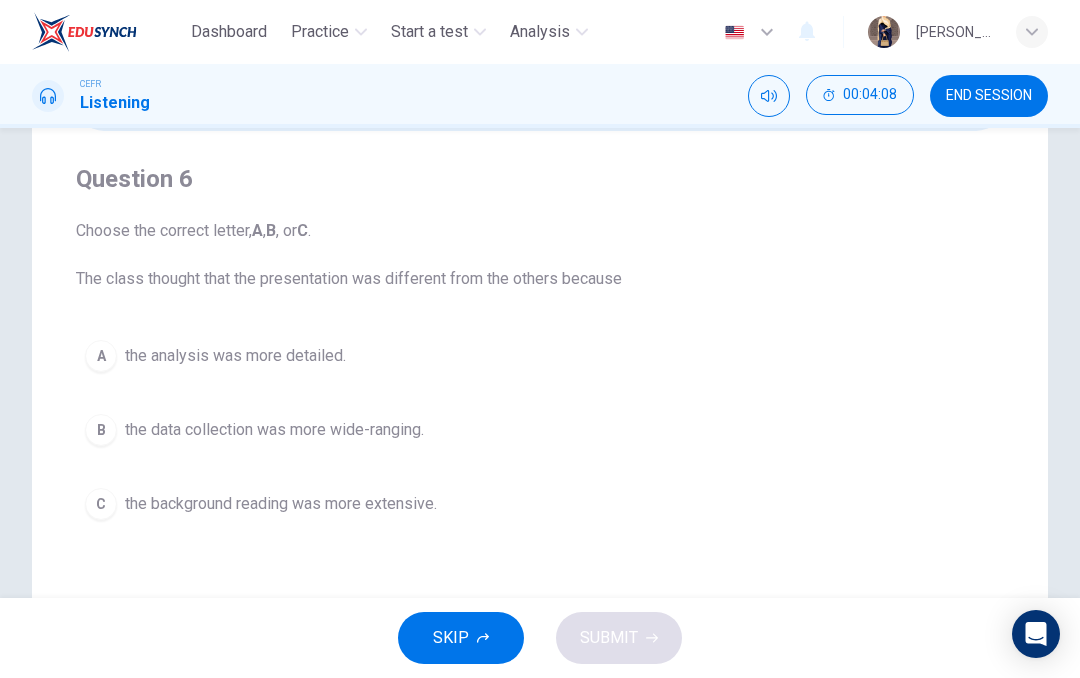 click on "B" at bounding box center [101, 430] 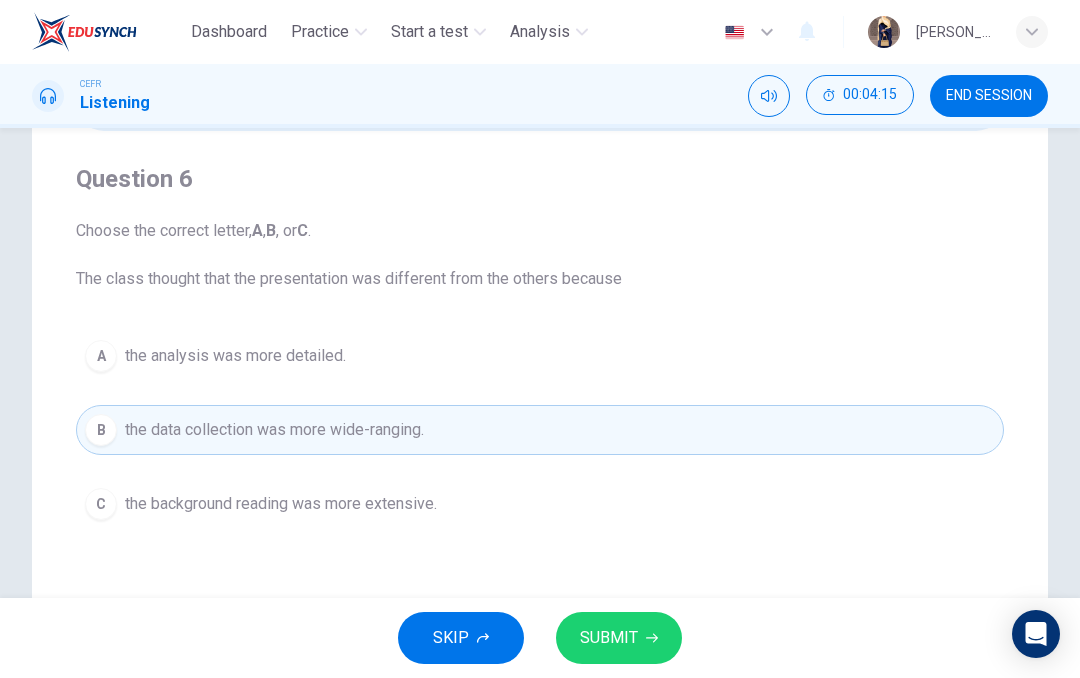click on "SUBMIT" at bounding box center [619, 638] 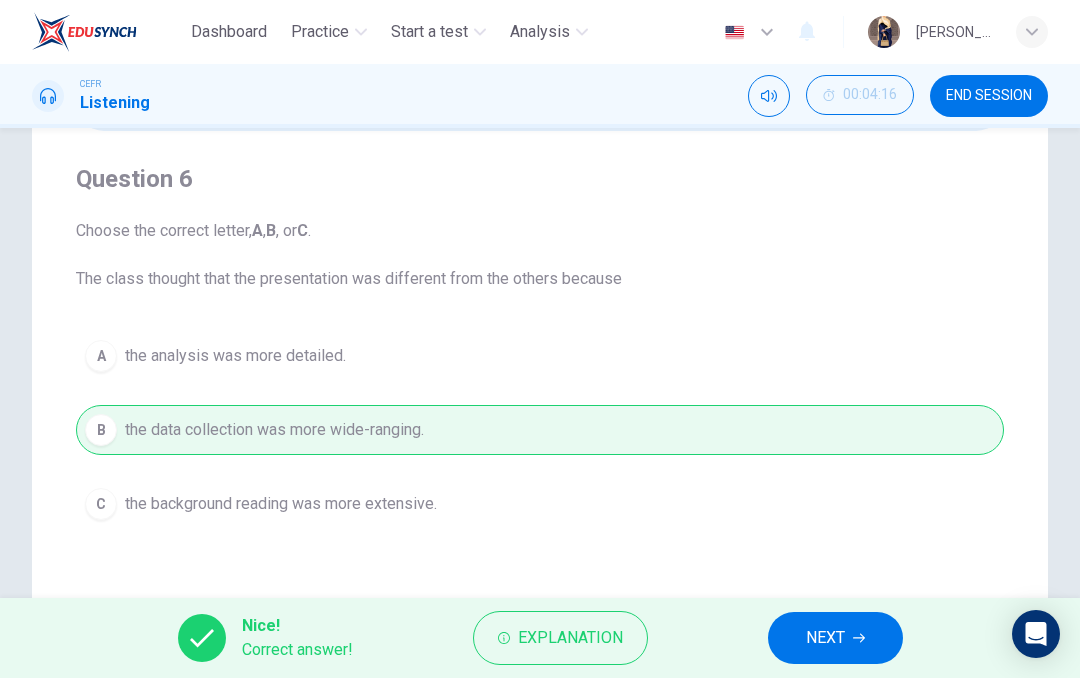 click on "NEXT" at bounding box center [825, 638] 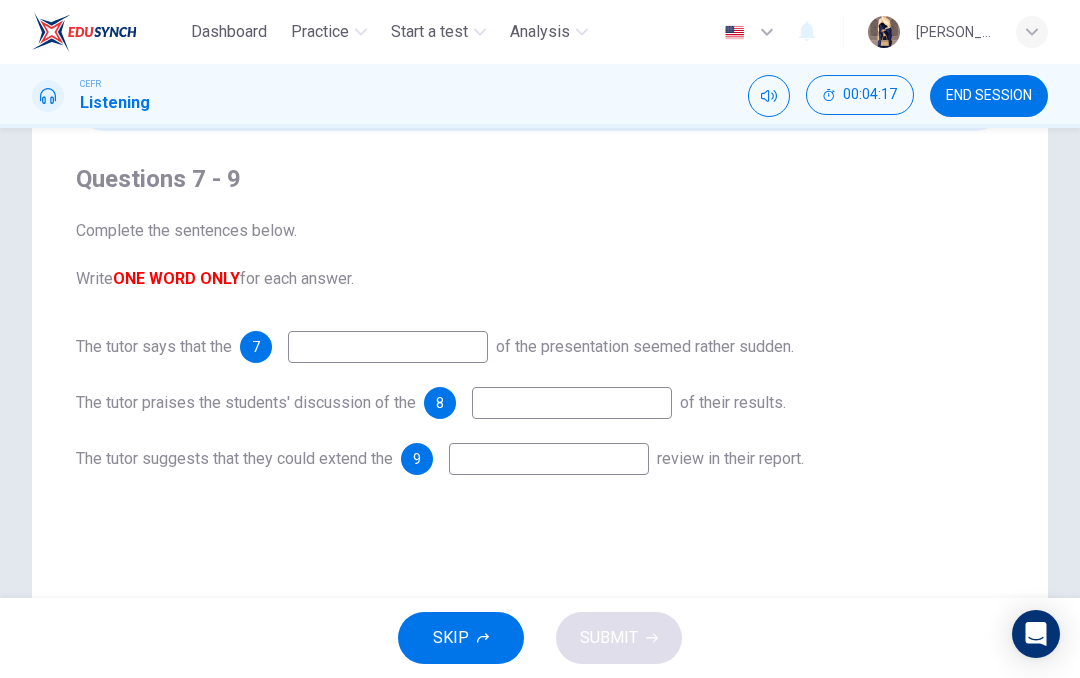 click at bounding box center [388, 347] 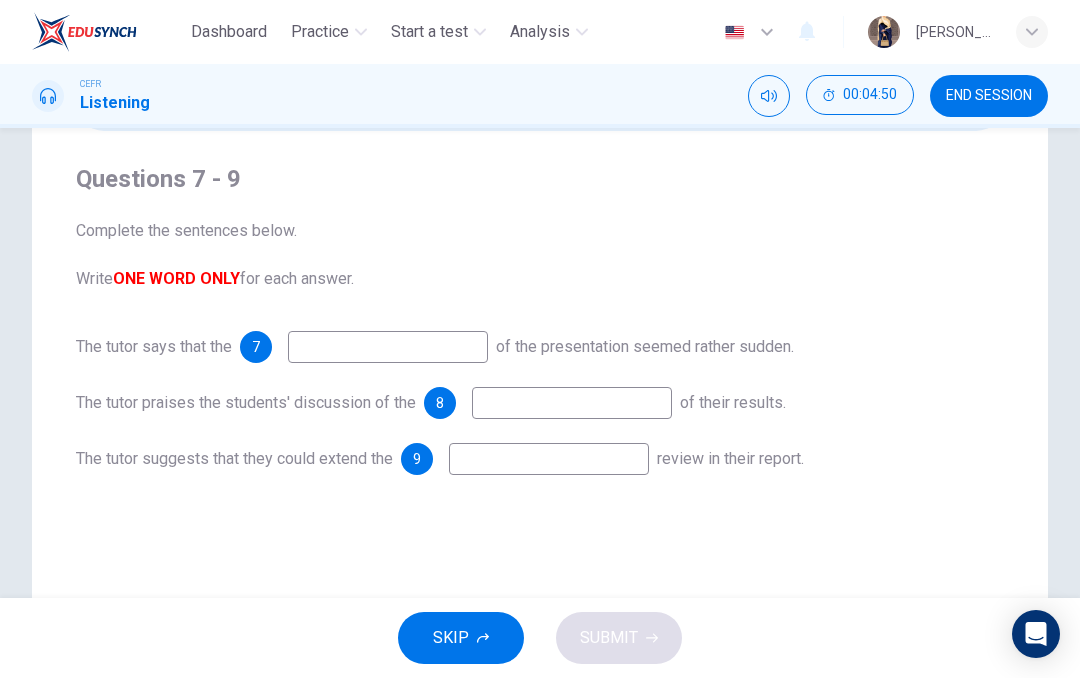 click at bounding box center (388, 347) 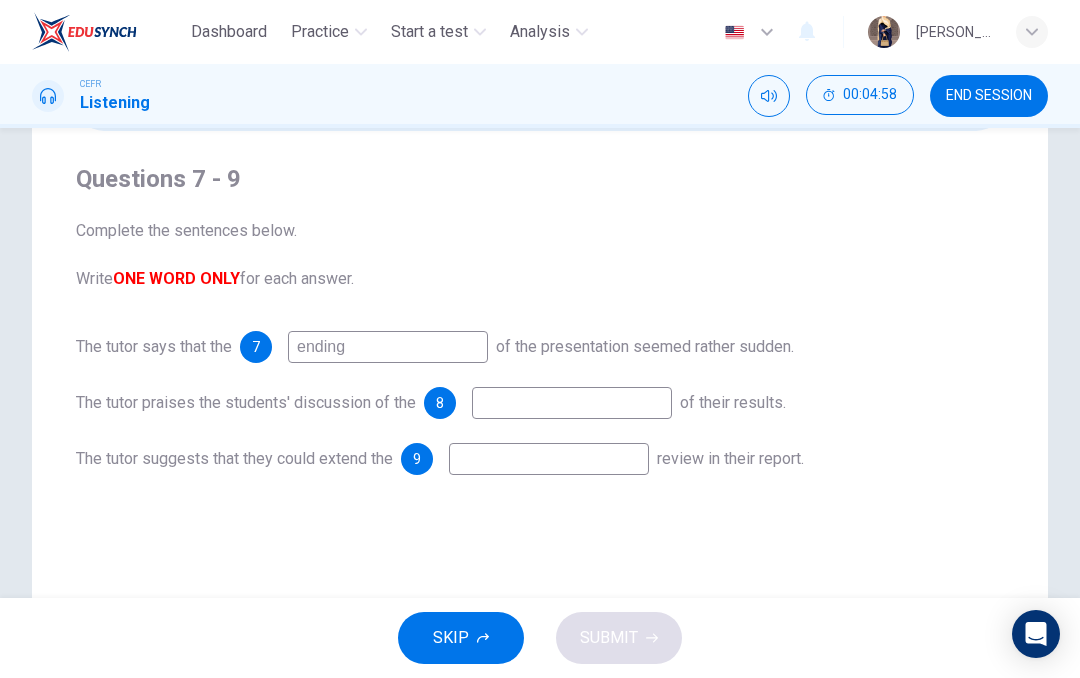 type on "ending" 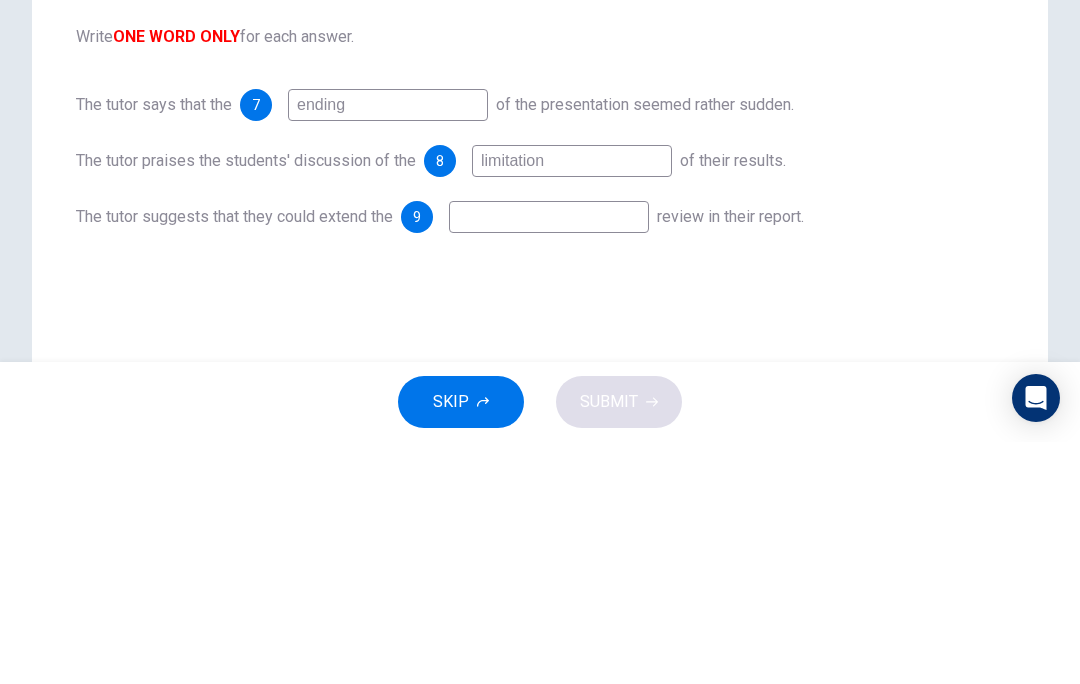 type on "limitation" 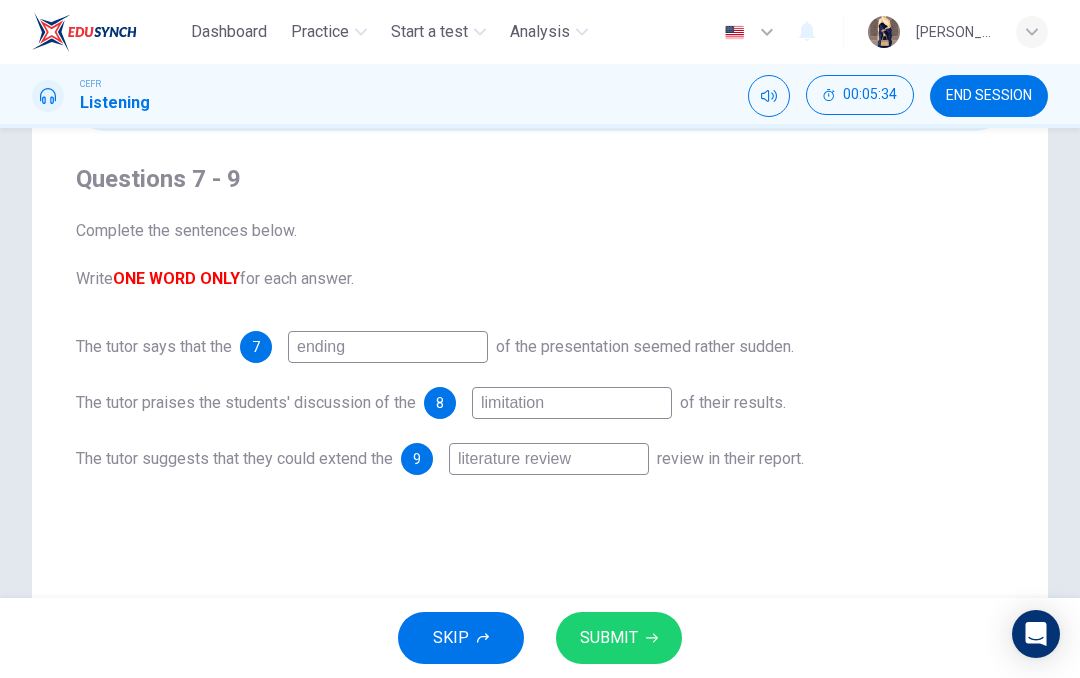 type on "literature review" 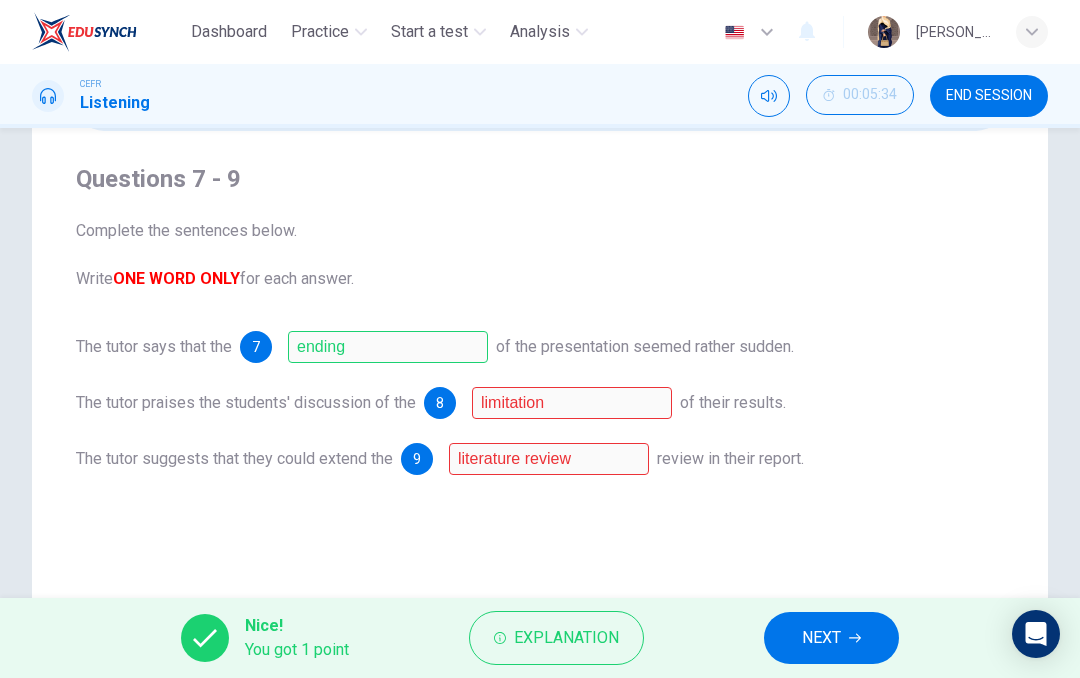 click on "literature review" at bounding box center (549, 459) 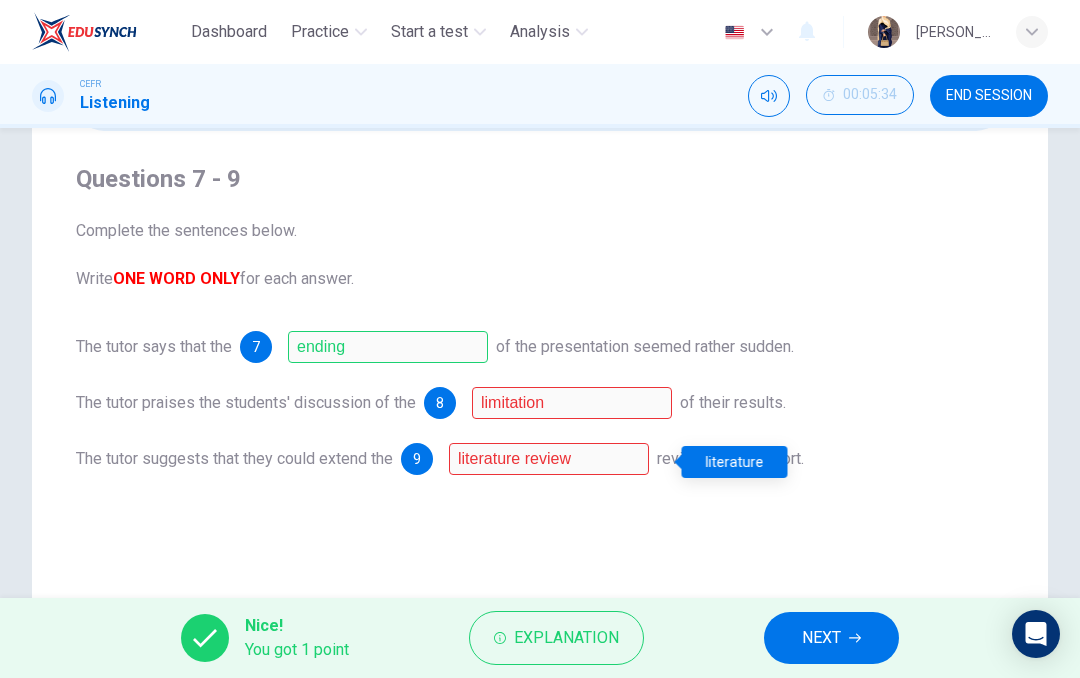 click on "limitation" at bounding box center [572, 403] 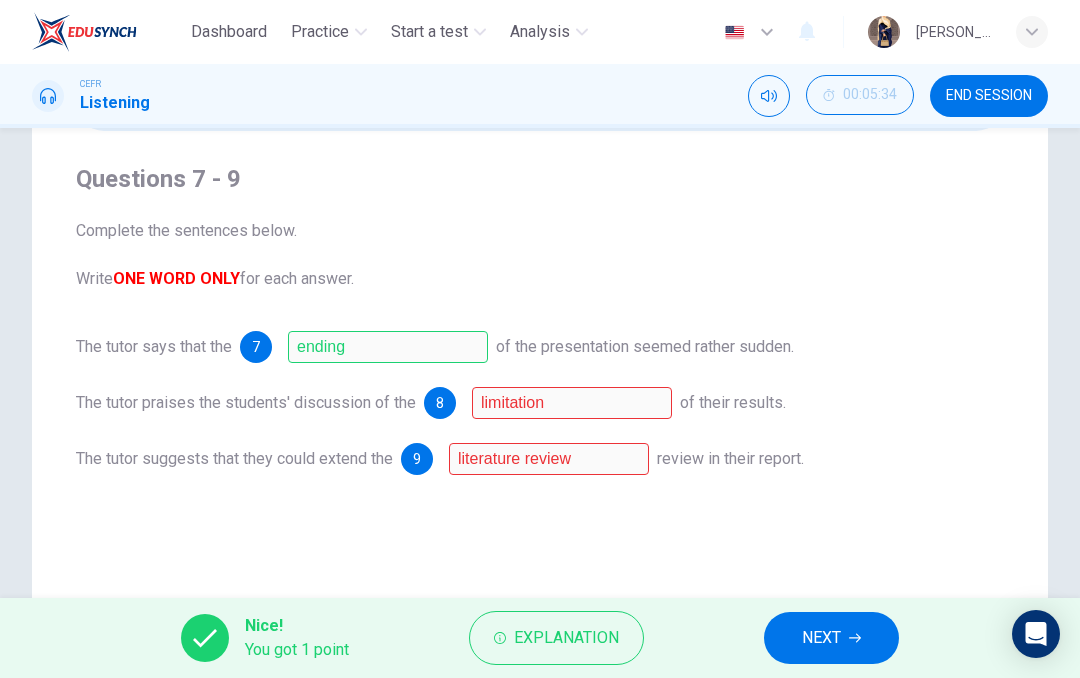 click on "The tutor says that the  7 ending  of the presentation seemed rather sudden. The tutor praises the students' discussion of the  8 limitation  of their results. The tutor suggests that they could extend the  9 literature review  review in their report." at bounding box center [540, 403] 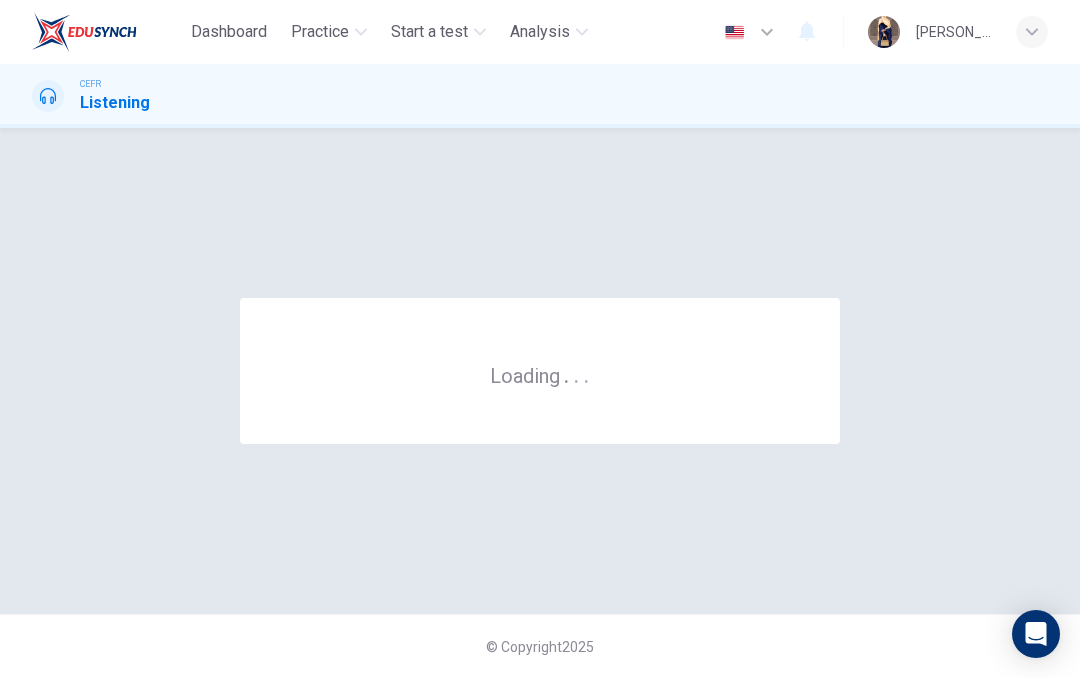 scroll, scrollTop: 0, scrollLeft: 0, axis: both 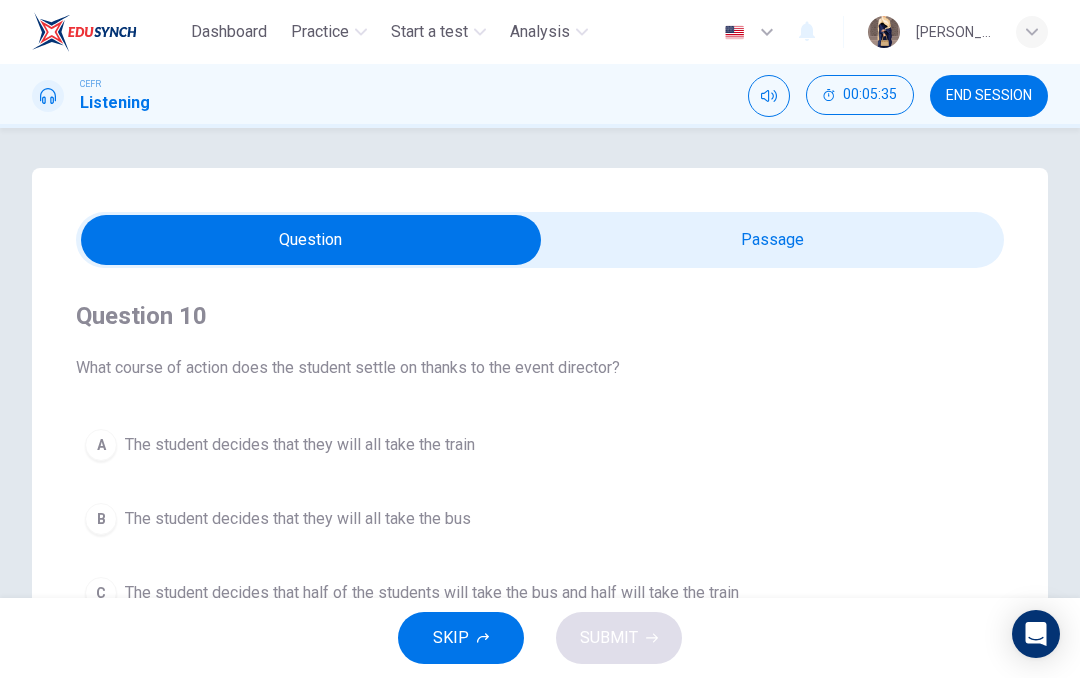click on "END SESSION" at bounding box center [989, 96] 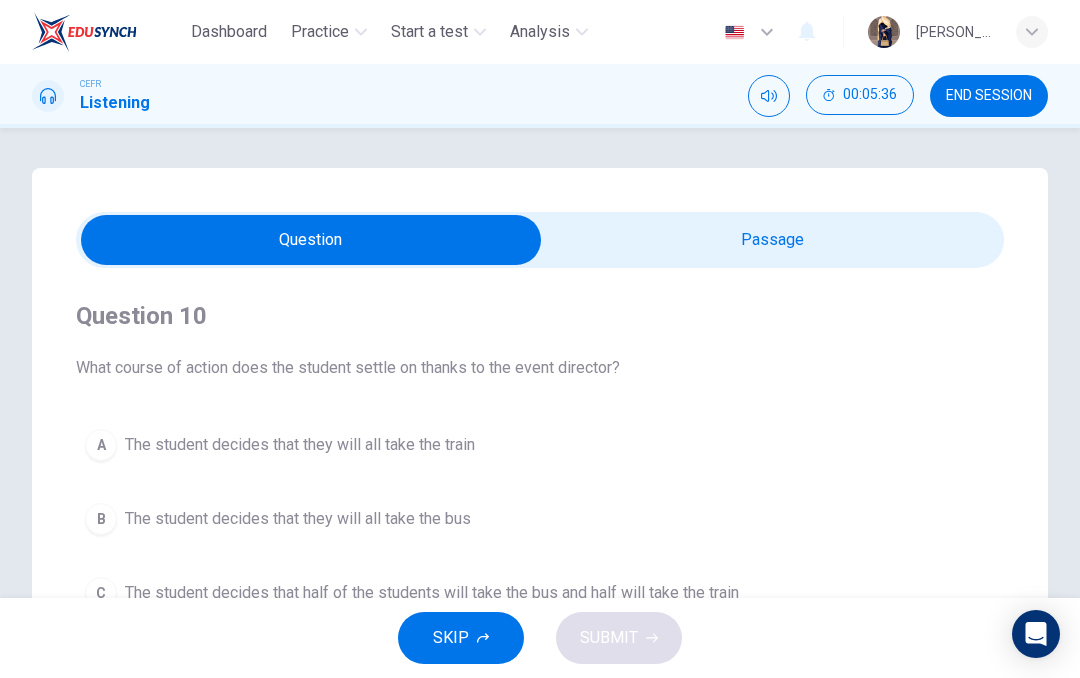 click on "END SESSION" at bounding box center (989, 96) 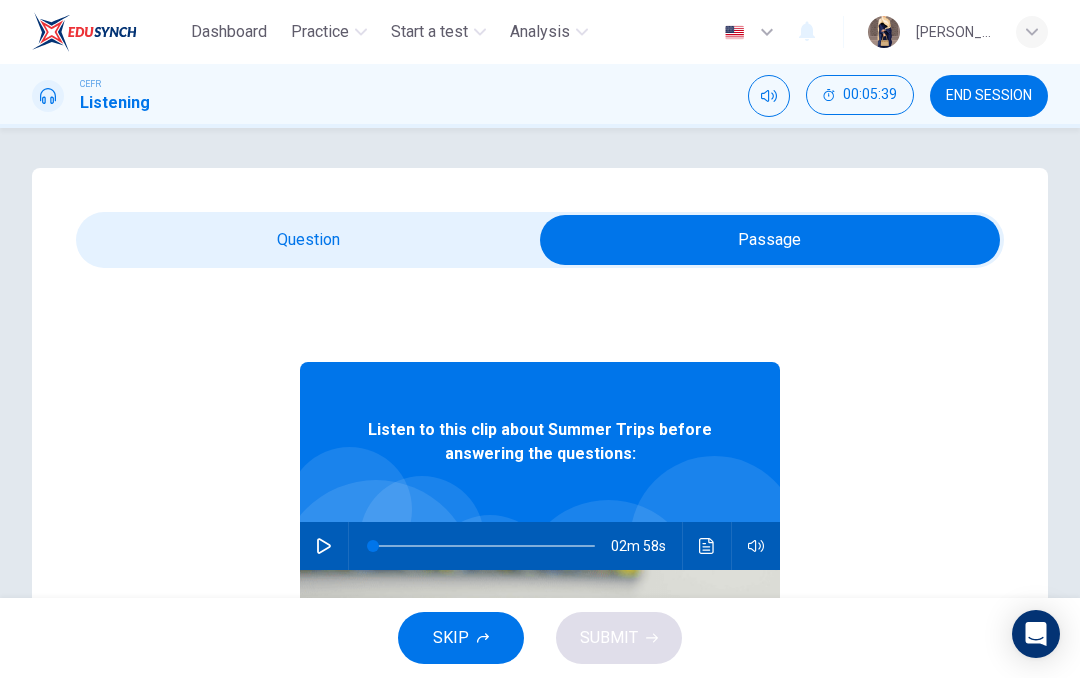 click 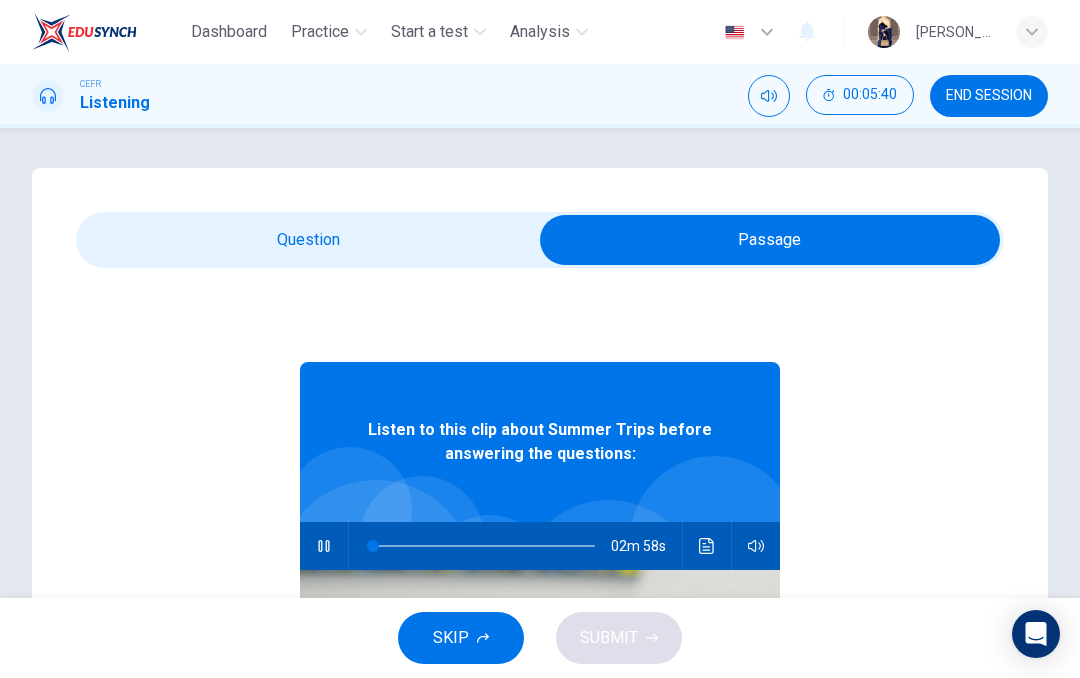 type on "0" 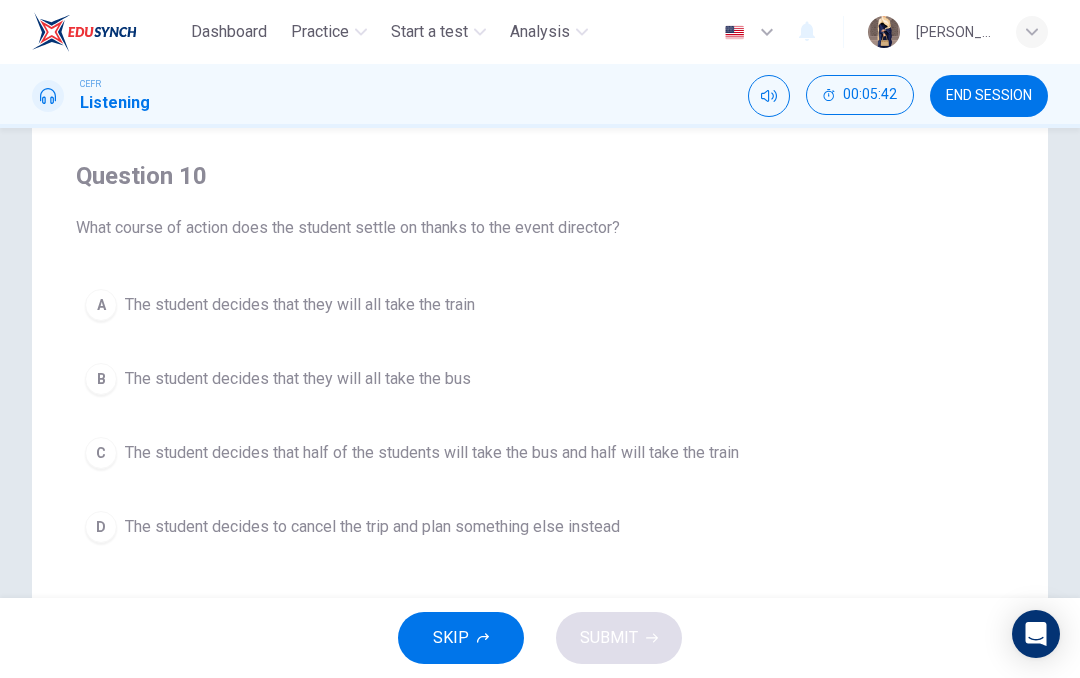 scroll, scrollTop: 141, scrollLeft: 0, axis: vertical 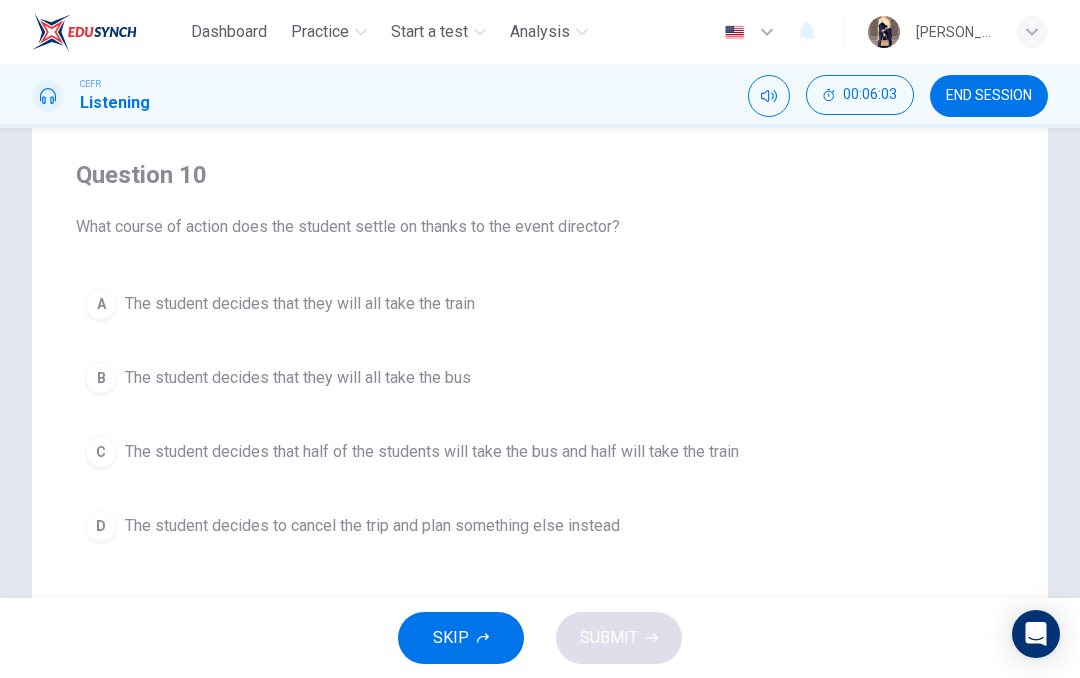 click on "C The student decides that half of the students will take the bus and half will take the train" at bounding box center (540, 452) 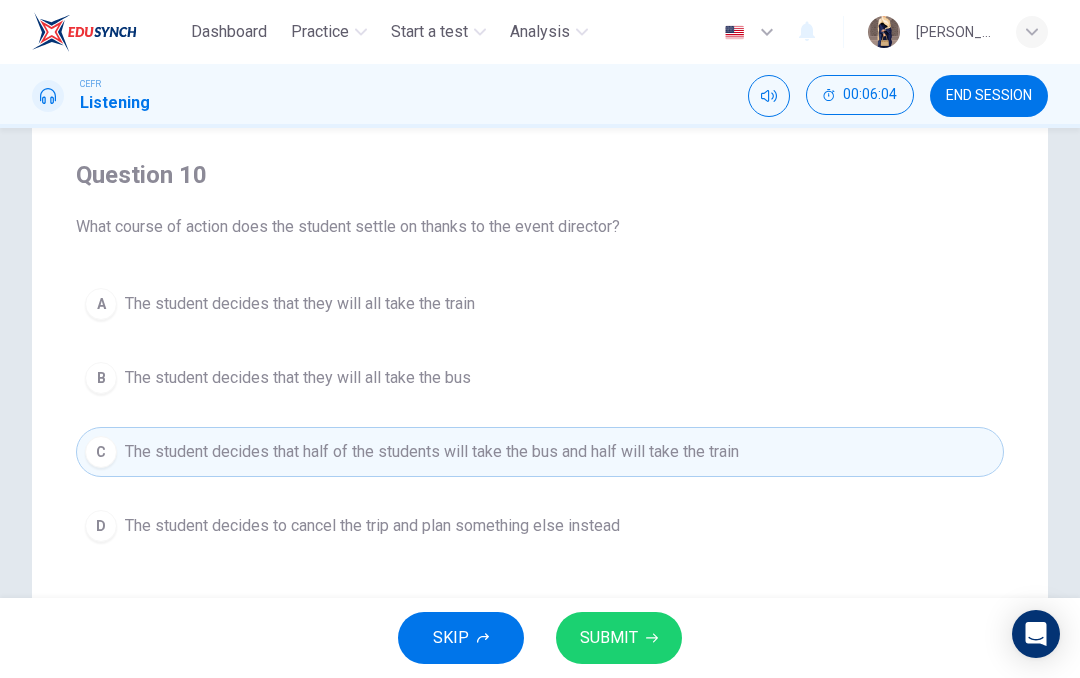 click on "SUBMIT" at bounding box center [619, 638] 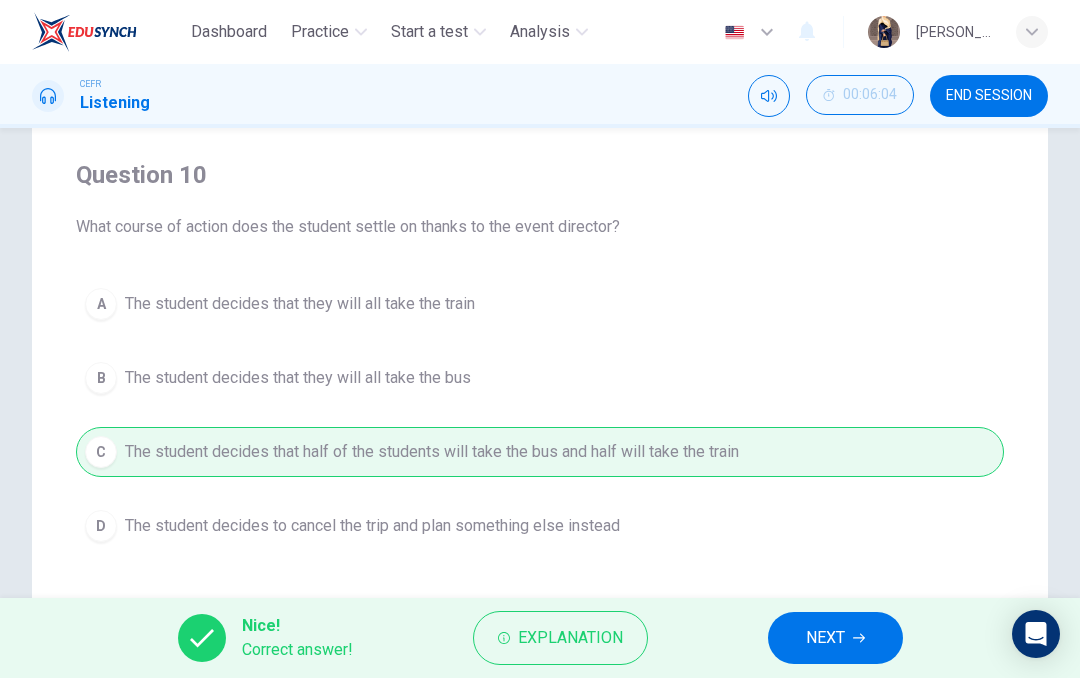 click on "NEXT" at bounding box center [835, 638] 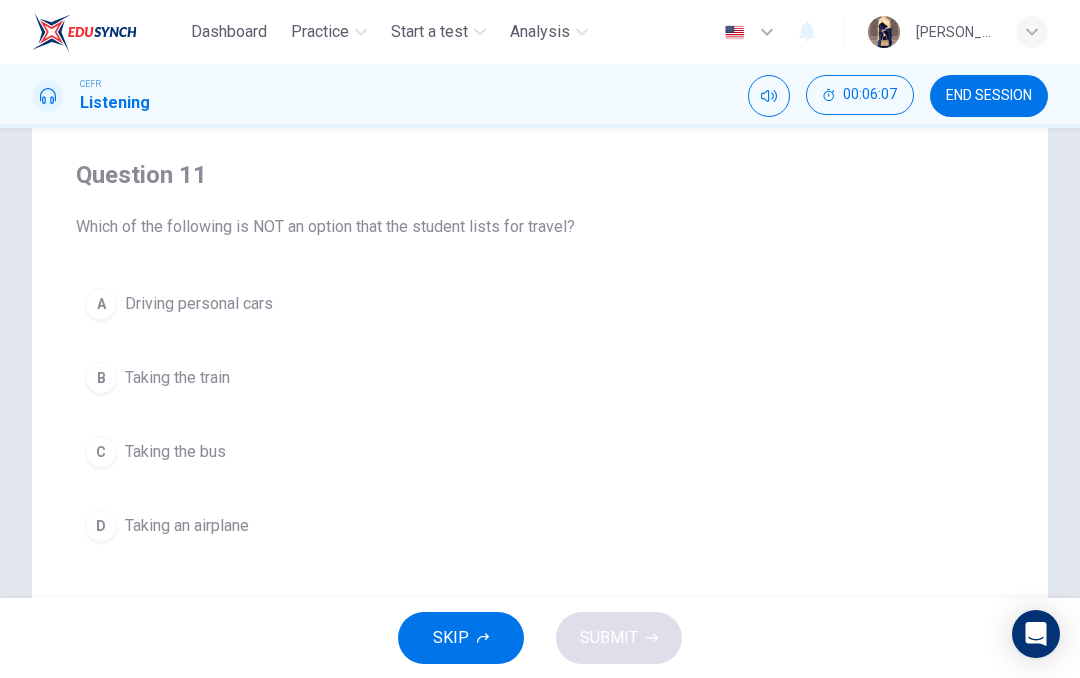 click on "Driving personal cars" at bounding box center (199, 304) 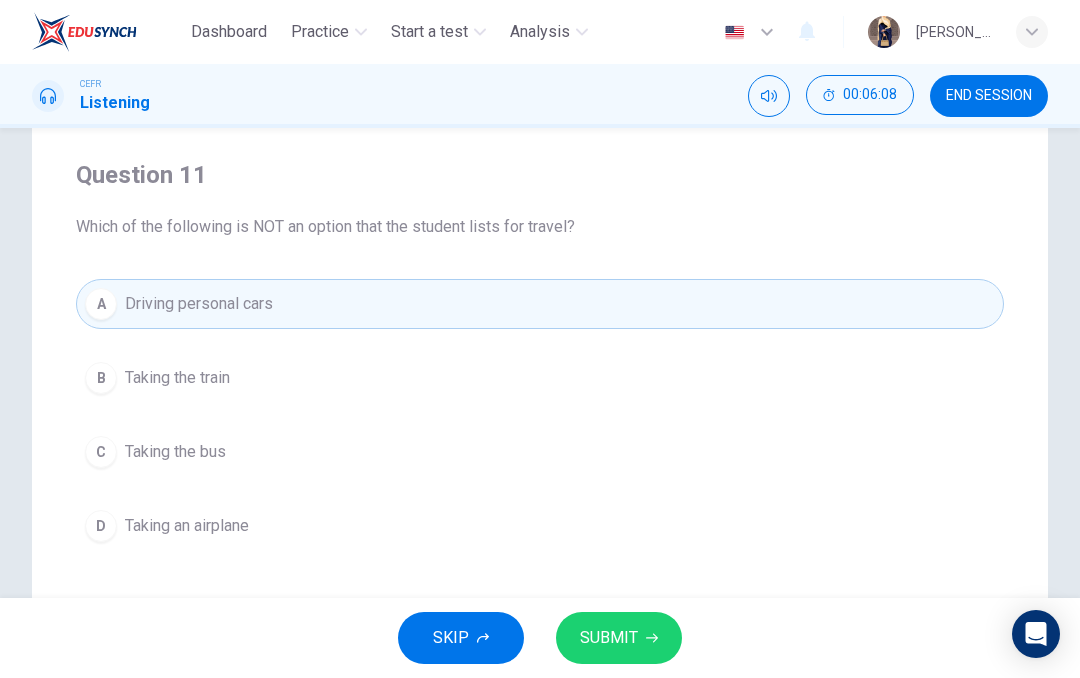 click 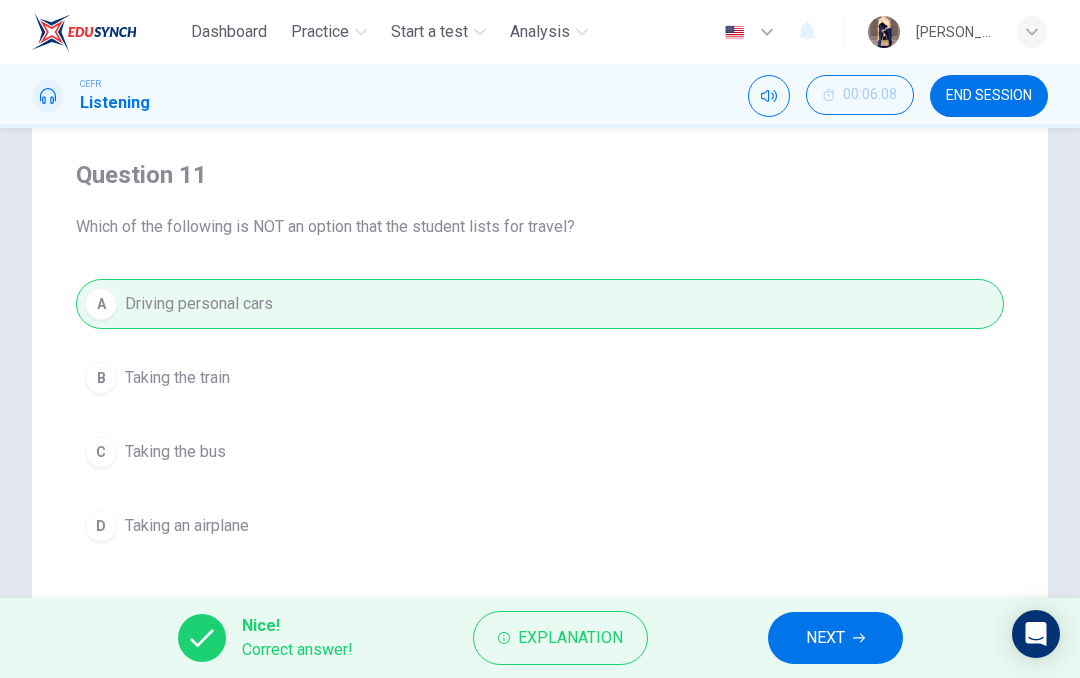 click on "NEXT" at bounding box center (835, 638) 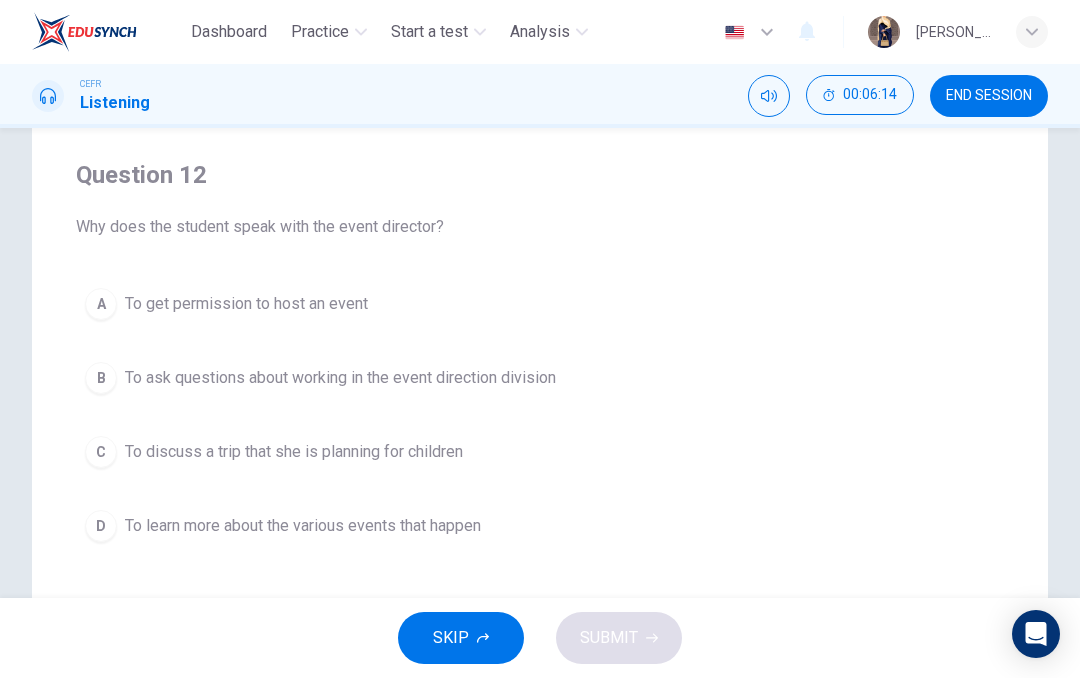 click on "C" at bounding box center [101, 452] 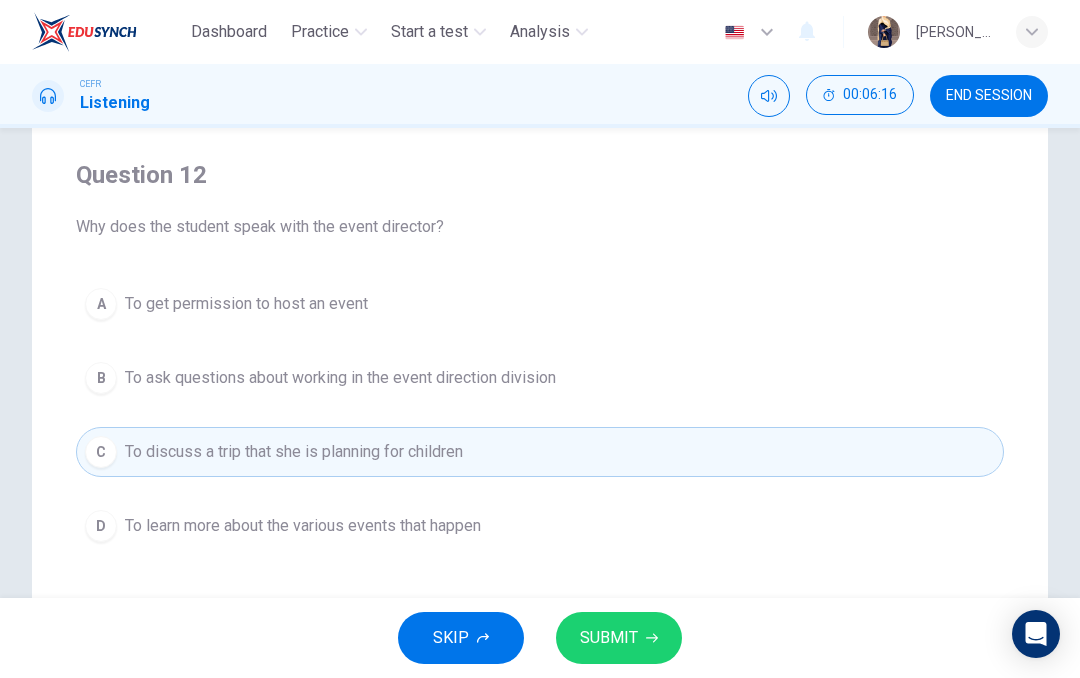 click 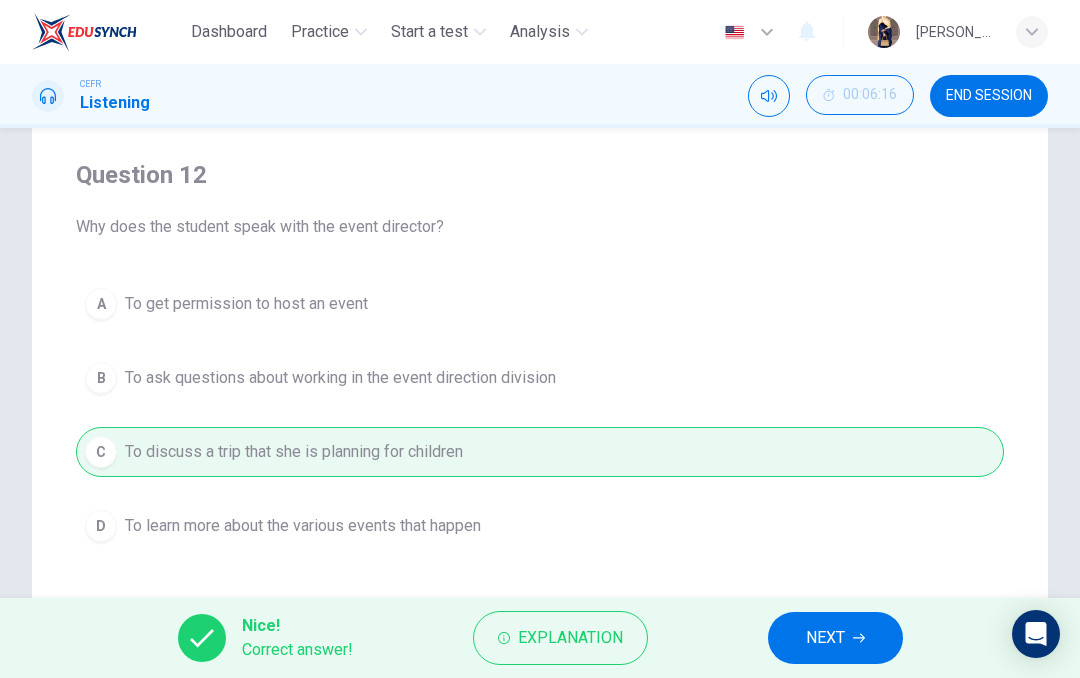 click on "NEXT" at bounding box center [835, 638] 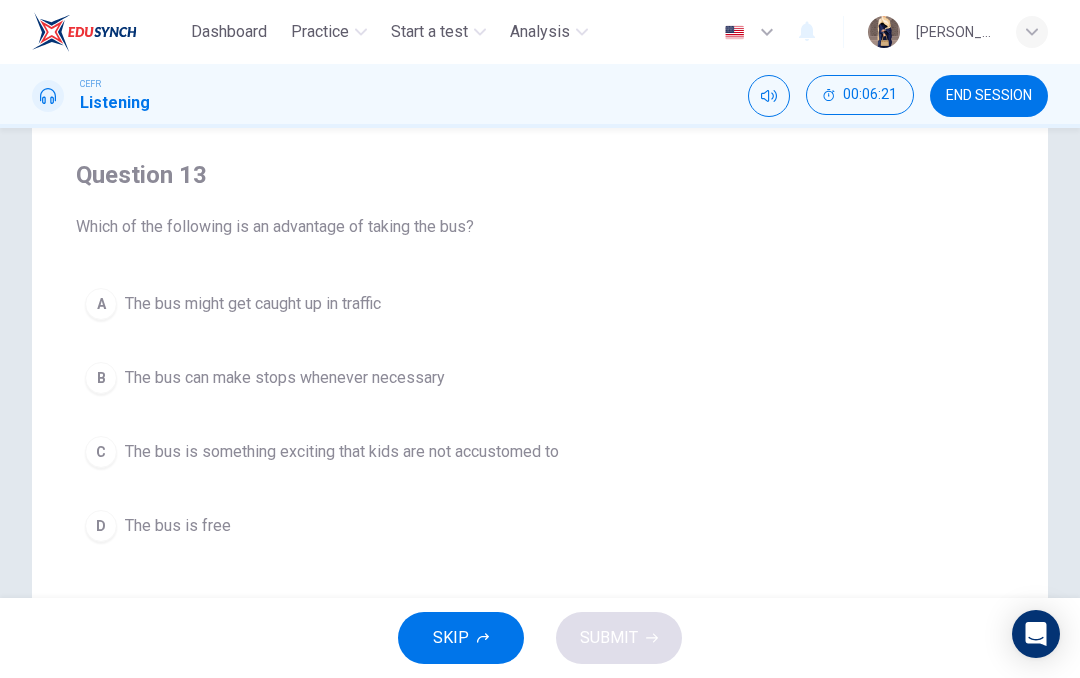 click on "B The bus can make stops whenever necessary" at bounding box center (540, 378) 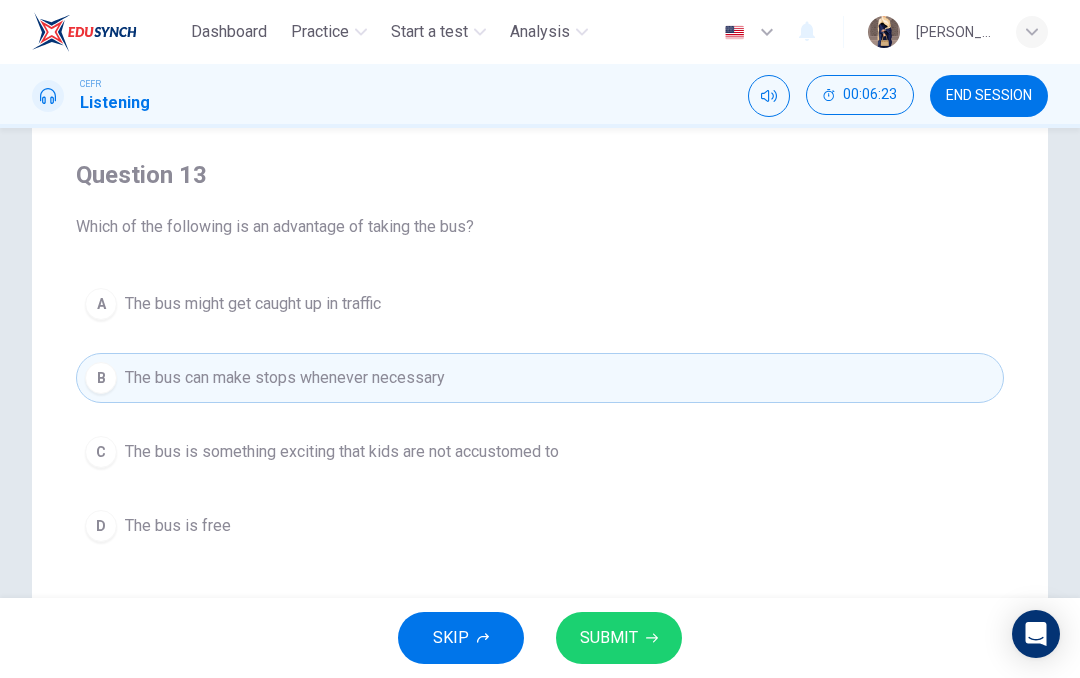 click on "SUBMIT" at bounding box center (619, 638) 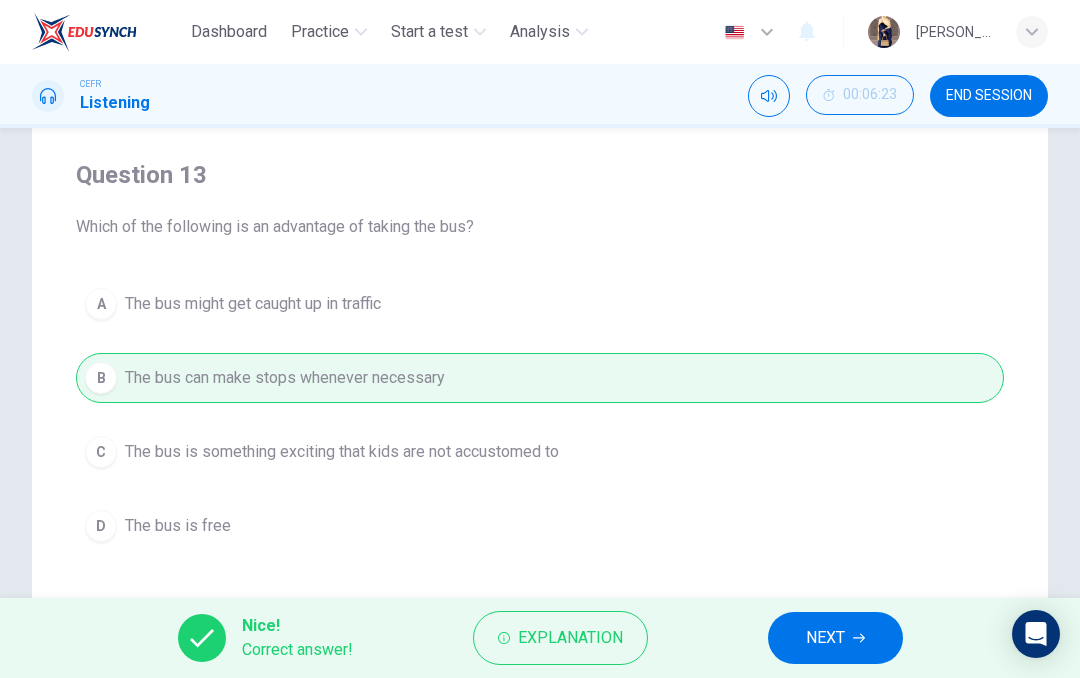 click on "NEXT" at bounding box center (835, 638) 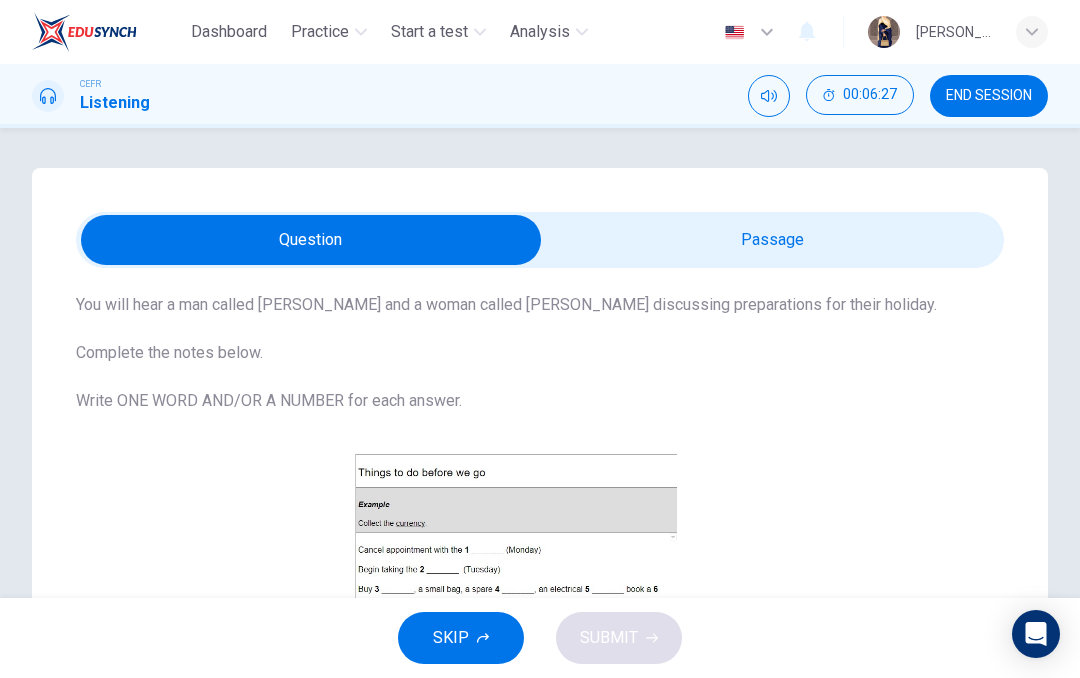 scroll, scrollTop: 59, scrollLeft: 0, axis: vertical 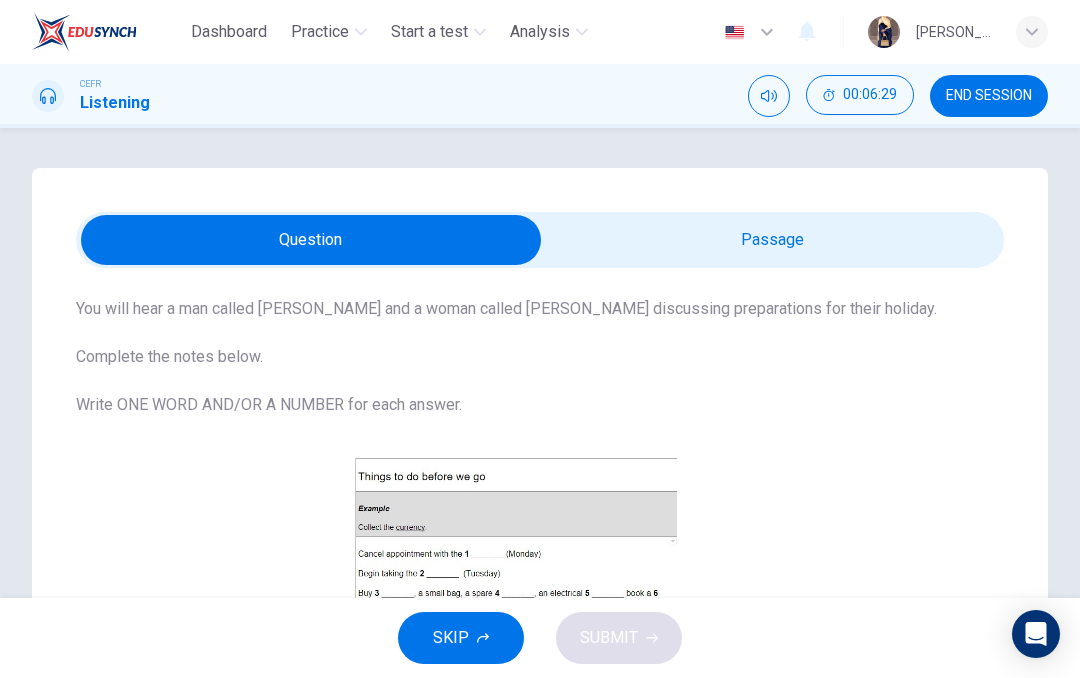 click at bounding box center [311, 240] 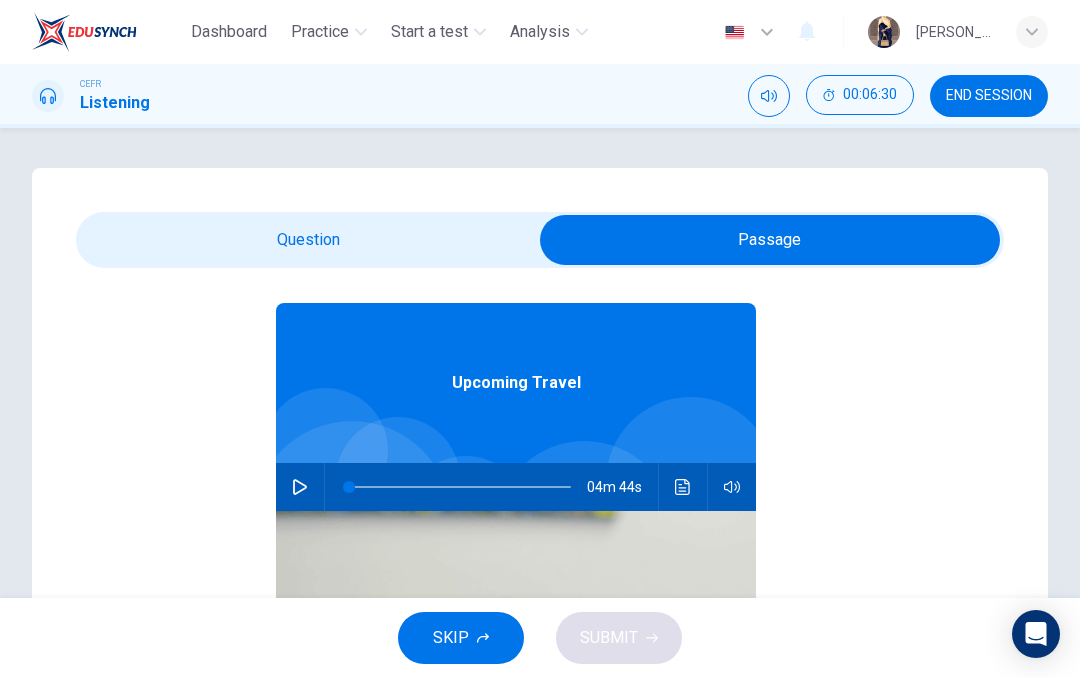 click 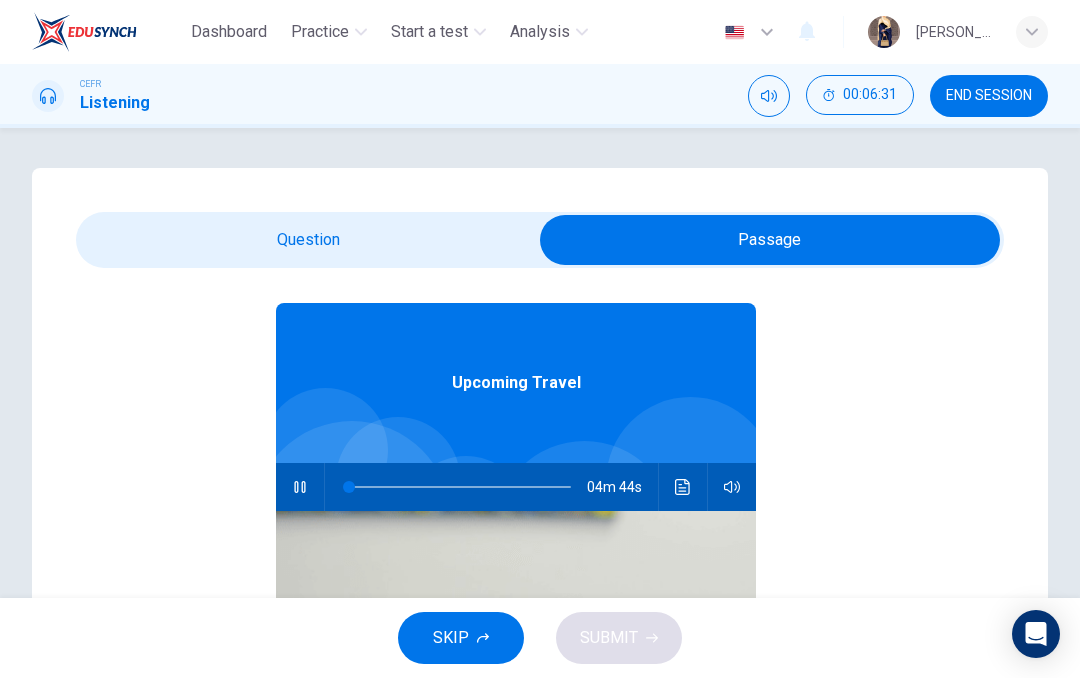 click at bounding box center [770, 240] 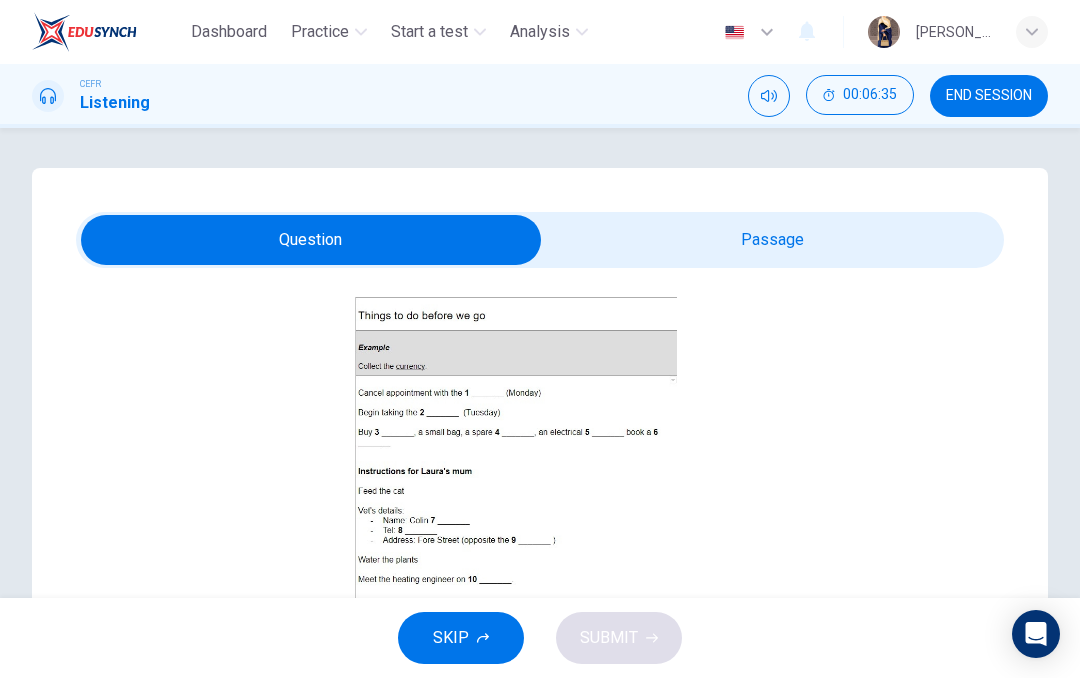 scroll, scrollTop: 219, scrollLeft: 0, axis: vertical 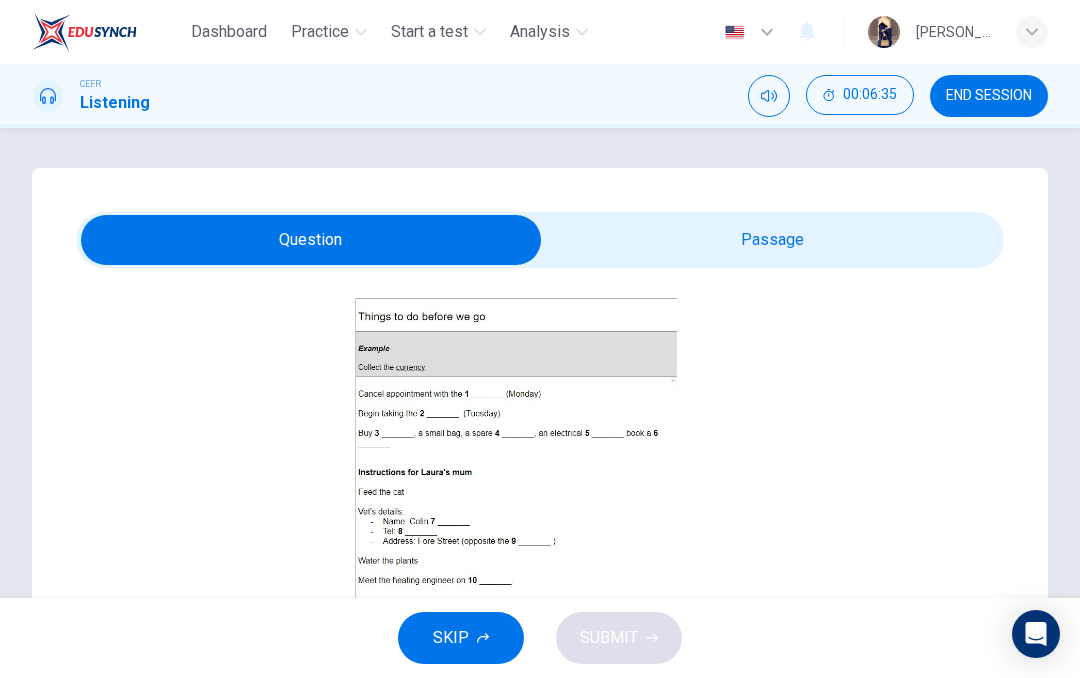 click on "Click to Zoom" at bounding box center [516, 469] 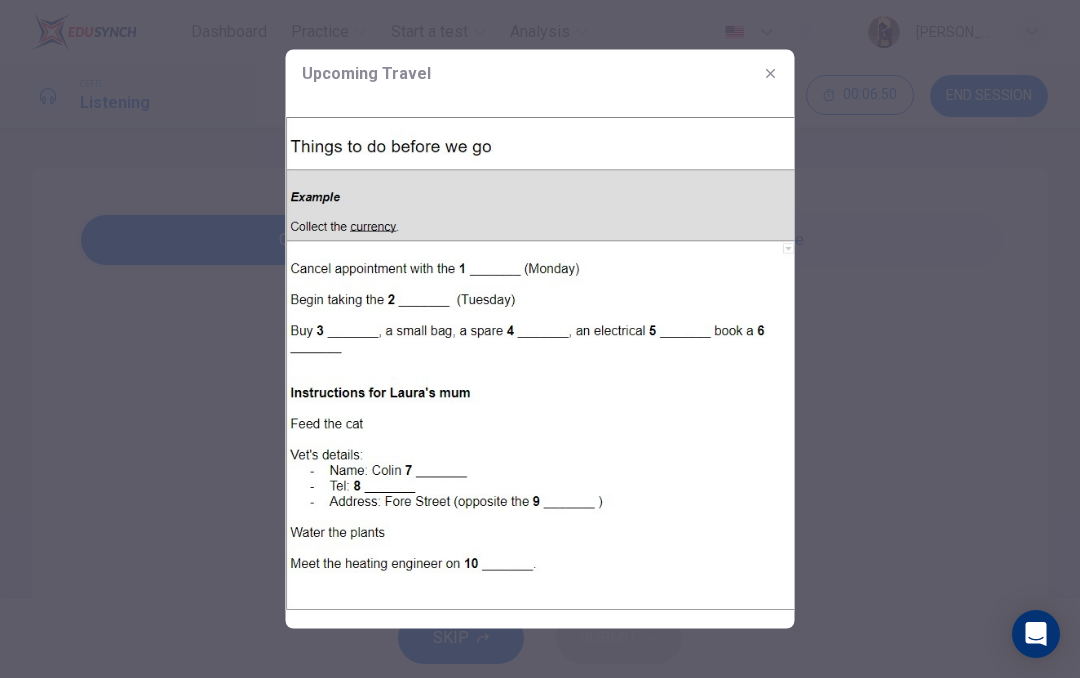 click at bounding box center [540, 339] 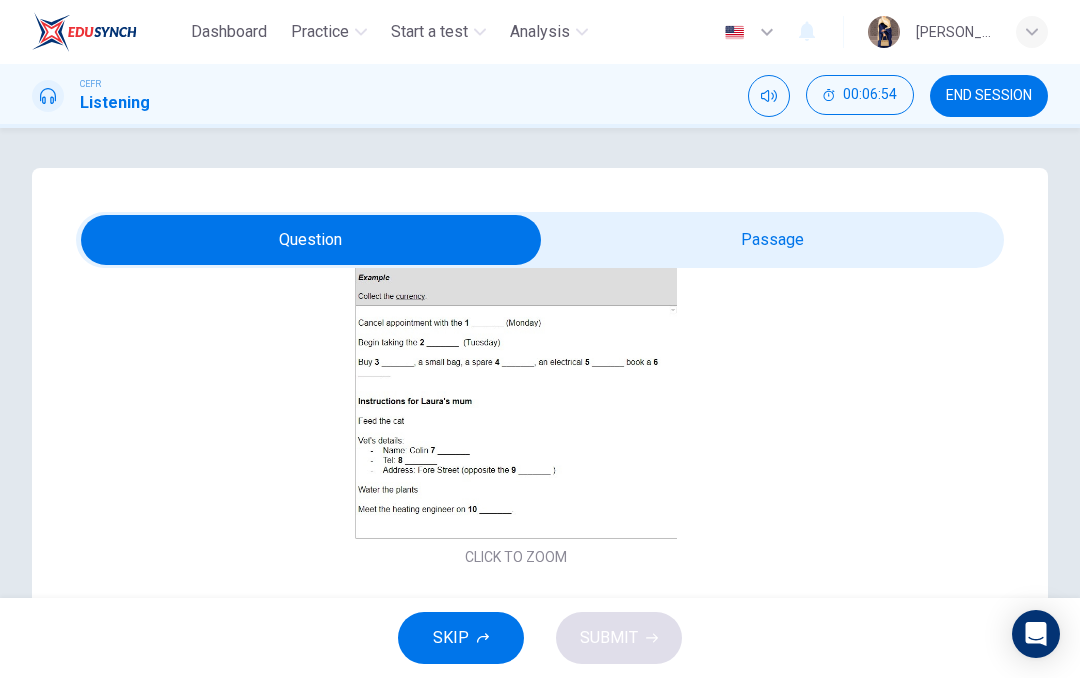 scroll, scrollTop: 292, scrollLeft: 0, axis: vertical 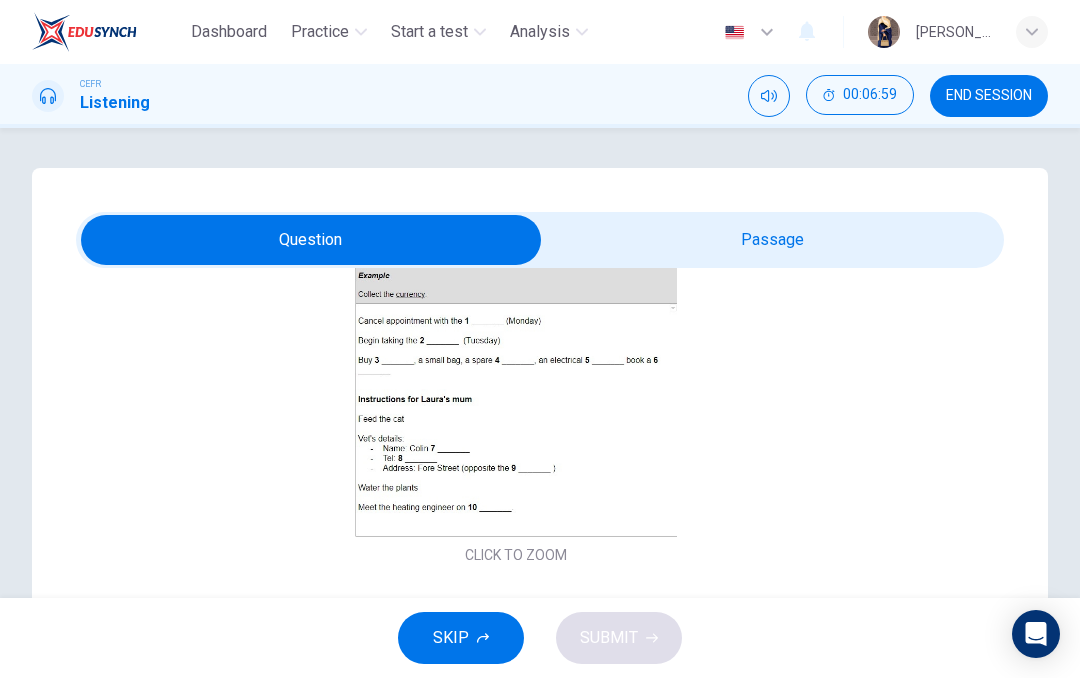type on "10" 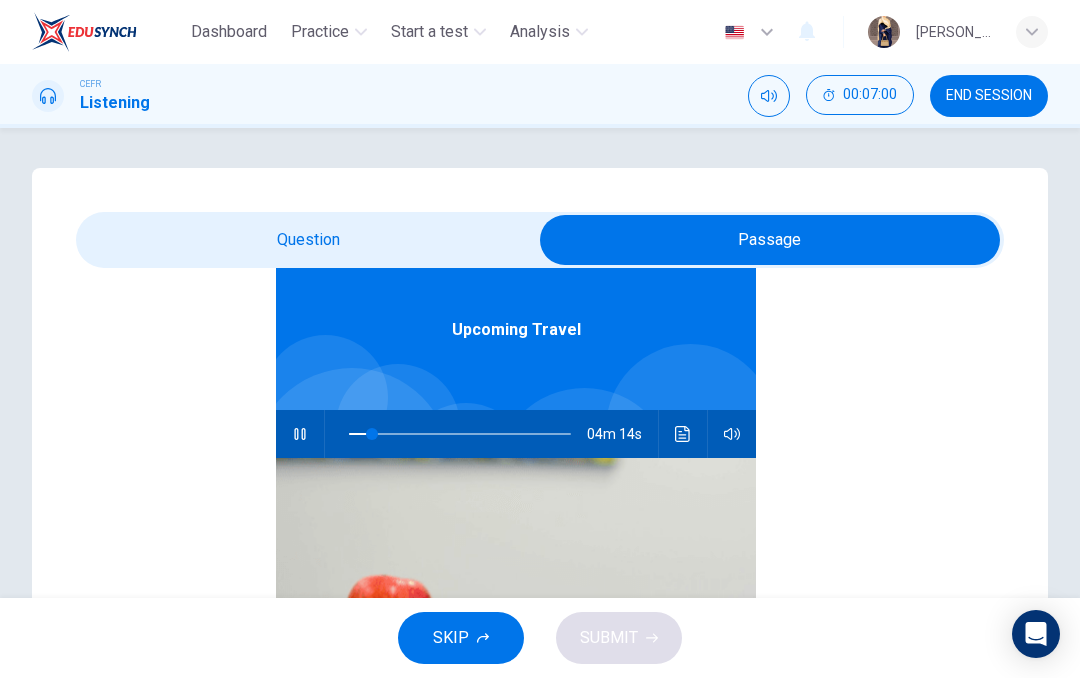 click 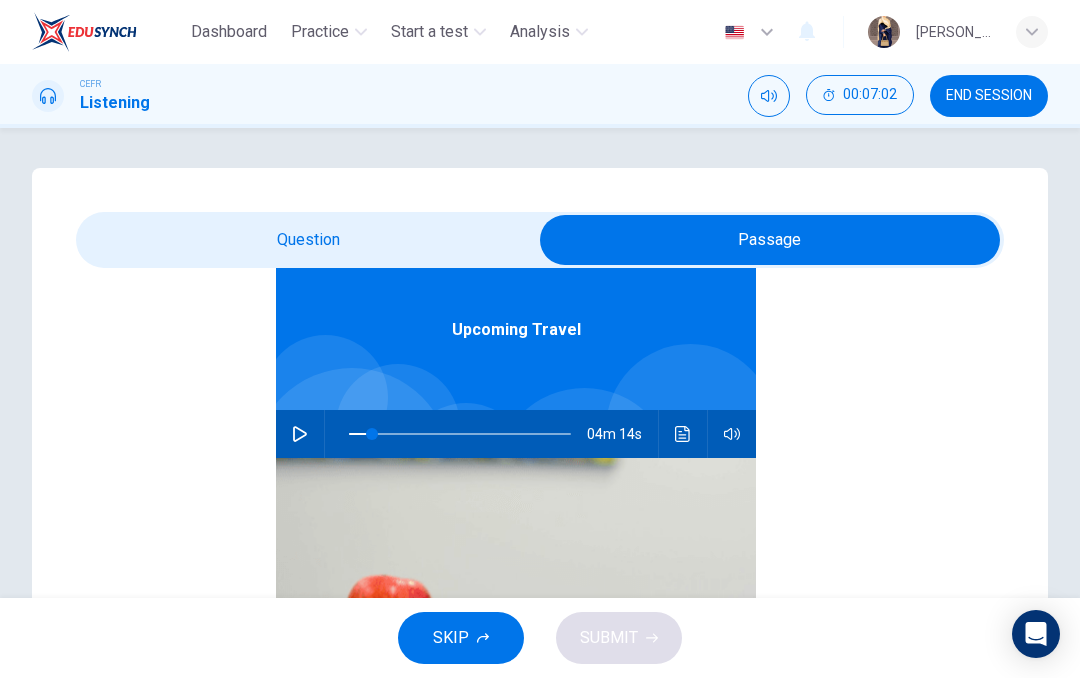click on "00:07:02" at bounding box center [870, 95] 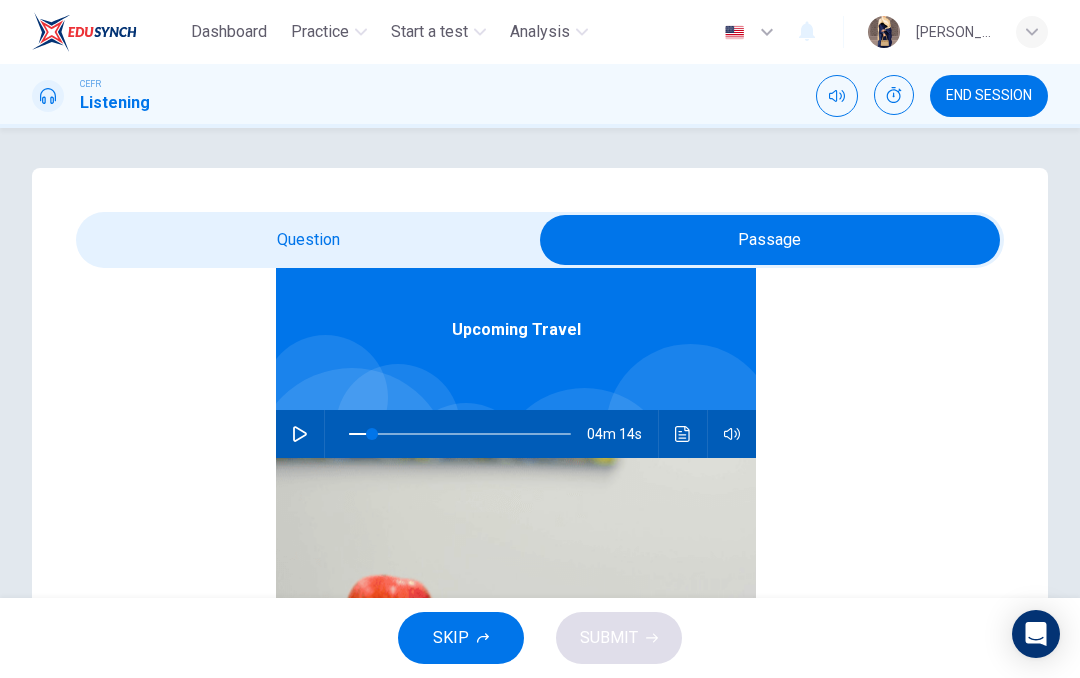click at bounding box center [894, 95] 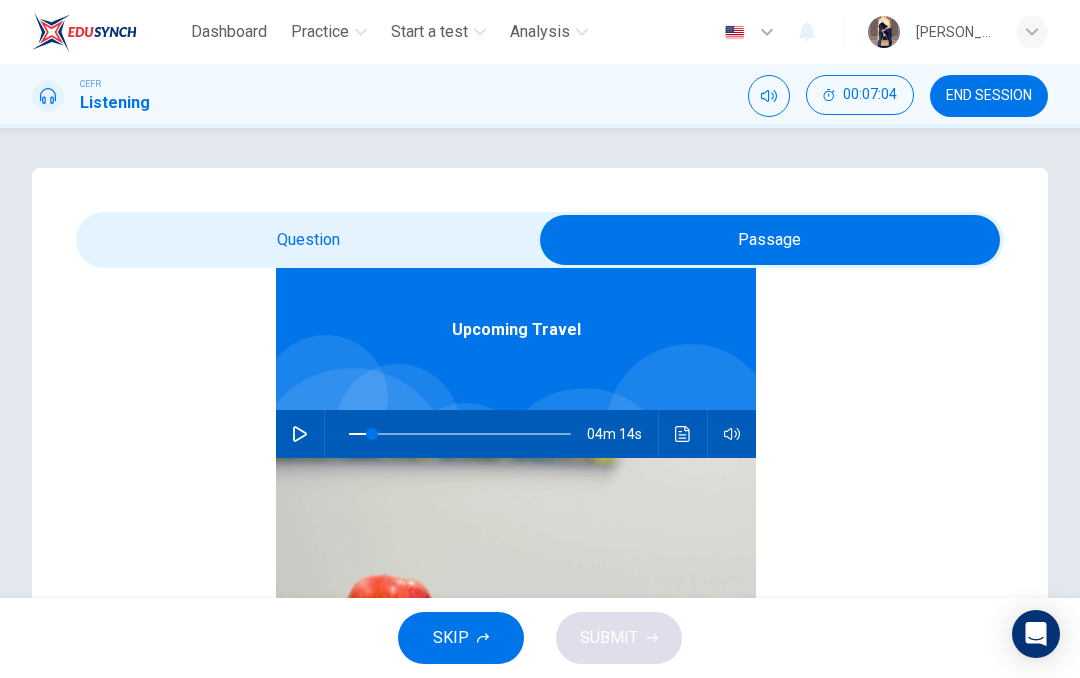 click on "00:07:04" at bounding box center [870, 95] 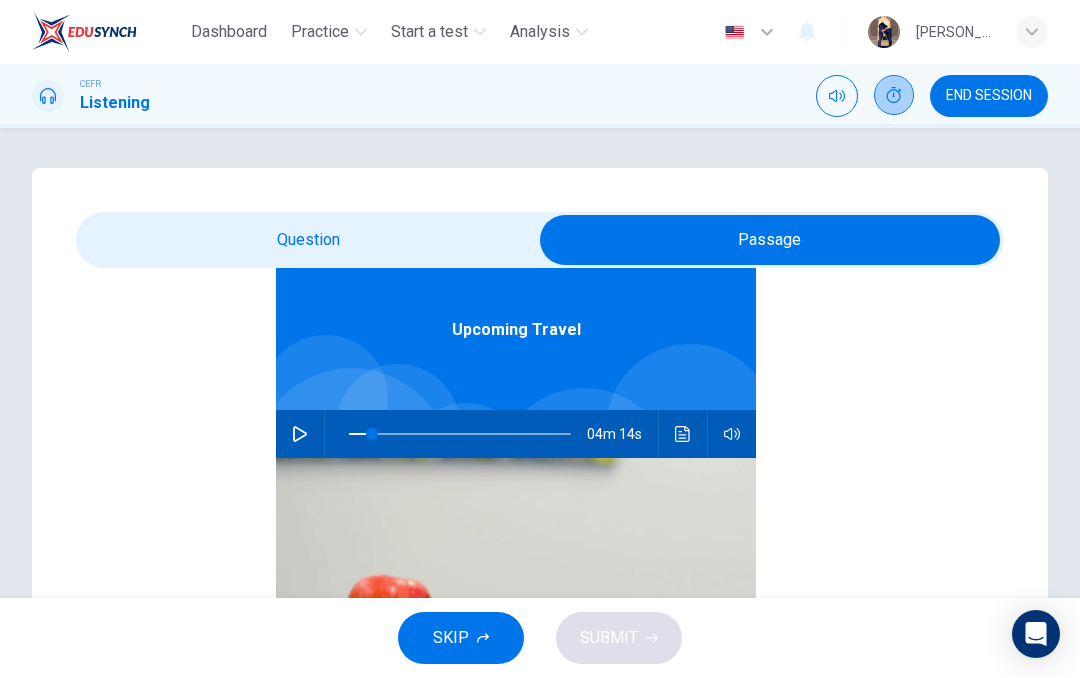 click 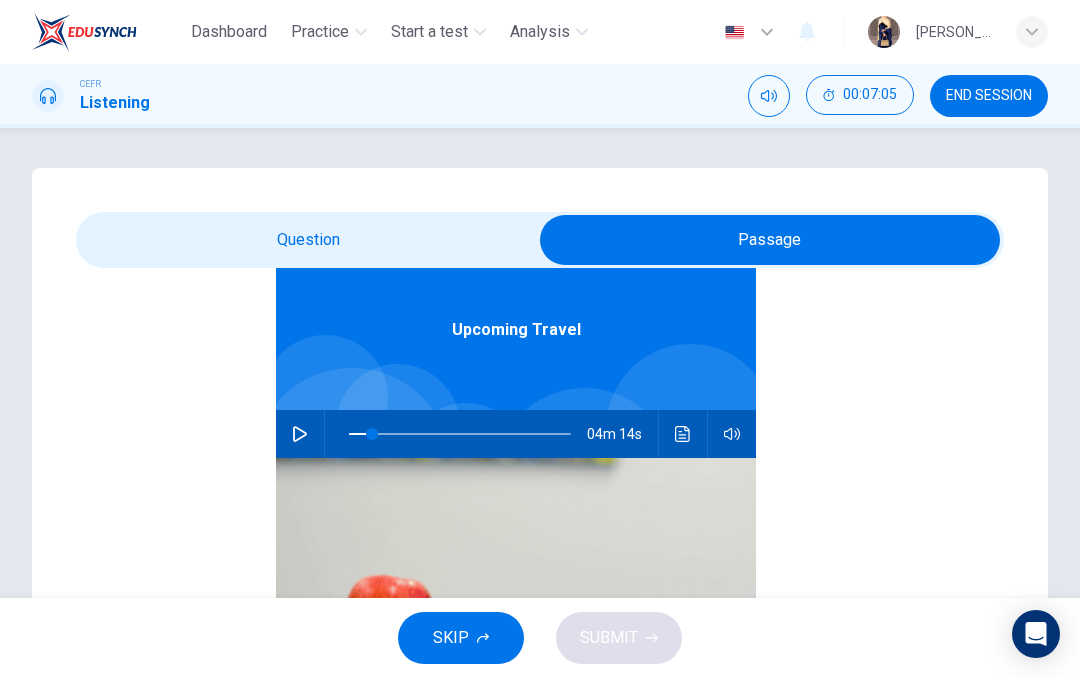 click at bounding box center [769, 96] 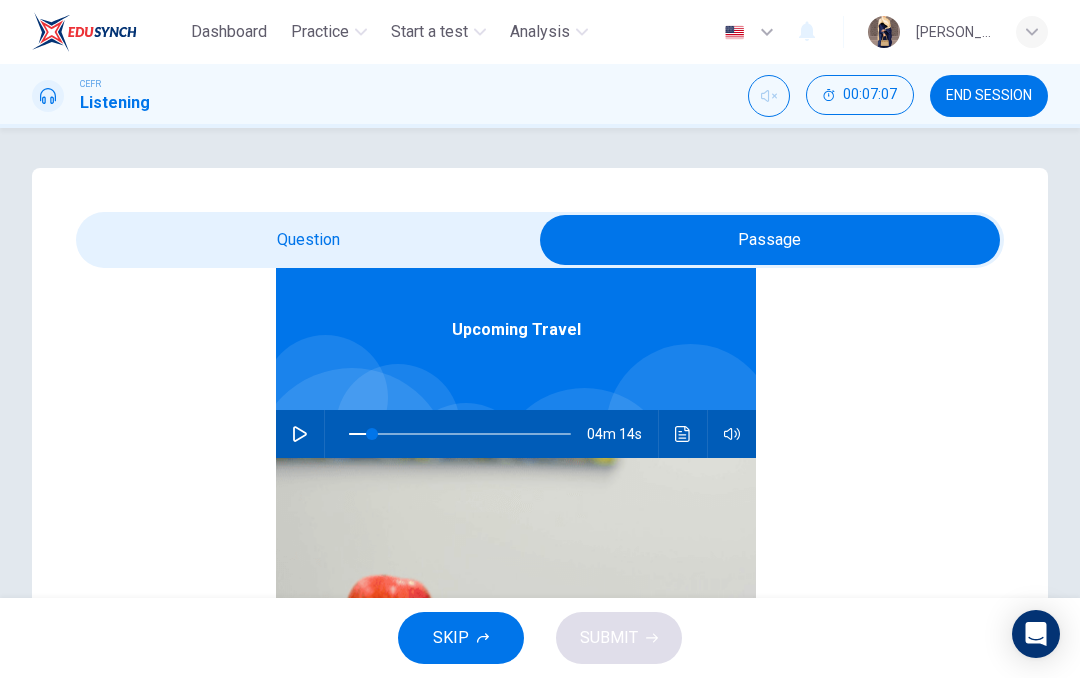 click 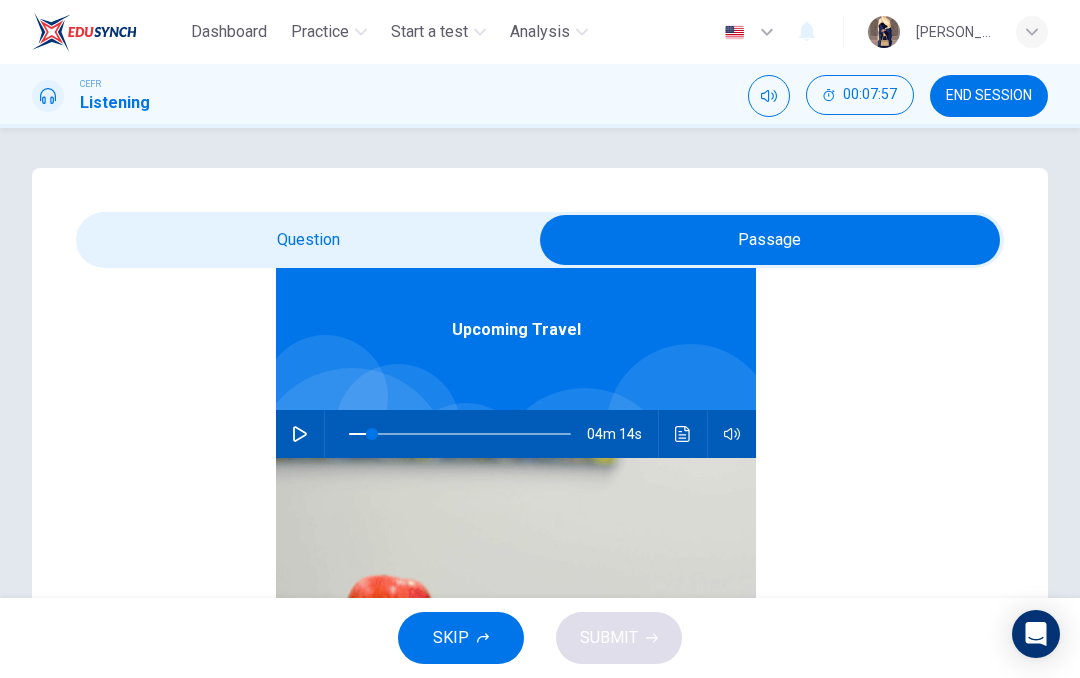 click at bounding box center (770, 240) 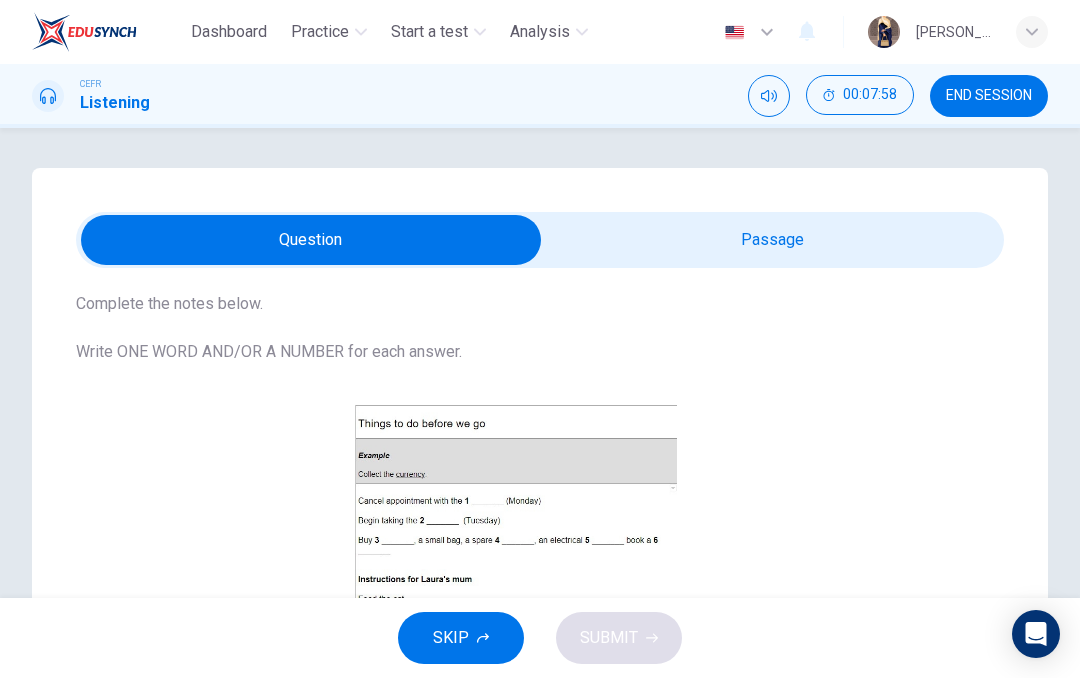 click at bounding box center [311, 240] 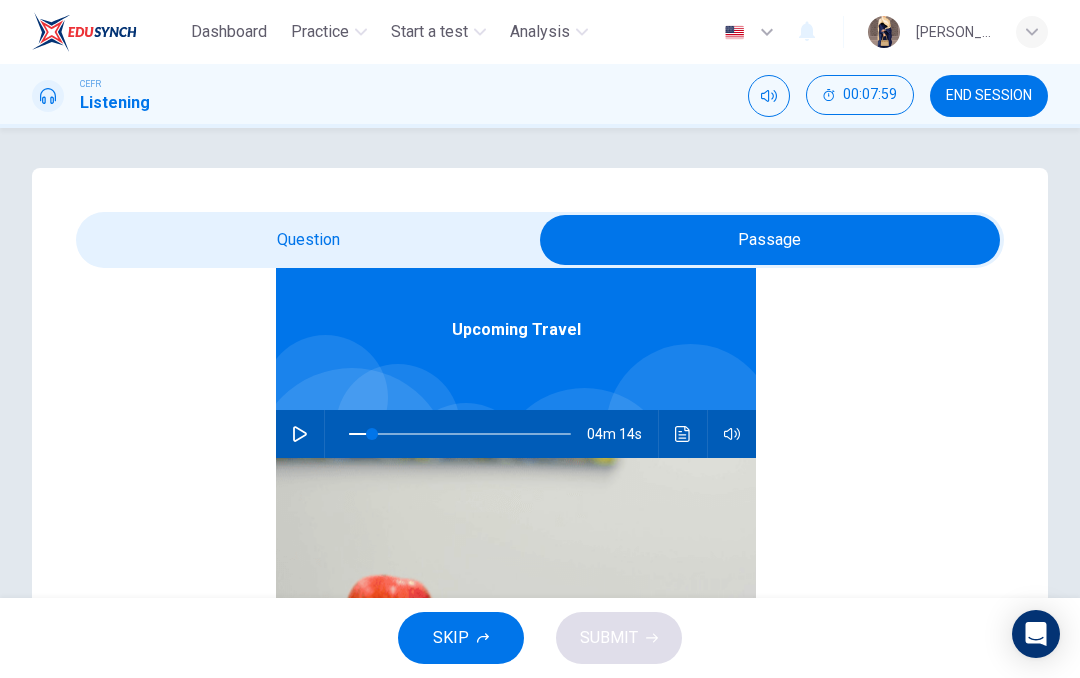 click 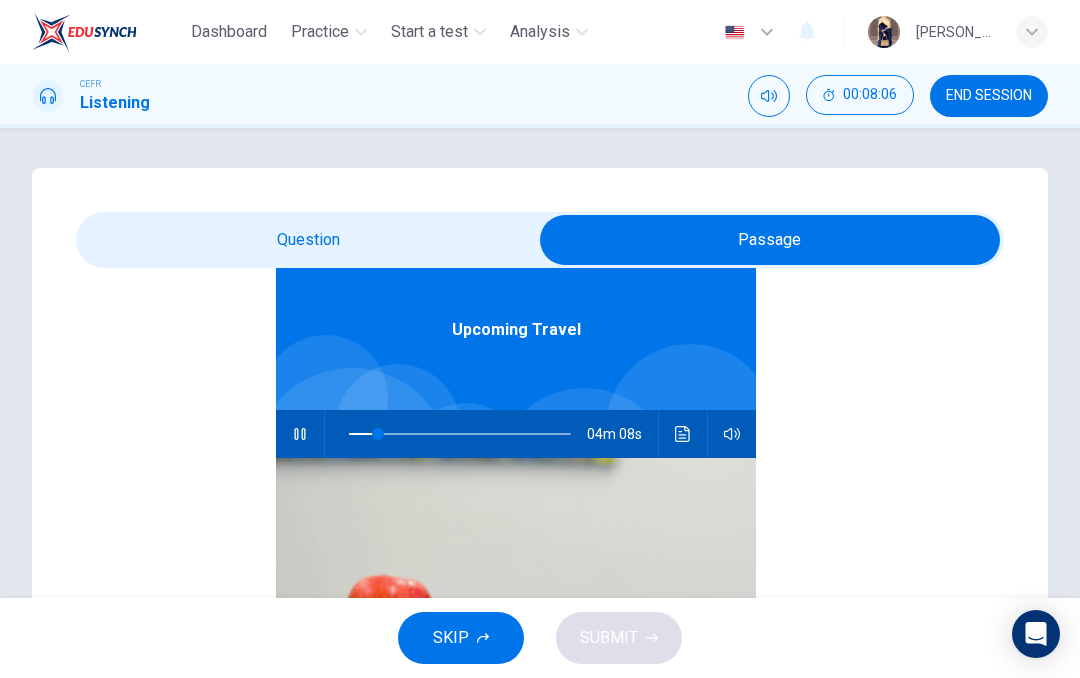 type on "13" 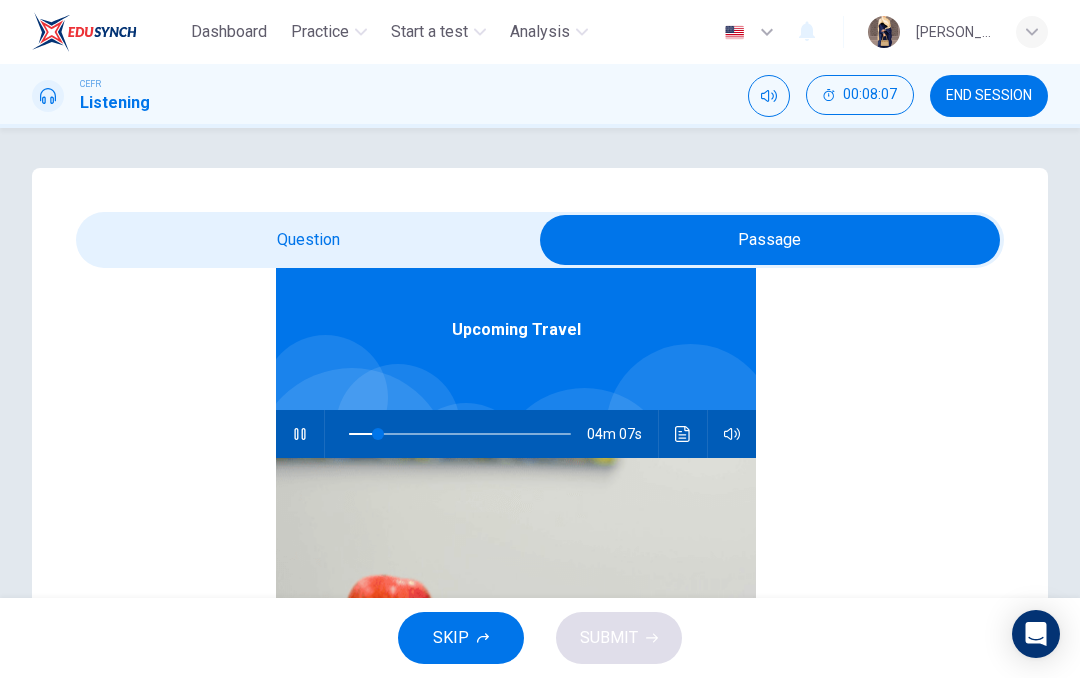 click at bounding box center (770, 240) 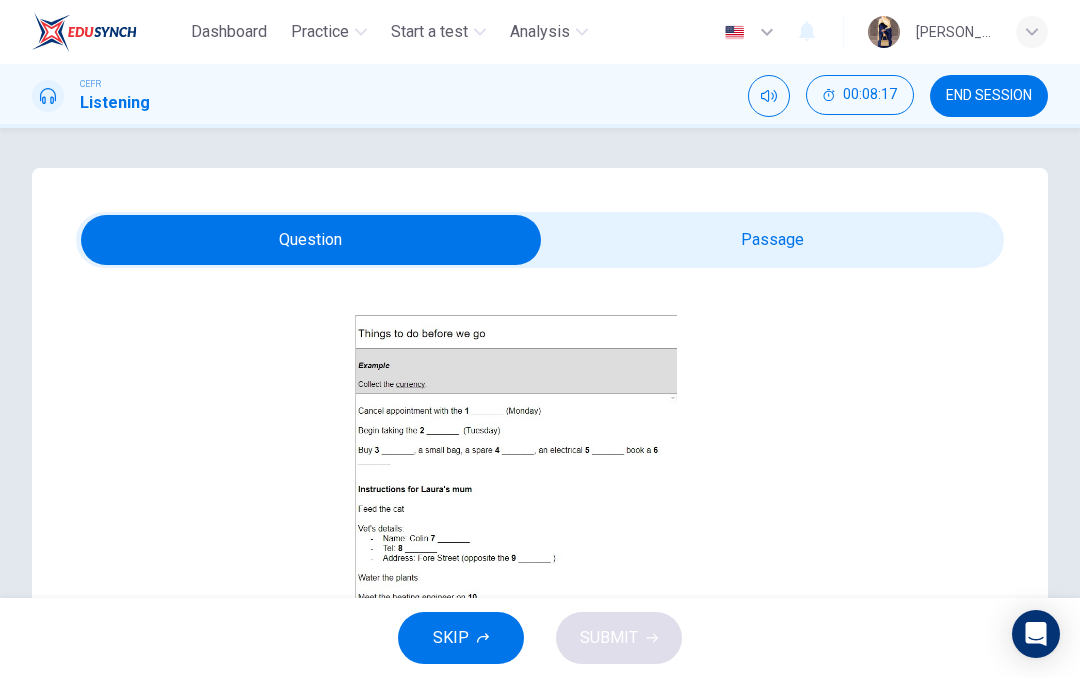 scroll, scrollTop: 208, scrollLeft: 0, axis: vertical 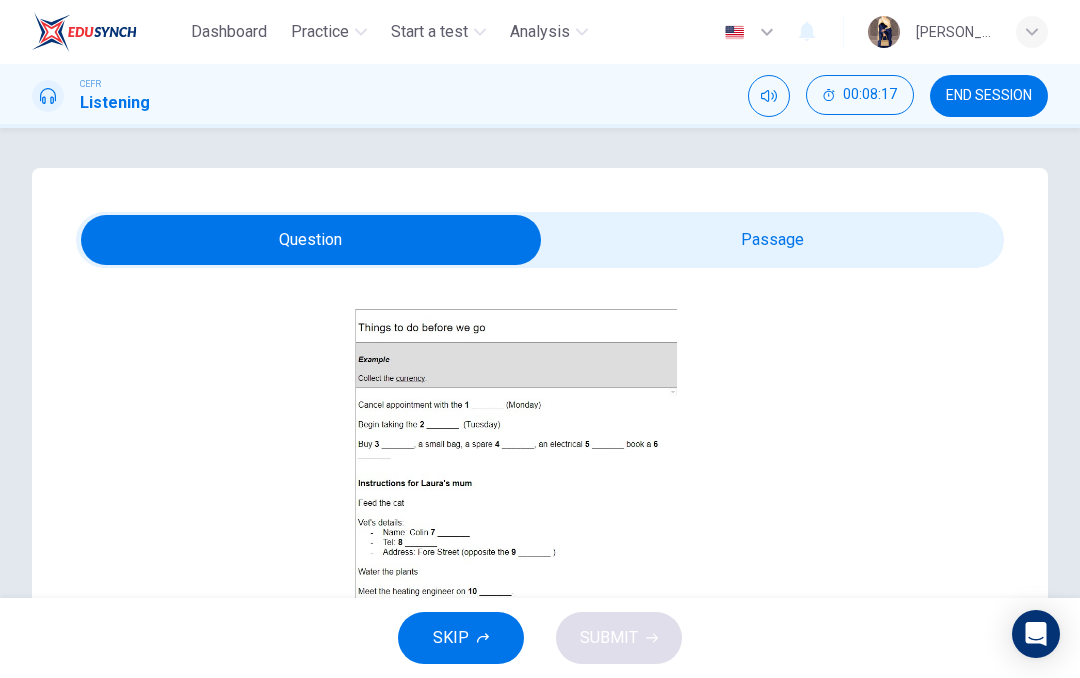 click on "Click to Zoom" at bounding box center [516, 481] 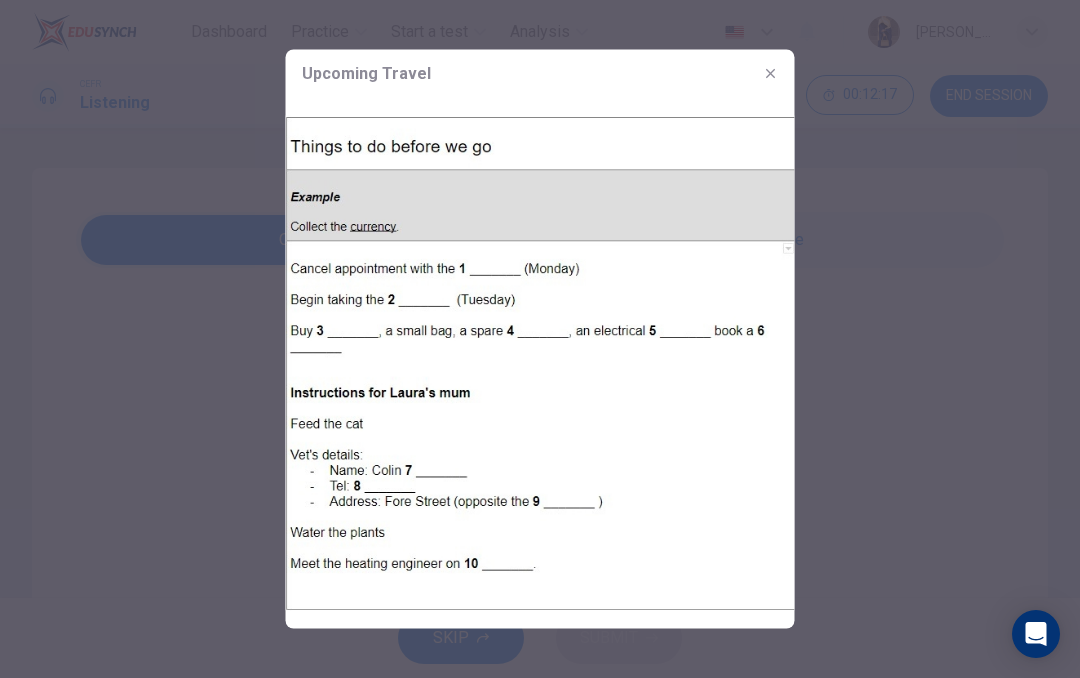 click at bounding box center (540, 339) 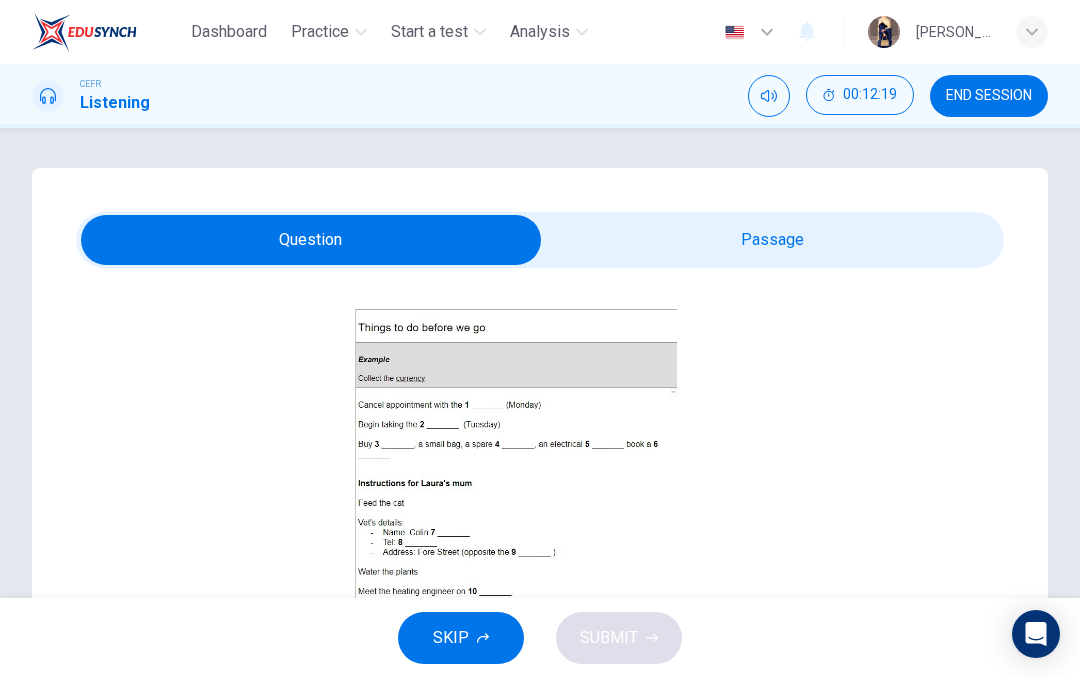 click at bounding box center [311, 240] 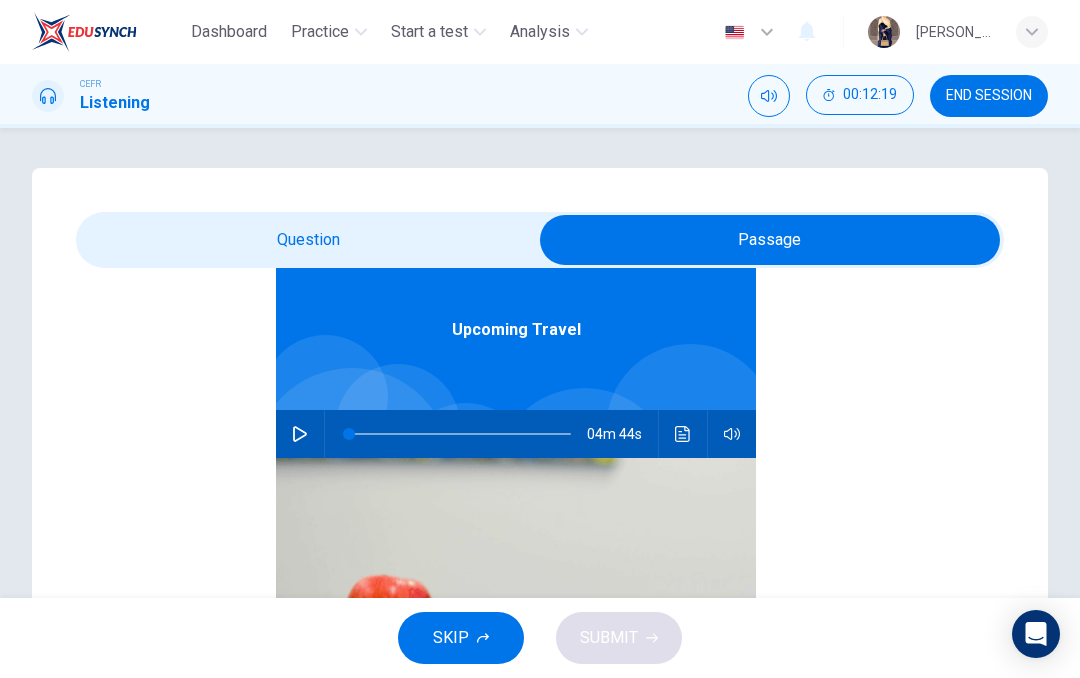 click at bounding box center [300, 434] 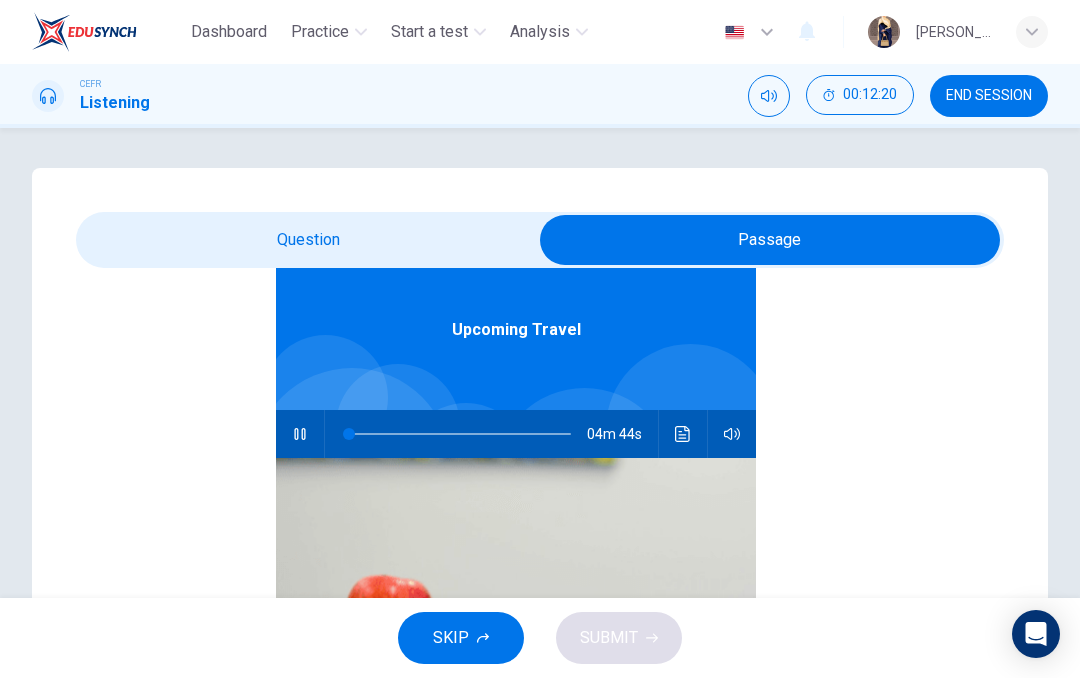 type on "0" 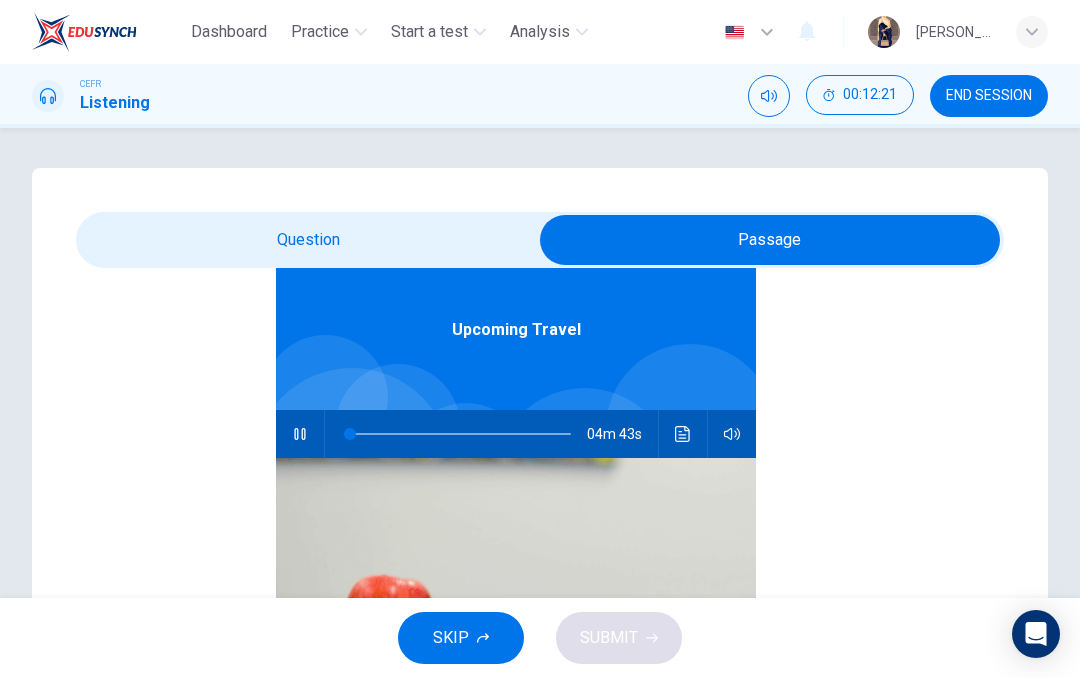 click at bounding box center [770, 240] 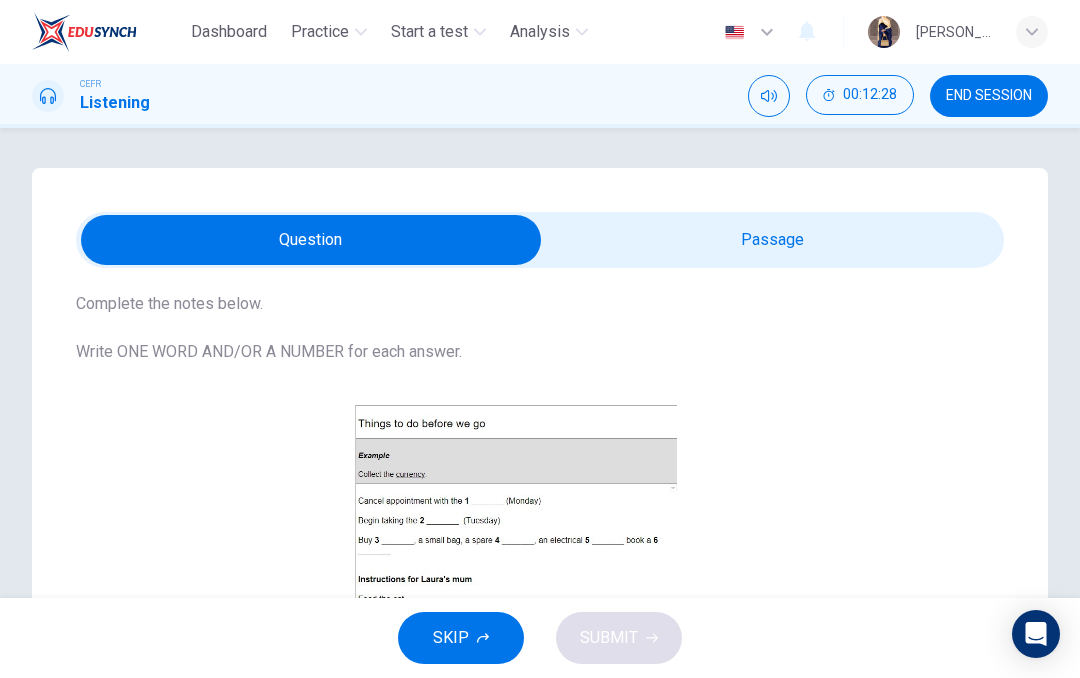 click on "Click to Zoom" at bounding box center (516, 577) 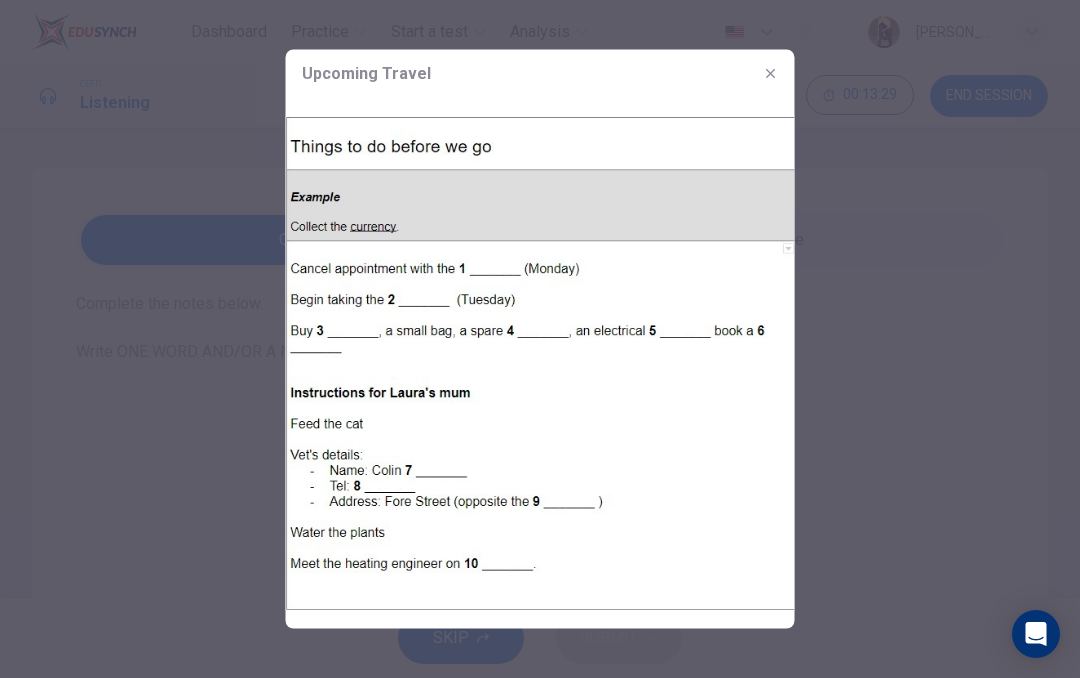click 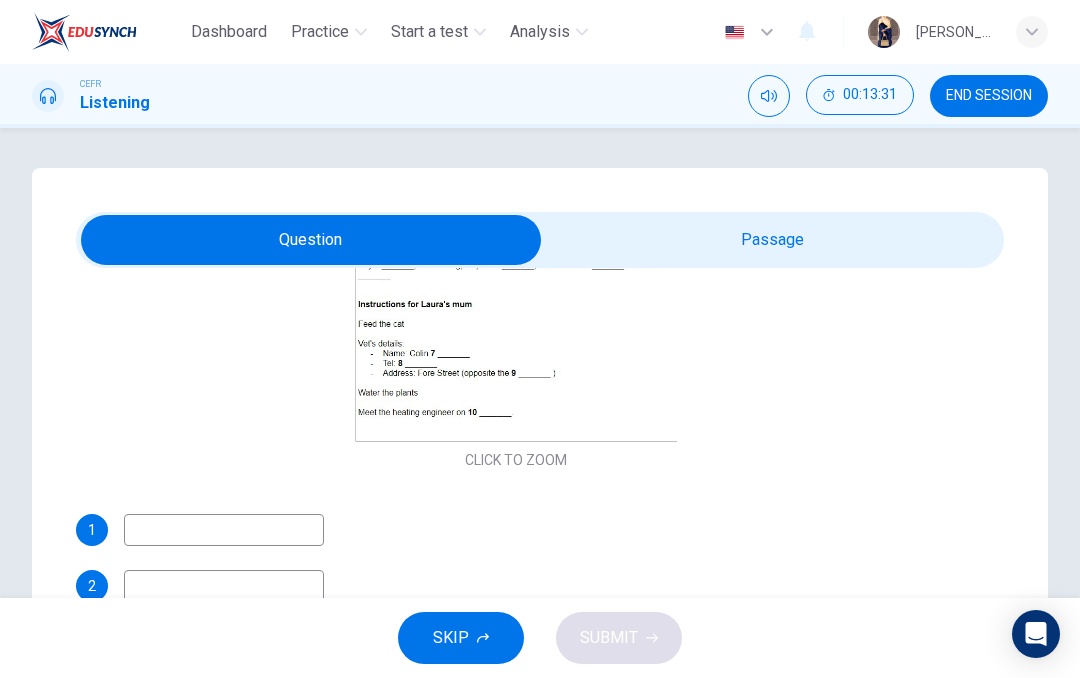 scroll, scrollTop: 386, scrollLeft: 0, axis: vertical 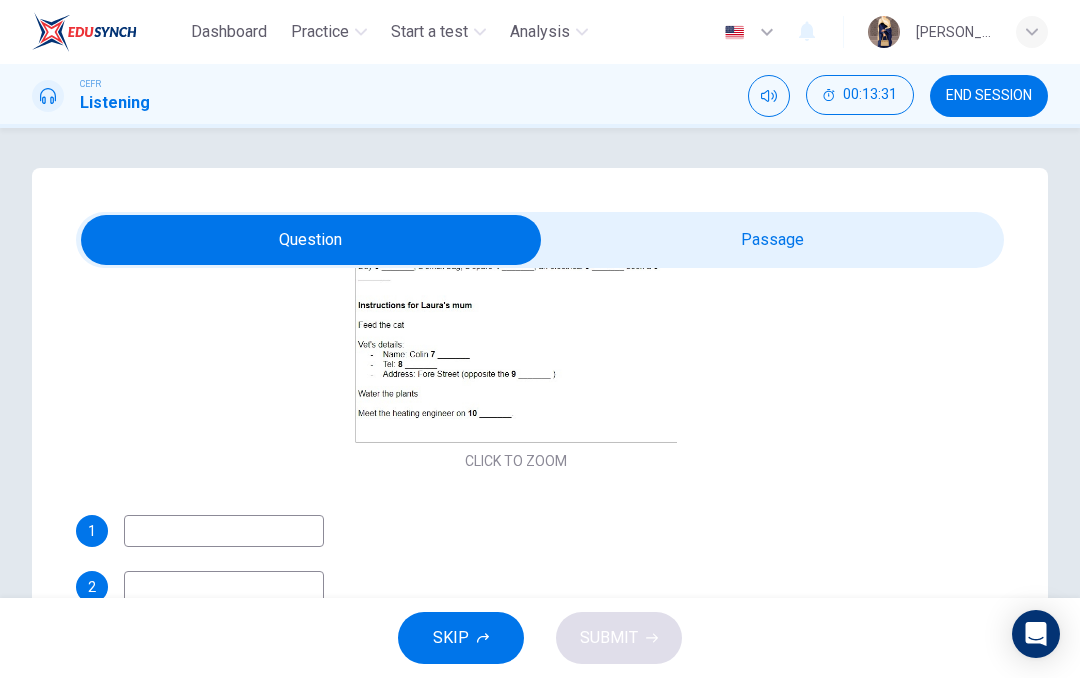 click at bounding box center (224, 531) 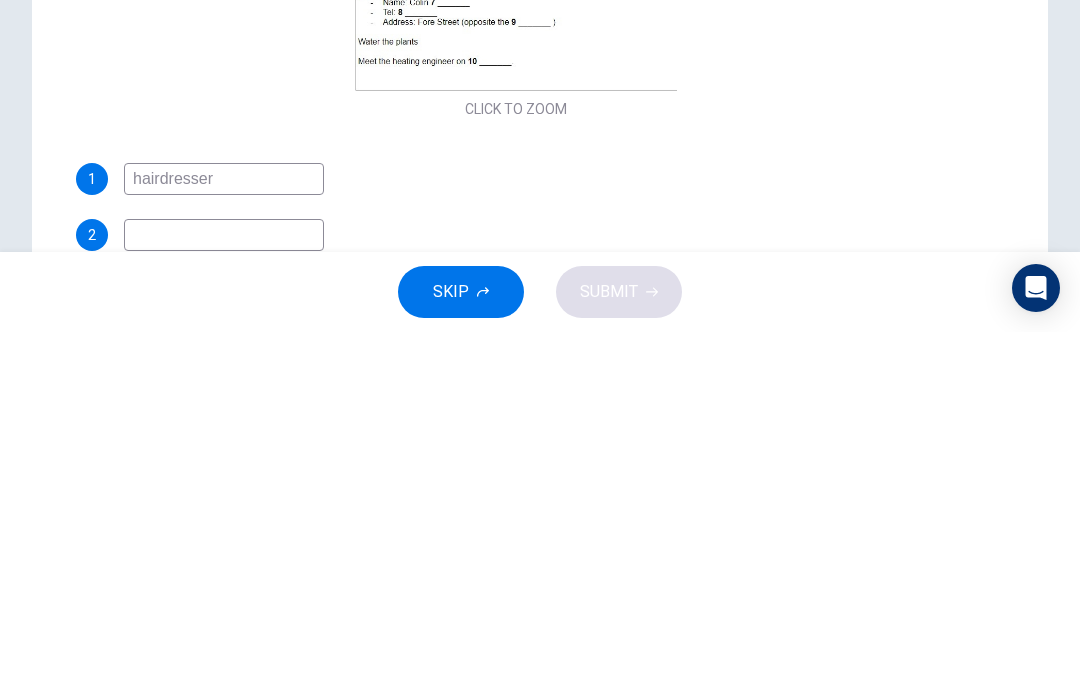 type on "hairdresser" 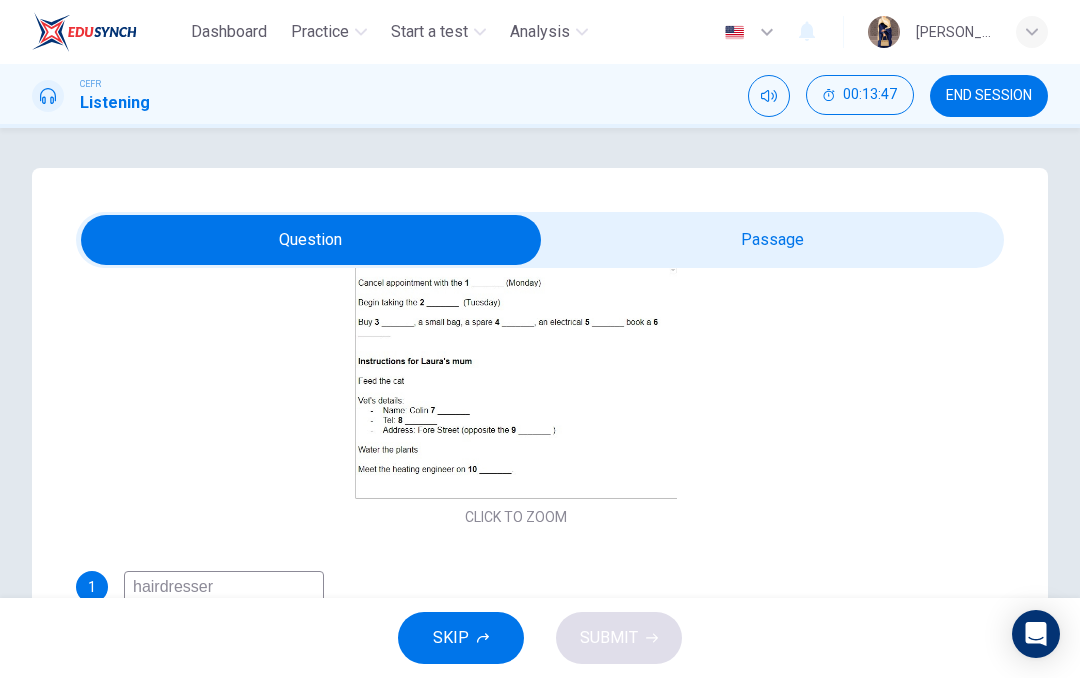 scroll, scrollTop: 329, scrollLeft: 0, axis: vertical 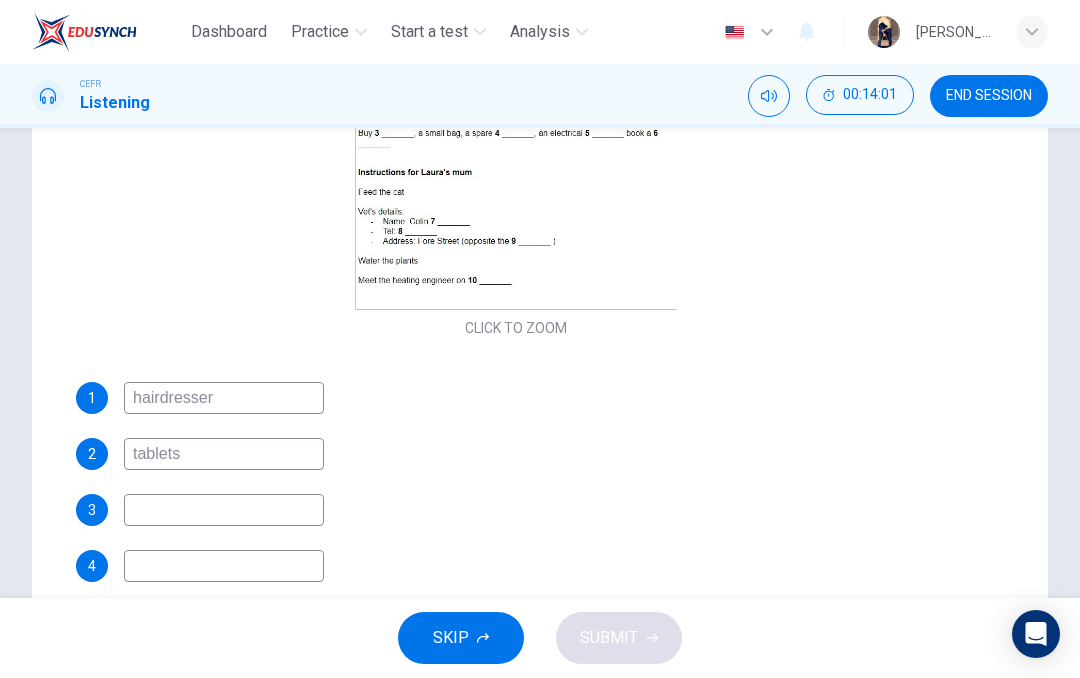type on "tablets" 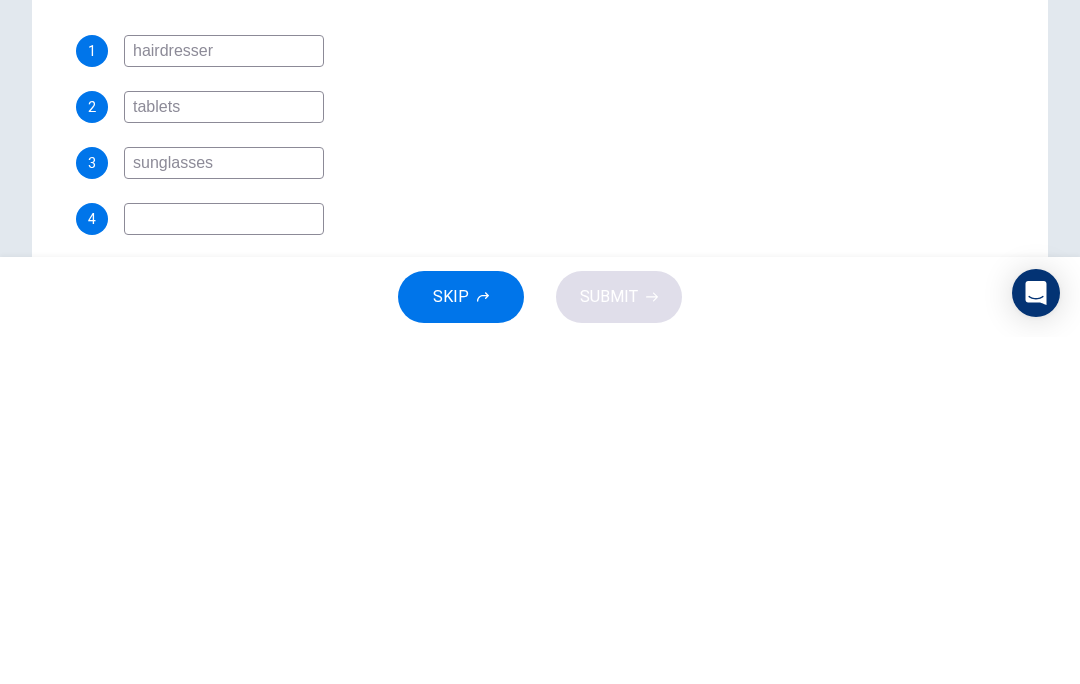 type on "sunglasses" 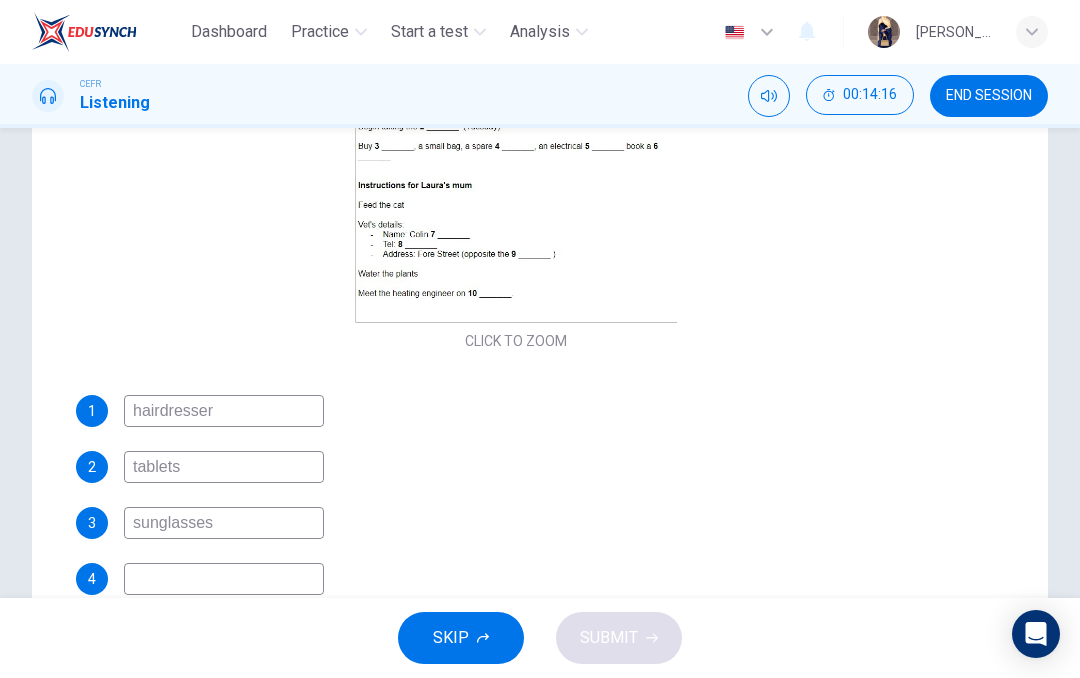scroll, scrollTop: 181, scrollLeft: 0, axis: vertical 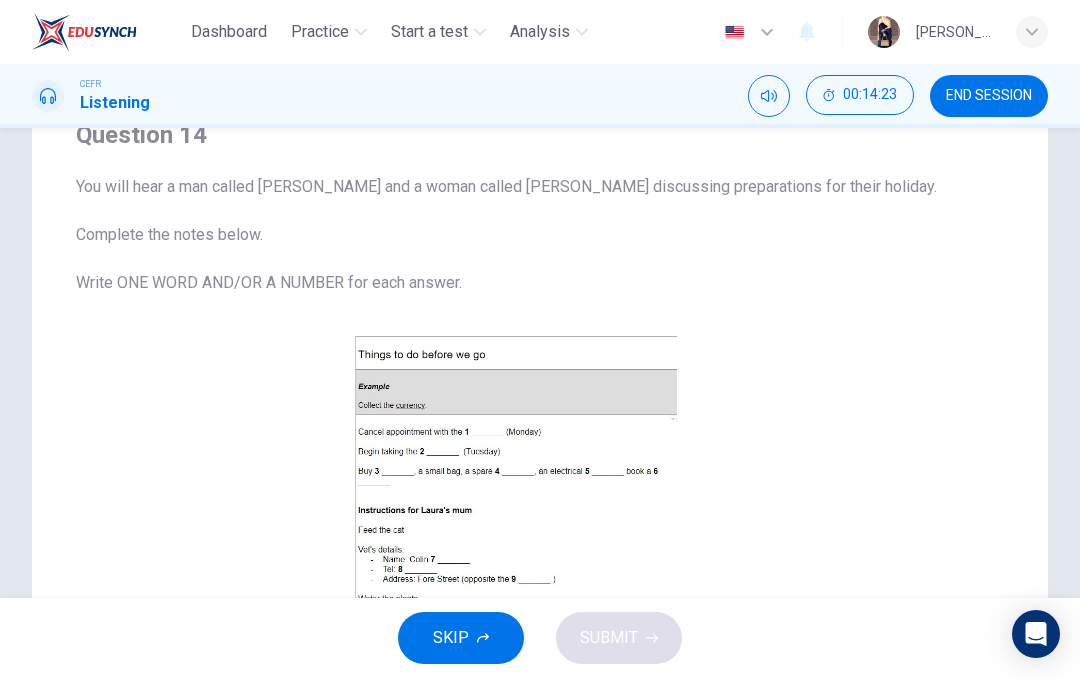 type on "44" 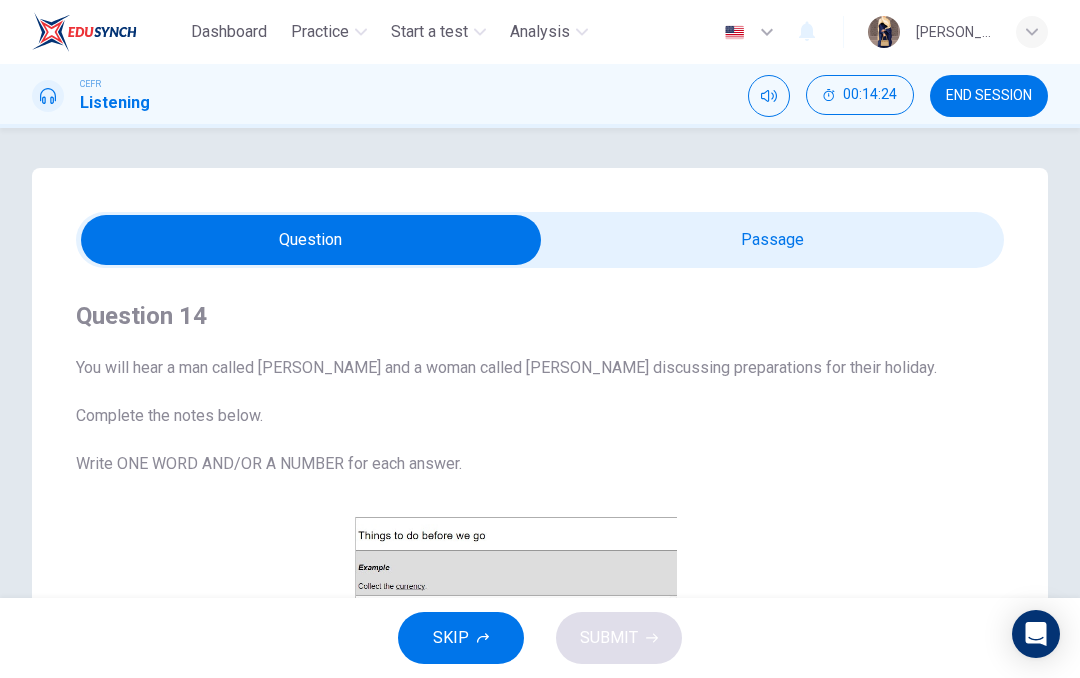 scroll, scrollTop: 0, scrollLeft: 0, axis: both 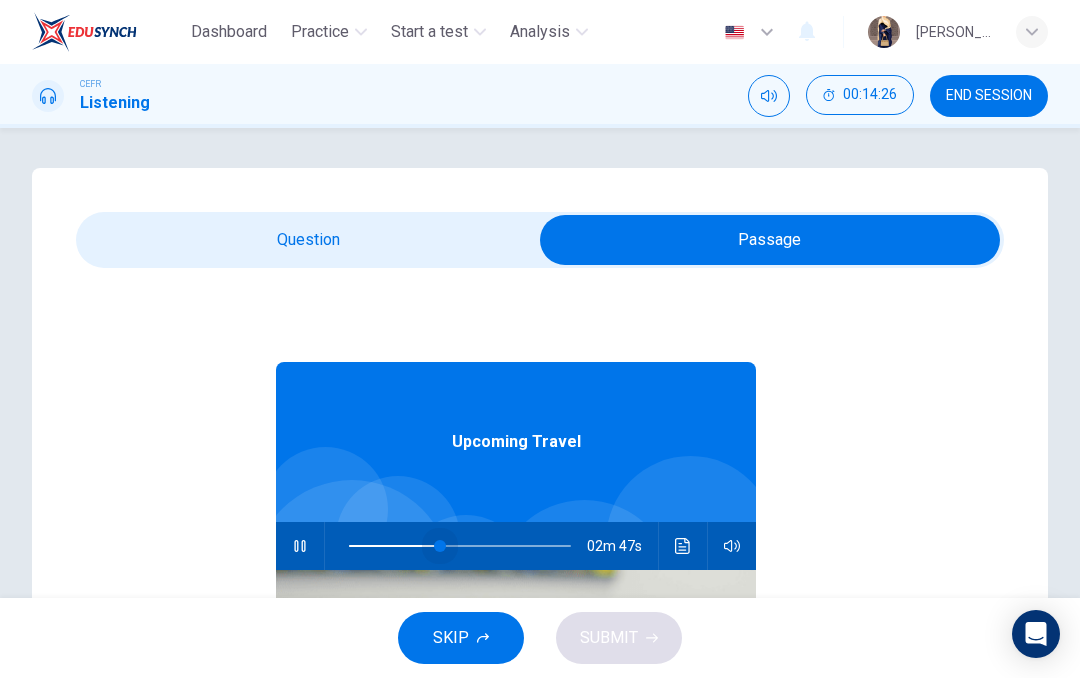 click at bounding box center [440, 546] 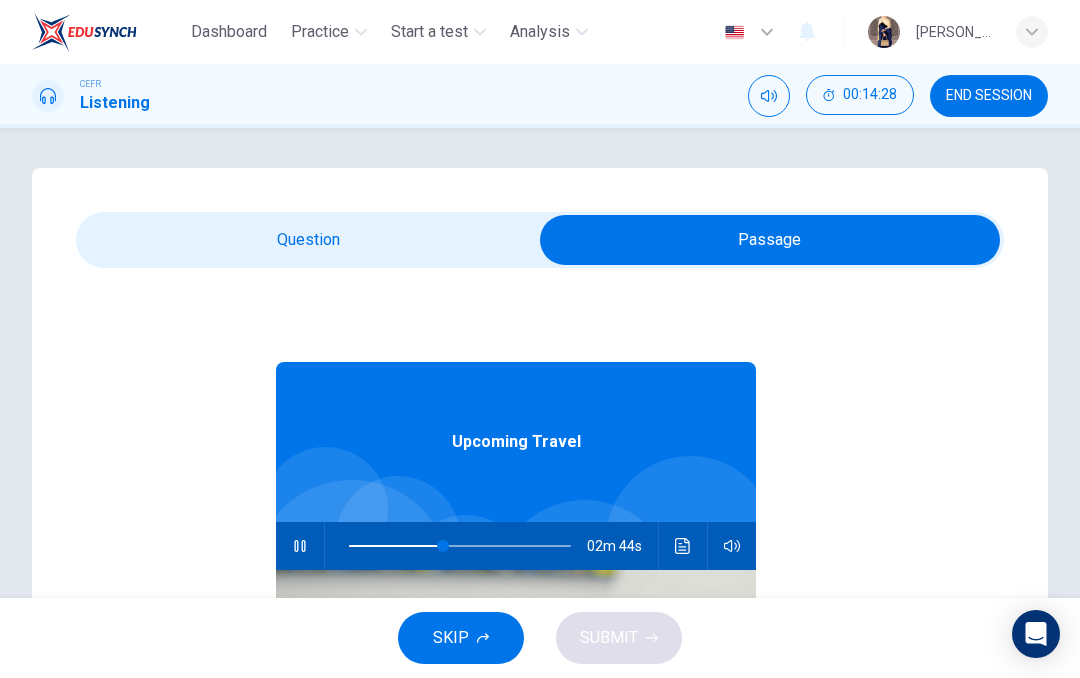 type on "37" 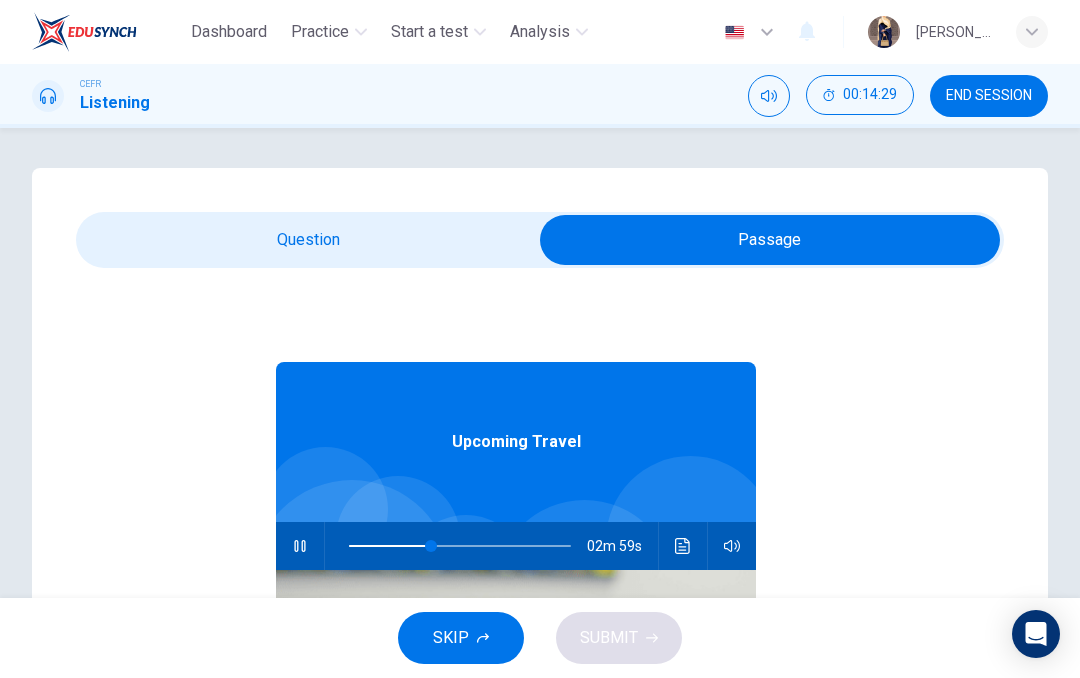 click at bounding box center (431, 546) 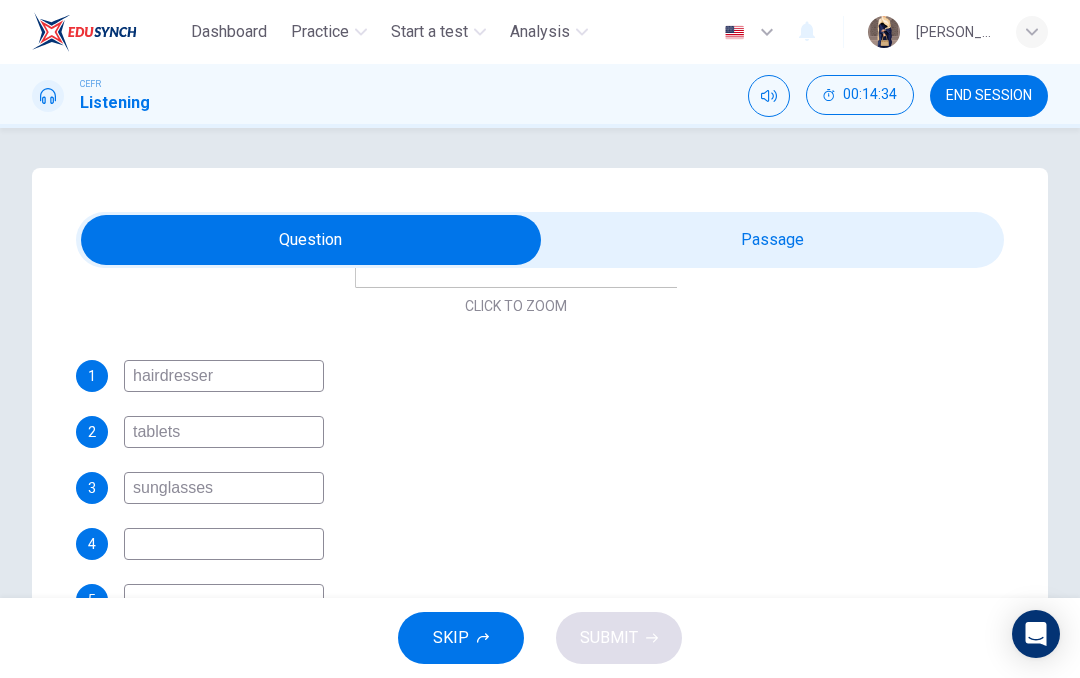 scroll, scrollTop: 541, scrollLeft: 0, axis: vertical 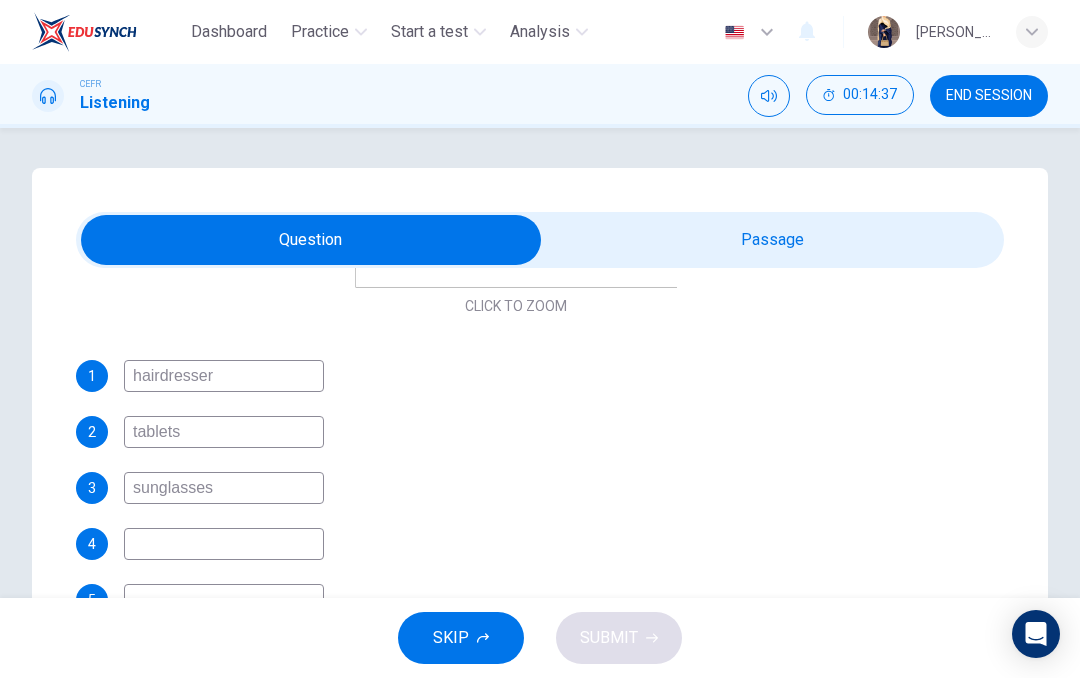click at bounding box center [224, 544] 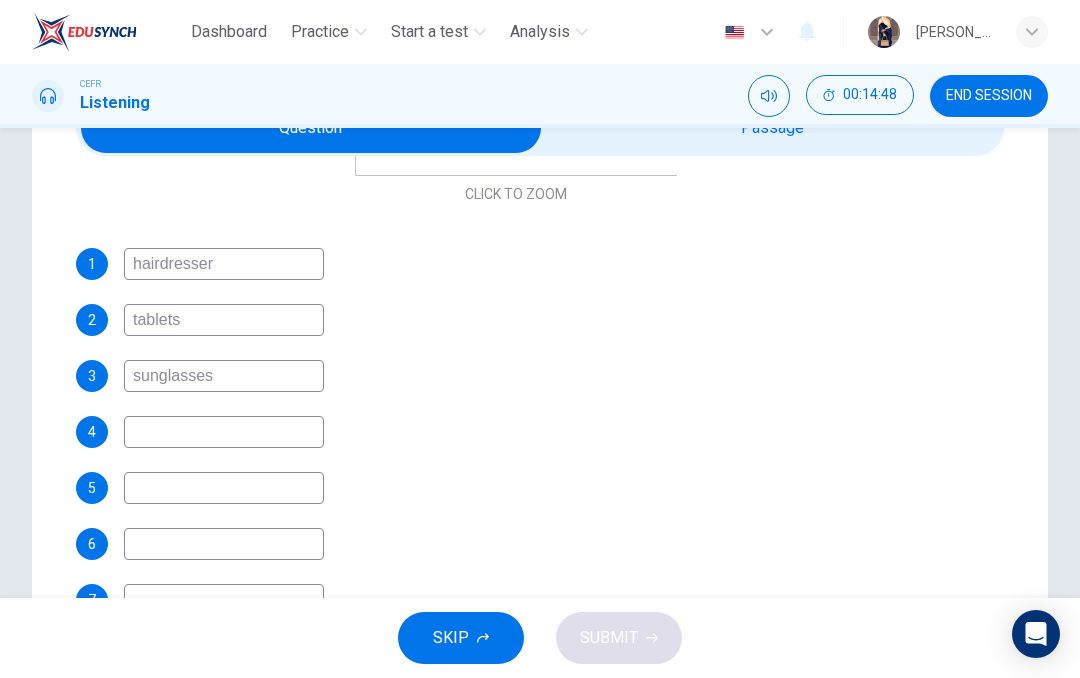 scroll, scrollTop: 113, scrollLeft: 0, axis: vertical 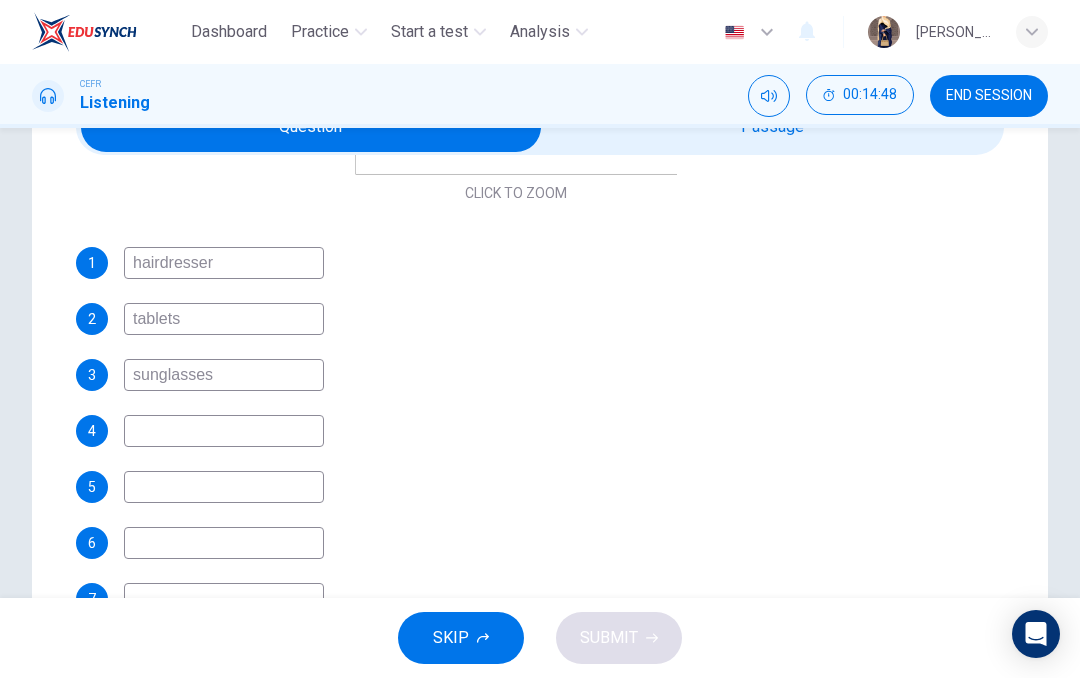 click at bounding box center [224, 431] 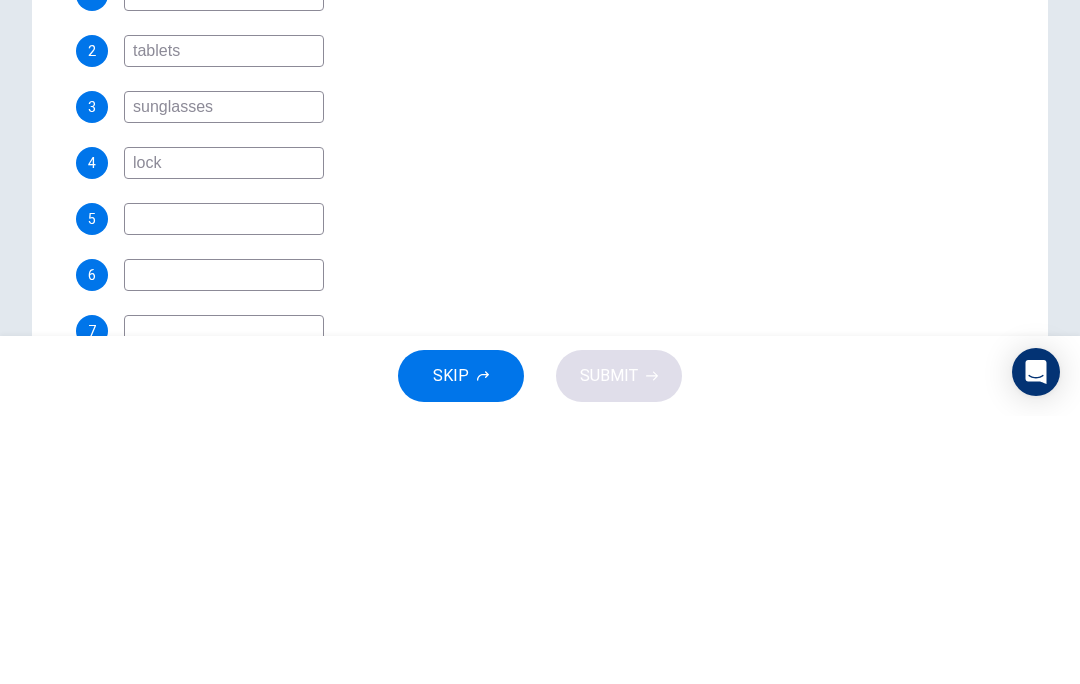 type on "lock" 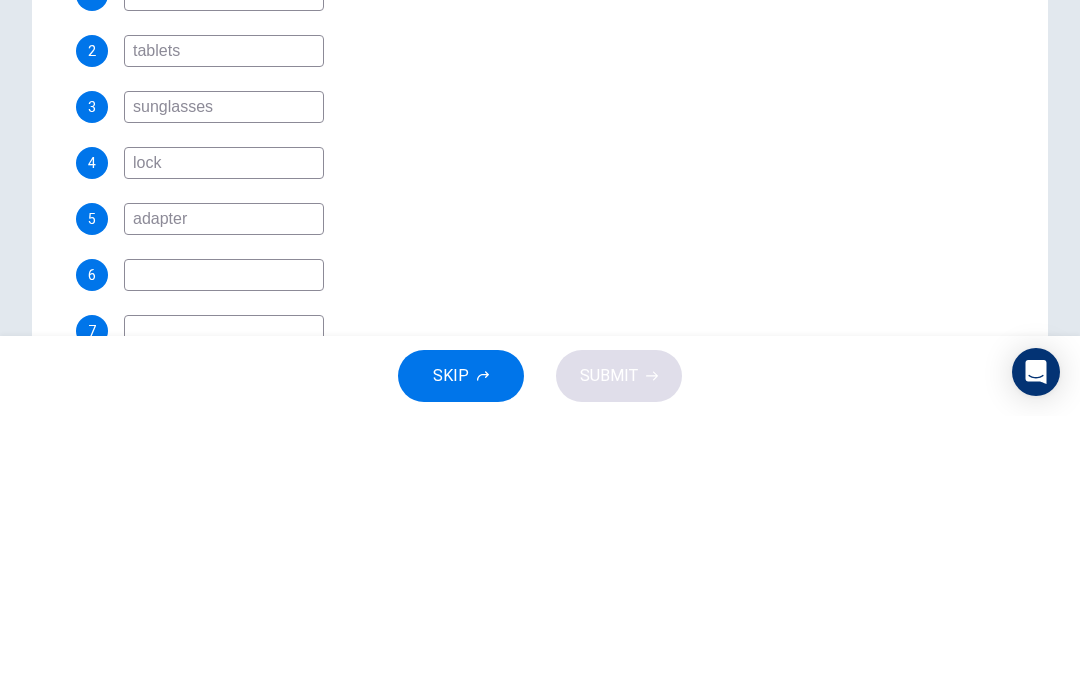 type on "adapter" 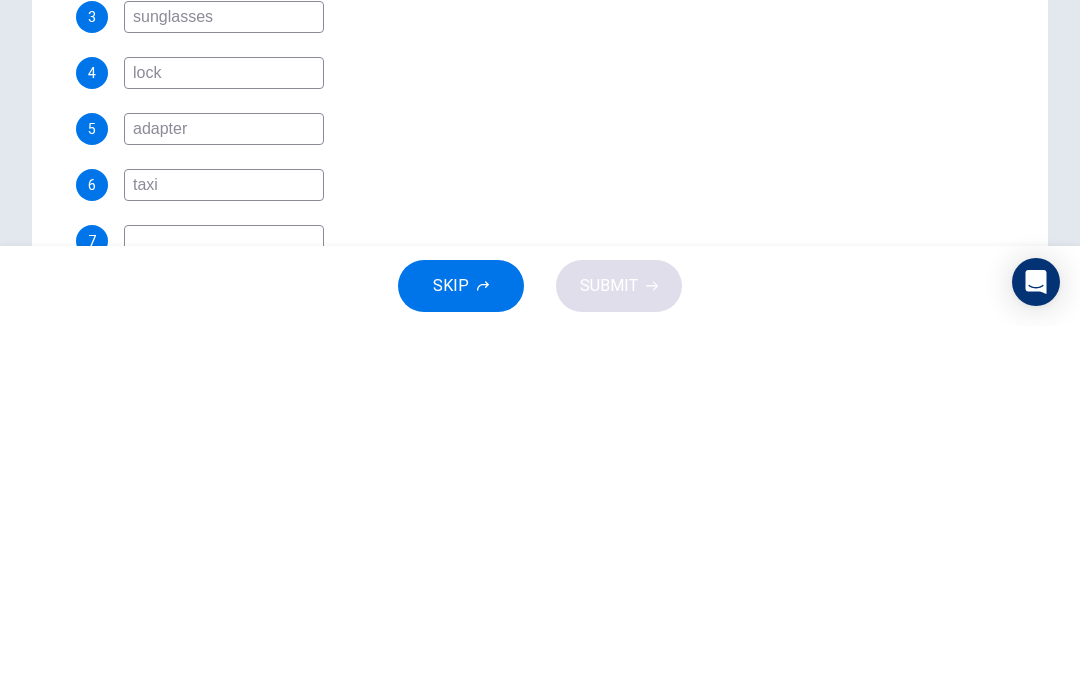 type on "taxi" 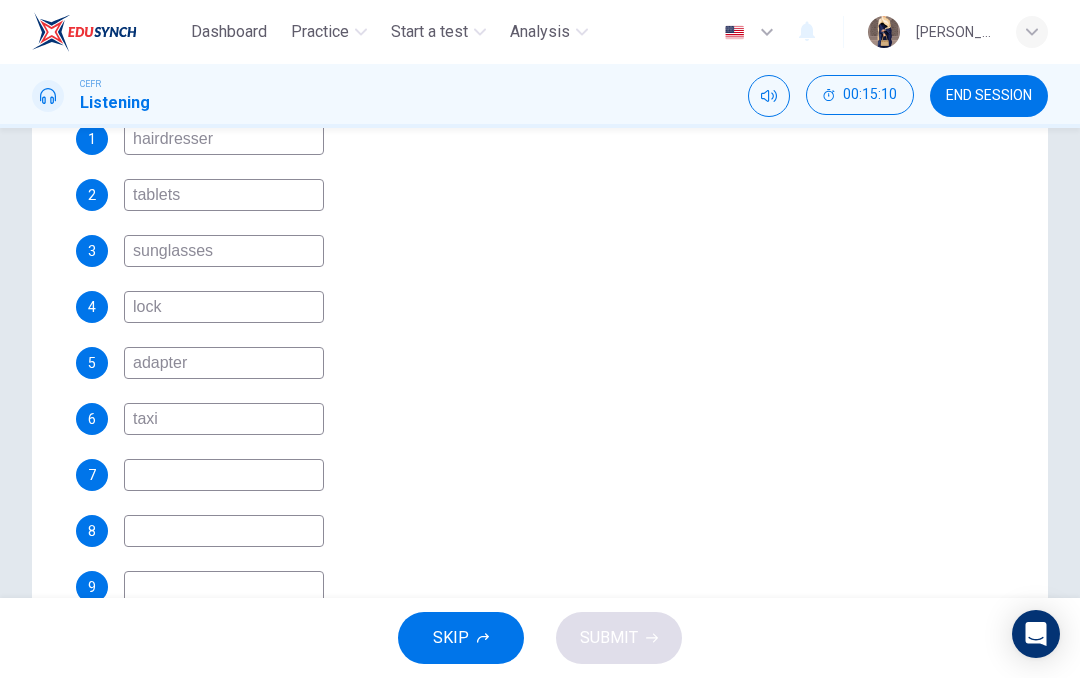 scroll, scrollTop: 235, scrollLeft: 0, axis: vertical 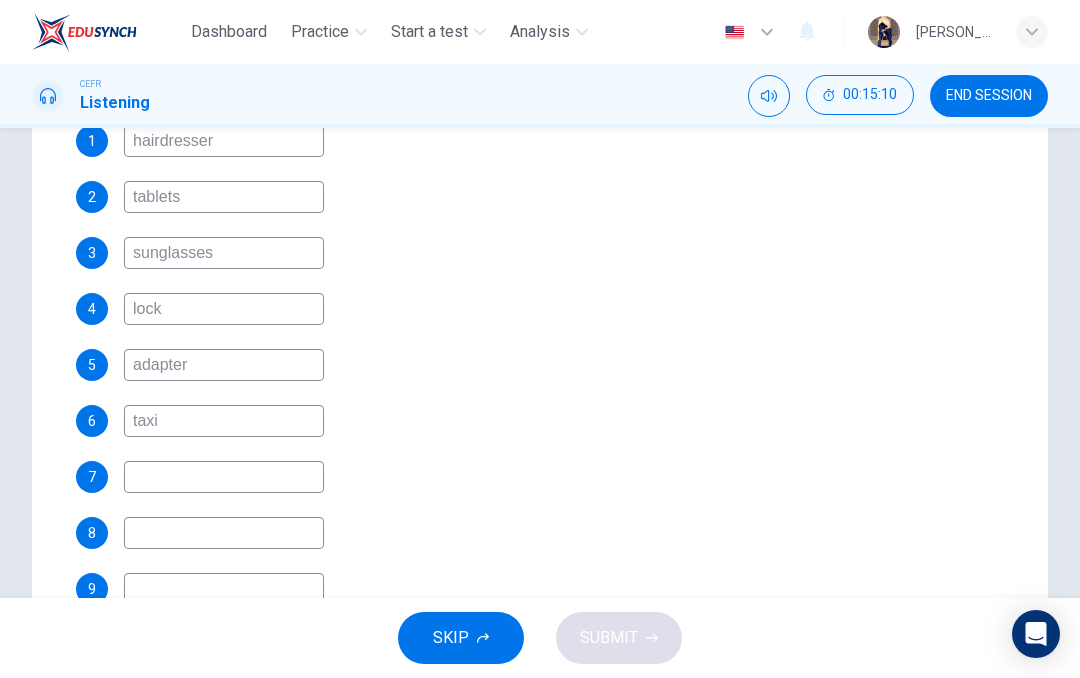click at bounding box center [224, 477] 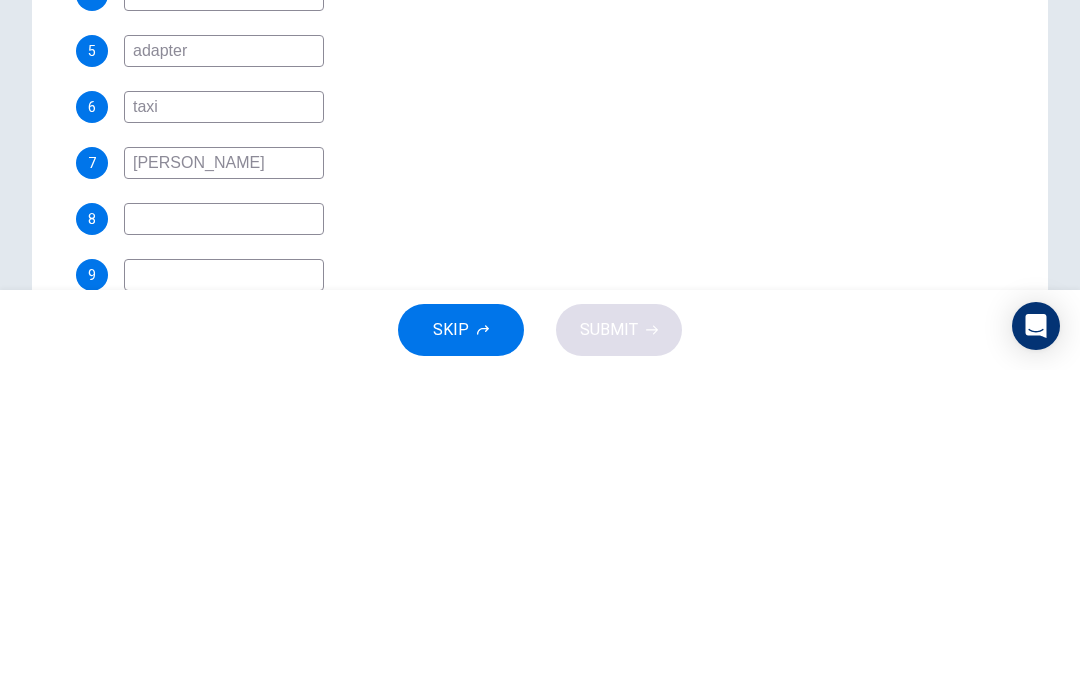 type on "Jefferey" 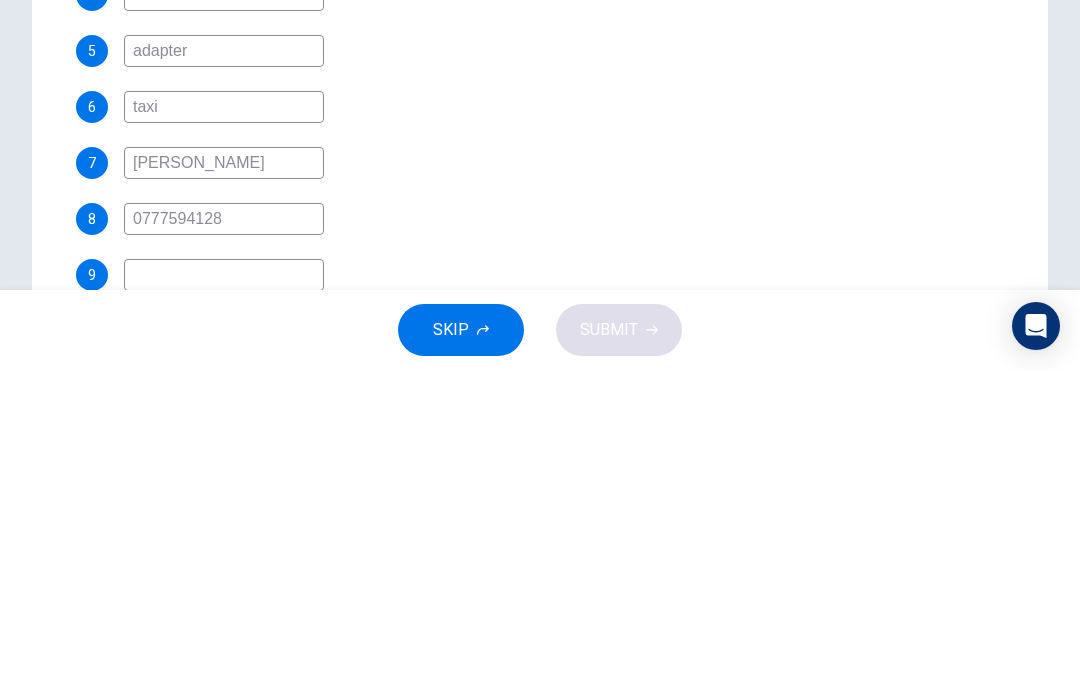 type on "0777594128" 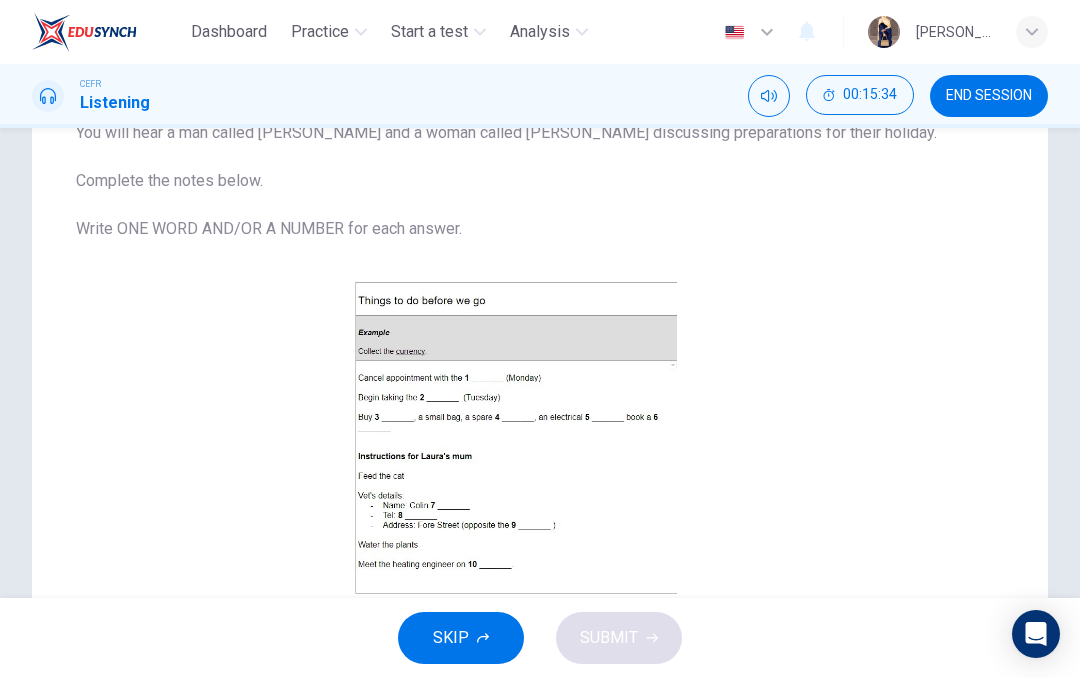 scroll, scrollTop: 0, scrollLeft: 0, axis: both 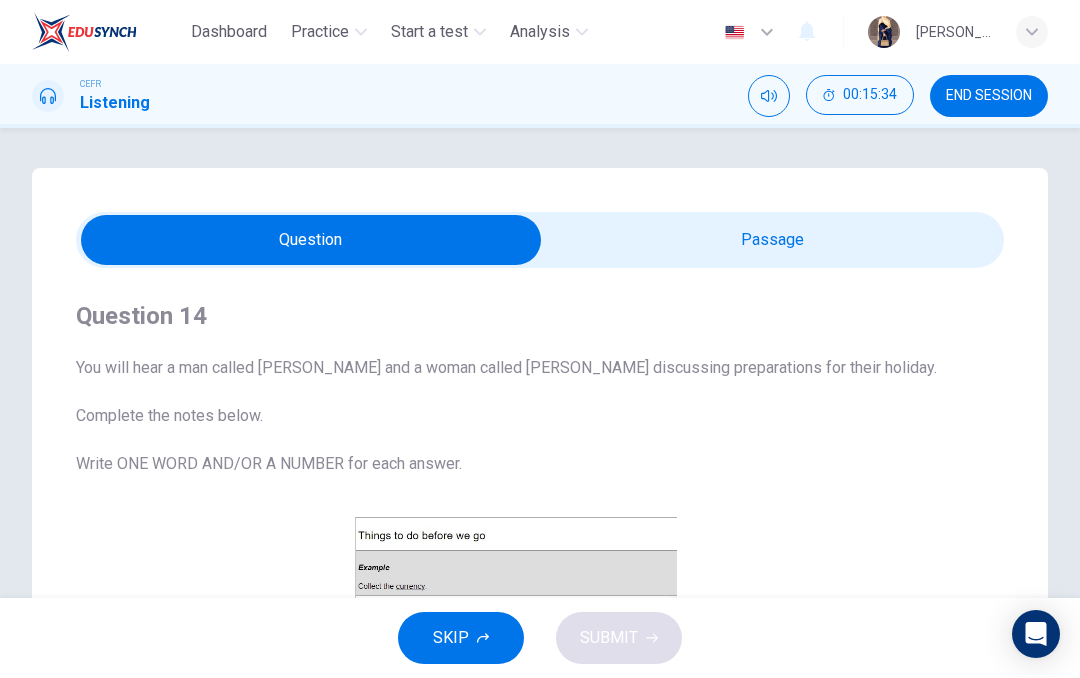 type on "60" 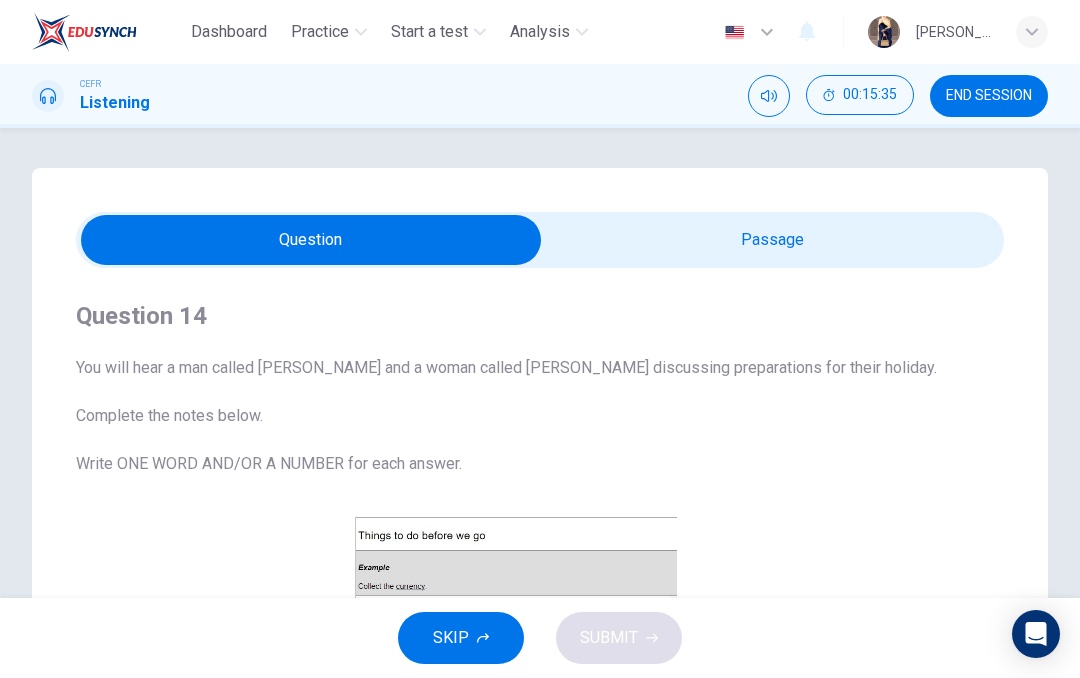 scroll, scrollTop: 0, scrollLeft: 0, axis: both 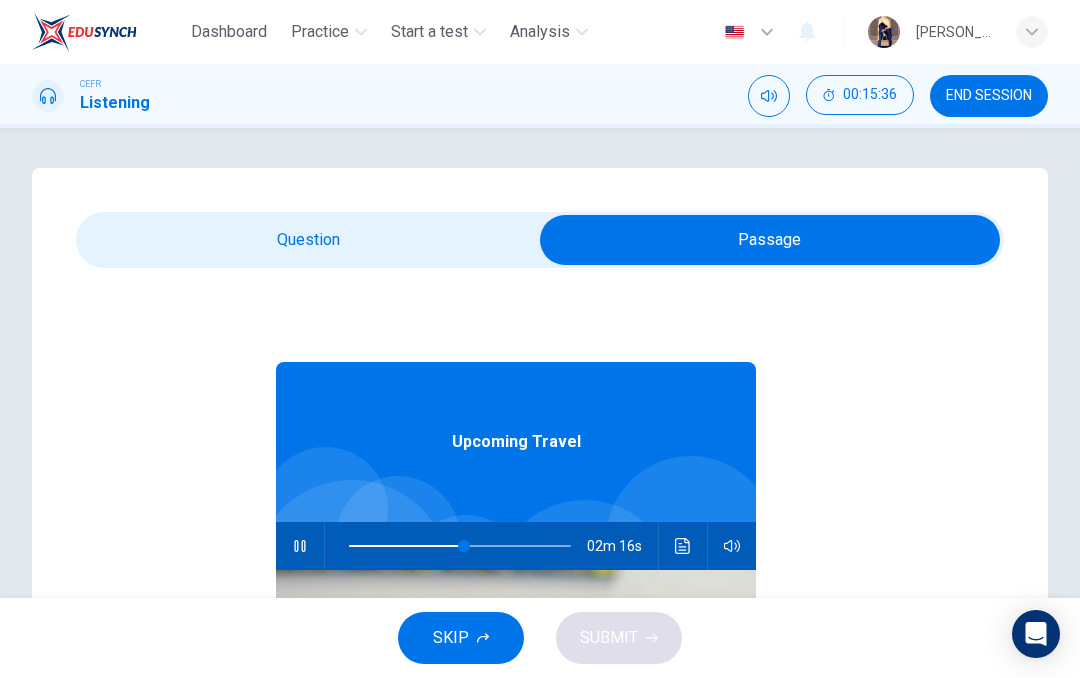 click at bounding box center [464, 546] 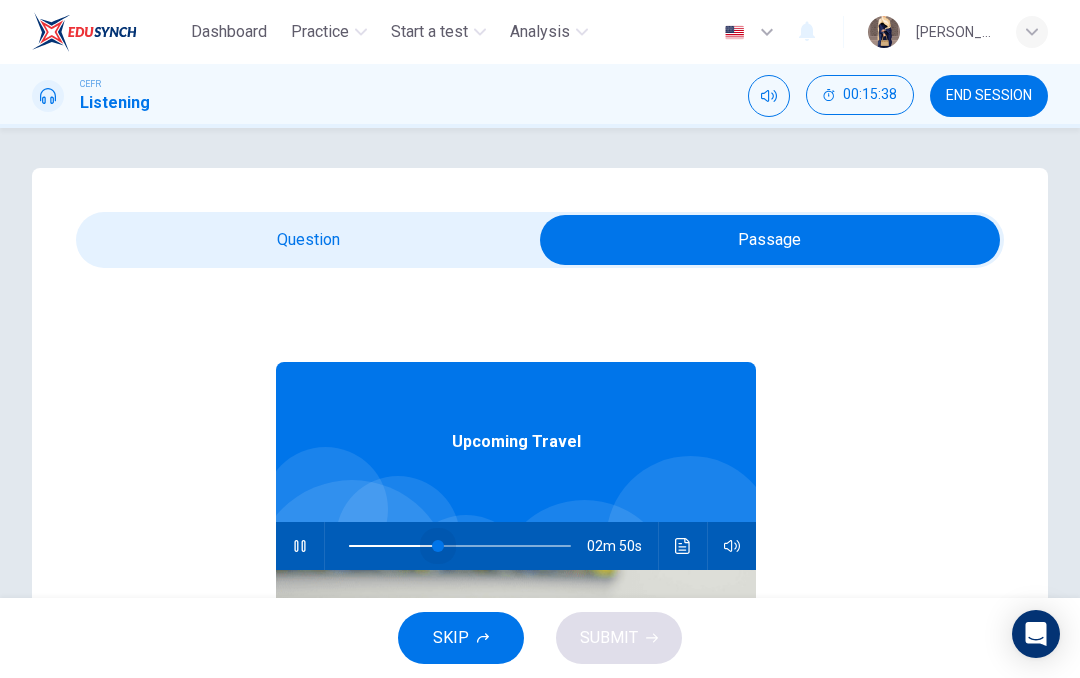 click at bounding box center (438, 546) 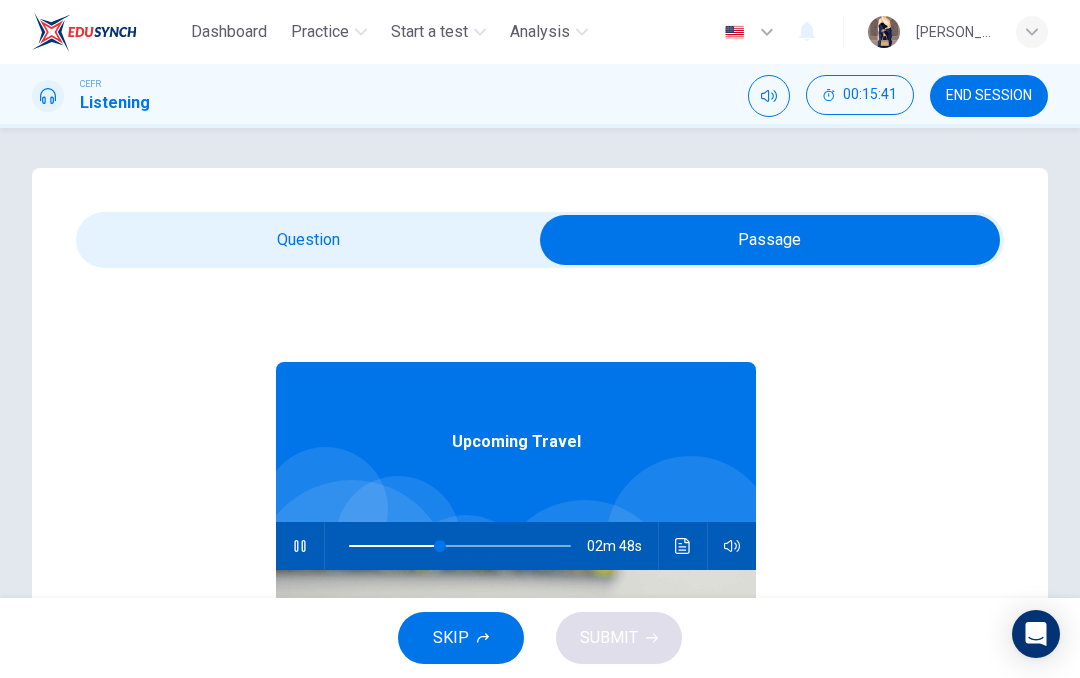 type on "41" 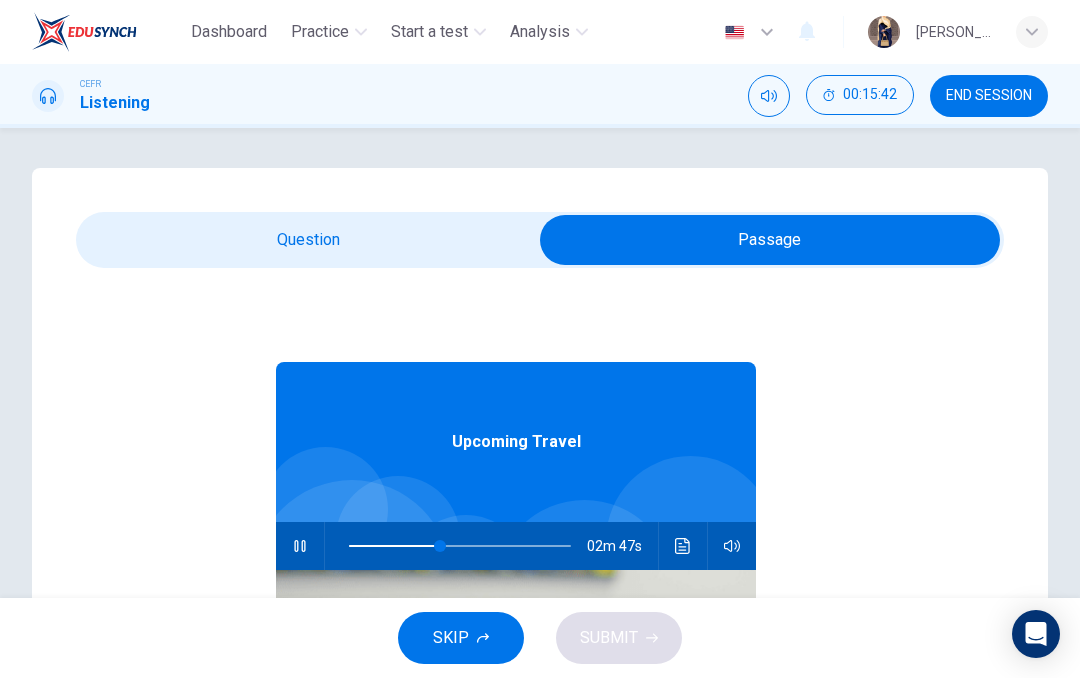click at bounding box center (770, 240) 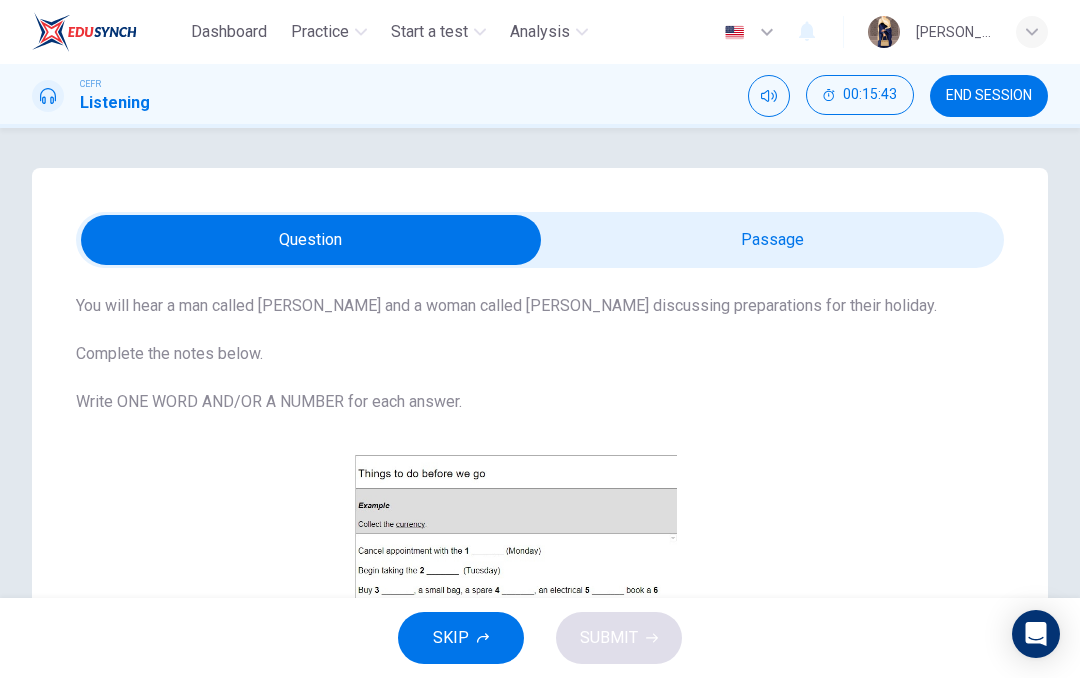 scroll, scrollTop: 60, scrollLeft: 0, axis: vertical 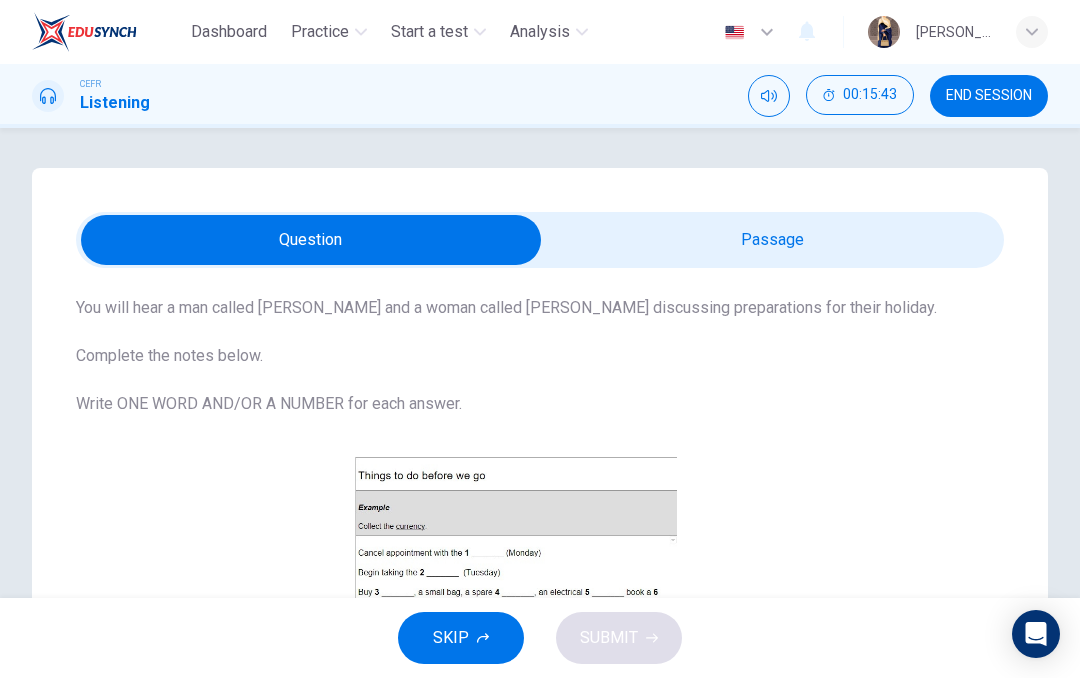 type on "42" 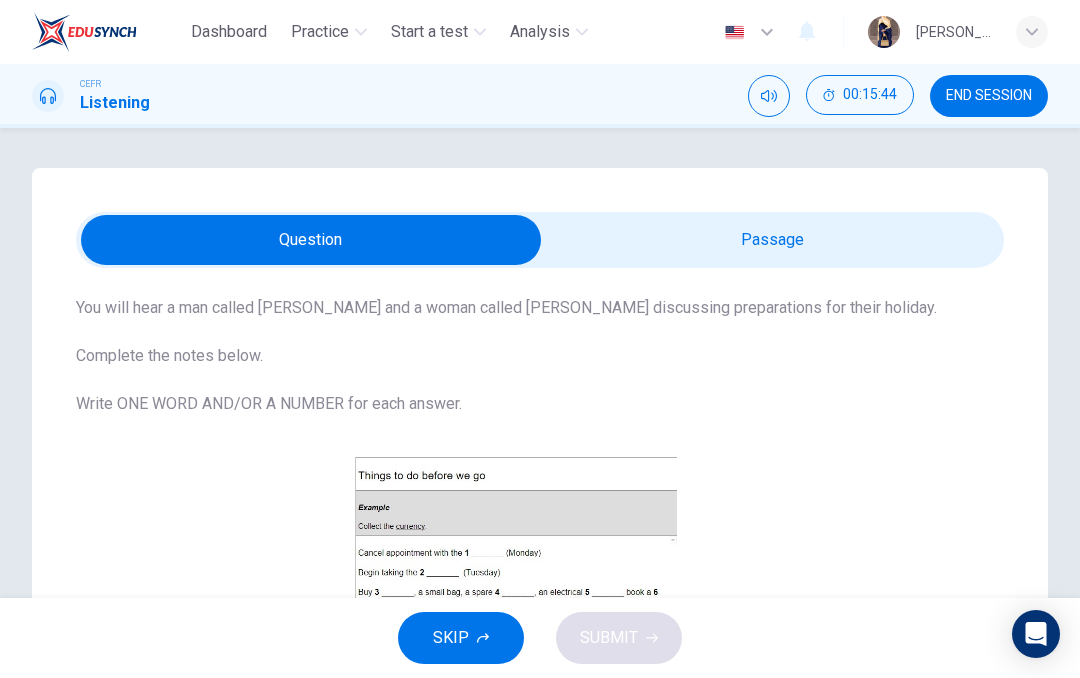 click at bounding box center (311, 240) 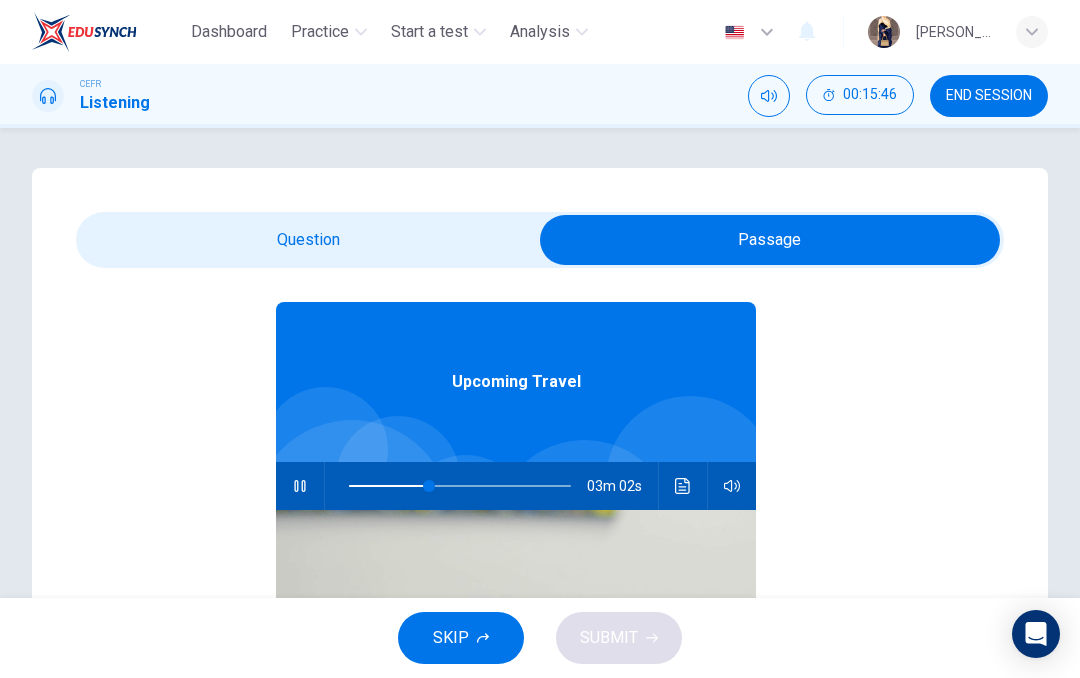 click at bounding box center [429, 486] 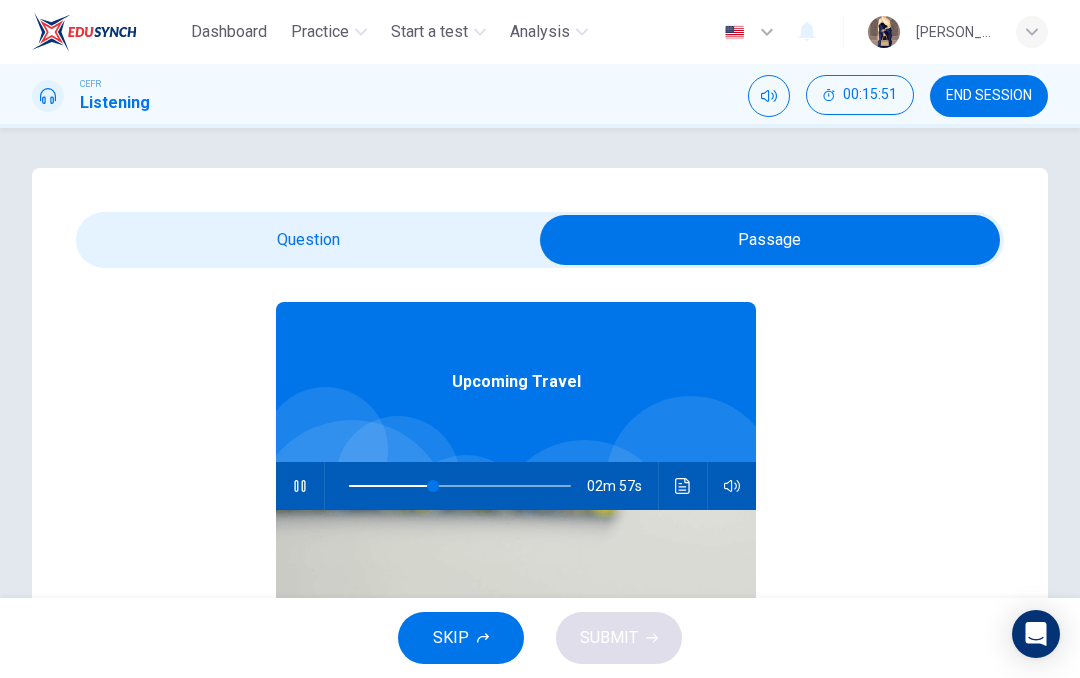 click at bounding box center [683, 486] 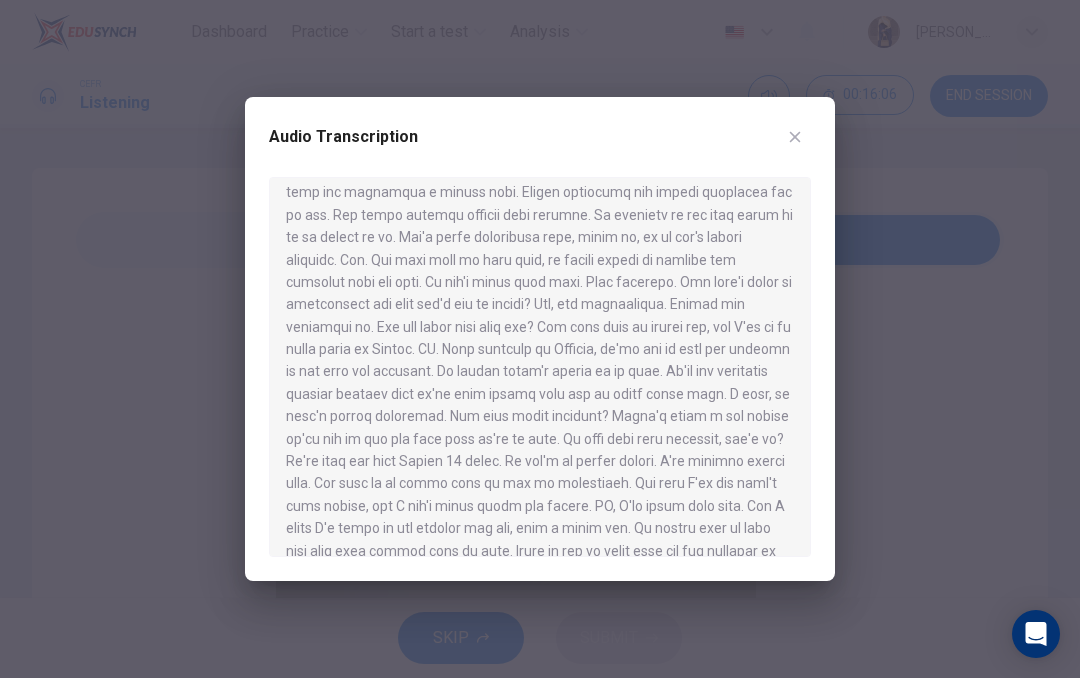 scroll, scrollTop: 150, scrollLeft: 0, axis: vertical 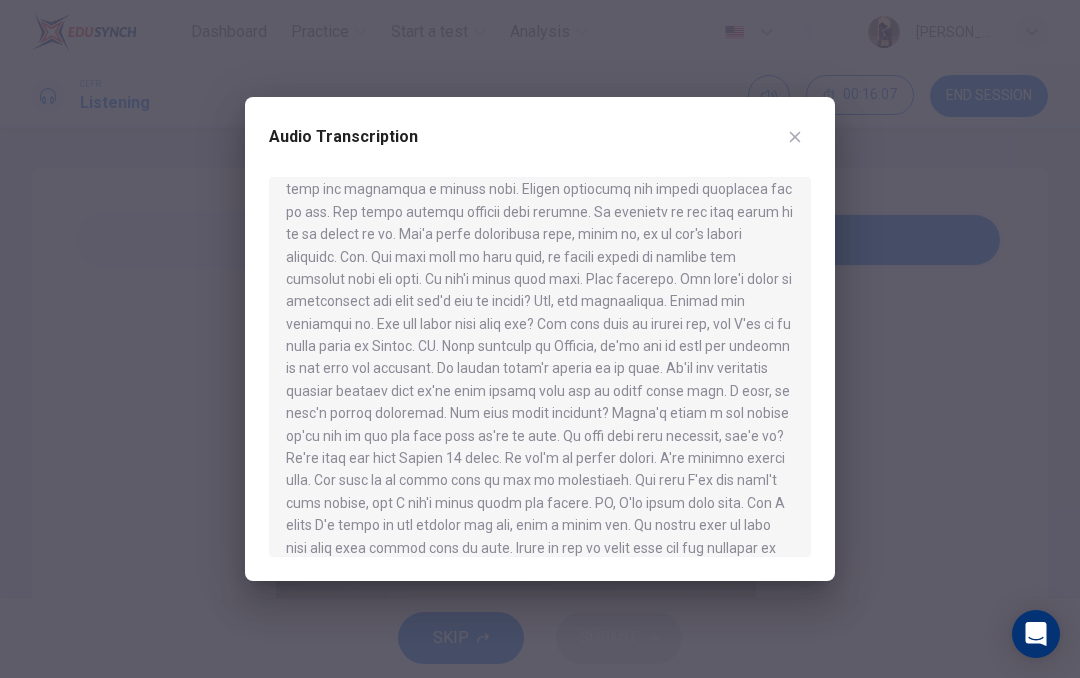 click 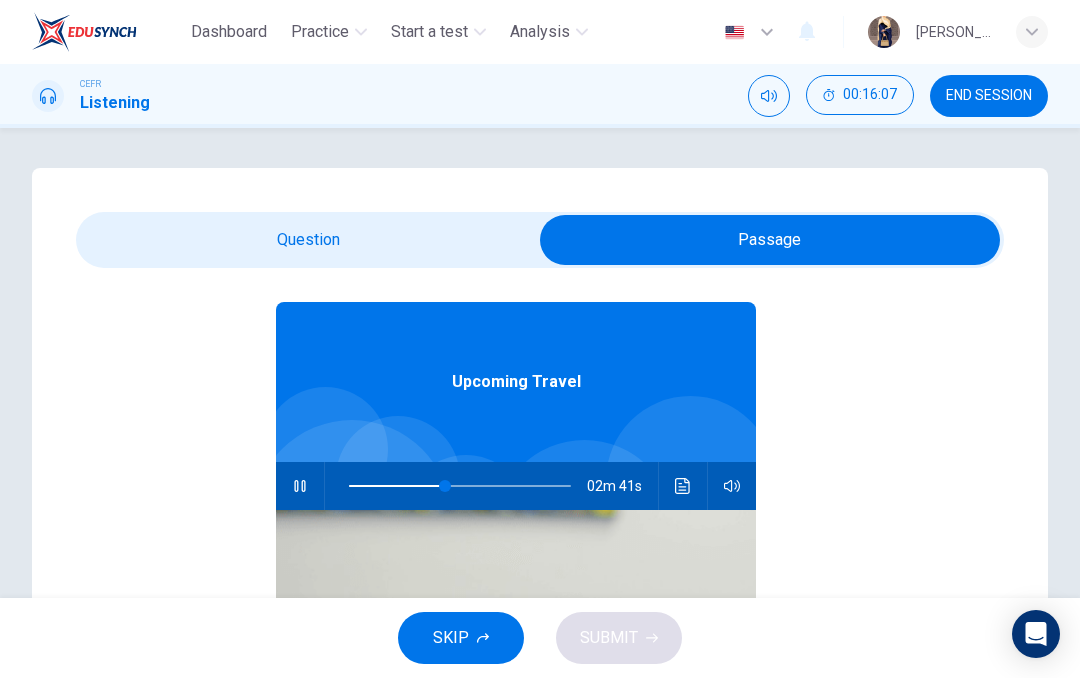 type on "44" 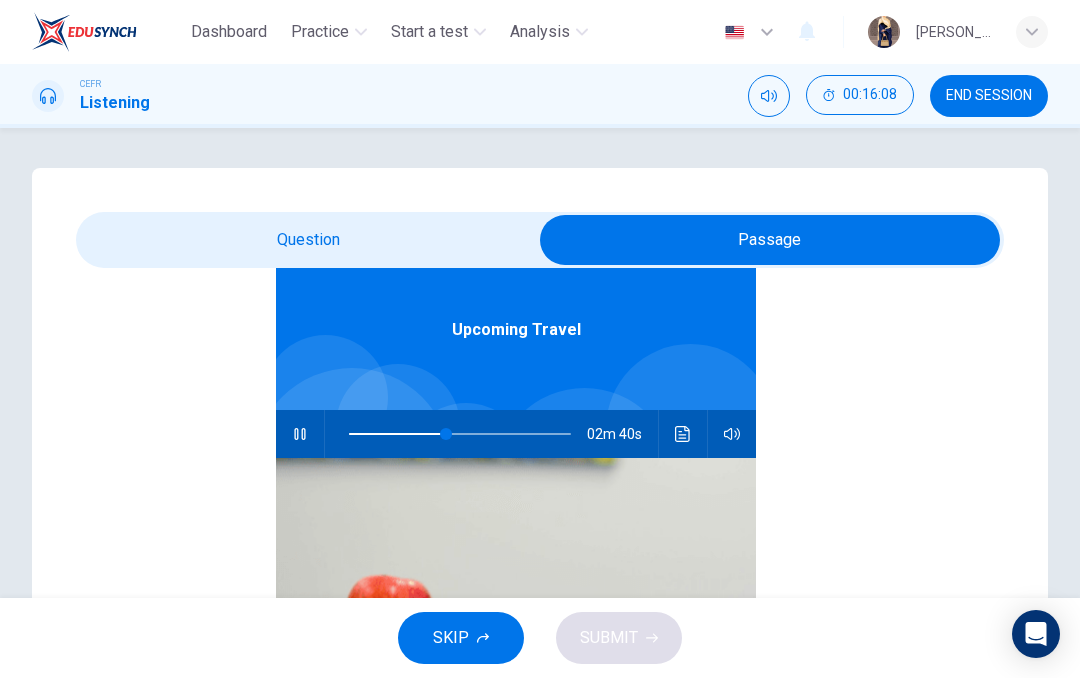 click at bounding box center [770, 240] 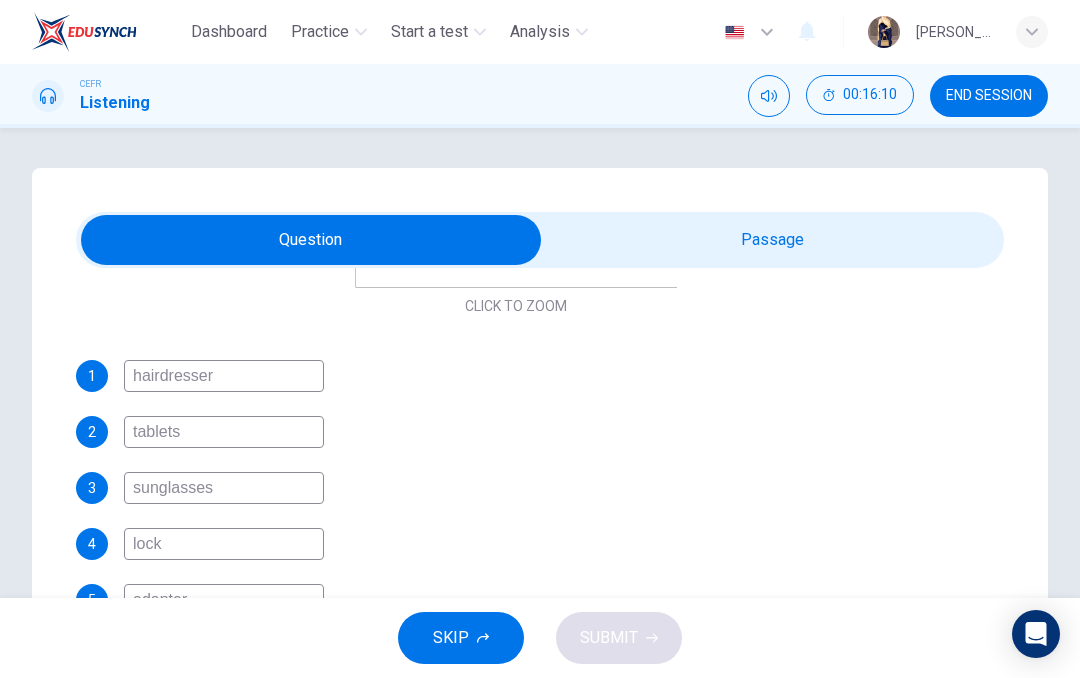 scroll, scrollTop: 541, scrollLeft: 0, axis: vertical 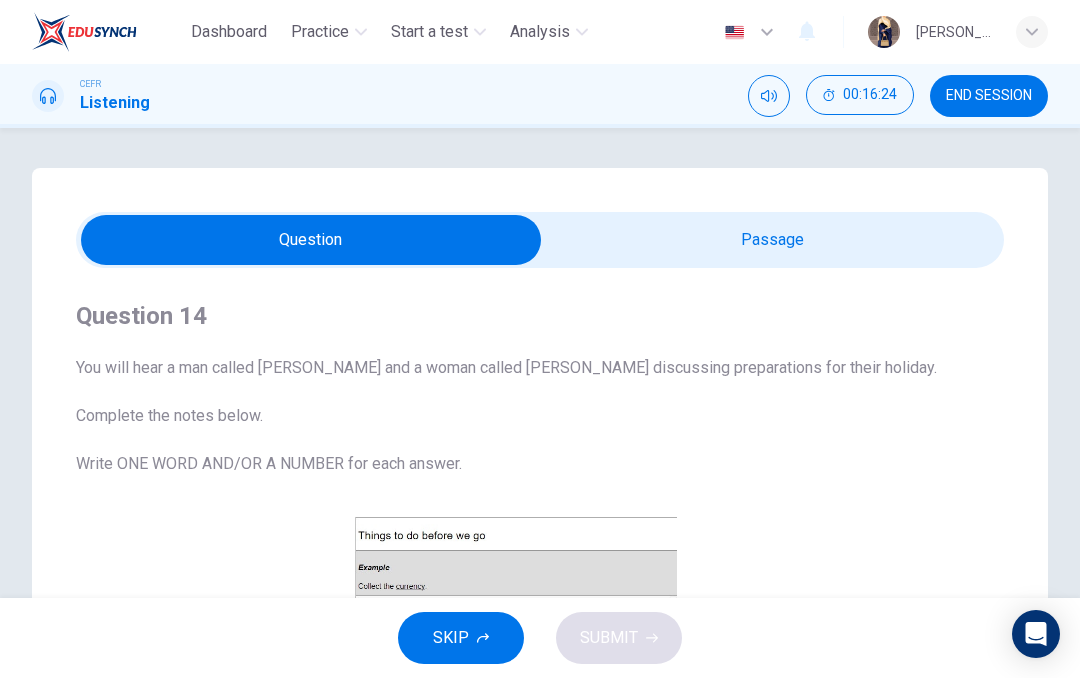 type on "50" 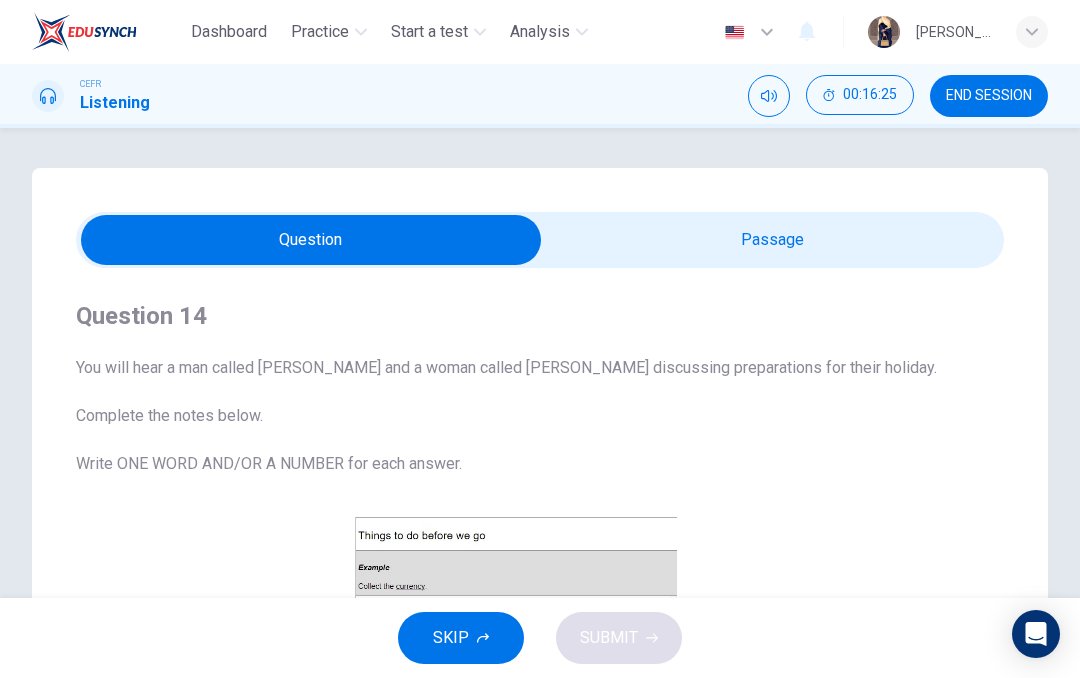 scroll, scrollTop: 0, scrollLeft: 0, axis: both 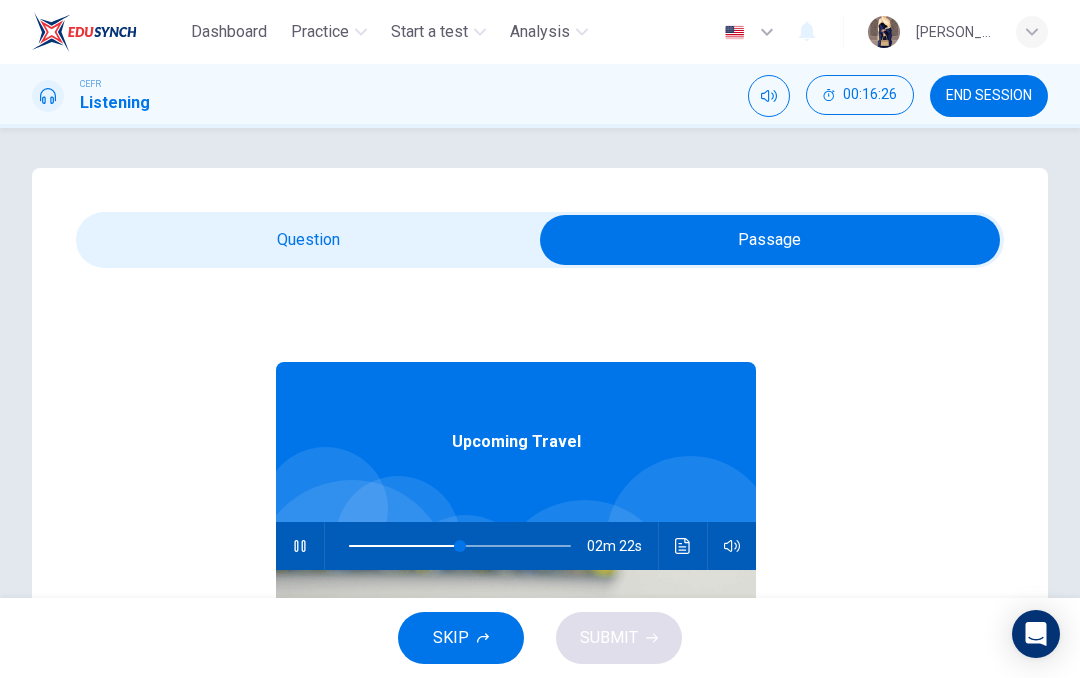 click 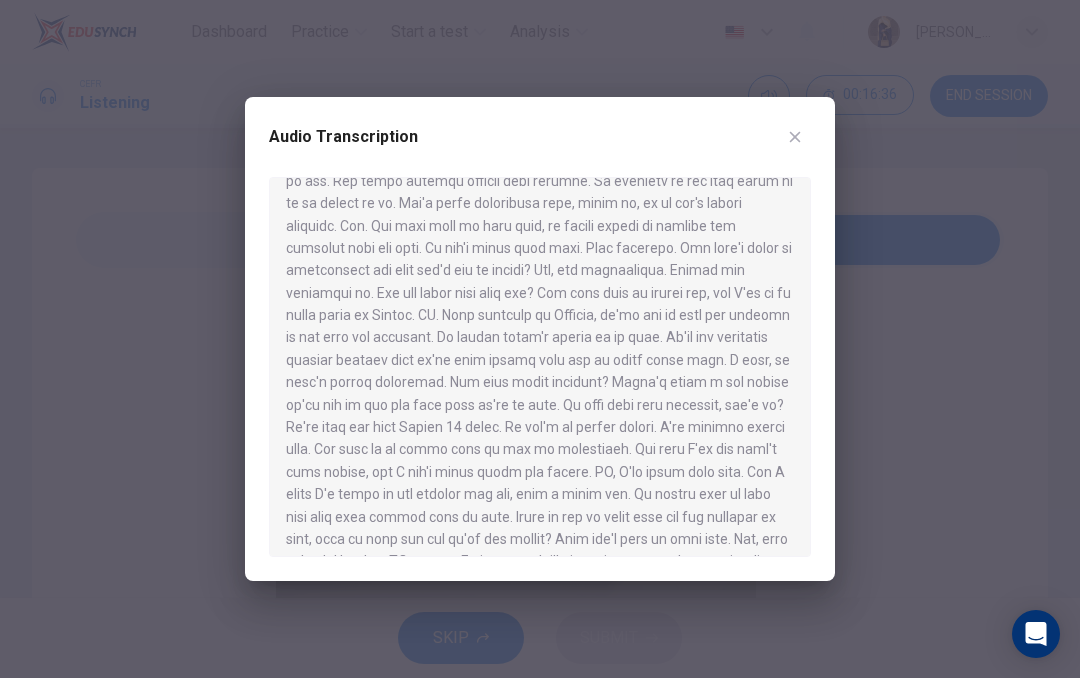 scroll, scrollTop: 184, scrollLeft: 0, axis: vertical 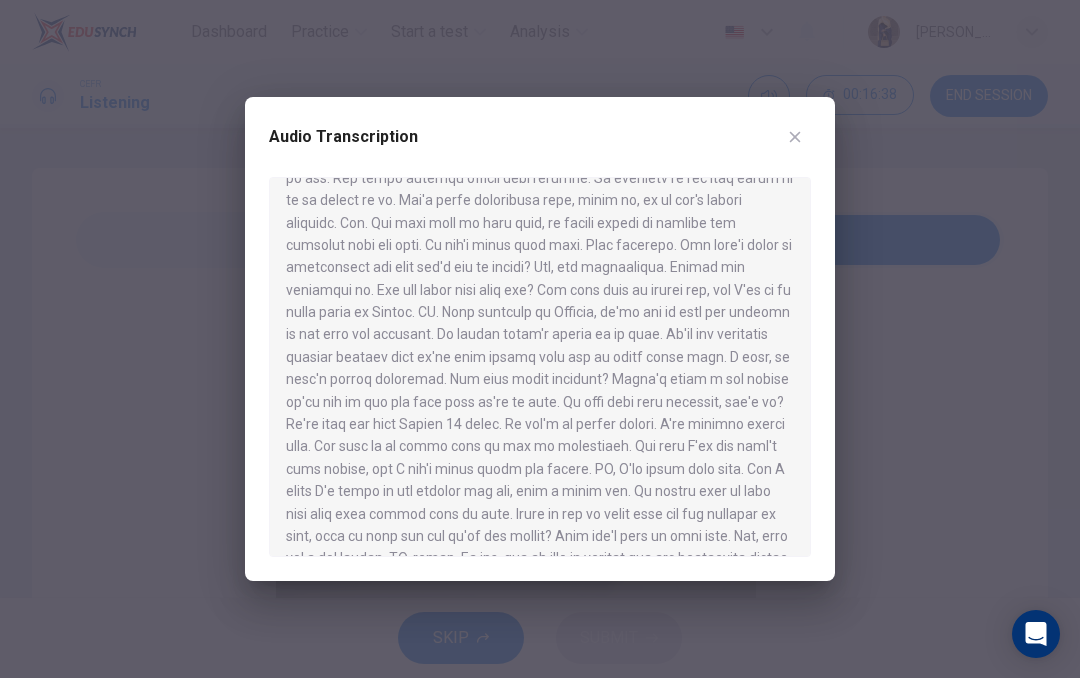 click at bounding box center [795, 137] 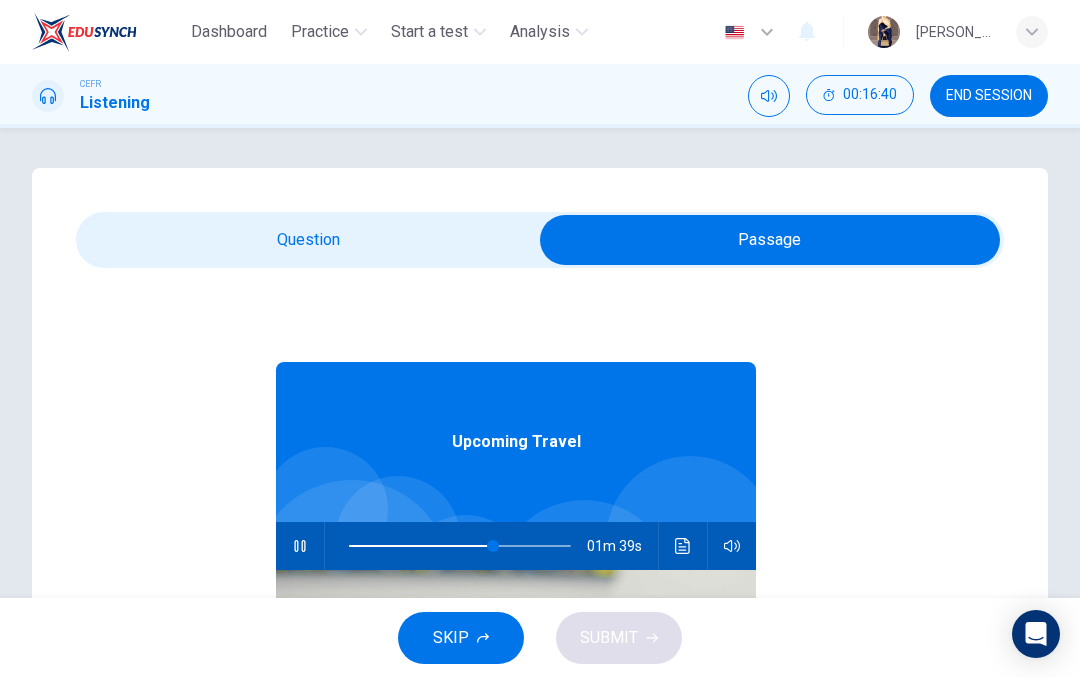 click at bounding box center [493, 546] 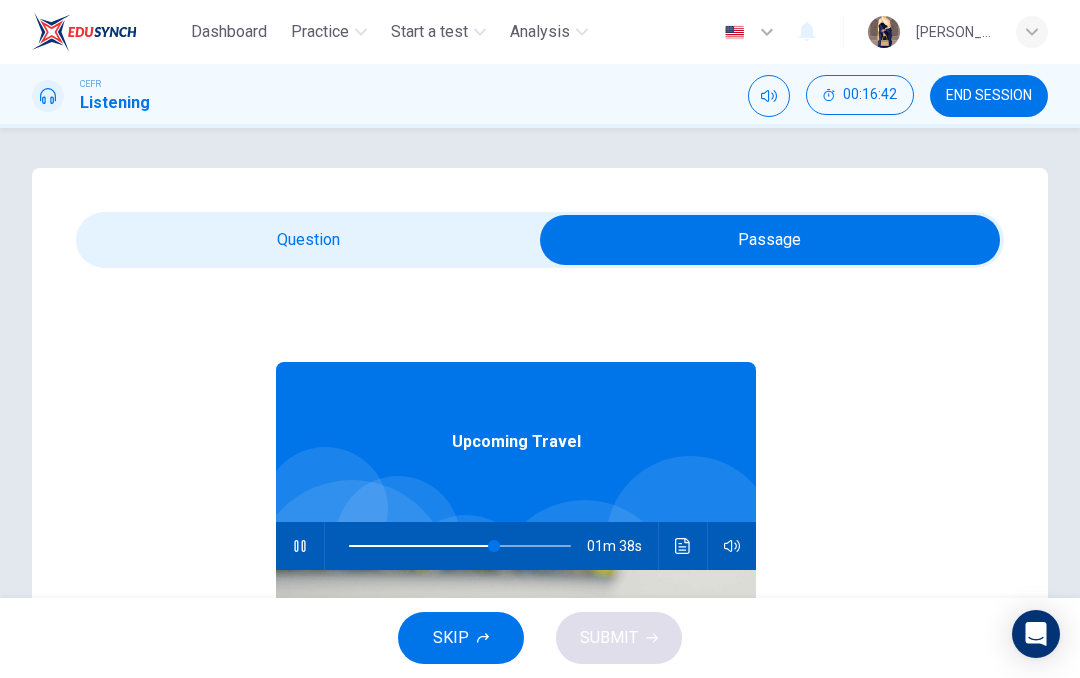 type on "66" 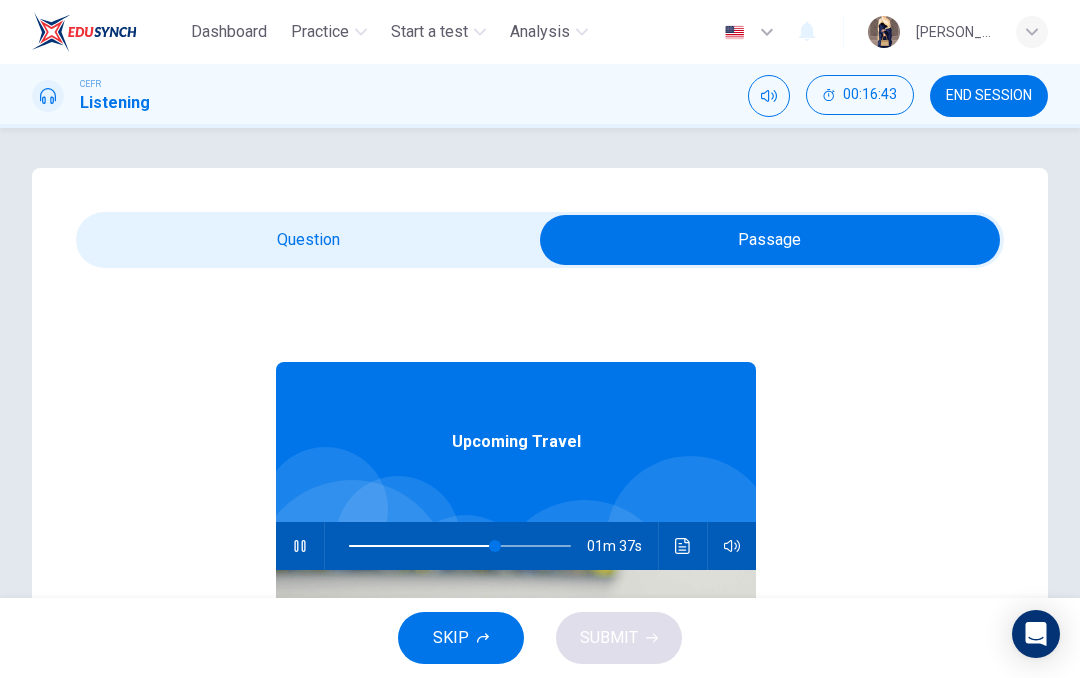 click at bounding box center (770, 240) 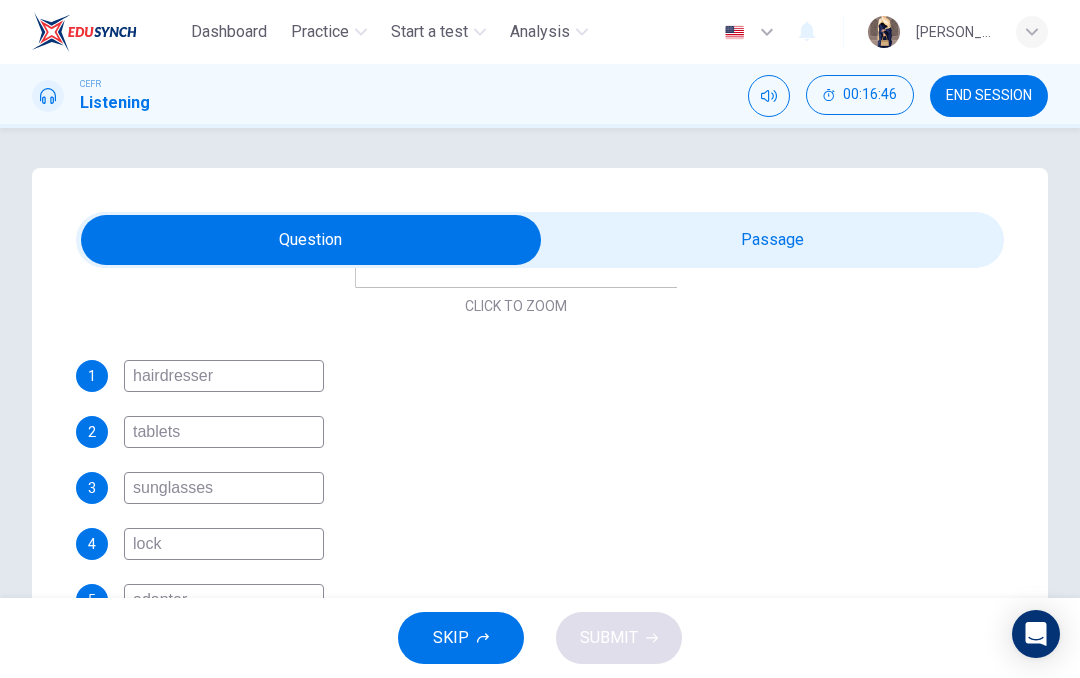 scroll, scrollTop: 541, scrollLeft: 0, axis: vertical 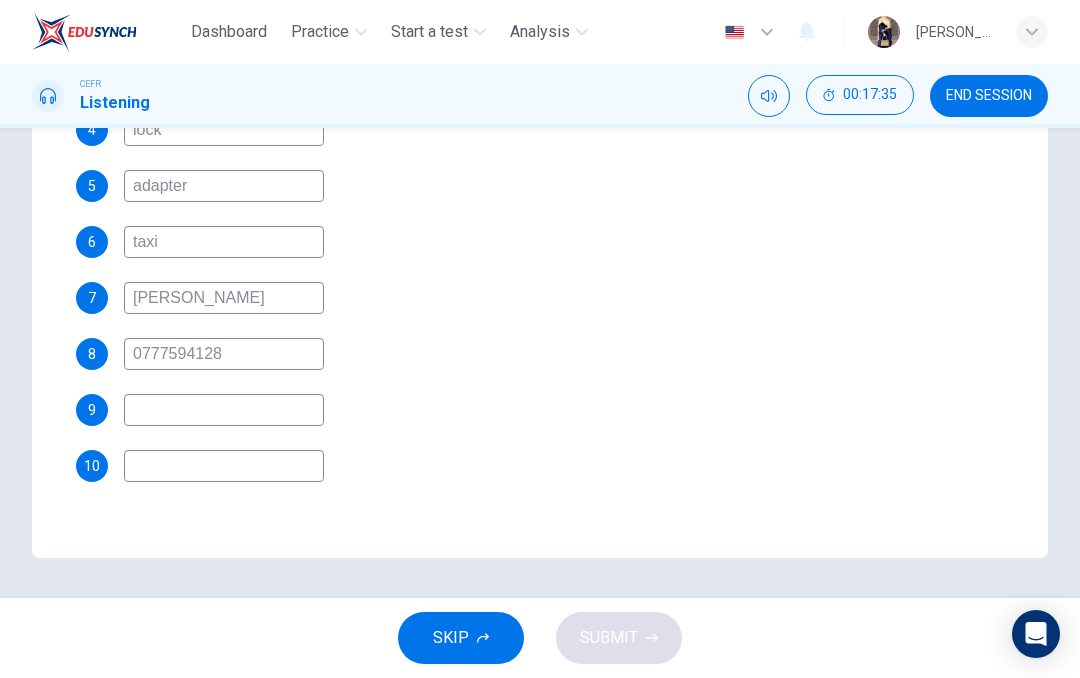 click at bounding box center [224, 410] 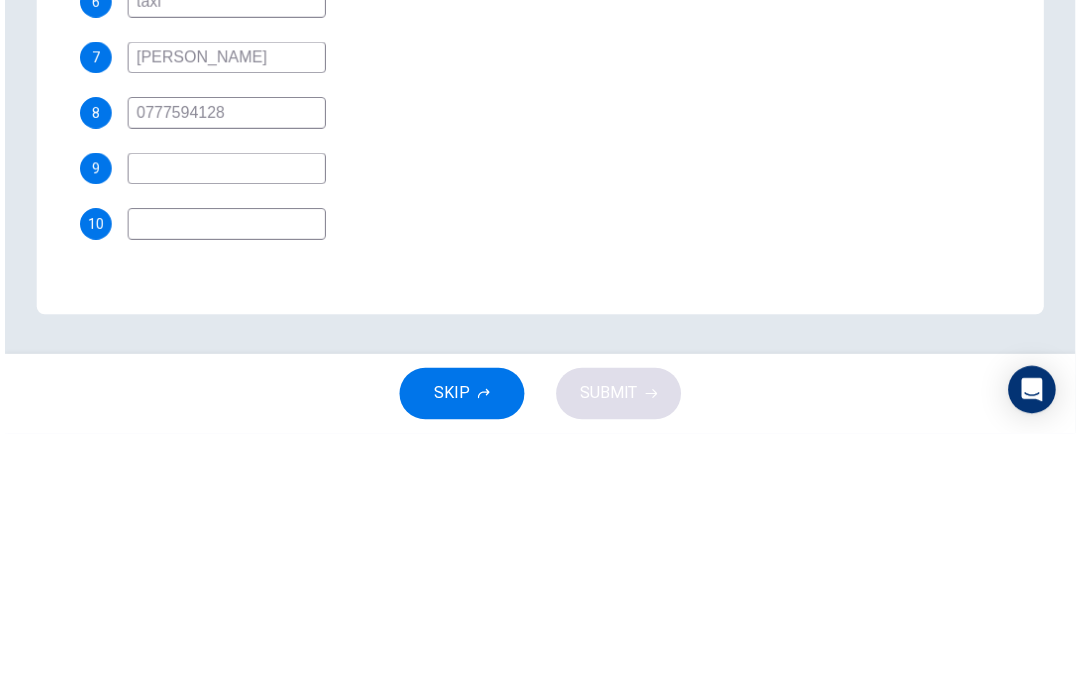 scroll, scrollTop: 408, scrollLeft: 0, axis: vertical 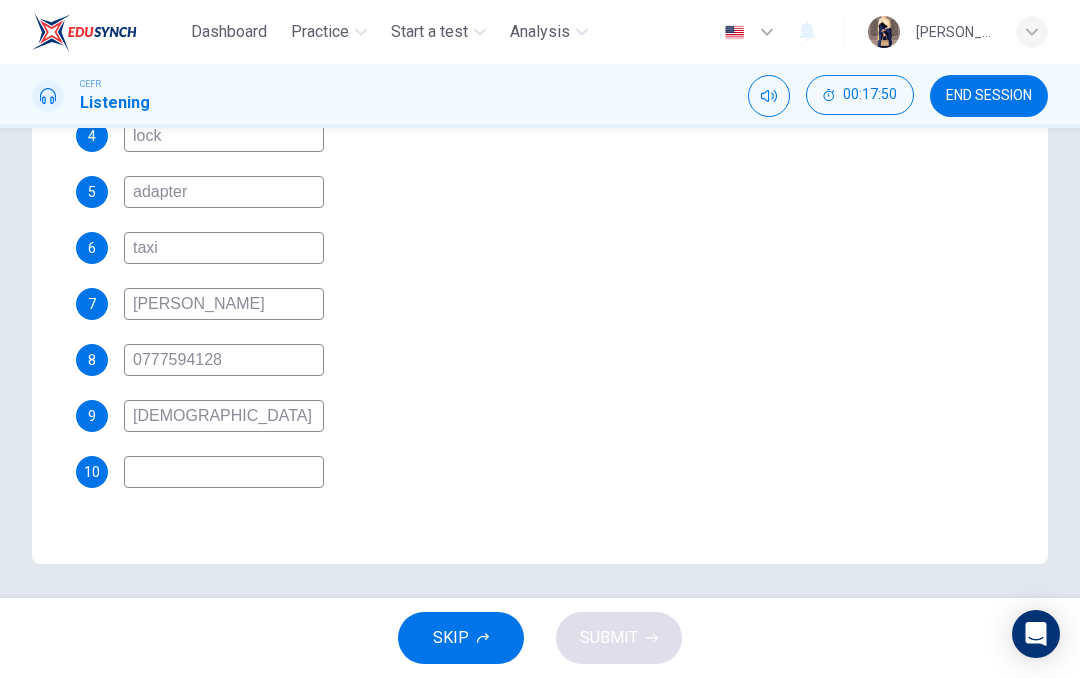 type on "church" 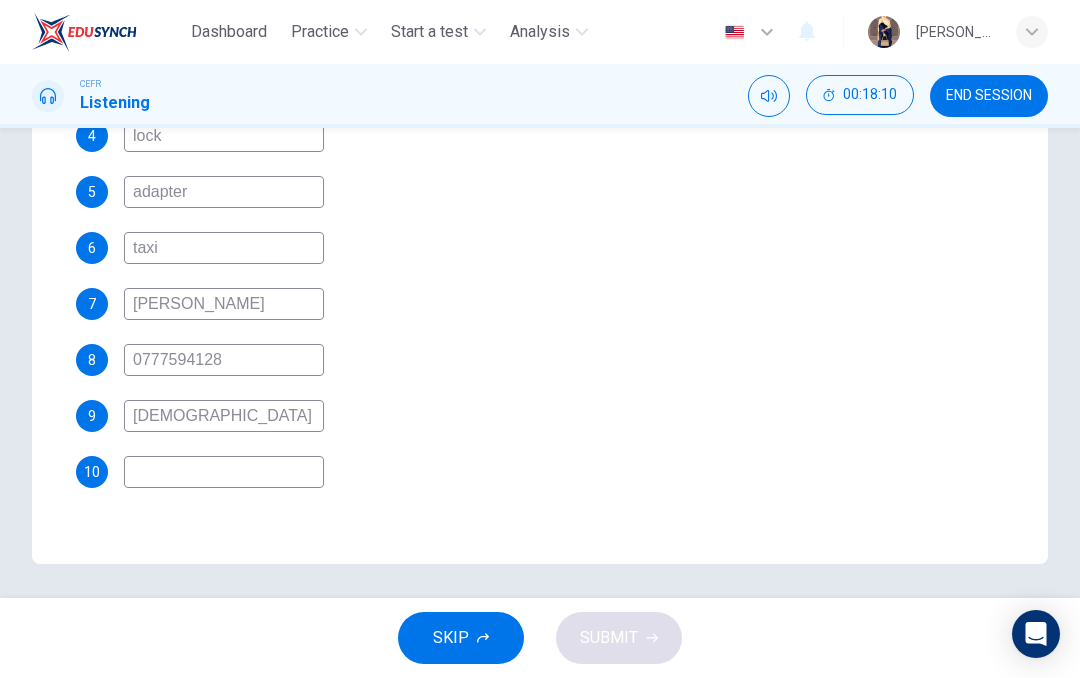 scroll, scrollTop: 541, scrollLeft: 0, axis: vertical 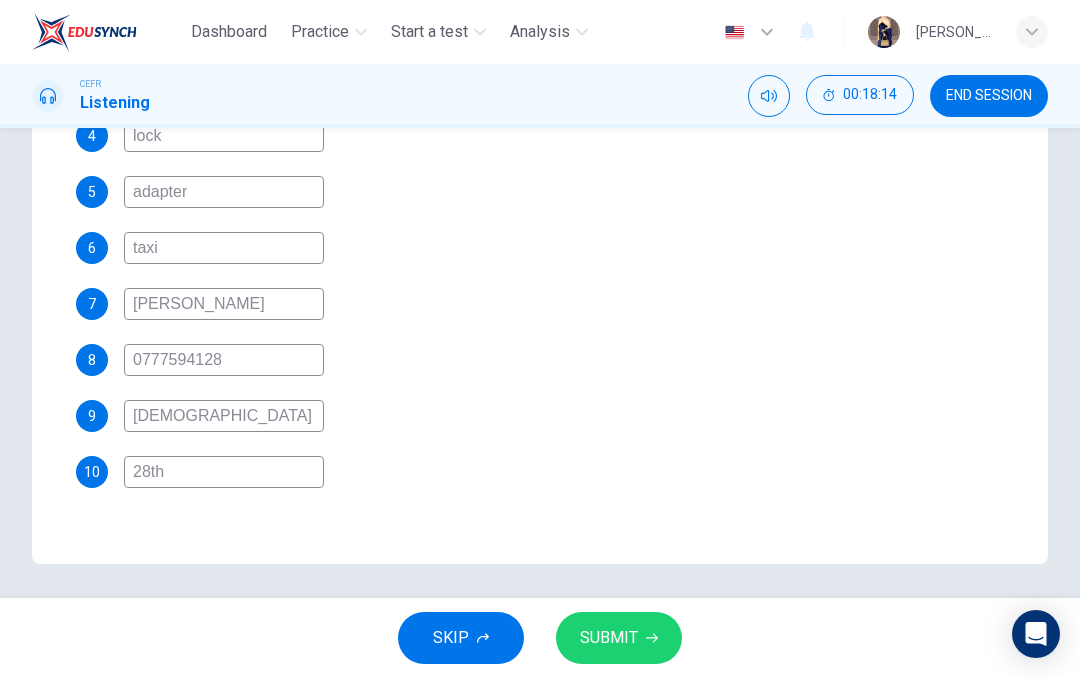 type on "28th" 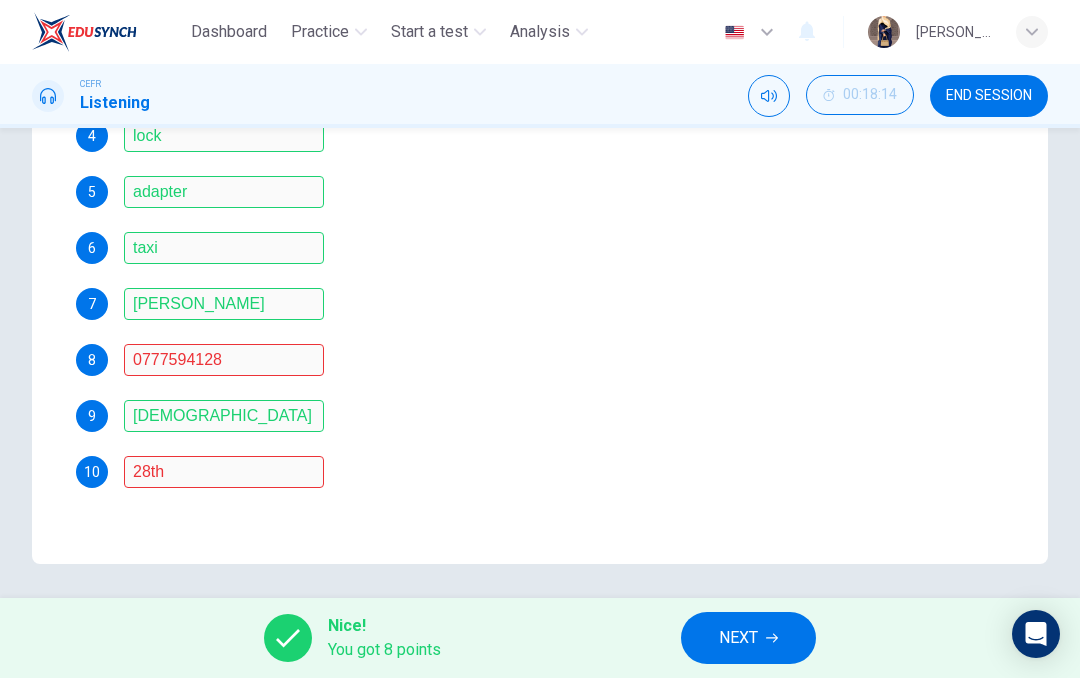 click on "28th" at bounding box center (224, 472) 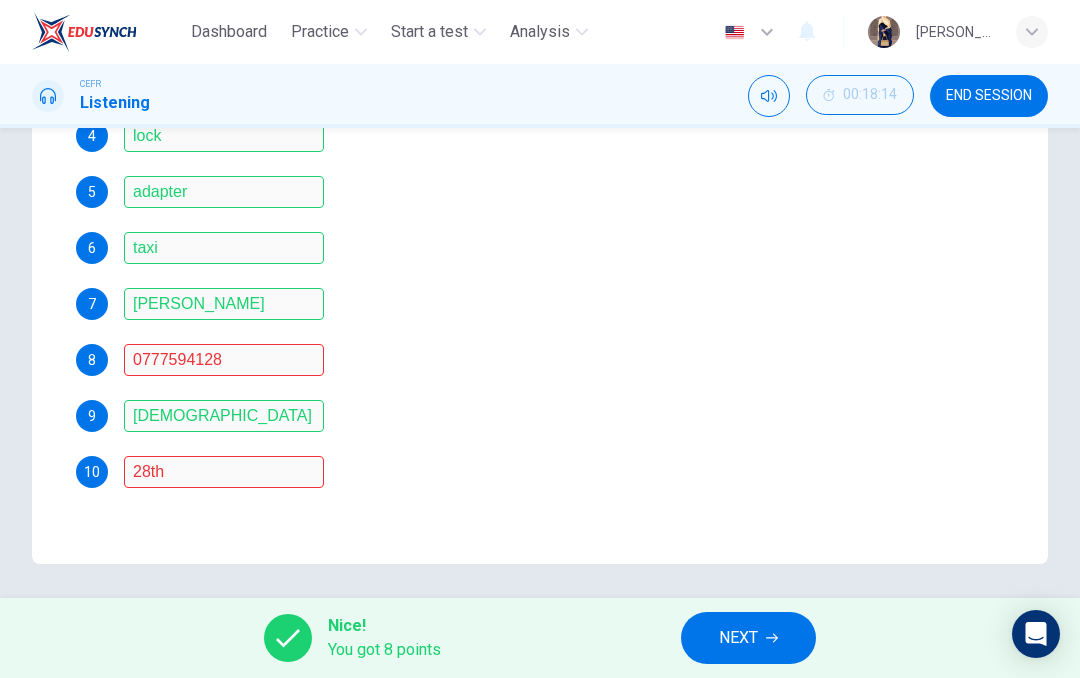 click on "28th" at bounding box center [224, 472] 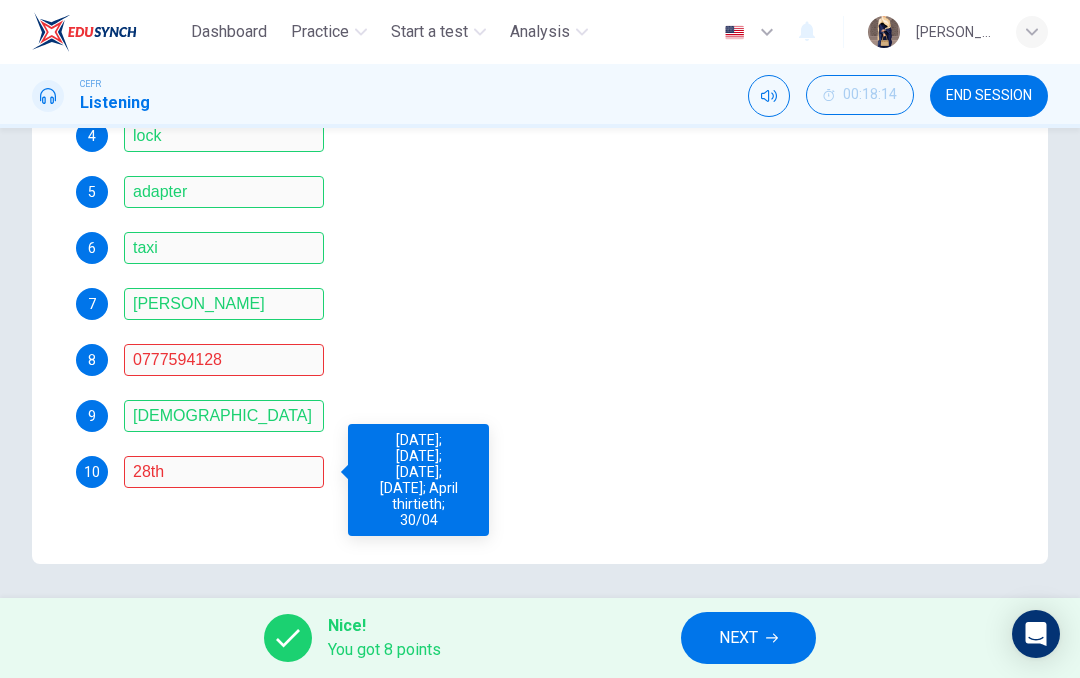 click on "Question 14 You will hear a man called Tim and a woman called Laura discussing preparations for their holiday. Complete the notes below.
Write ONE WORD AND/OR A NUMBER for each answer. CLICK TO ZOOM Click to Zoom 1 hairdresser 2 tablets 3 sunglasses 4 lock 5 adapter 6 taxi 7 Jefferey 8 0777594128 9 church 10 28th Upcoming Travel 04m 44s" at bounding box center [540, 162] 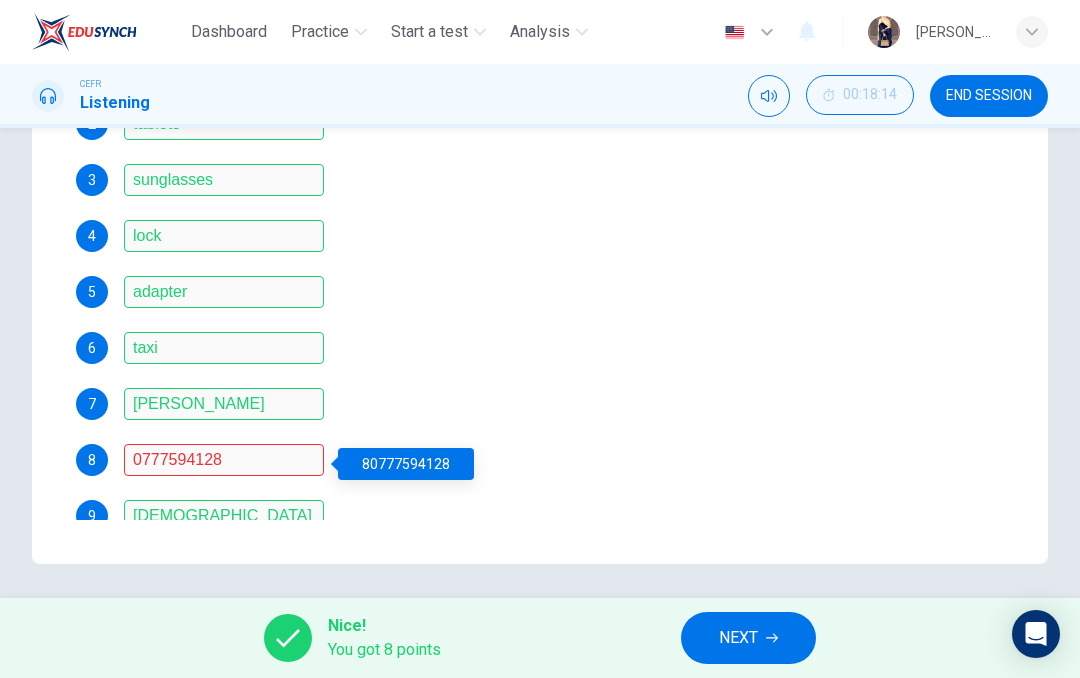 scroll, scrollTop: 462, scrollLeft: 0, axis: vertical 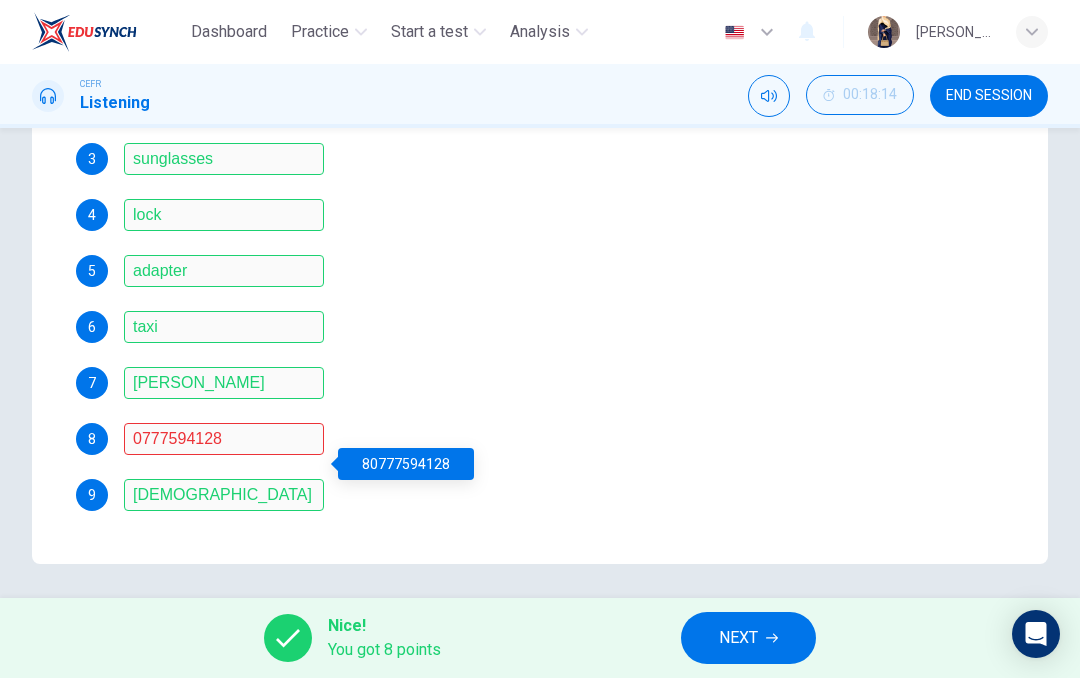click 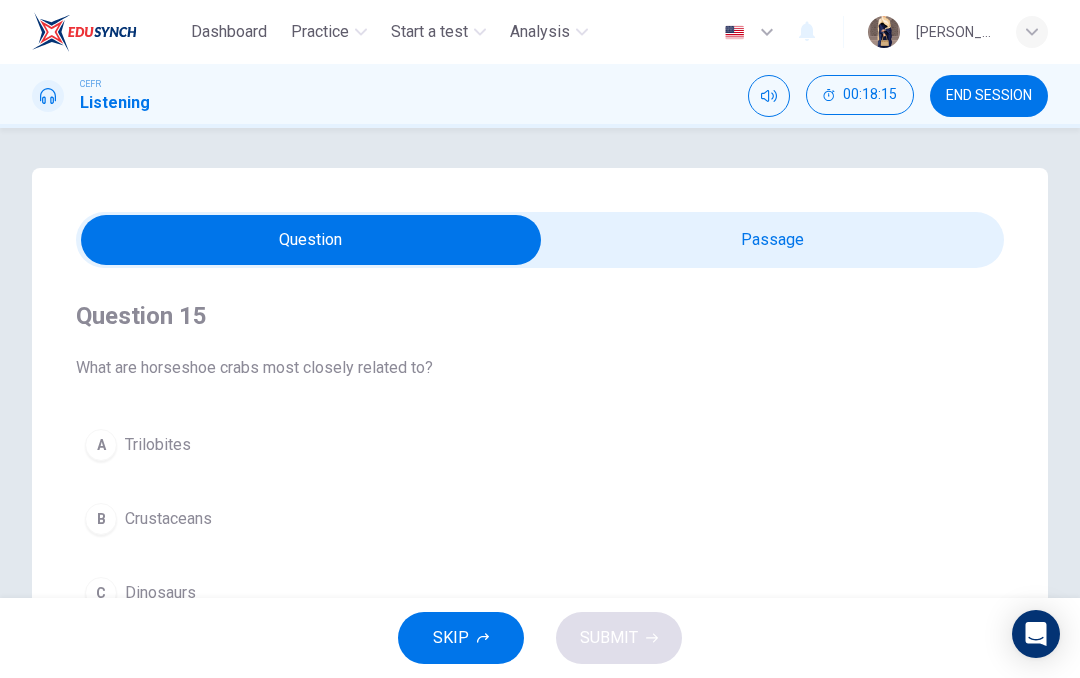 click on "END SESSION" at bounding box center [989, 96] 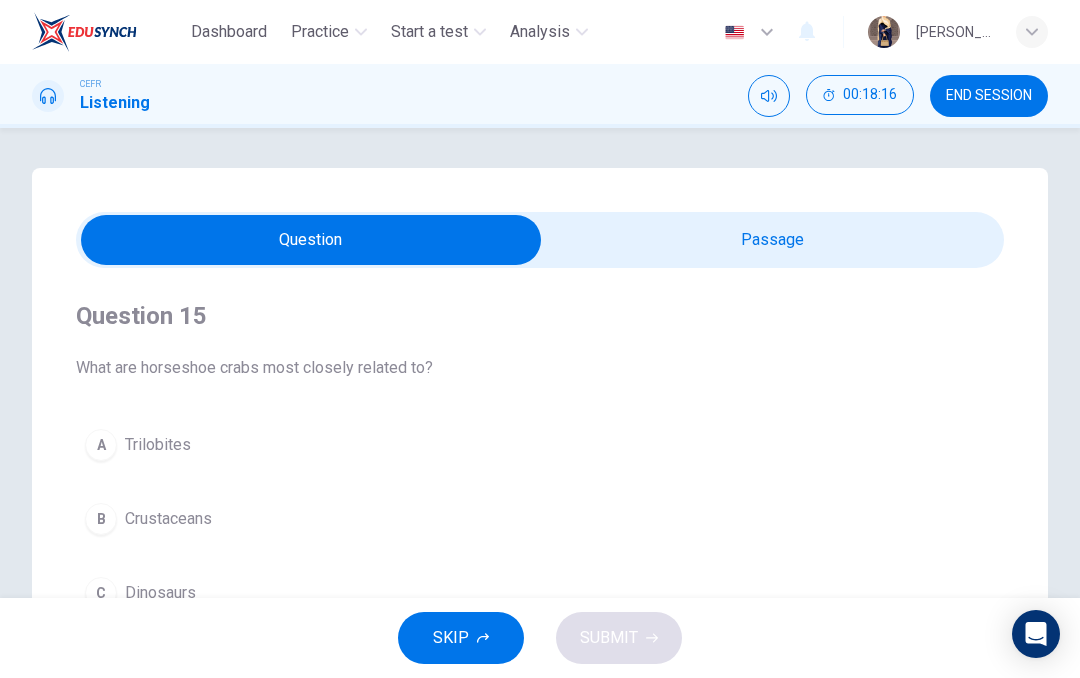 click on "END SESSION" at bounding box center (989, 96) 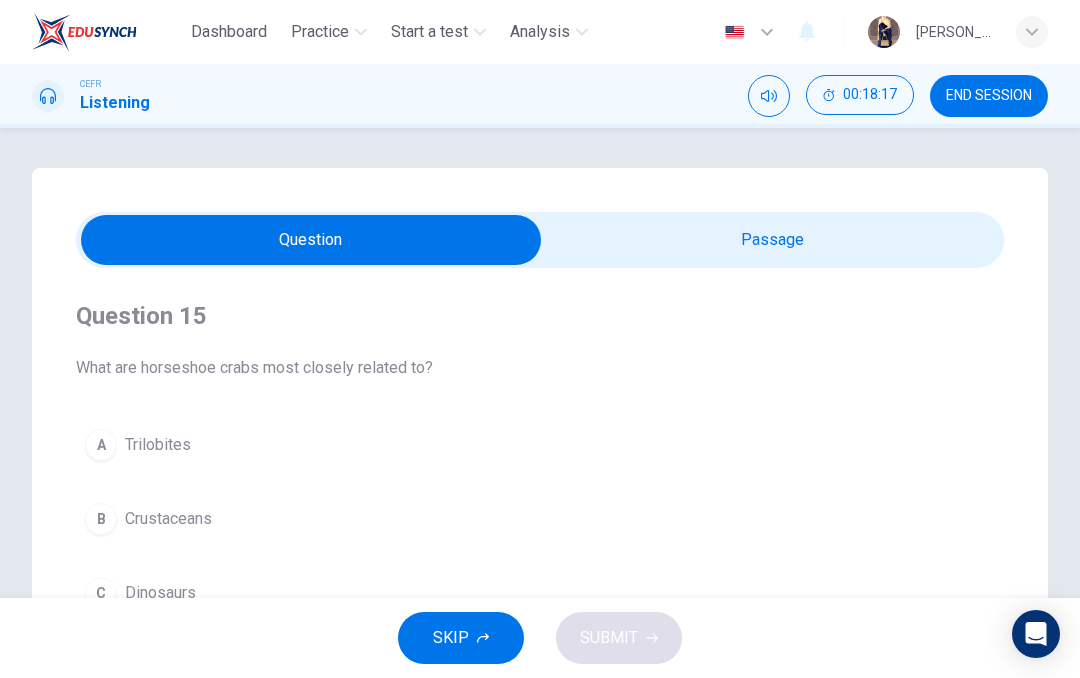 click at bounding box center [311, 240] 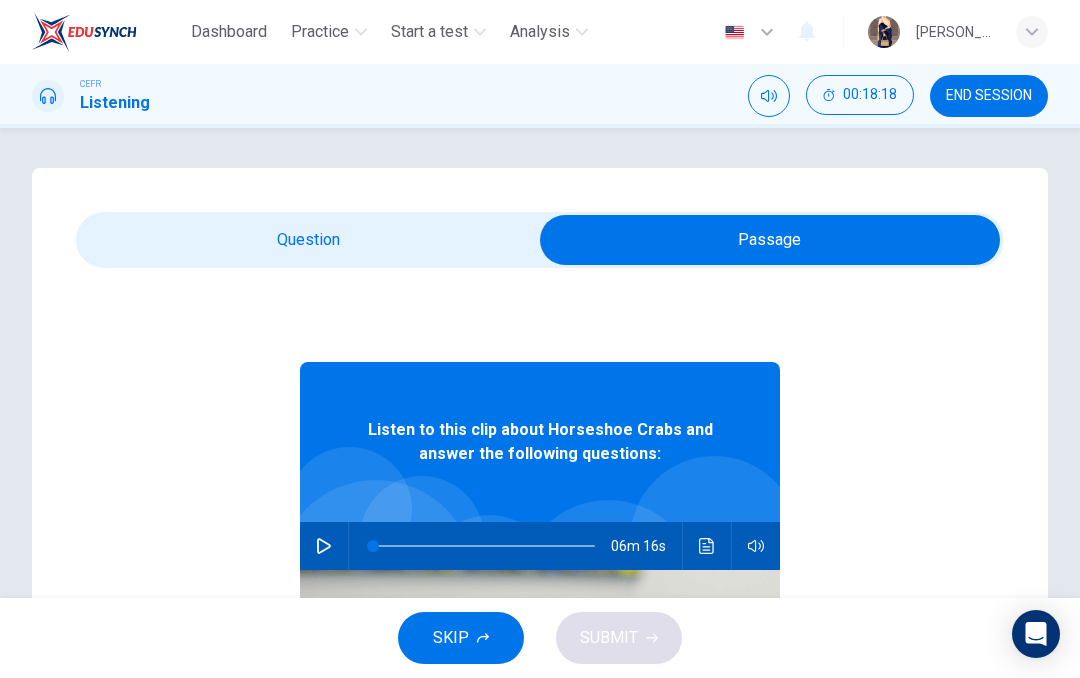 click 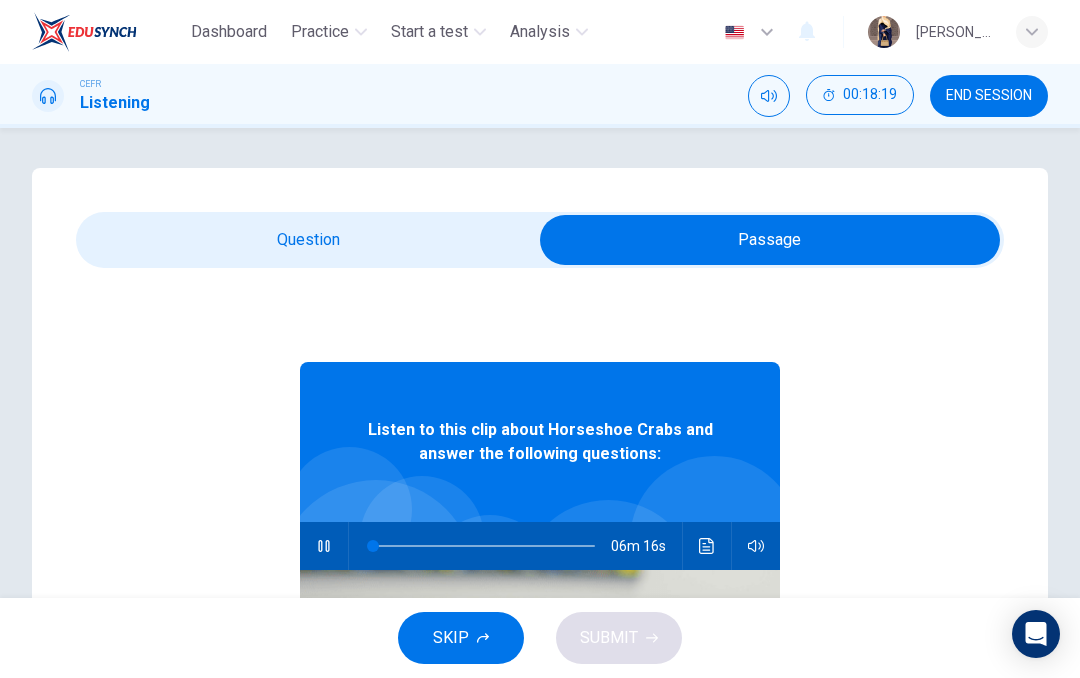 click at bounding box center (770, 240) 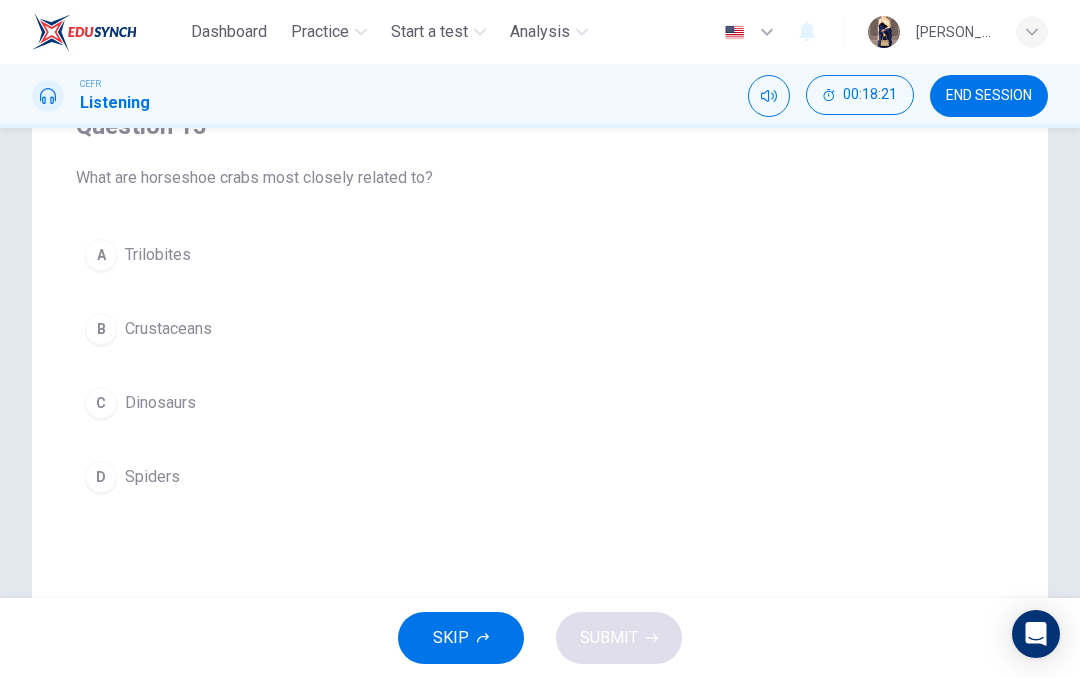 scroll, scrollTop: 187, scrollLeft: 0, axis: vertical 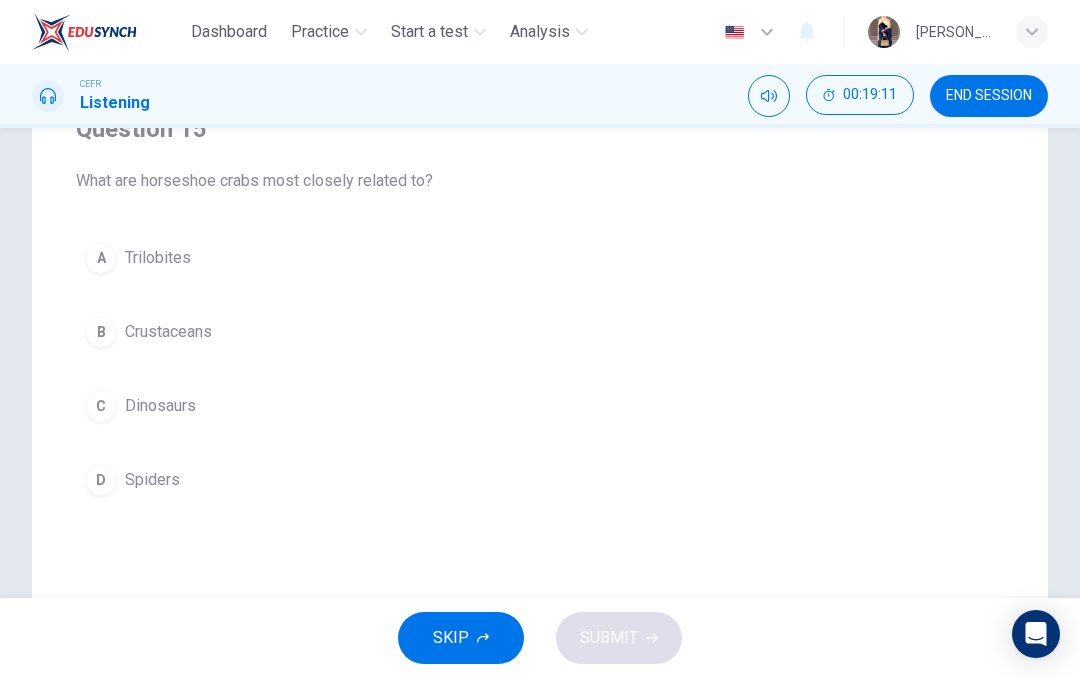 click on "A" at bounding box center [101, 258] 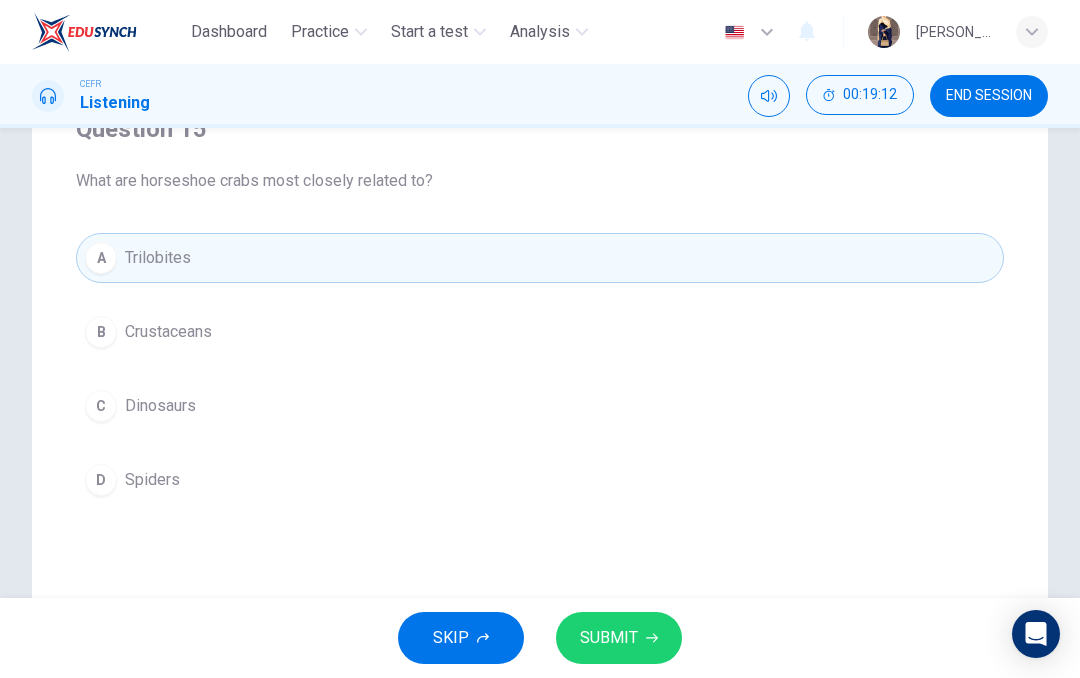 click on "SUBMIT" at bounding box center (619, 638) 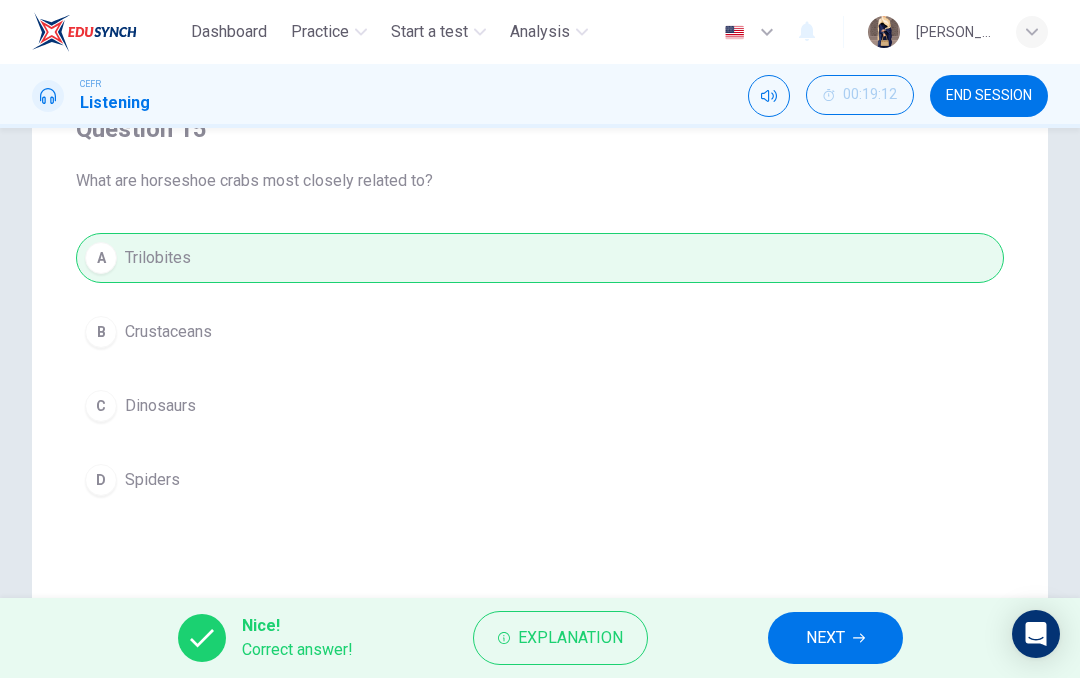 click on "NEXT" at bounding box center (825, 638) 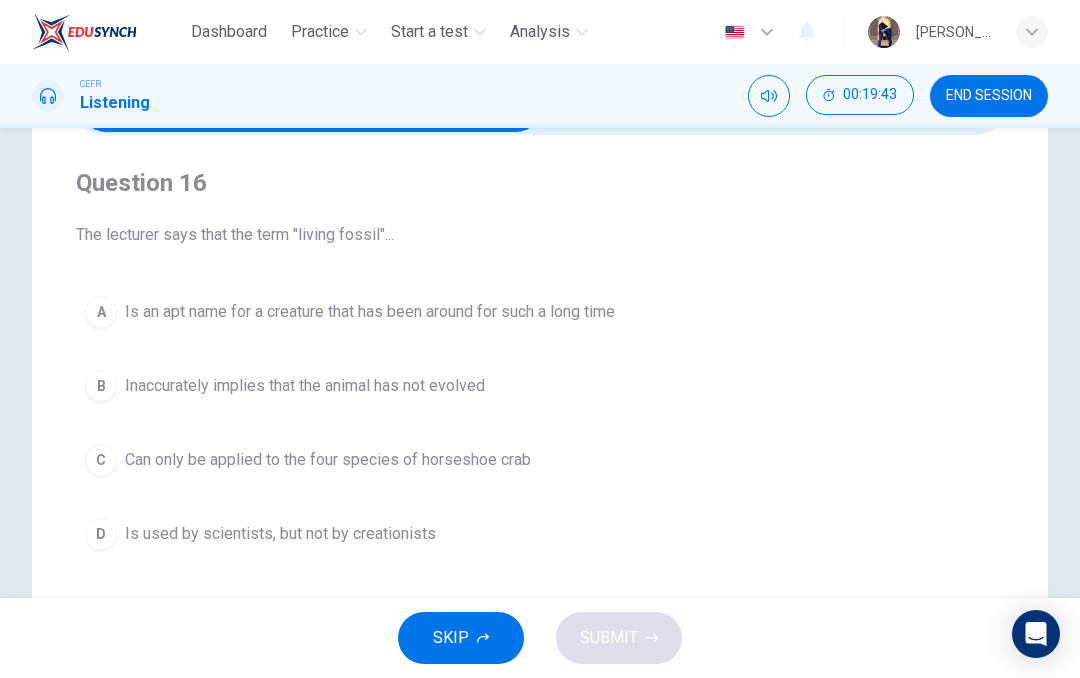 scroll, scrollTop: 133, scrollLeft: 0, axis: vertical 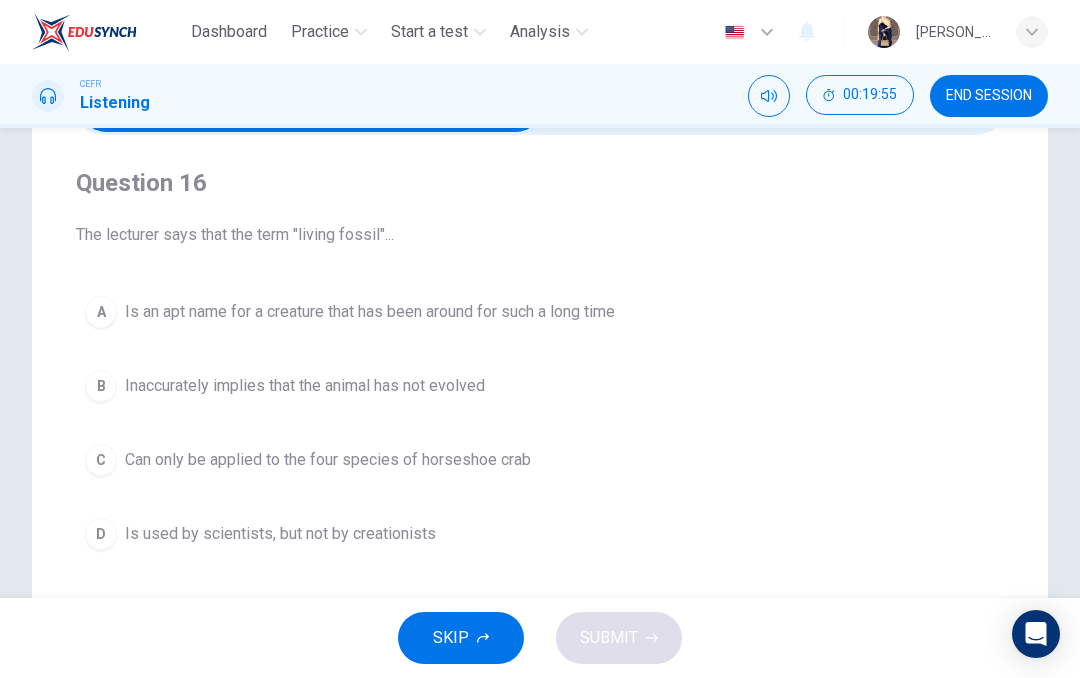 click on "B" at bounding box center (101, 386) 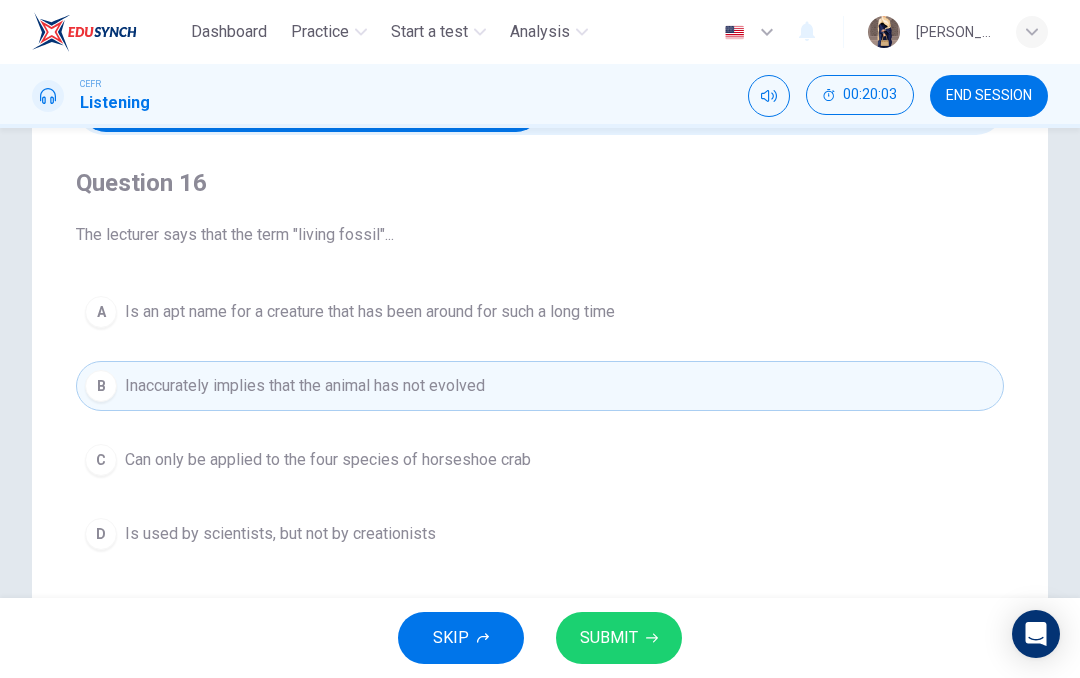 click on "SUBMIT" at bounding box center [619, 638] 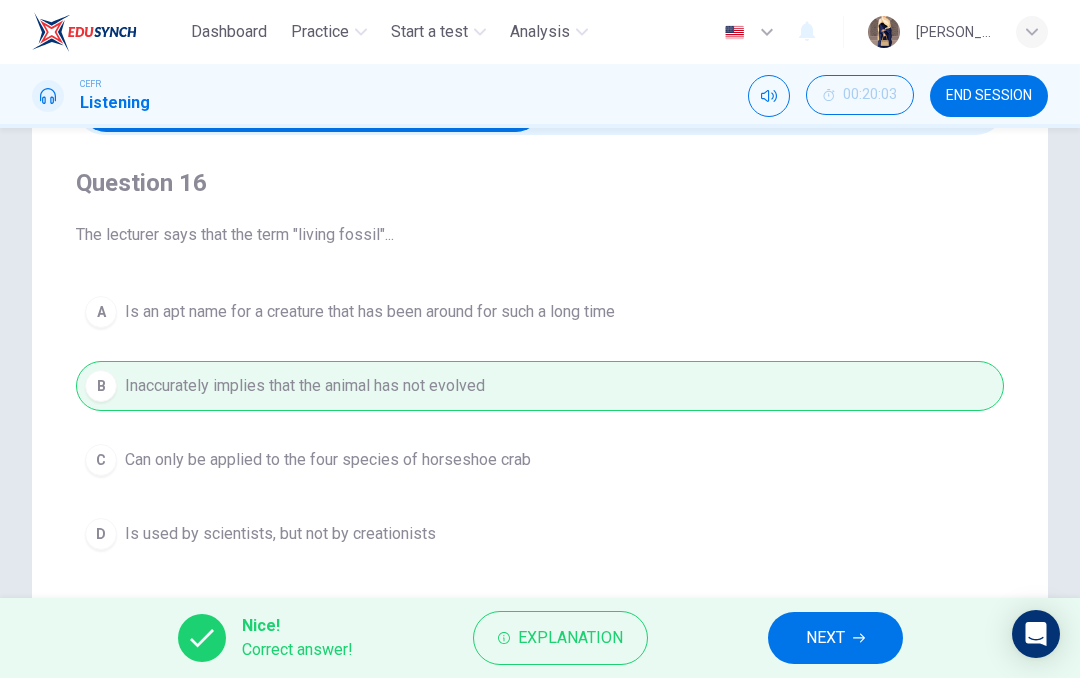 click on "NEXT" at bounding box center [825, 638] 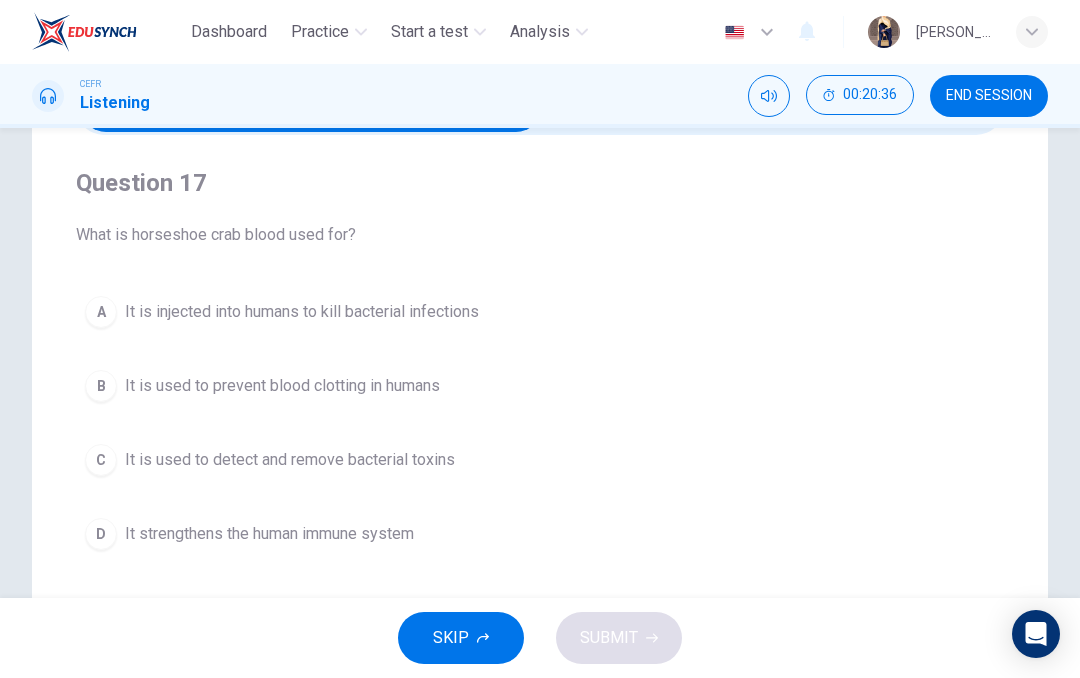 click on "It is injected into humans to kill bacterial infections" at bounding box center (302, 312) 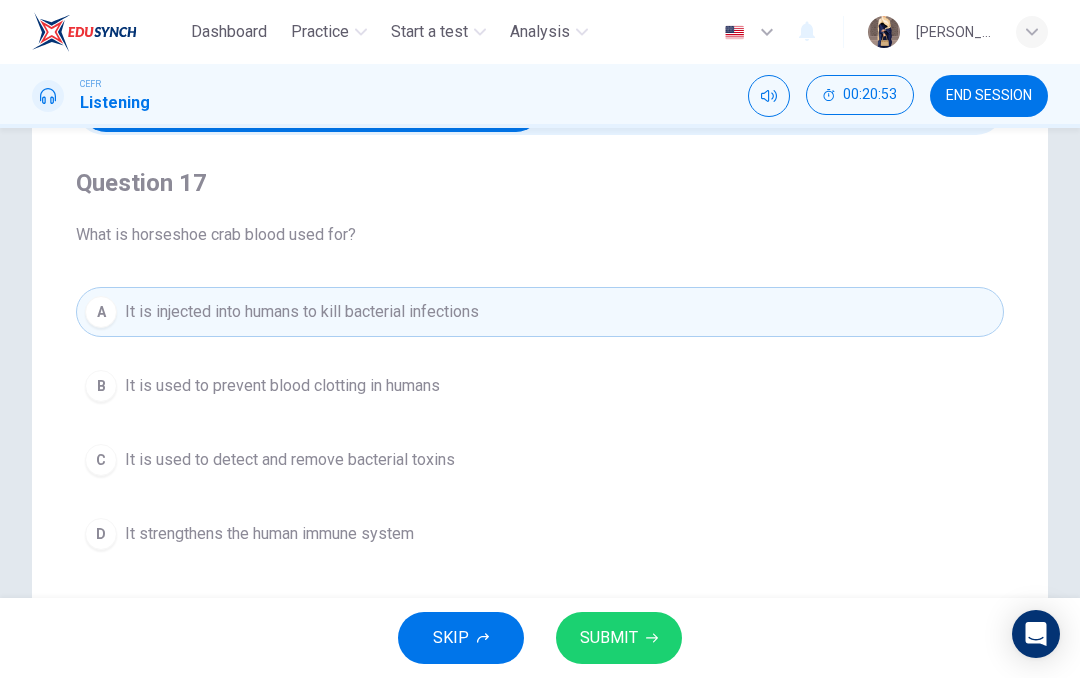 click on "SUBMIT" at bounding box center [619, 638] 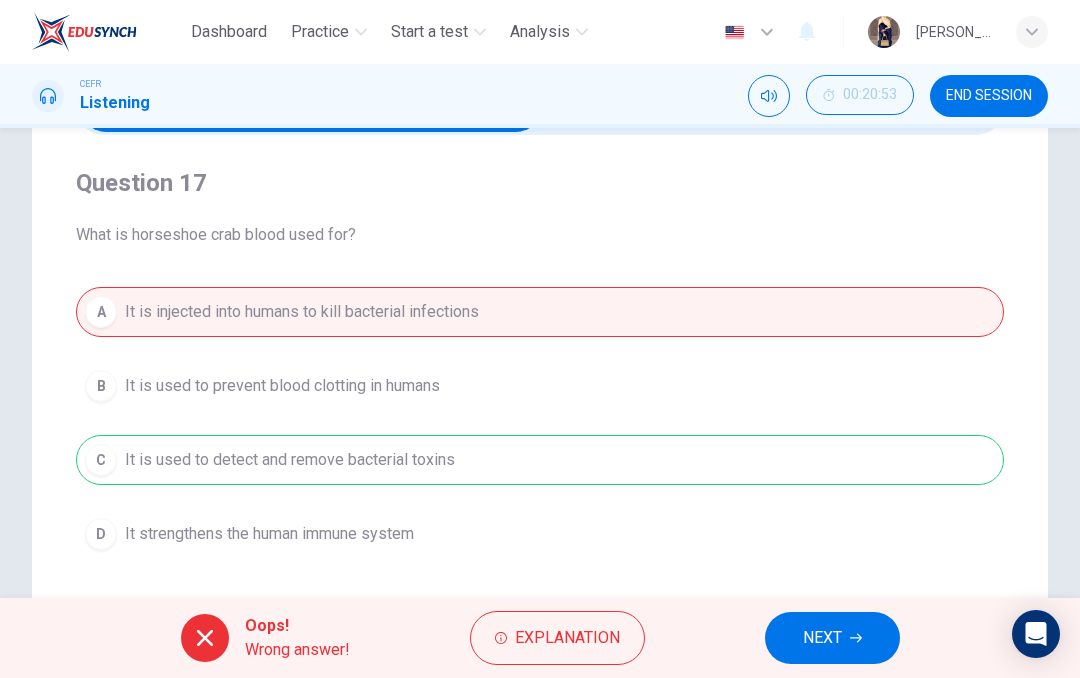 click on "NEXT" at bounding box center (822, 638) 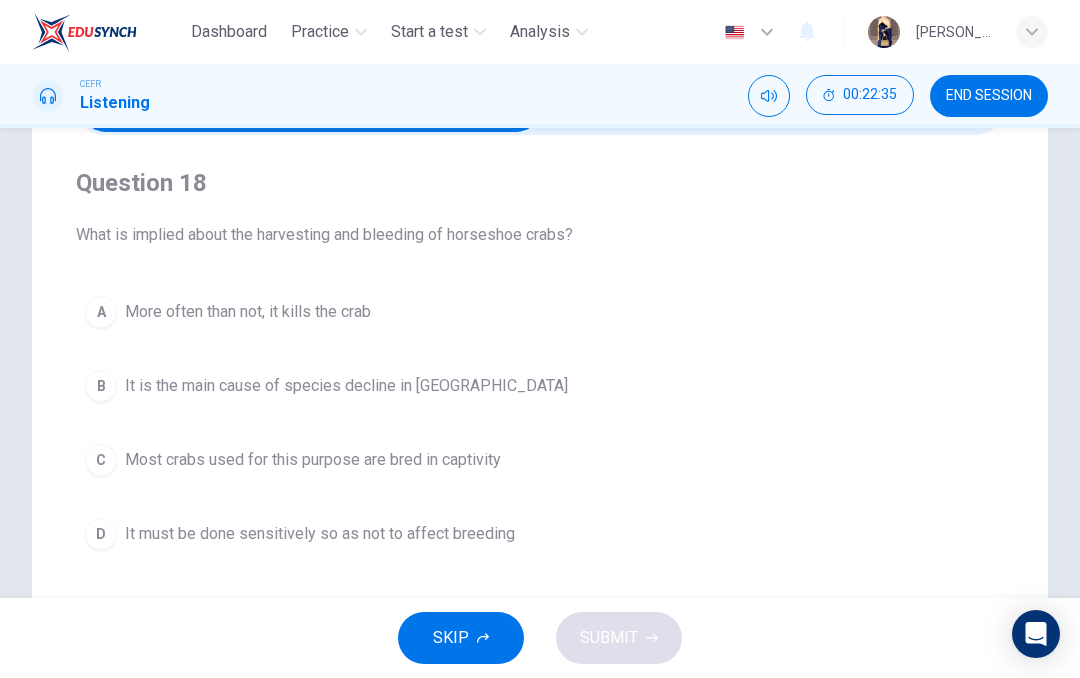 click on "C" at bounding box center (101, 460) 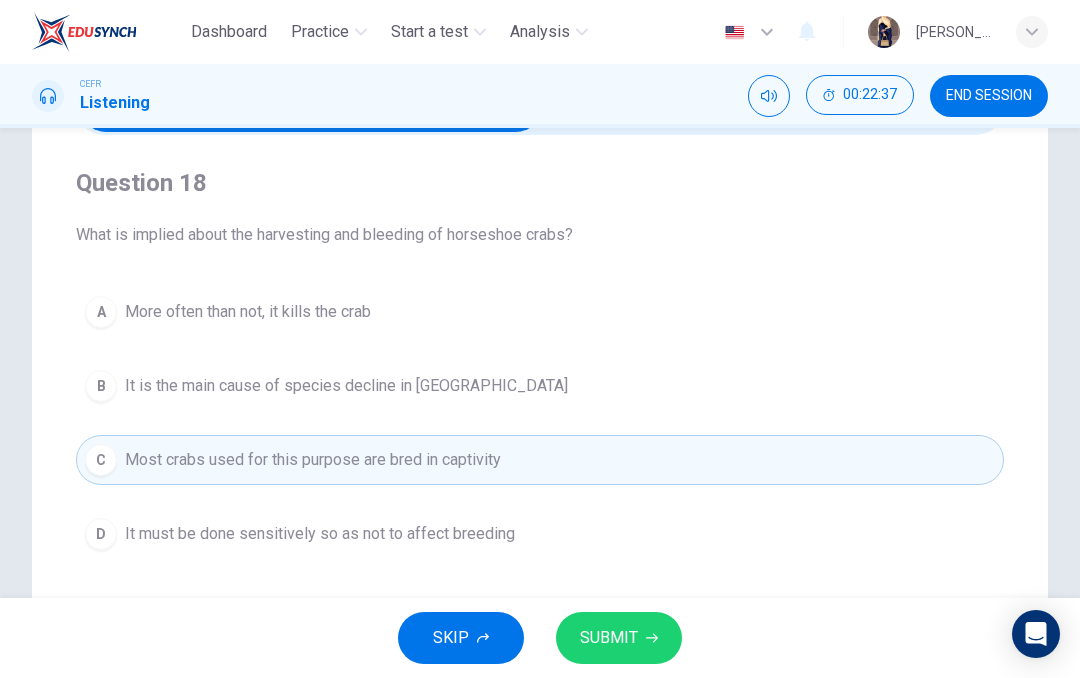 click 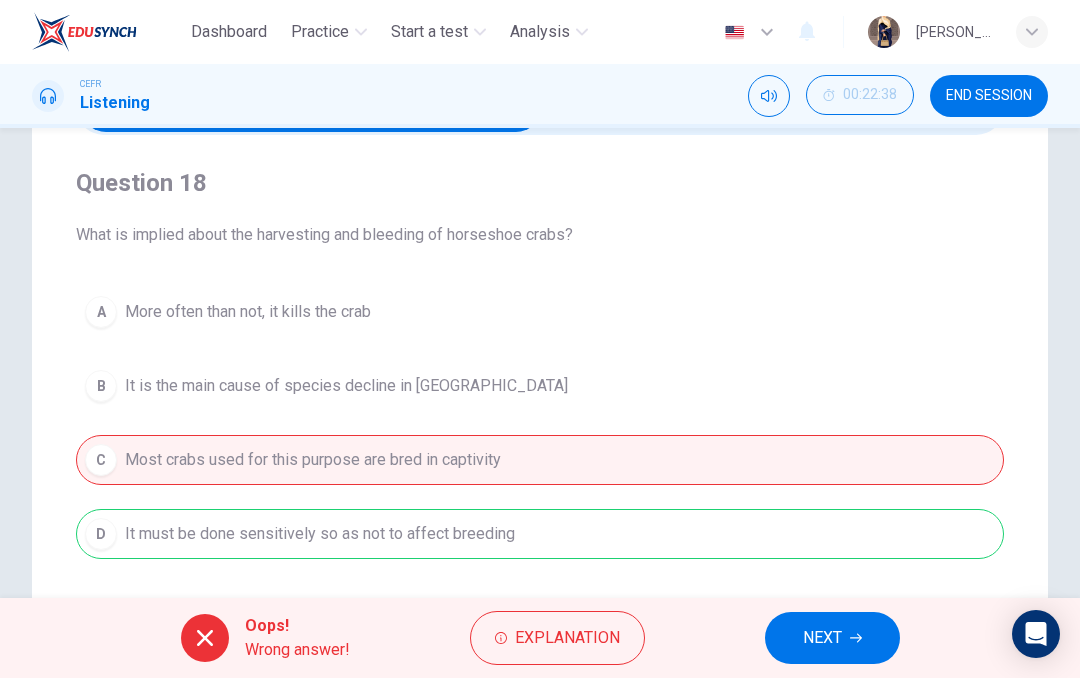 click on "A More often than not, it kills the crab B It is the main cause of species decline in Japan C Most crabs used for this purpose are bred in captivity D It must be done sensitively so as not to affect breeding" at bounding box center [540, 423] 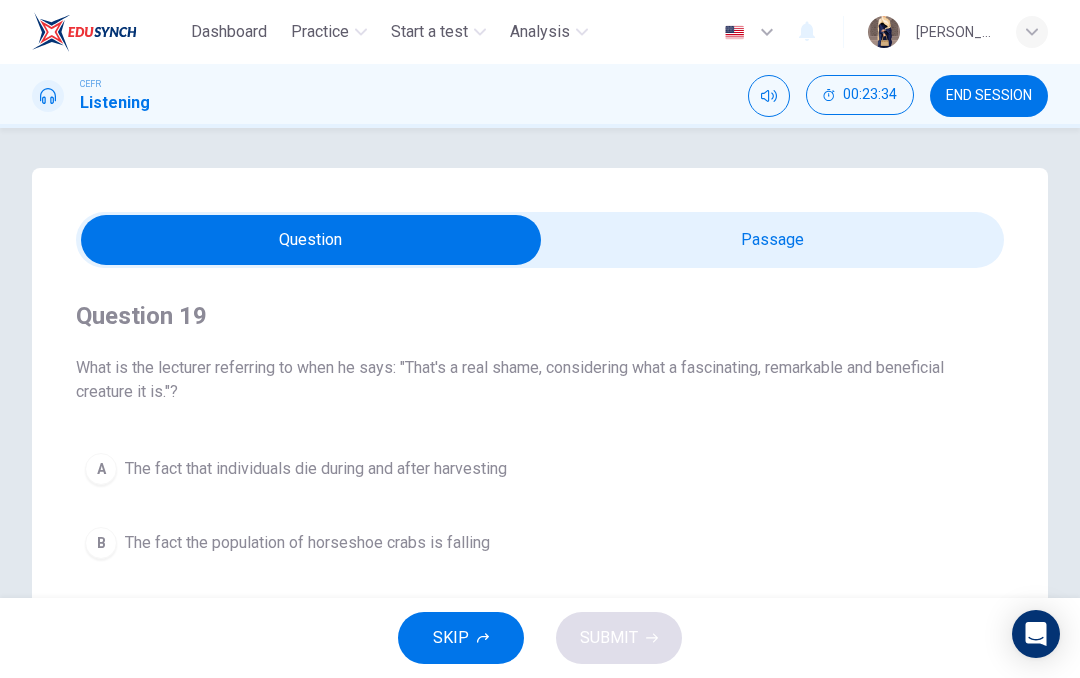scroll, scrollTop: 0, scrollLeft: 0, axis: both 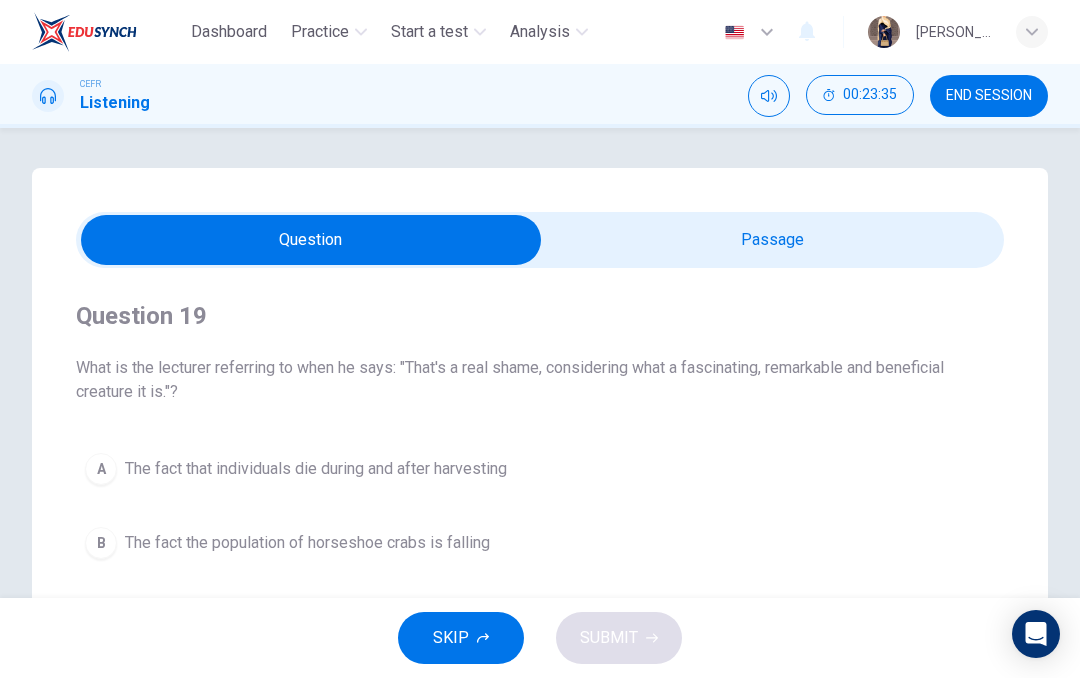 click at bounding box center [311, 240] 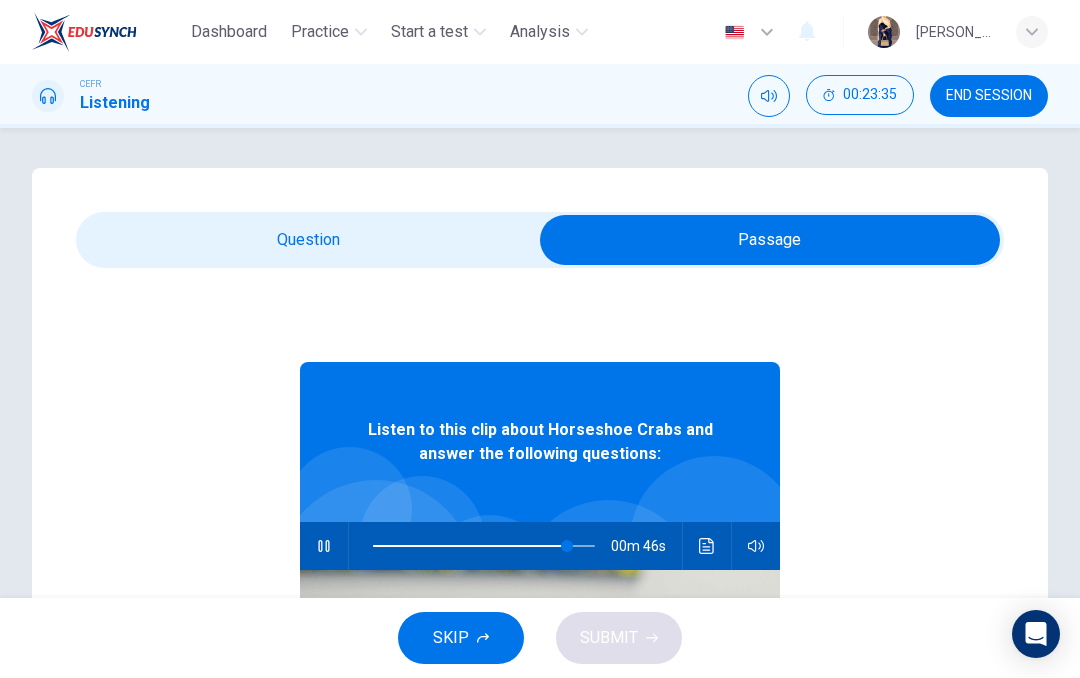 type on "88" 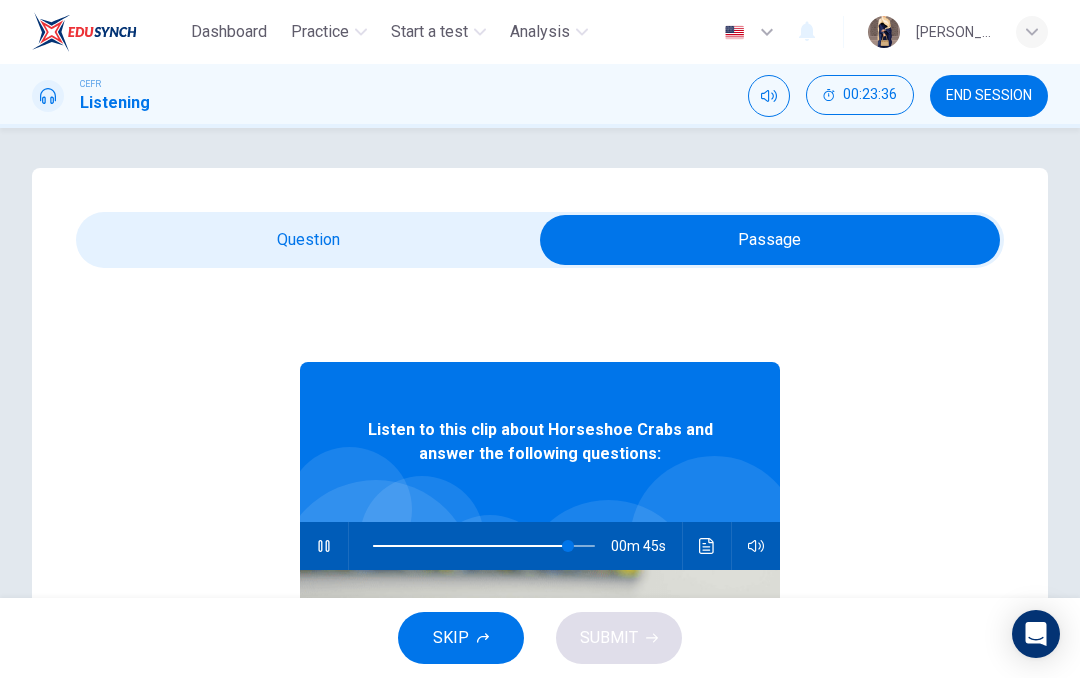 click at bounding box center [770, 240] 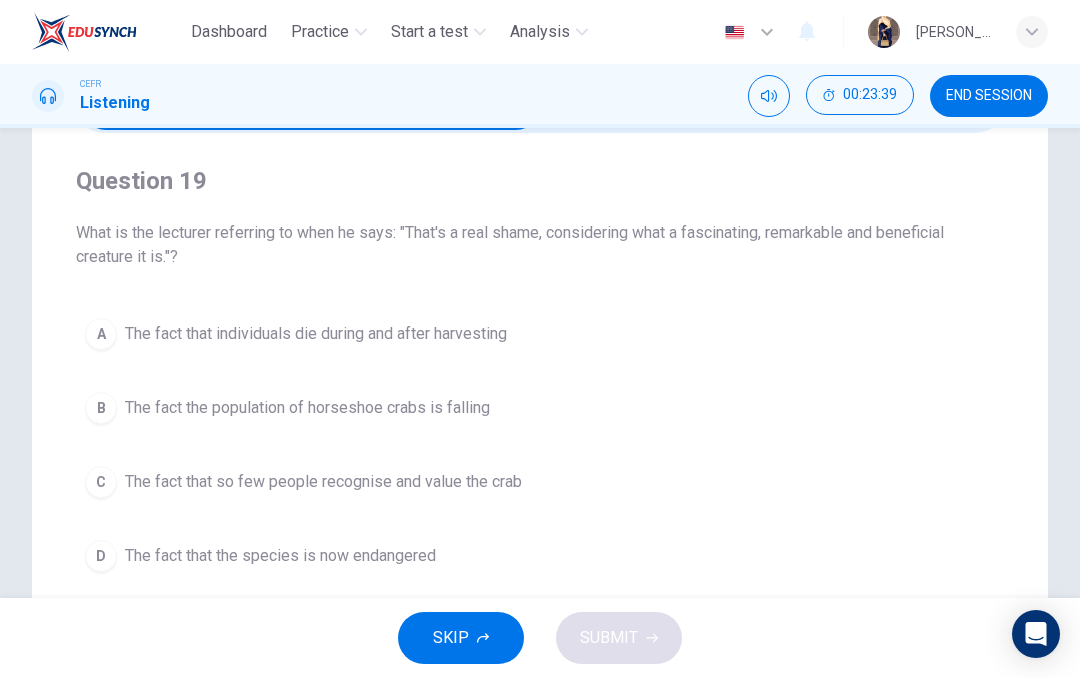 scroll, scrollTop: 151, scrollLeft: 0, axis: vertical 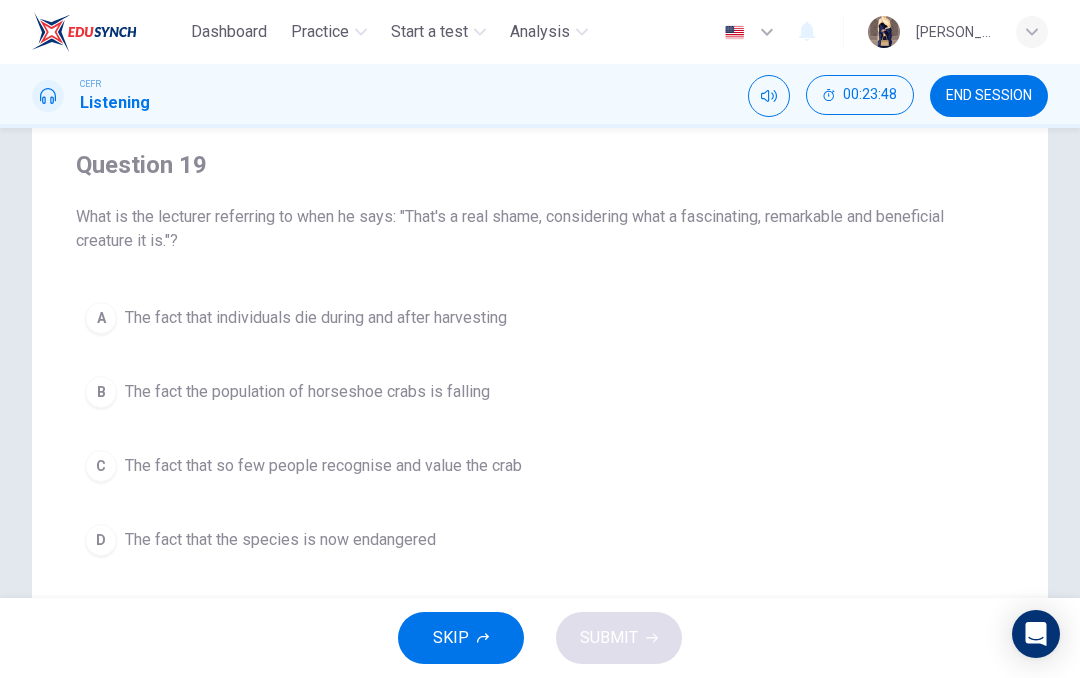 click on "B The fact the population of horseshoe crabs is falling" at bounding box center [540, 392] 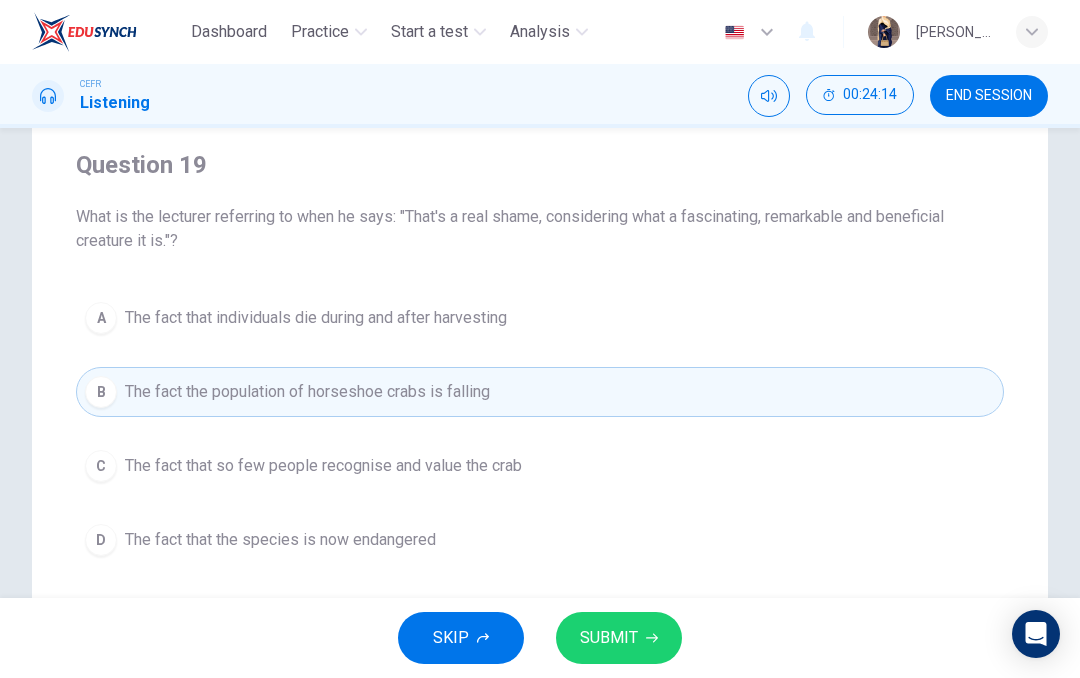 click on "SUBMIT" at bounding box center (609, 638) 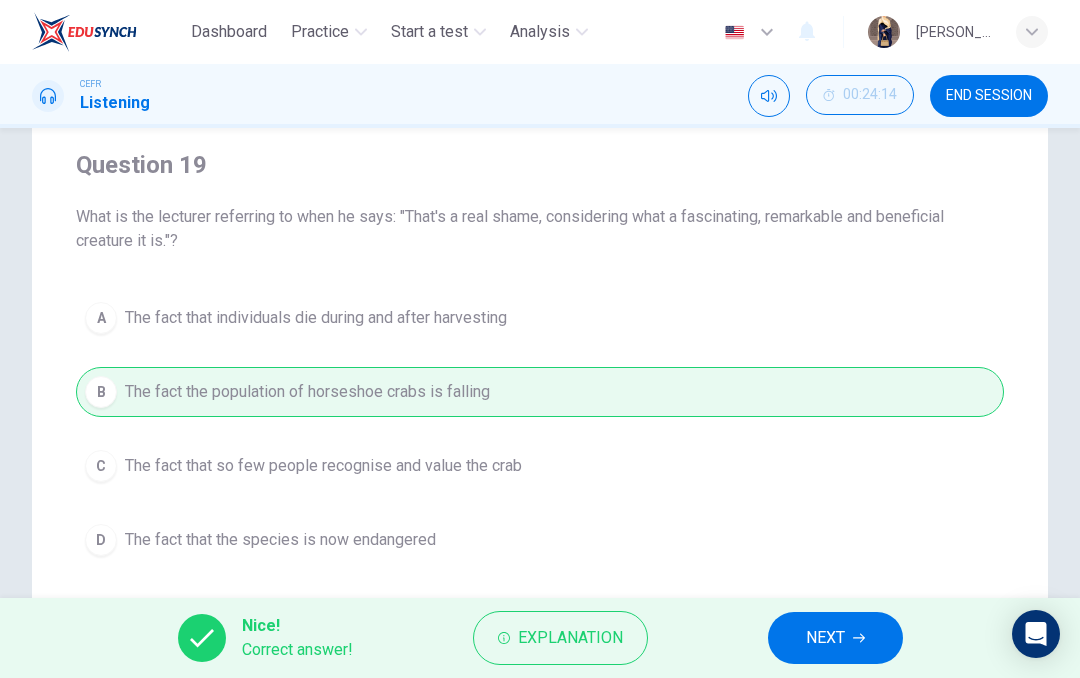 click on "NEXT" at bounding box center (825, 638) 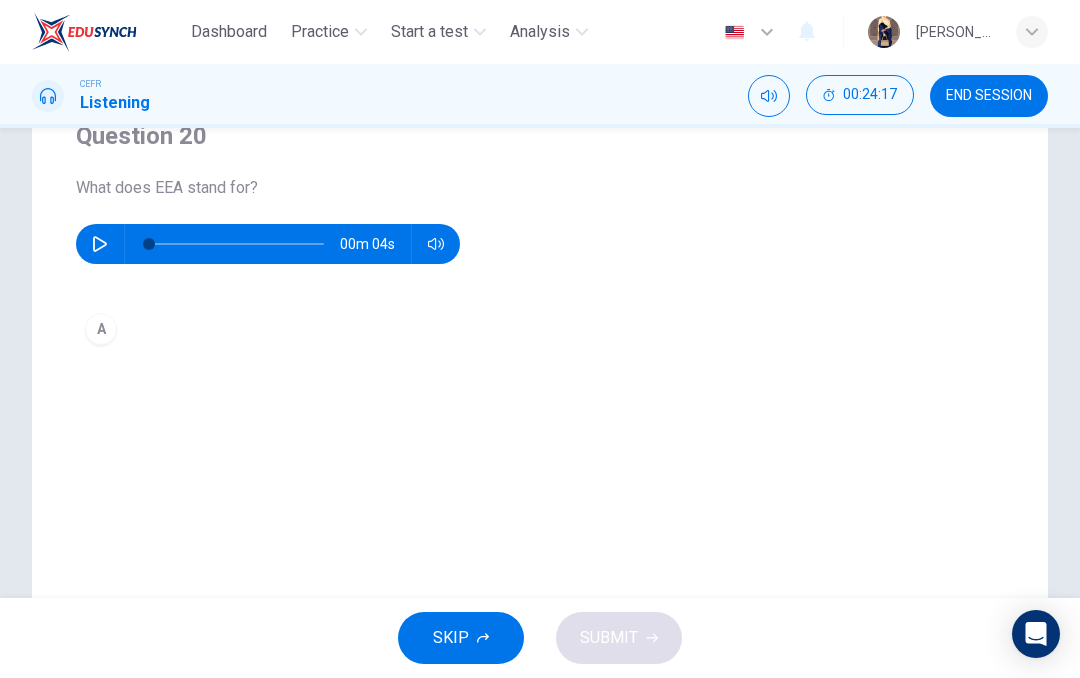 scroll, scrollTop: 191, scrollLeft: 0, axis: vertical 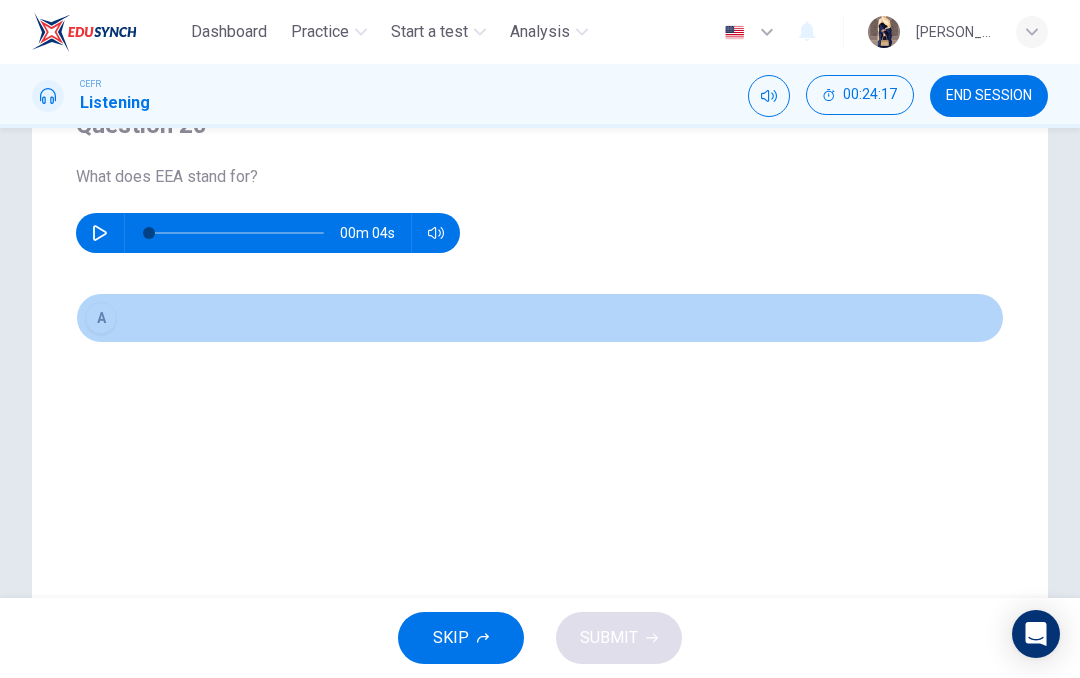 click on "A" at bounding box center (101, 318) 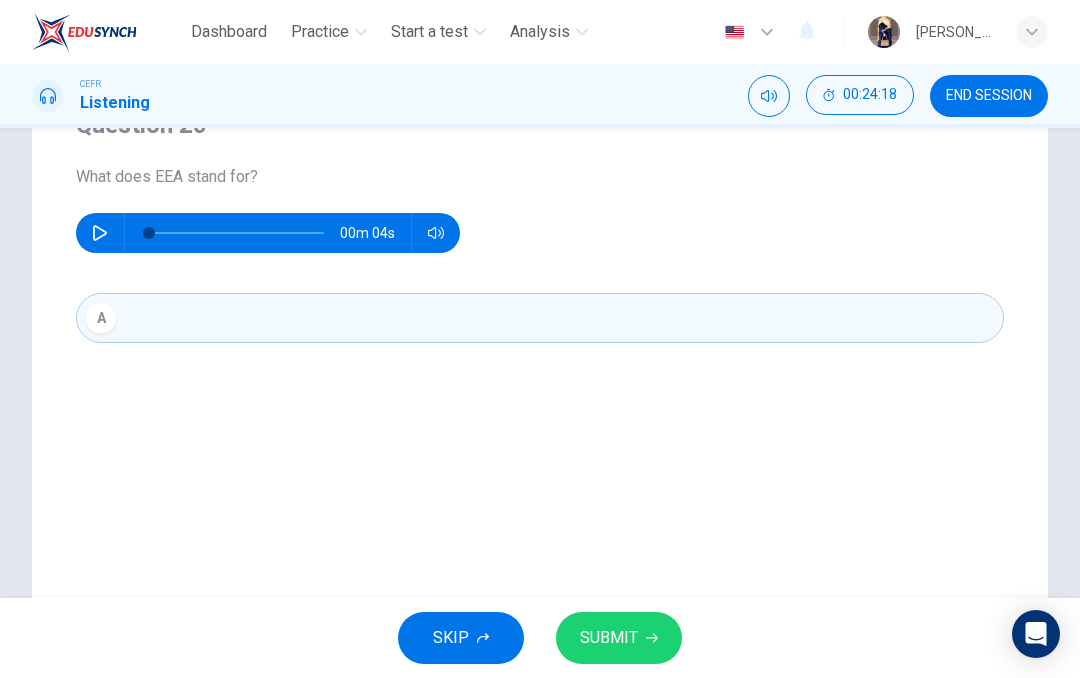 click on "Question 20 What does EEA stand for? 00m 04s A" at bounding box center (540, 226) 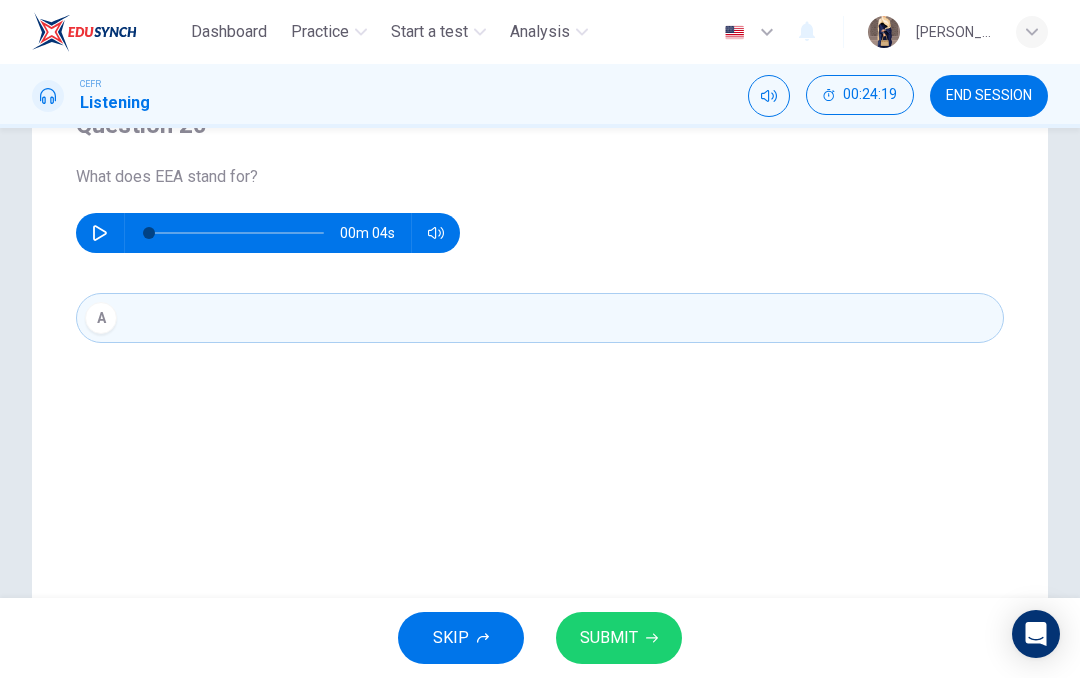 click at bounding box center (100, 233) 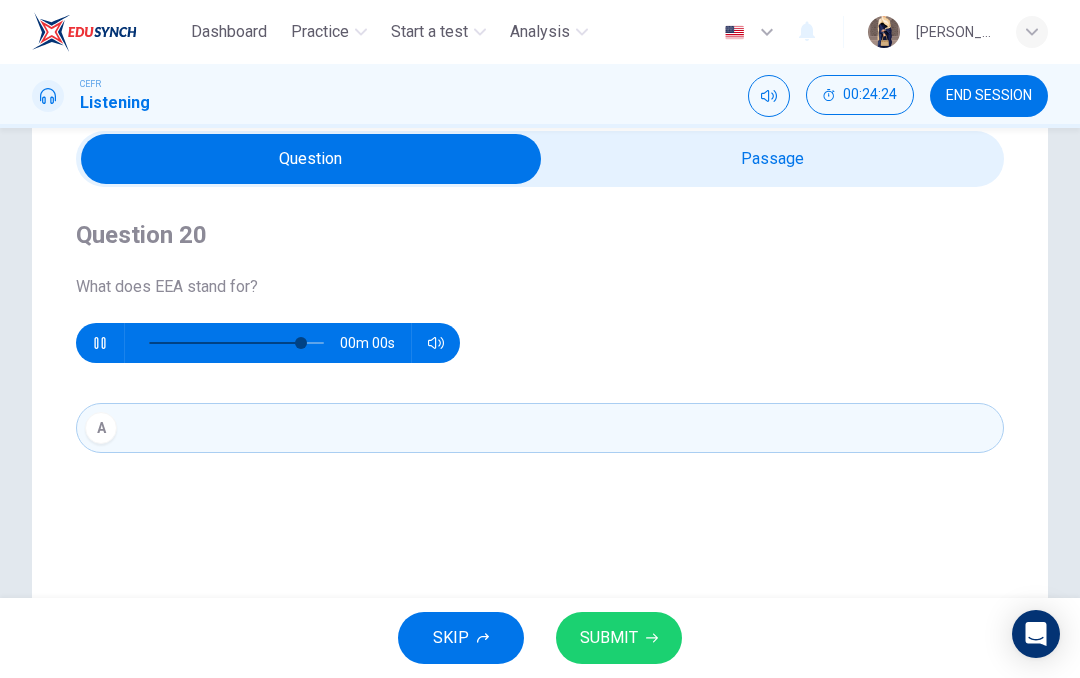 type on "0" 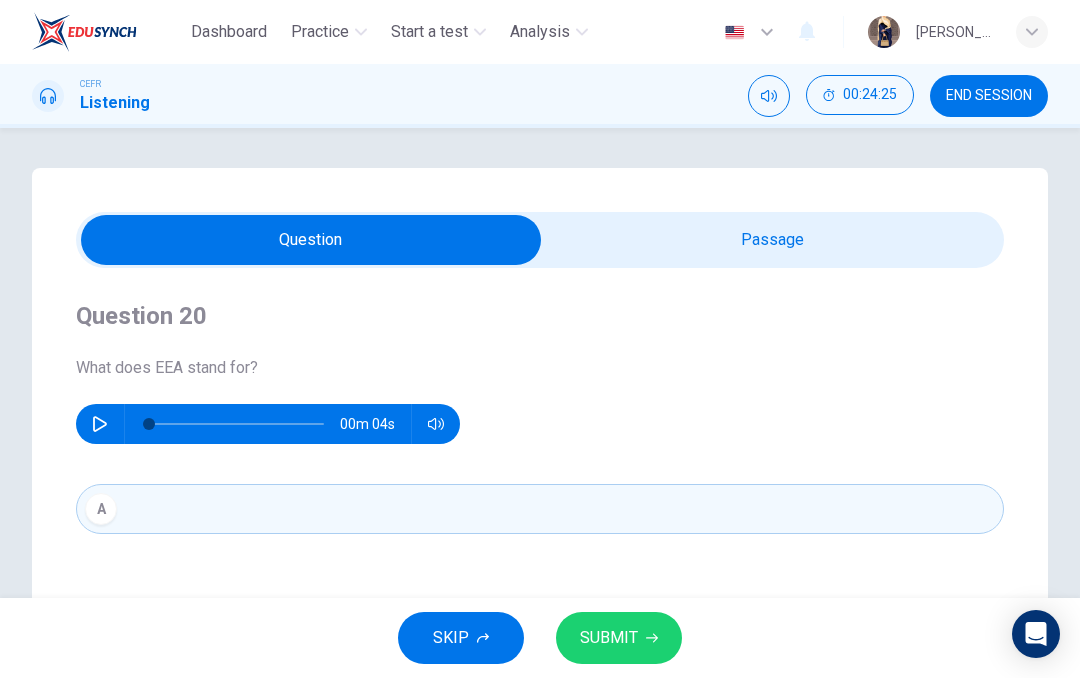 scroll, scrollTop: 0, scrollLeft: 0, axis: both 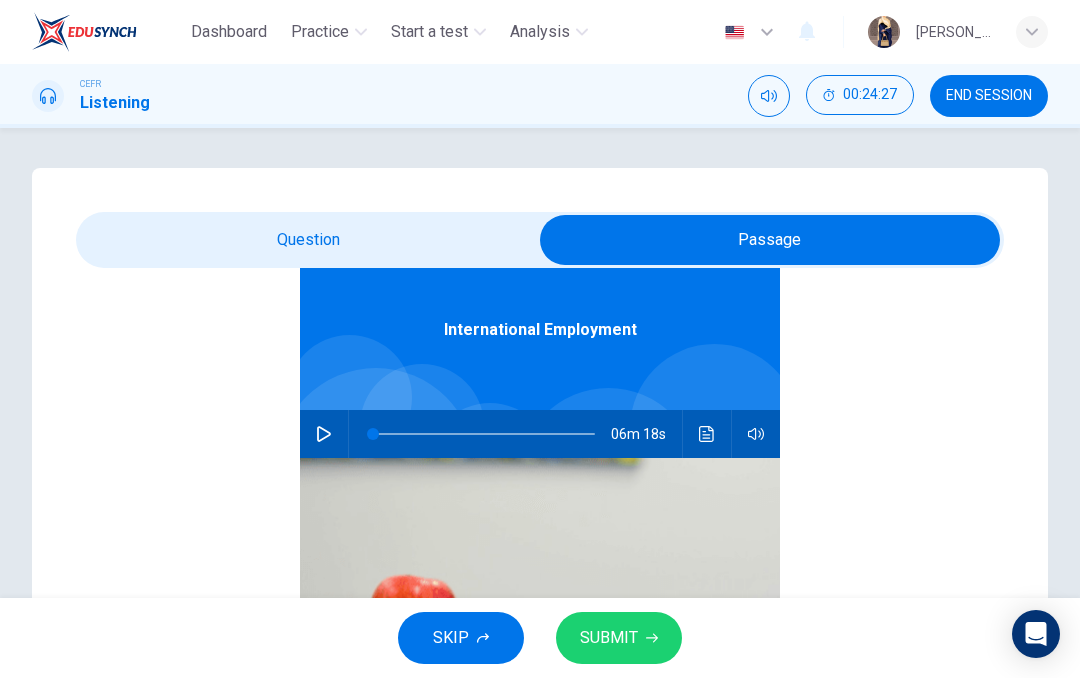 click at bounding box center (770, 240) 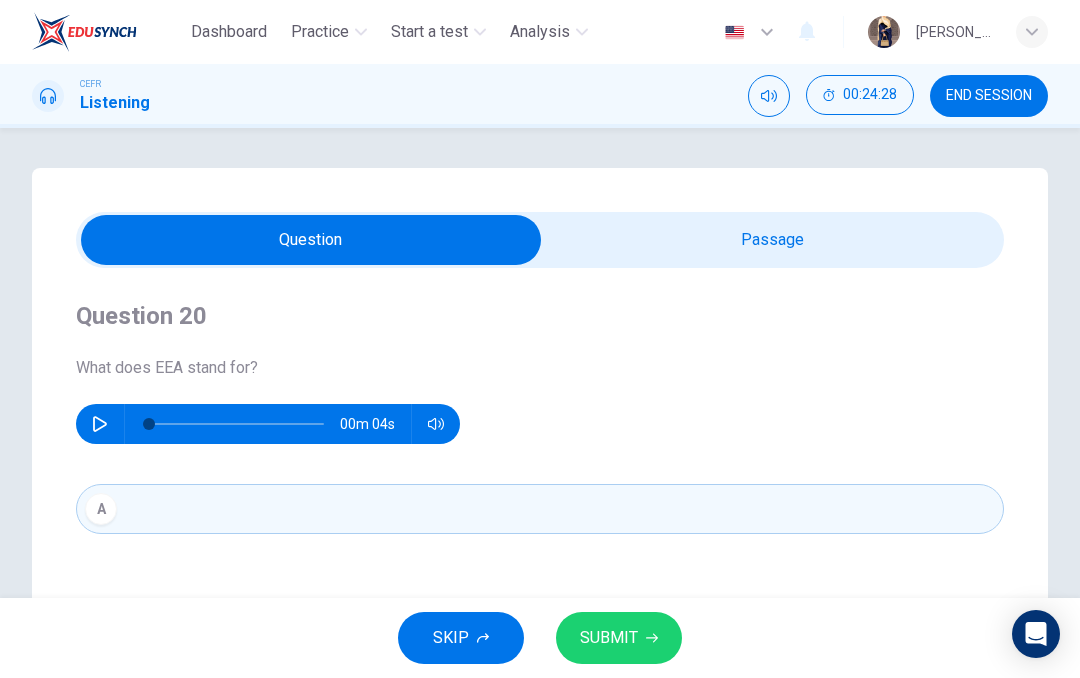 scroll, scrollTop: 0, scrollLeft: 0, axis: both 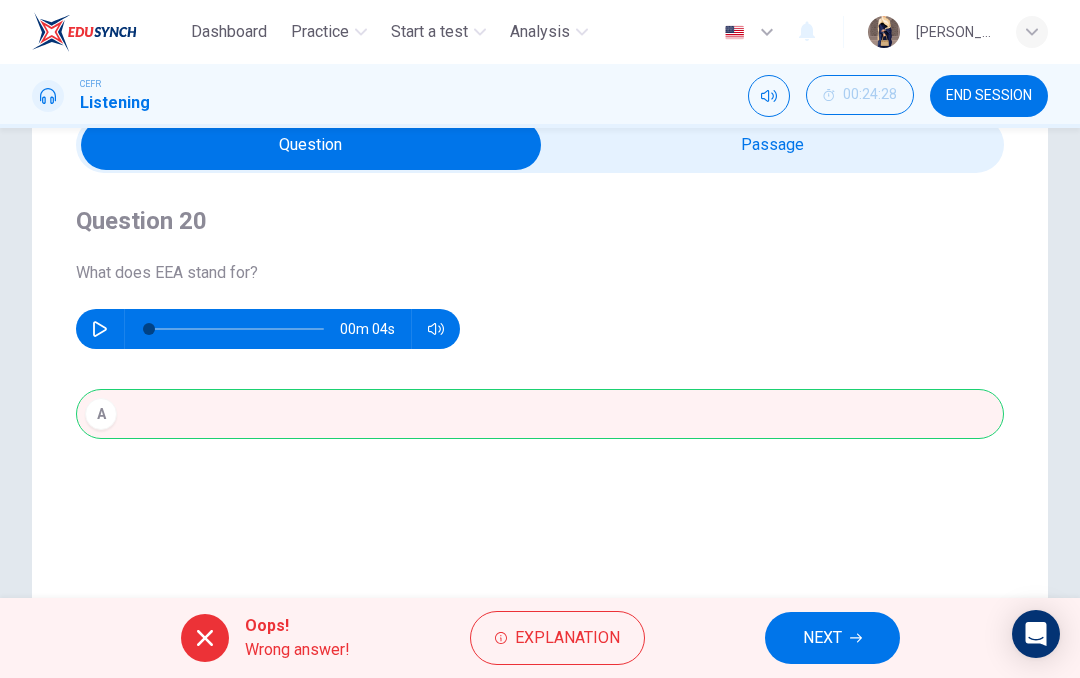 click on "A" at bounding box center (540, 414) 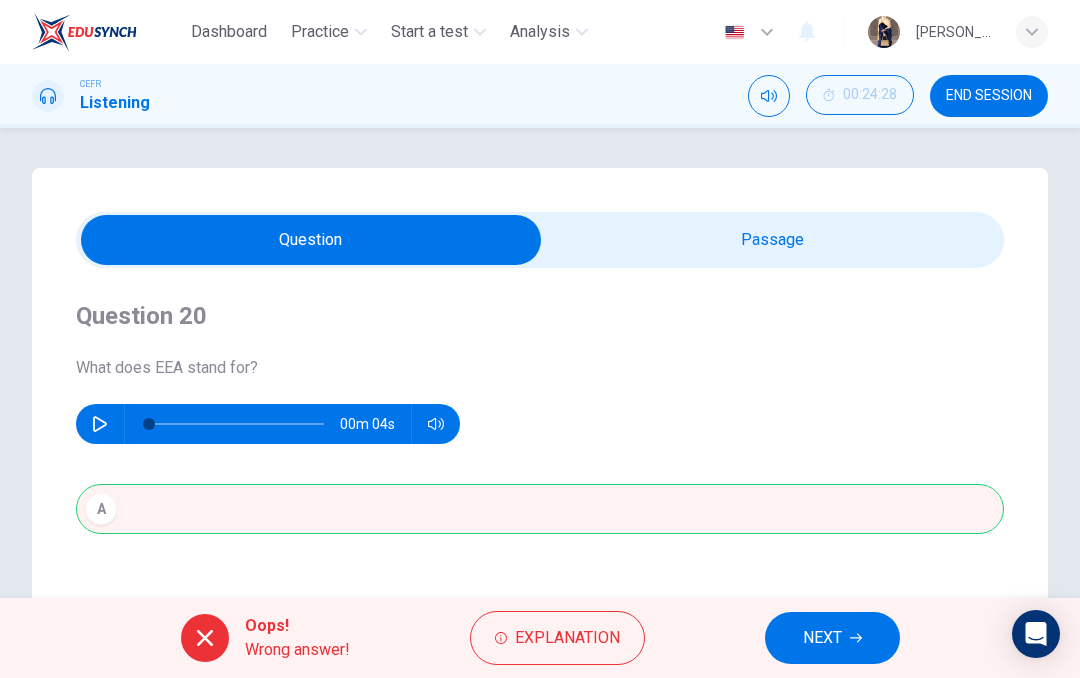 scroll, scrollTop: 0, scrollLeft: 0, axis: both 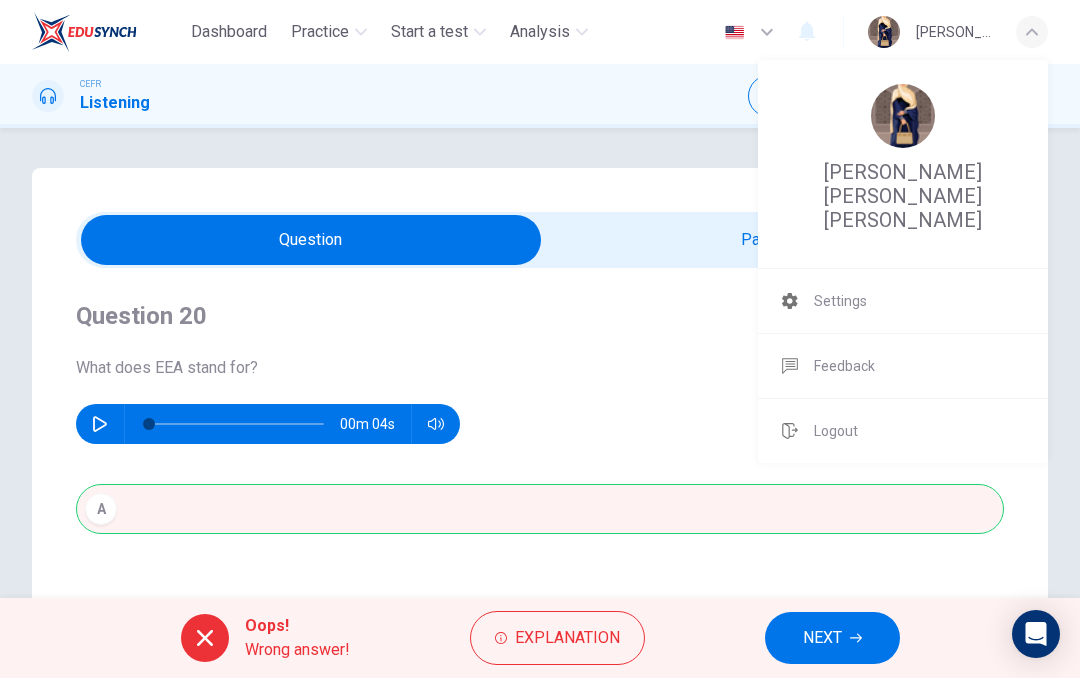 click at bounding box center [540, 339] 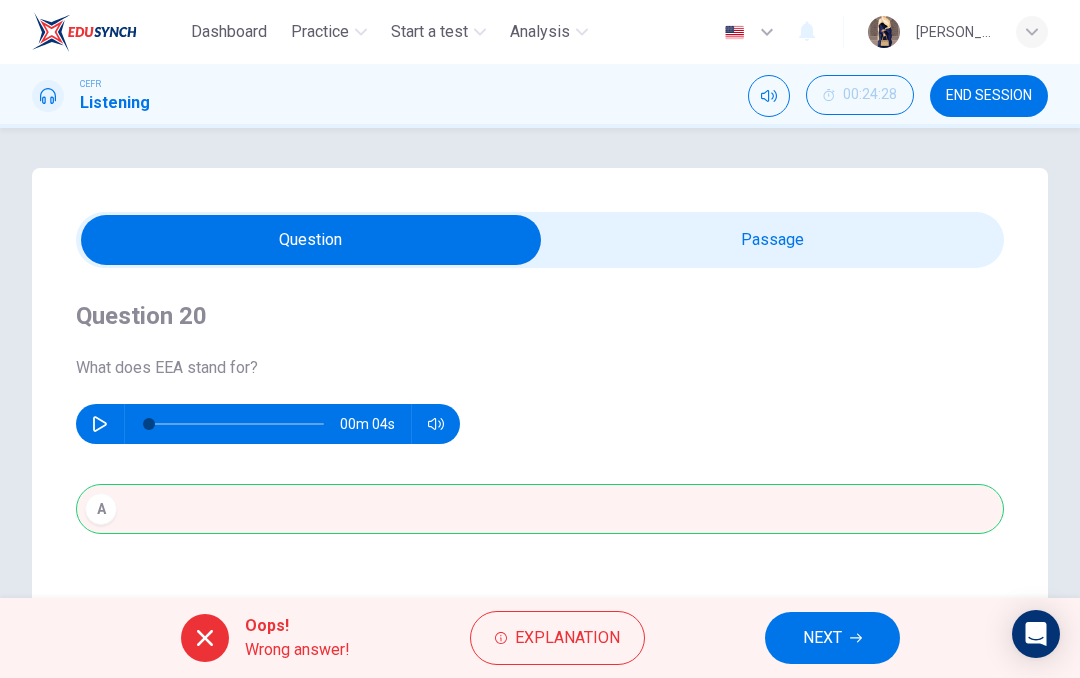 click on "Practice" at bounding box center [320, 32] 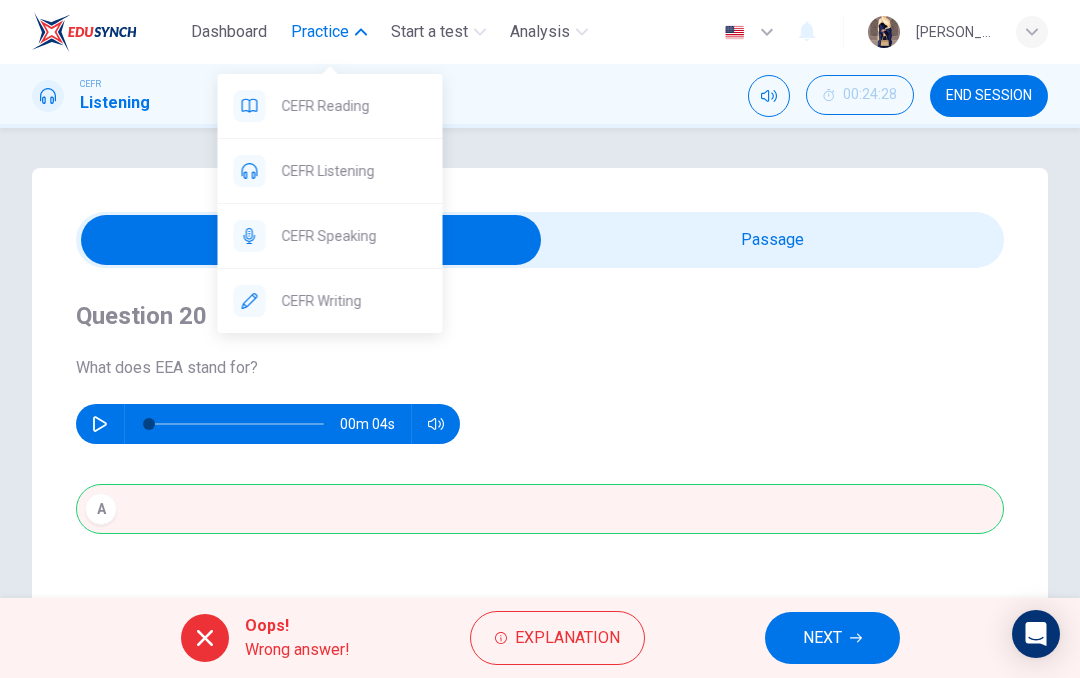 click on "CEFR Reading" at bounding box center [354, 106] 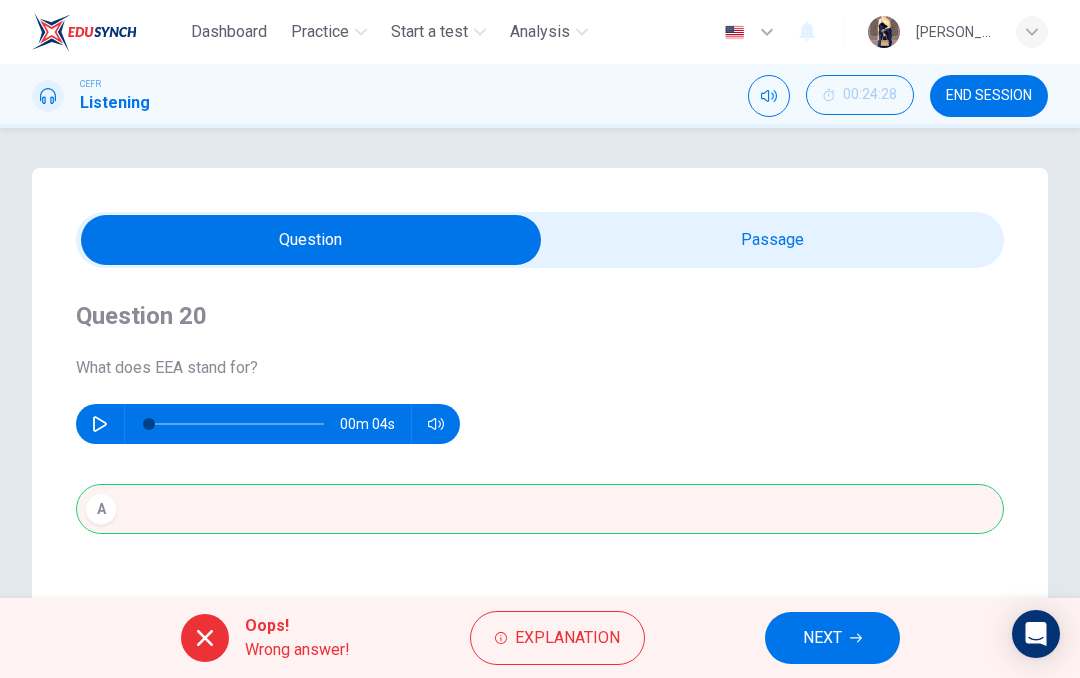 click on "END SESSION" at bounding box center [989, 96] 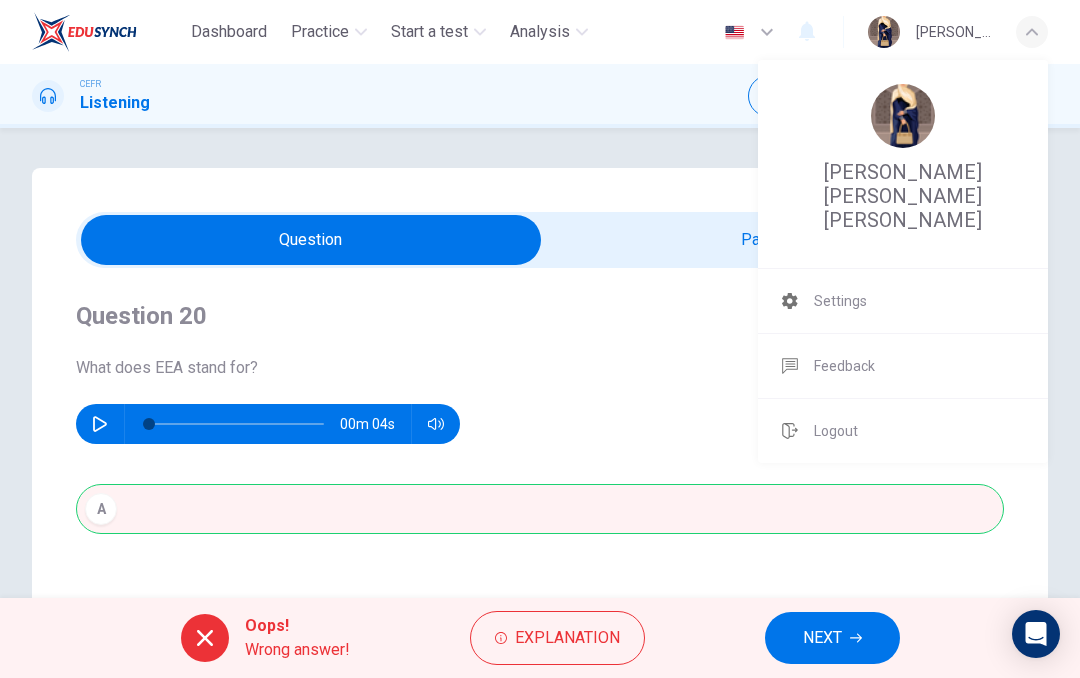 click on "Settings" at bounding box center (903, 301) 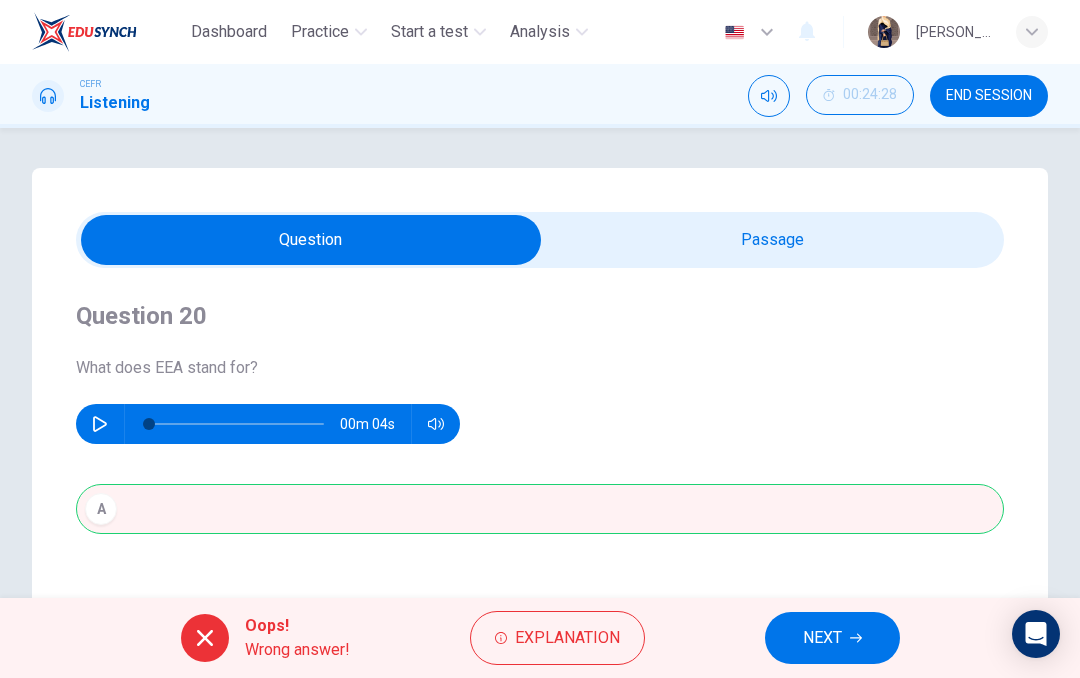 click at bounding box center [1032, 32] 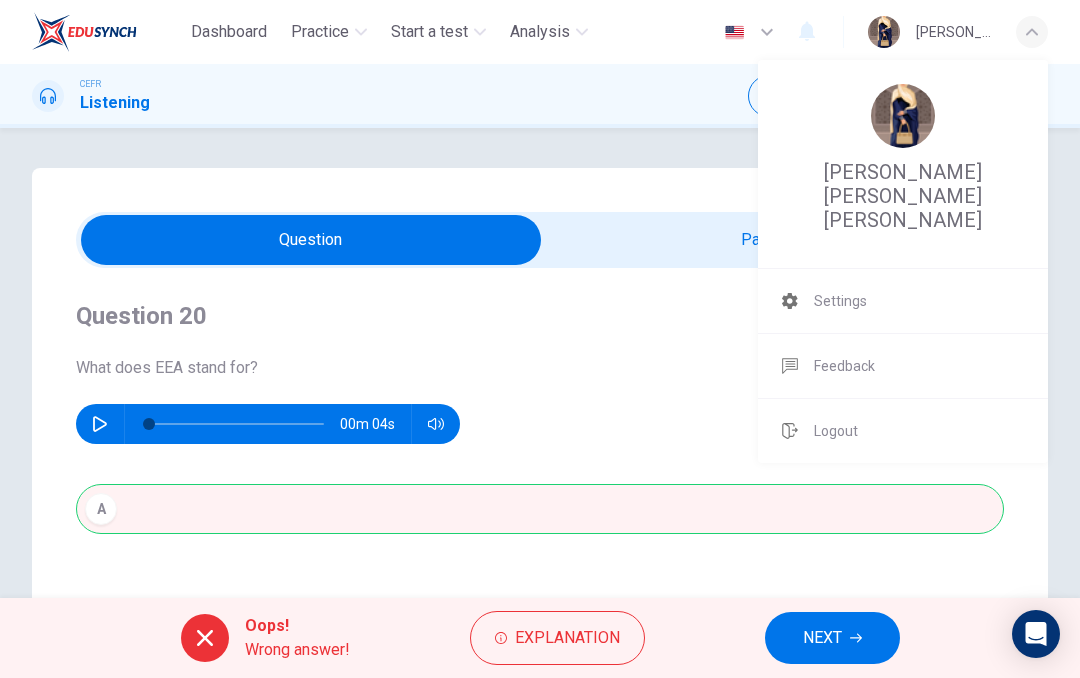 click at bounding box center (540, 339) 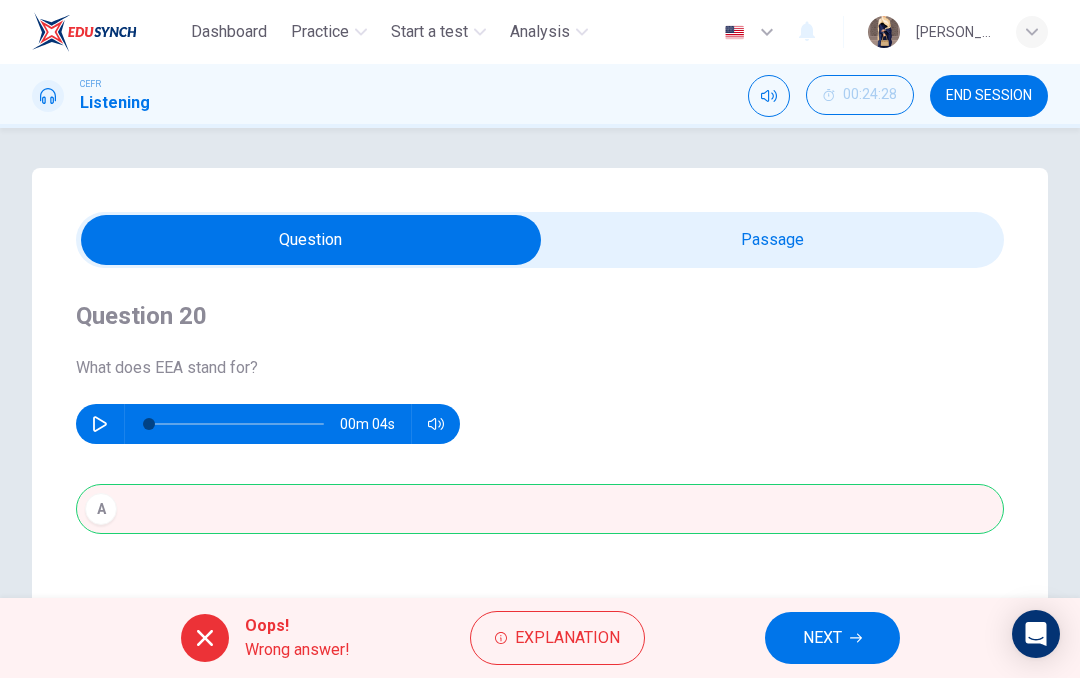 click on "Dashboard" at bounding box center [229, 32] 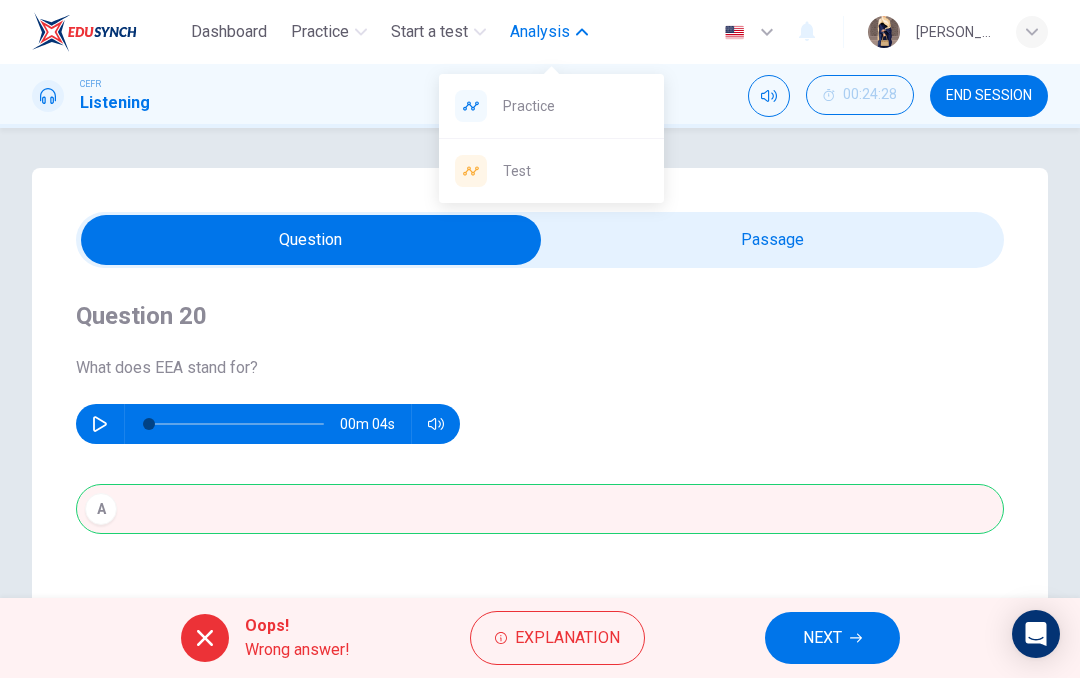 click on "Practice" at bounding box center (551, 106) 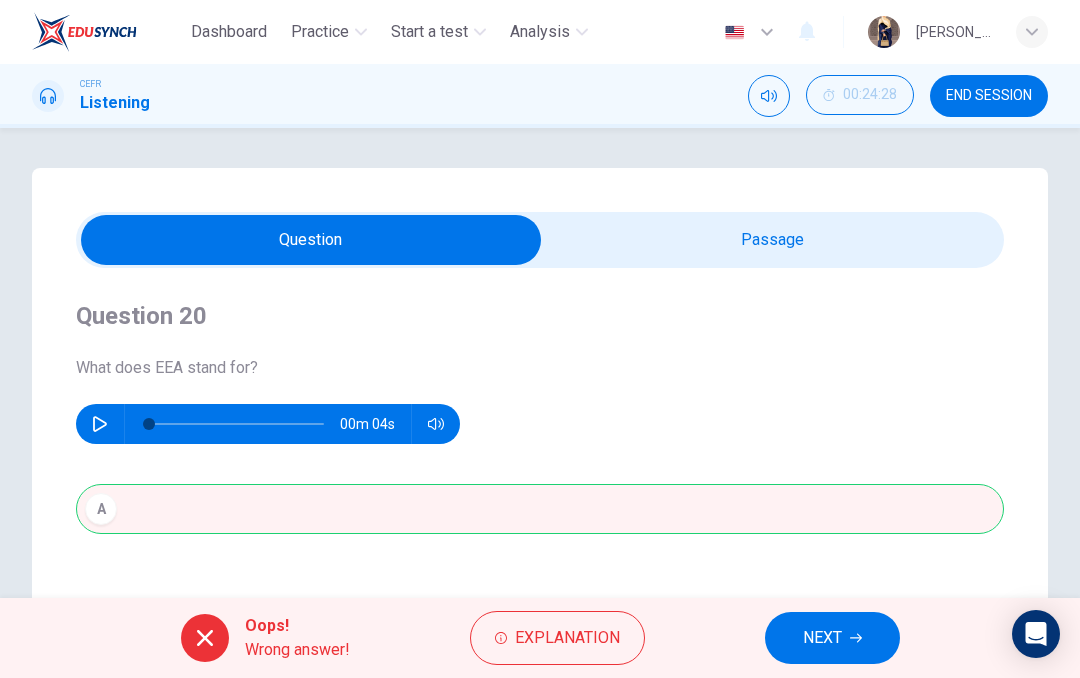 click on "[PERSON_NAME] [PERSON_NAME] [PERSON_NAME]" at bounding box center [958, 32] 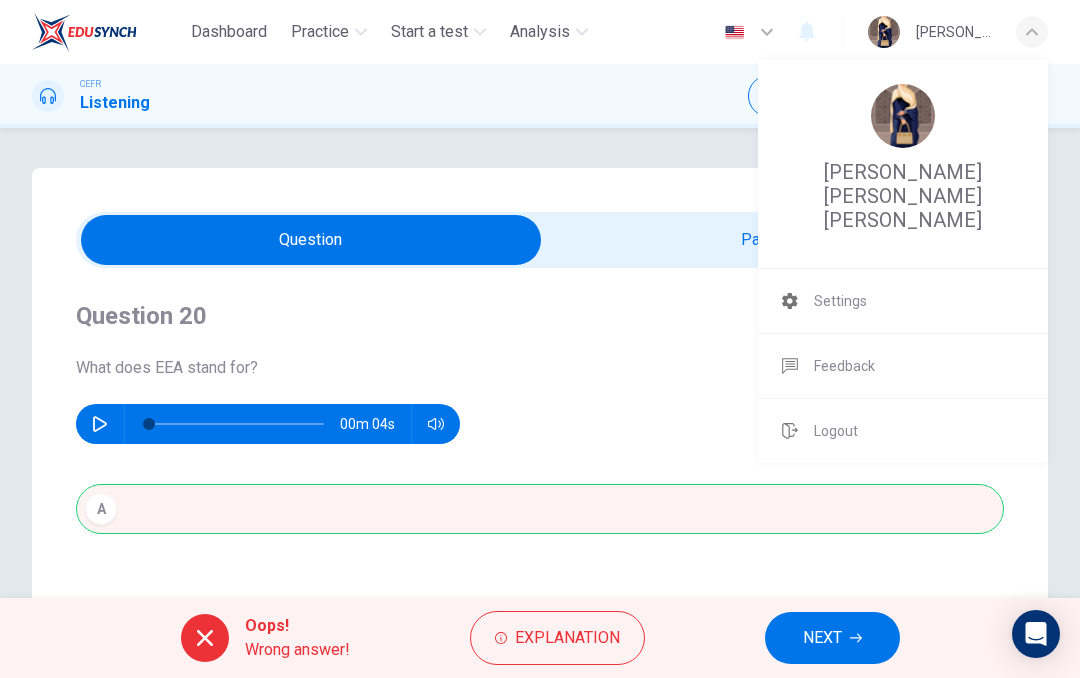 click on "Logout" at bounding box center [903, 431] 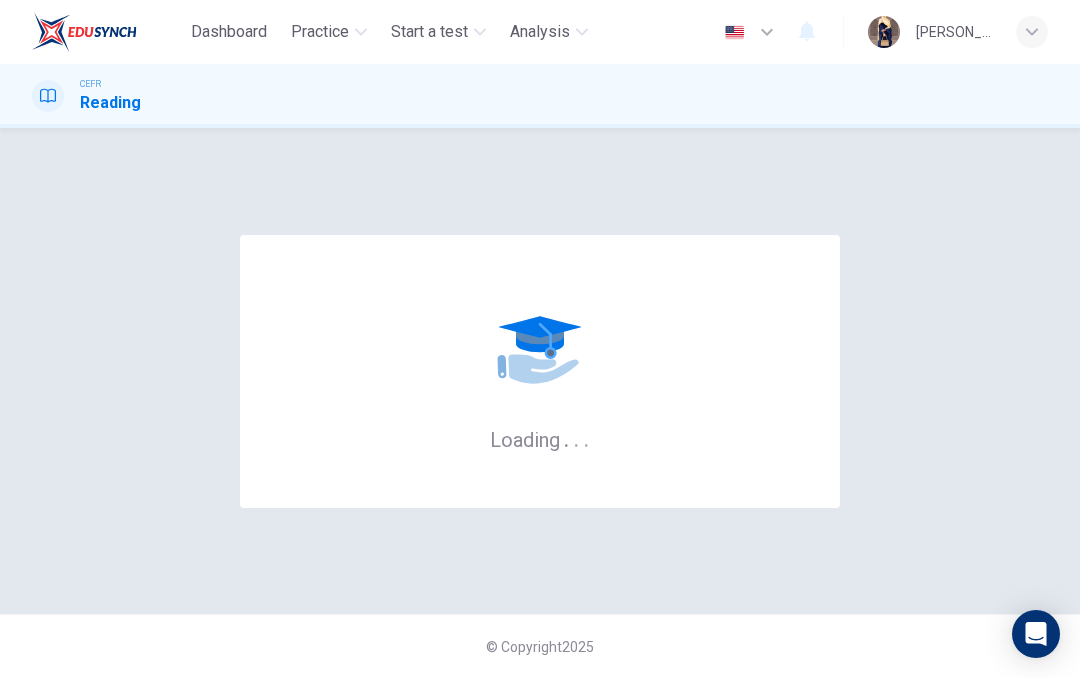 scroll, scrollTop: 0, scrollLeft: 0, axis: both 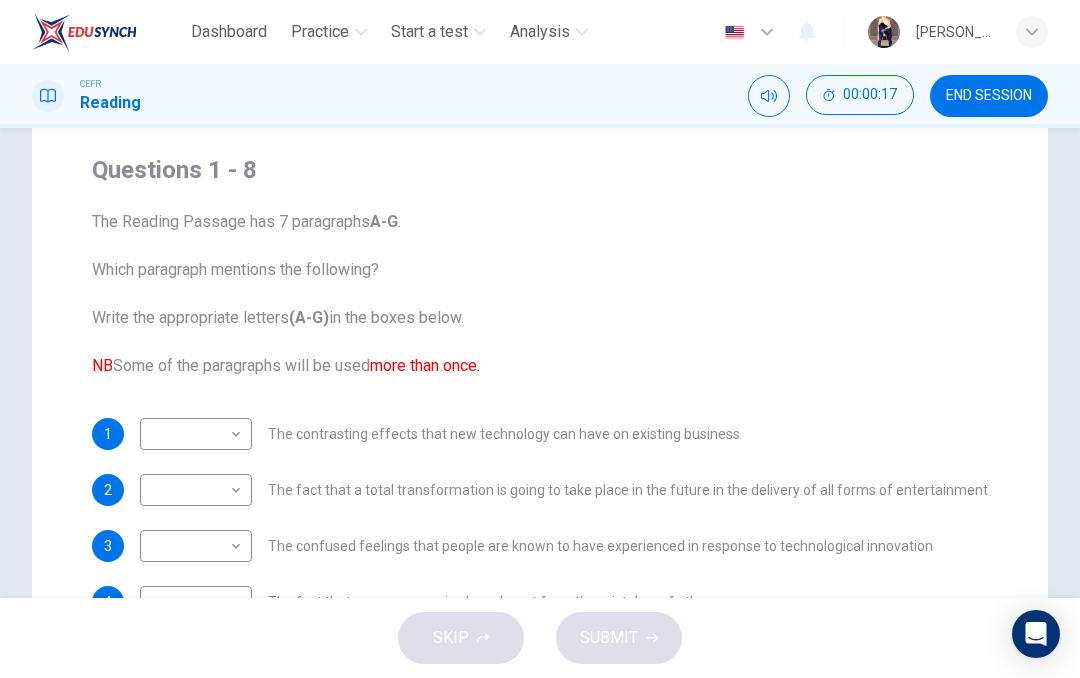 click on "NB" at bounding box center (102, 365) 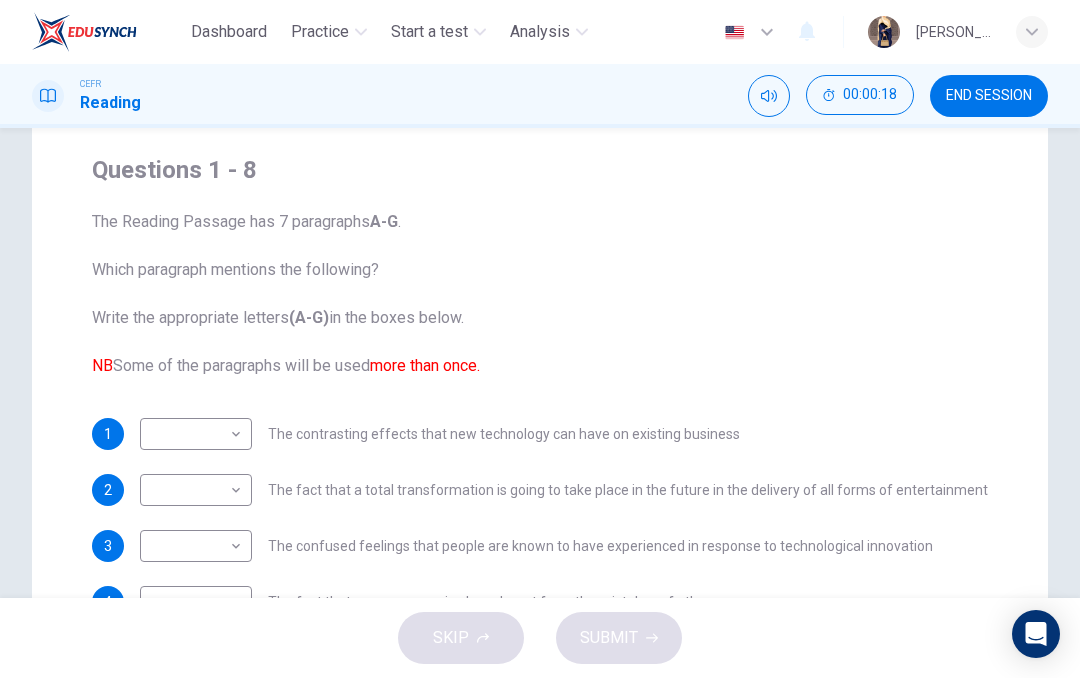 click on "NB" at bounding box center (102, 365) 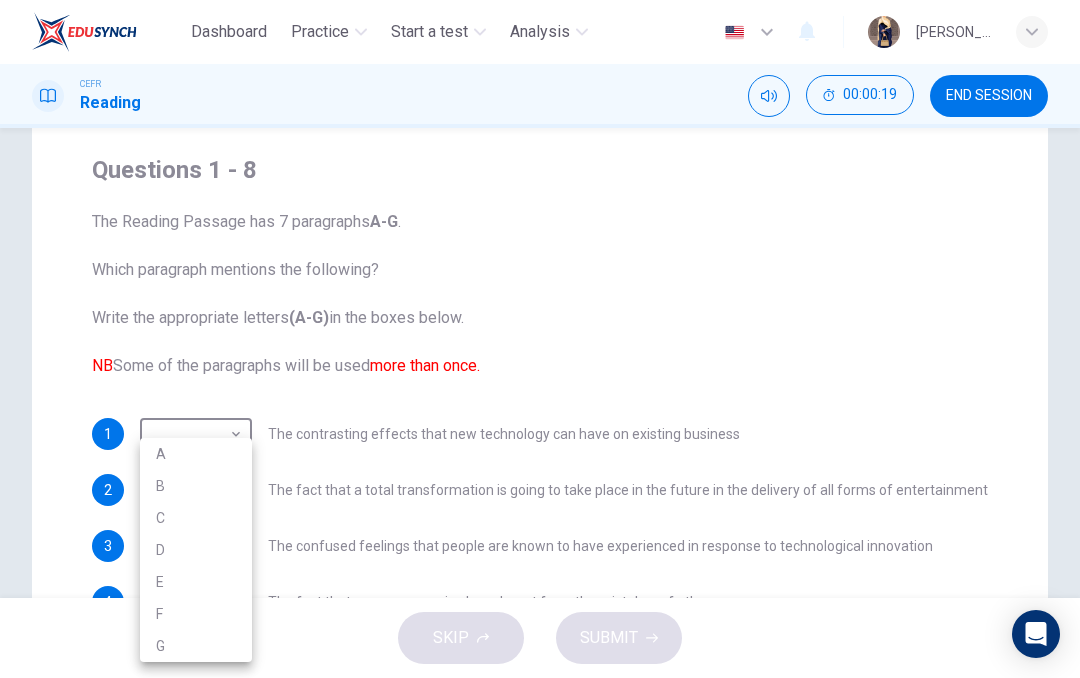 click at bounding box center [540, 339] 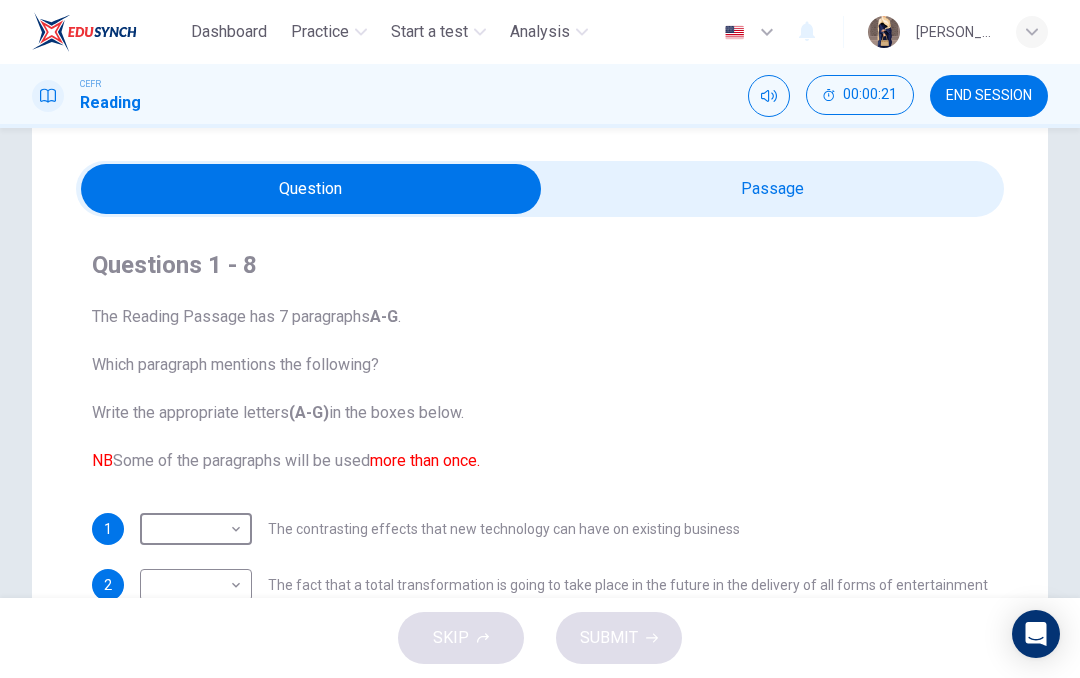 scroll, scrollTop: 49, scrollLeft: 0, axis: vertical 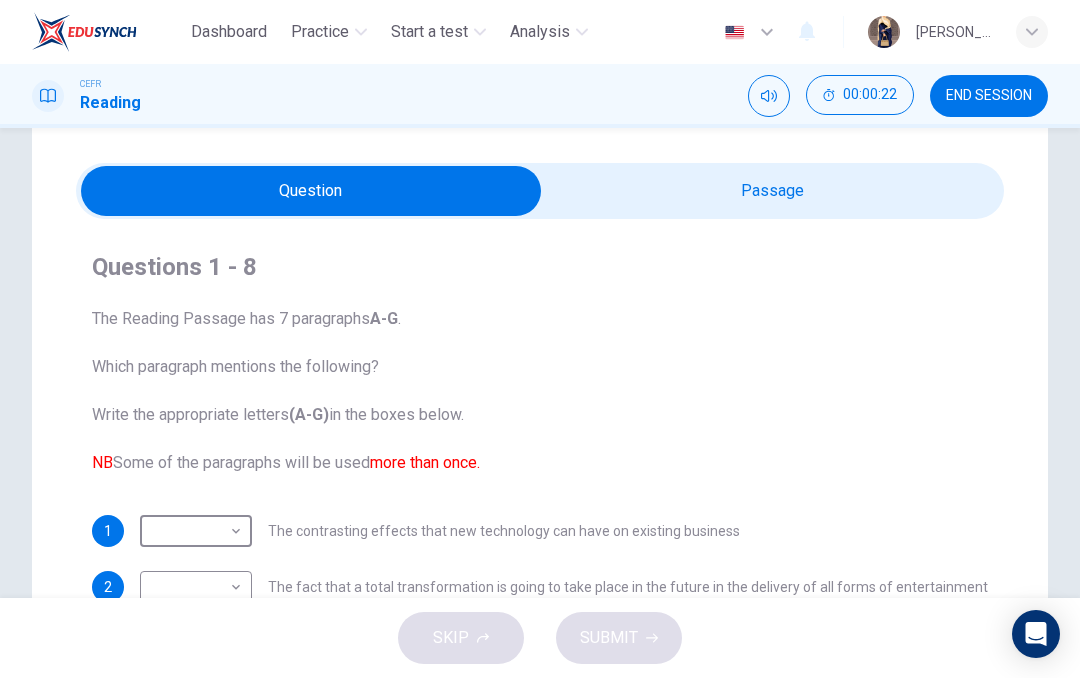 click at bounding box center [311, 191] 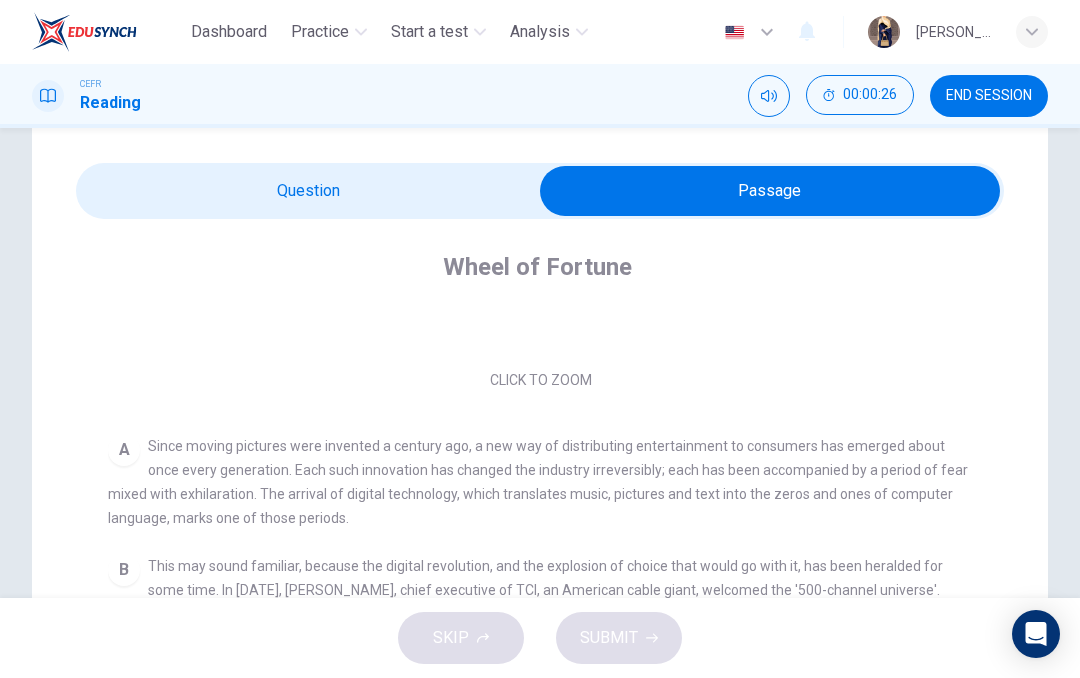 scroll, scrollTop: 260, scrollLeft: 0, axis: vertical 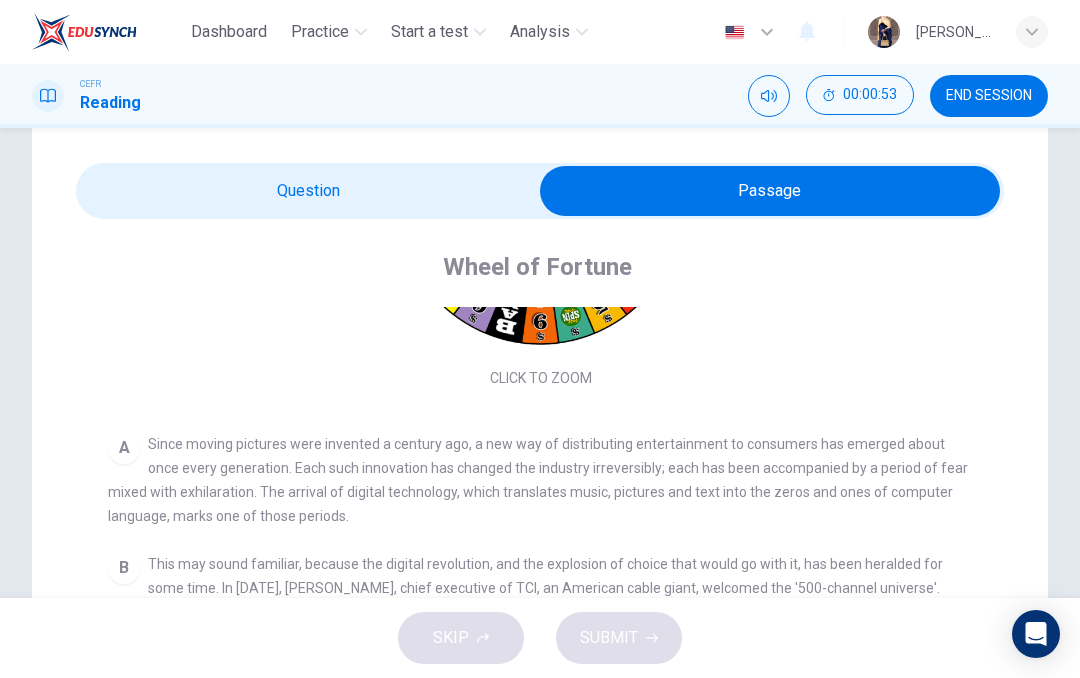 click at bounding box center (770, 191) 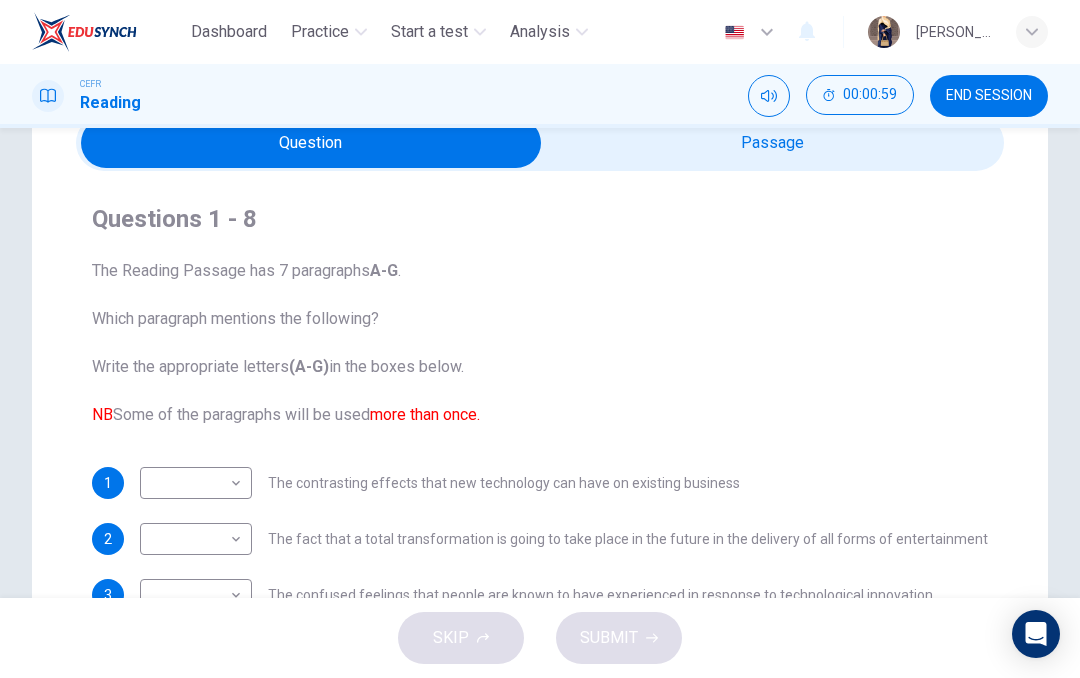scroll, scrollTop: 96, scrollLeft: 0, axis: vertical 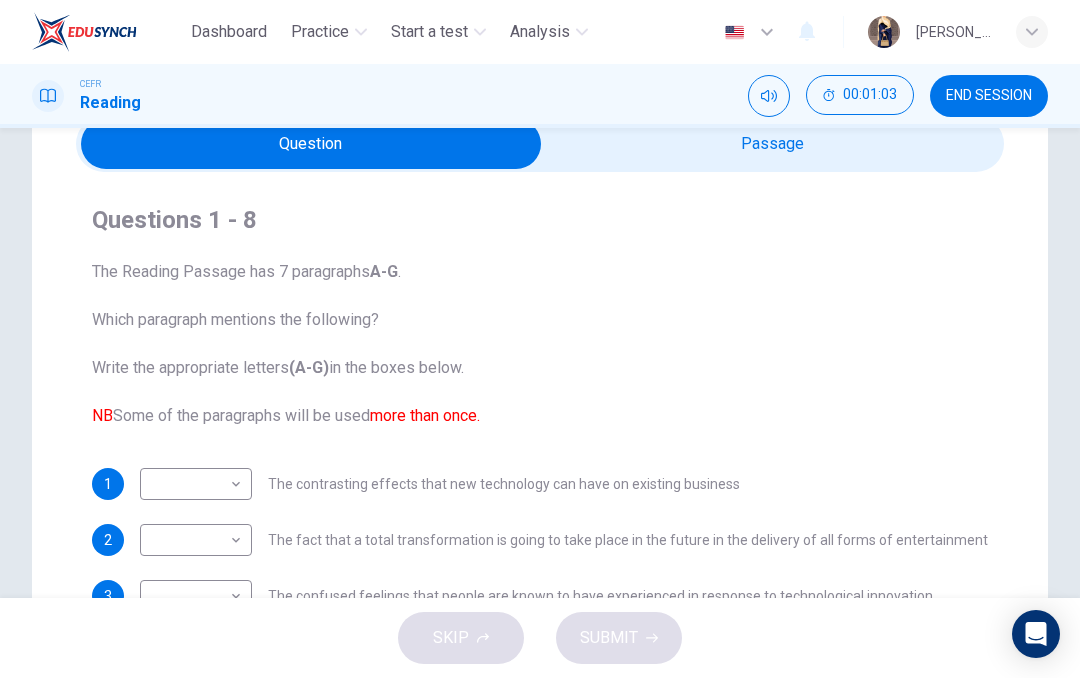 click at bounding box center (311, 144) 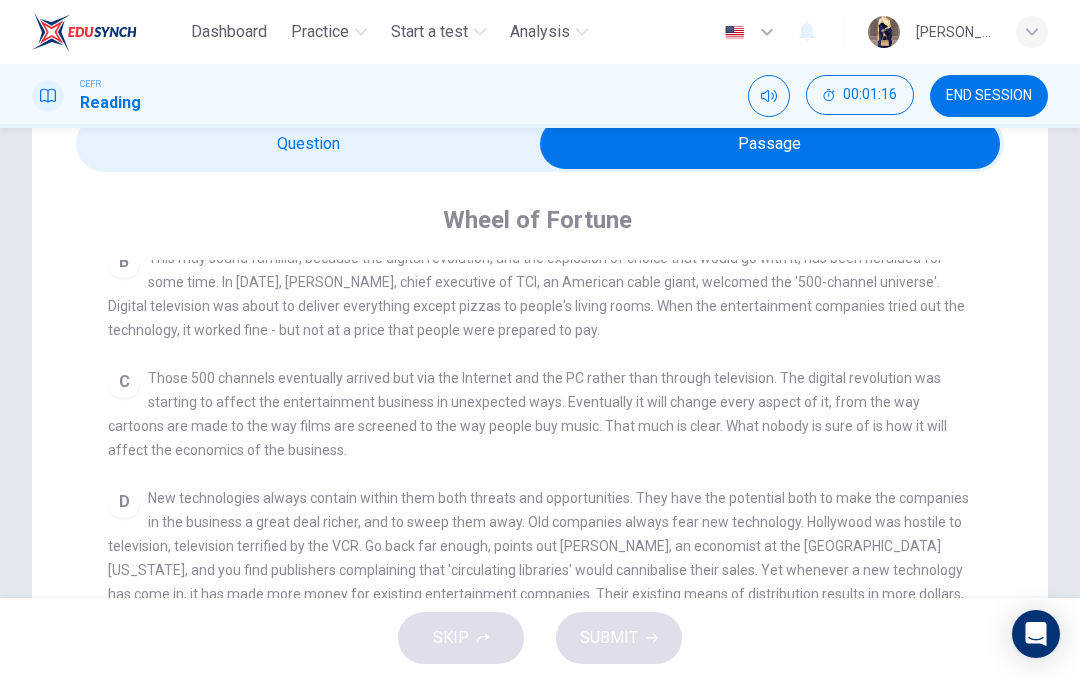 scroll, scrollTop: 562, scrollLeft: 0, axis: vertical 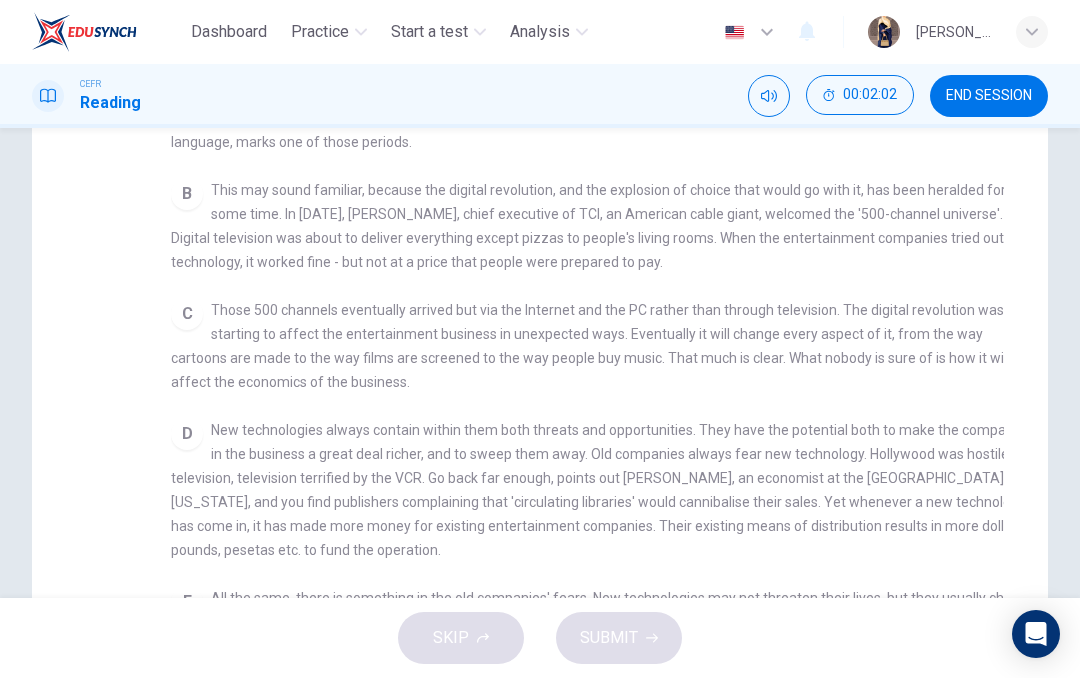 checkbox on "false" 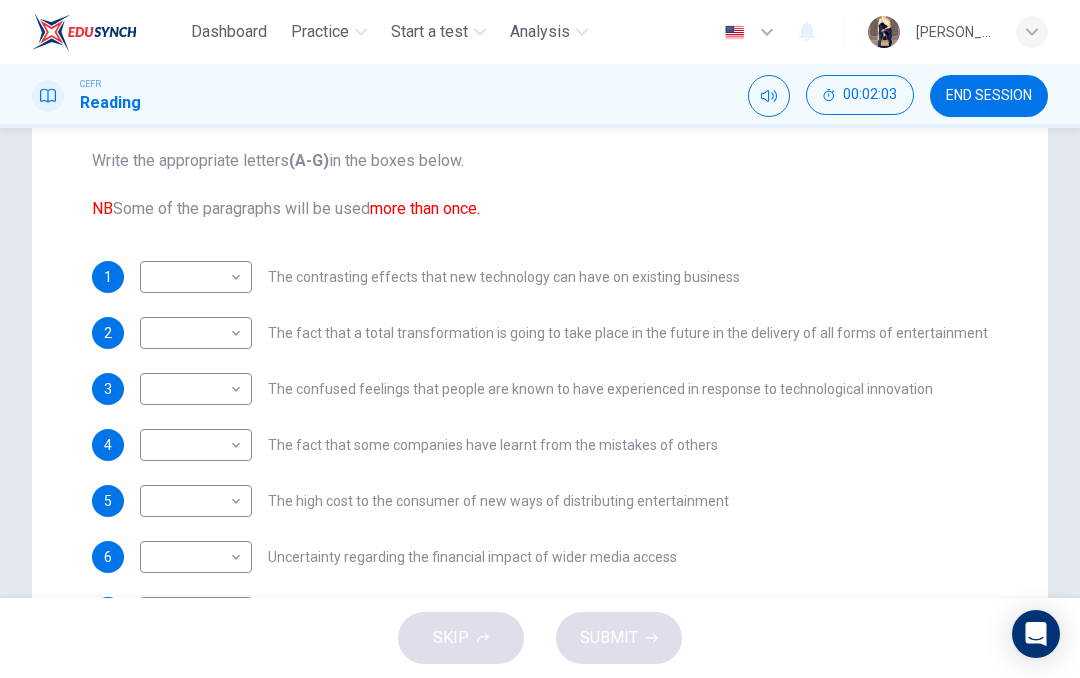 click on "Dashboard Practice Start a test Analysis English en ​ [PERSON_NAME] [PERSON_NAME] [PERSON_NAME] CEFR Reading 00:02:03 END SESSION Questions 1 - 8 The Reading Passage has 7 paragraphs  A-G .
Which paragraph mentions the following?
Write the appropriate letters  (A-G)  in the boxes below.
NB  Some of the paragraphs will be used  more than once. 1 ​ ​ The contrasting effects that new technology can have on existing business 2 ​ ​ The fact that a total transformation is going to take place in the future in the delivery of all forms of entertainment 3 ​ ​ The confused feelings that people are known to have experienced in response to technological innovation 4 ​ ​ The fact that some companies have learnt from the mistakes of others 5 ​ ​ The high cost to the consumer of new ways of distributing entertainment 6 ​ ​ Uncertainty regarding the financial impact of wider media access 7 ​ ​ The fact that some companies were the victims of strict government policy 8 ​ ​ Wheel of Fortune A B C D" at bounding box center (540, 339) 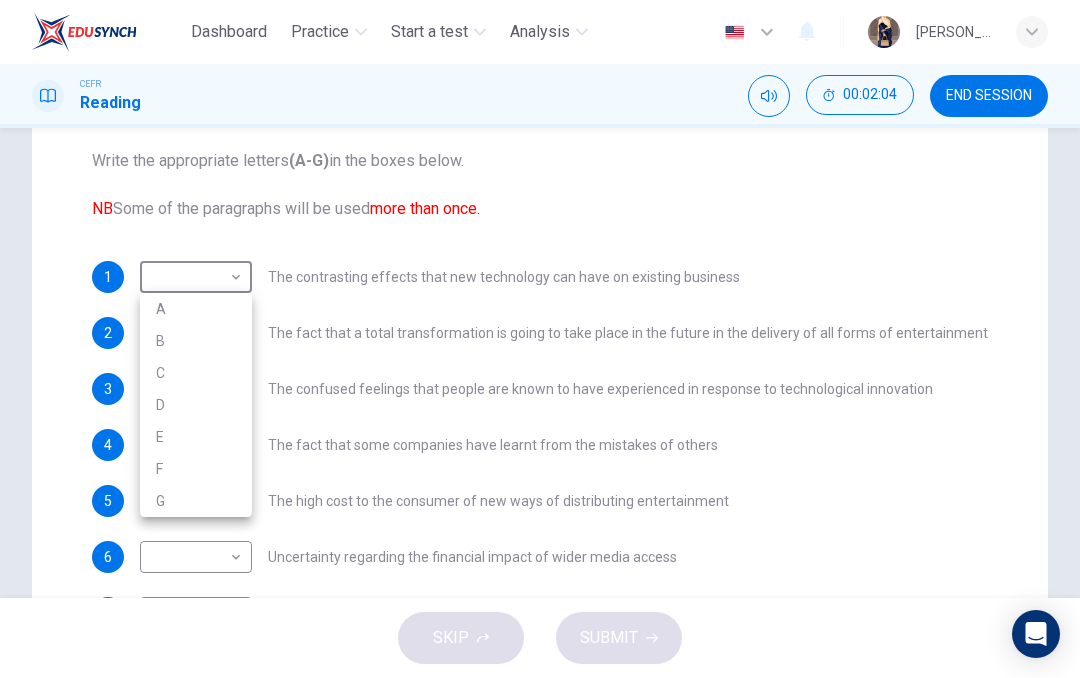 click on "C" at bounding box center (196, 373) 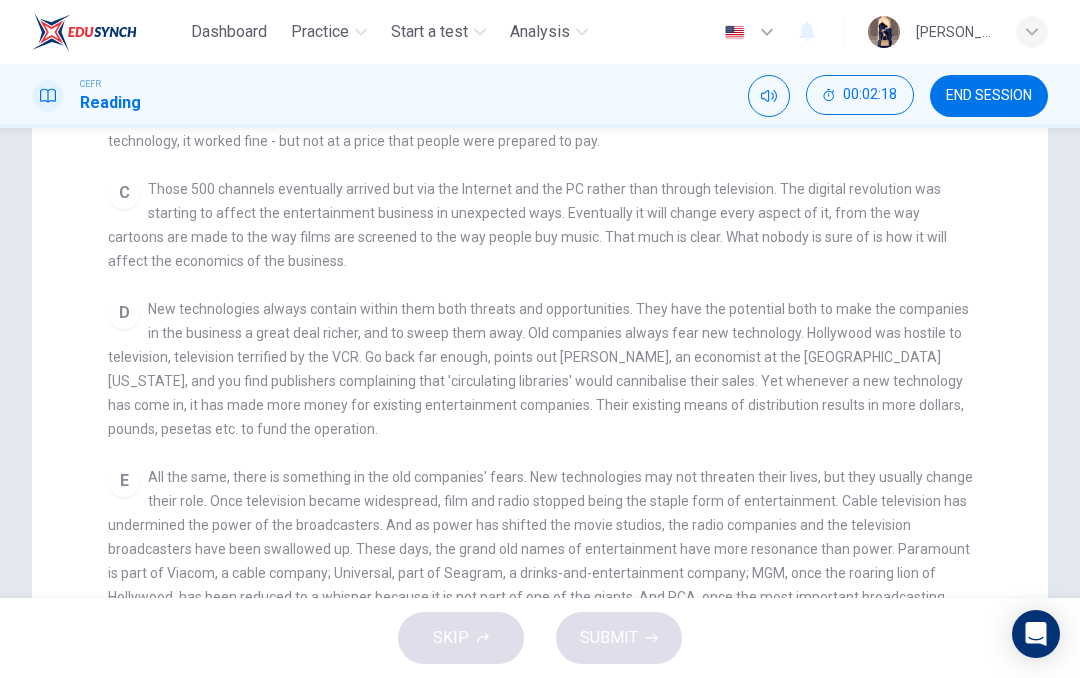 scroll, scrollTop: 510, scrollLeft: 0, axis: vertical 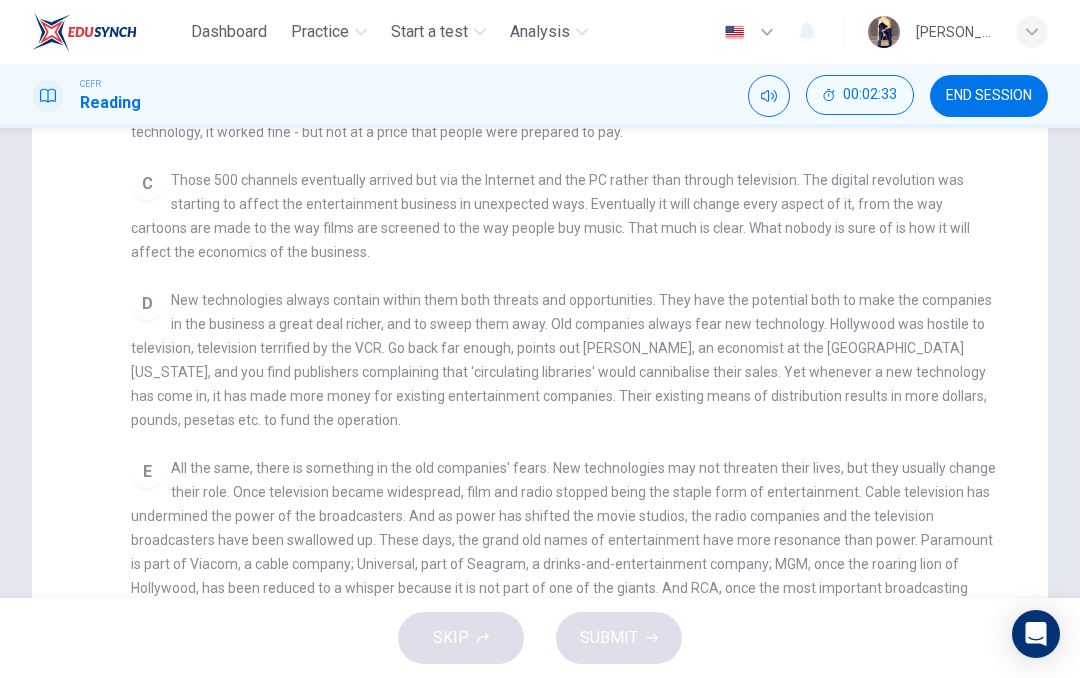 checkbox on "false" 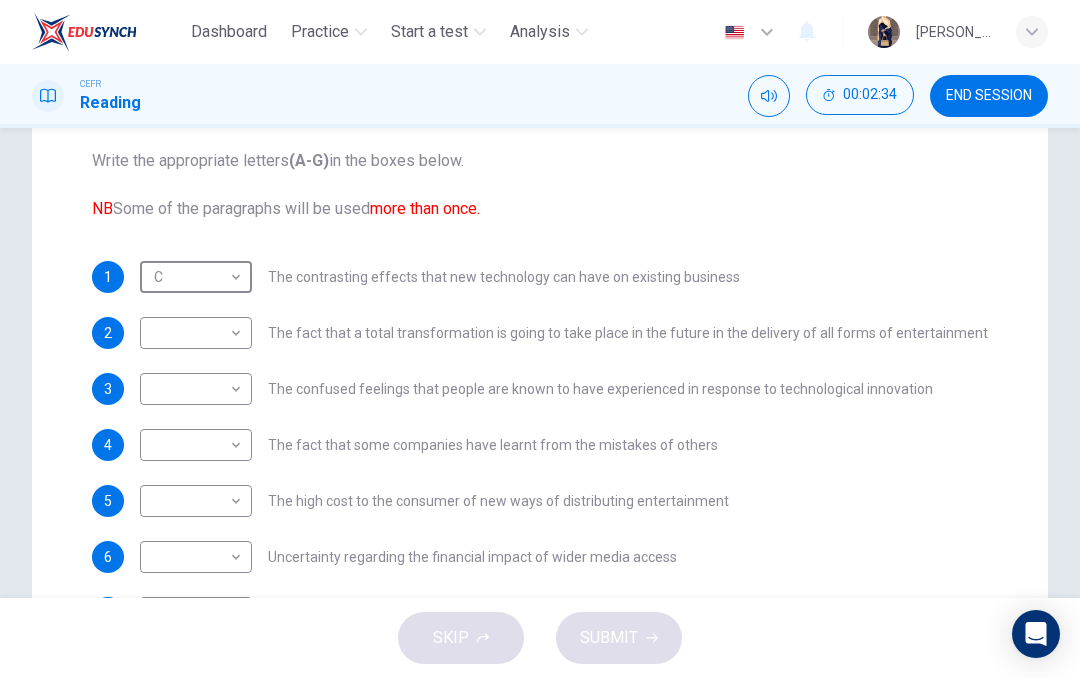 click on "Dashboard Practice Start a test Analysis English en ​ [PERSON_NAME] [PERSON_NAME] [PERSON_NAME] CEFR Reading 00:02:34 END SESSION Questions 1 - 8 The Reading Passage has 7 paragraphs  A-G .
Which paragraph mentions the following?
Write the appropriate letters  (A-G)  in the boxes below.
NB  Some of the paragraphs will be used  more than once. 1 C C ​ The contrasting effects that new technology can have on existing business 2 ​ ​ The fact that a total transformation is going to take place in the future in the delivery of all forms of entertainment 3 ​ ​ The confused feelings that people are known to have experienced in response to technological innovation 4 ​ ​ The fact that some companies have learnt from the mistakes of others 5 ​ ​ The high cost to the consumer of new ways of distributing entertainment 6 ​ ​ Uncertainty regarding the financial impact of wider media access 7 ​ ​ The fact that some companies were the victims of strict government policy 8 ​ ​ Wheel of Fortune A B C D" at bounding box center (540, 339) 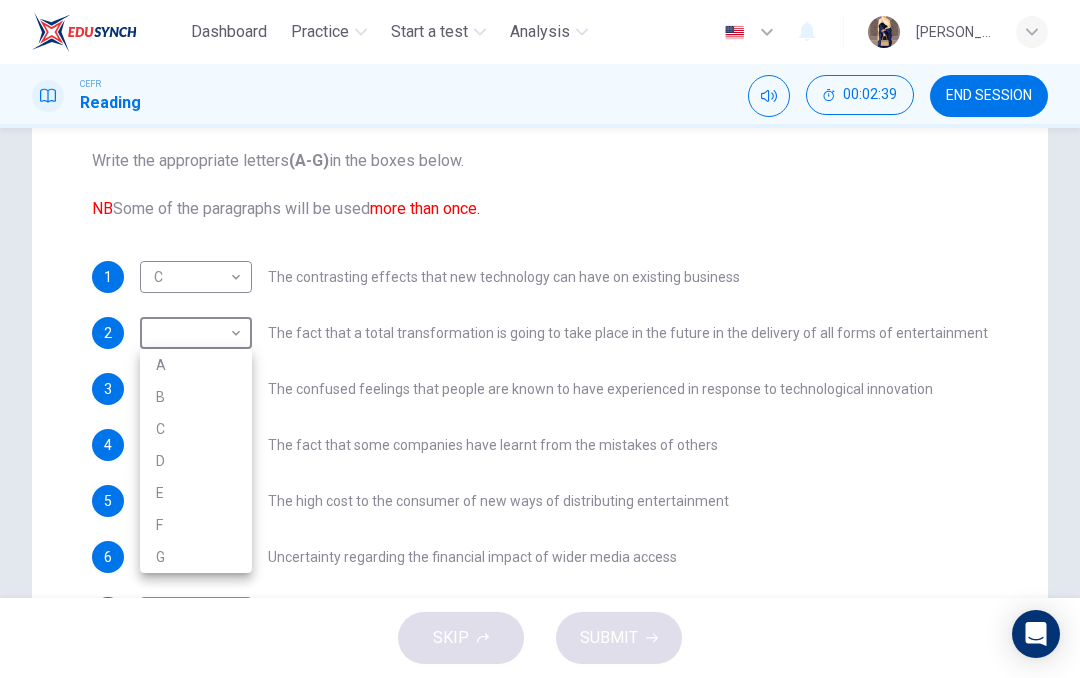 click on "C" at bounding box center [196, 429] 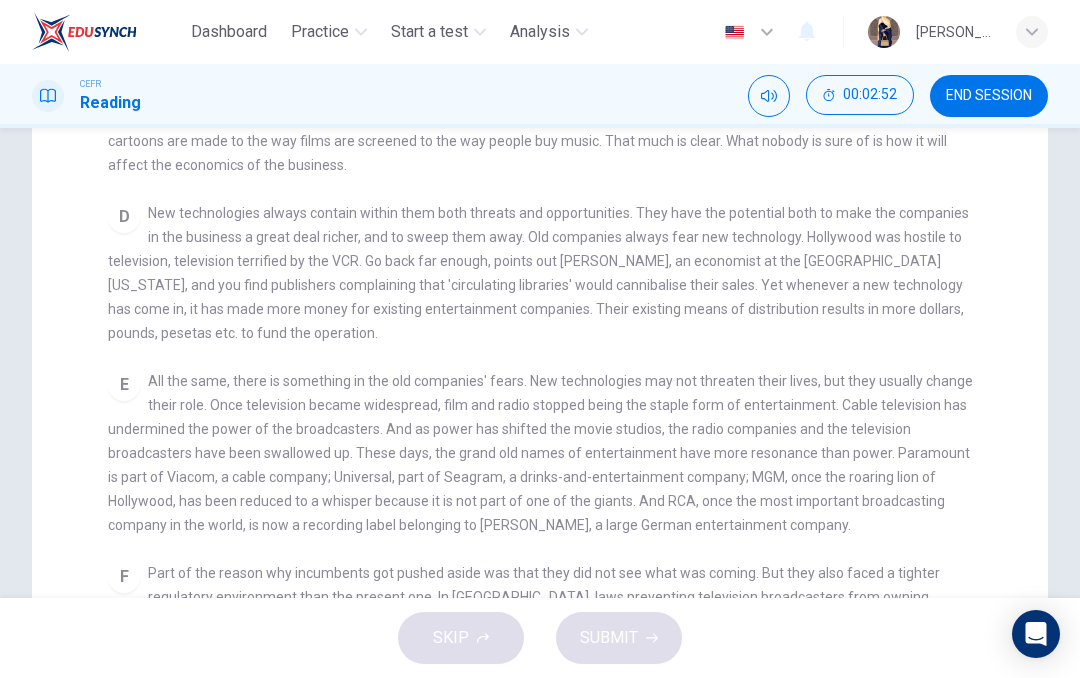 scroll, scrollTop: 596, scrollLeft: 0, axis: vertical 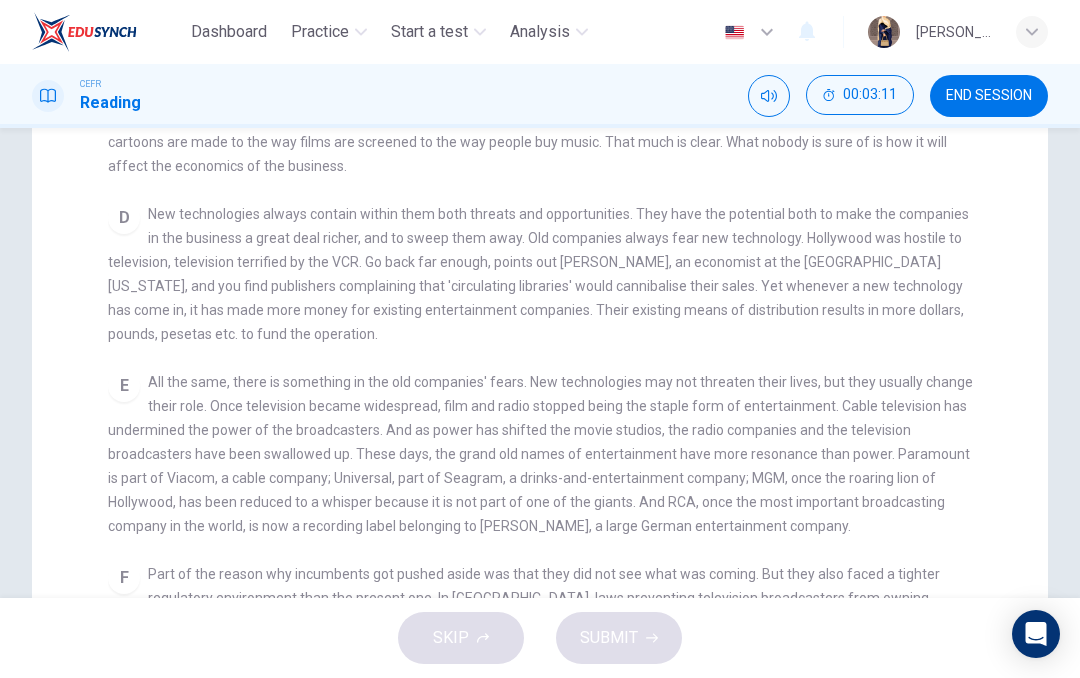 checkbox on "false" 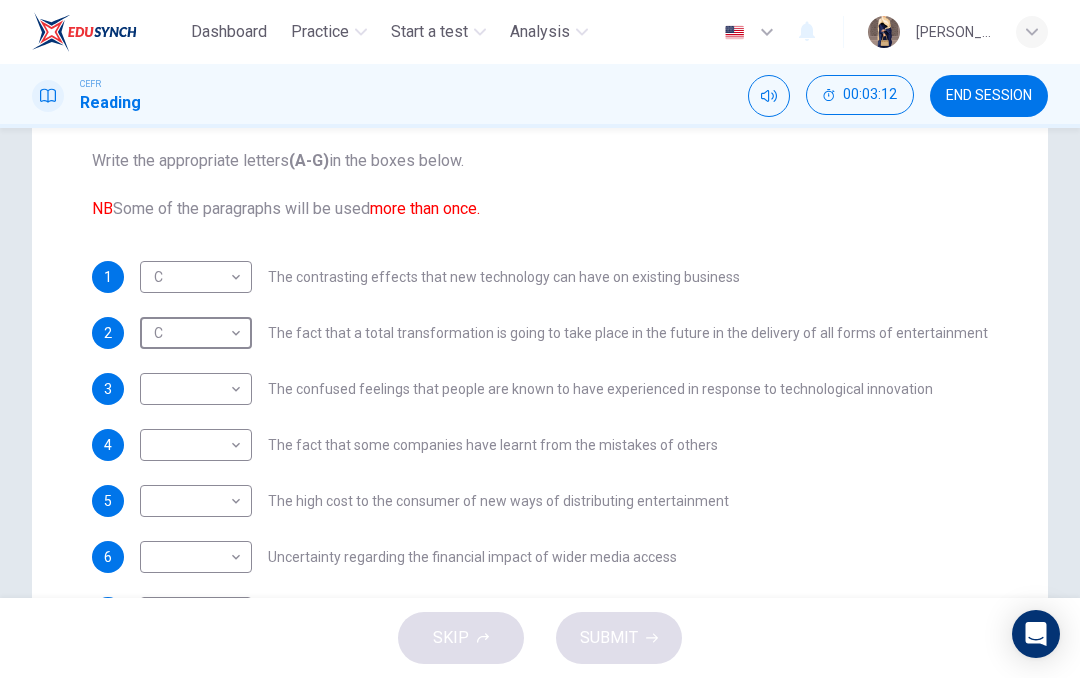 click on "Dashboard Practice Start a test Analysis English en ​ [PERSON_NAME] [PERSON_NAME] [PERSON_NAME] CEFR Reading 00:03:12 END SESSION Questions 1 - 8 The Reading Passage has 7 paragraphs  A-G .
Which paragraph mentions the following?
Write the appropriate letters  (A-G)  in the boxes below.
NB  Some of the paragraphs will be used  more than once. 1 C C ​ The contrasting effects that new technology can have on existing business 2 C C ​ The fact that a total transformation is going to take place in the future in the delivery of all forms of entertainment 3 ​ ​ The confused feelings that people are known to have experienced in response to technological innovation 4 ​ ​ The fact that some companies have learnt from the mistakes of others 5 ​ ​ The high cost to the consumer of new ways of distributing entertainment 6 ​ ​ Uncertainty regarding the financial impact of wider media access 7 ​ ​ The fact that some companies were the victims of strict government policy 8 ​ ​ Wheel of Fortune A B C D" at bounding box center (540, 339) 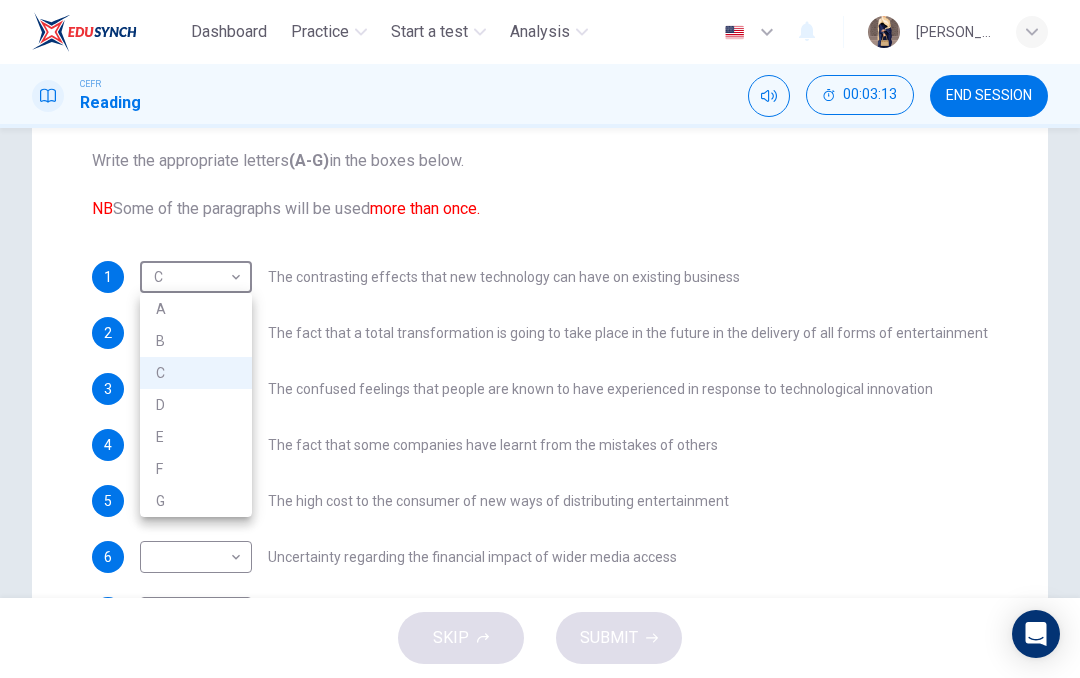 click on "D" at bounding box center [196, 405] 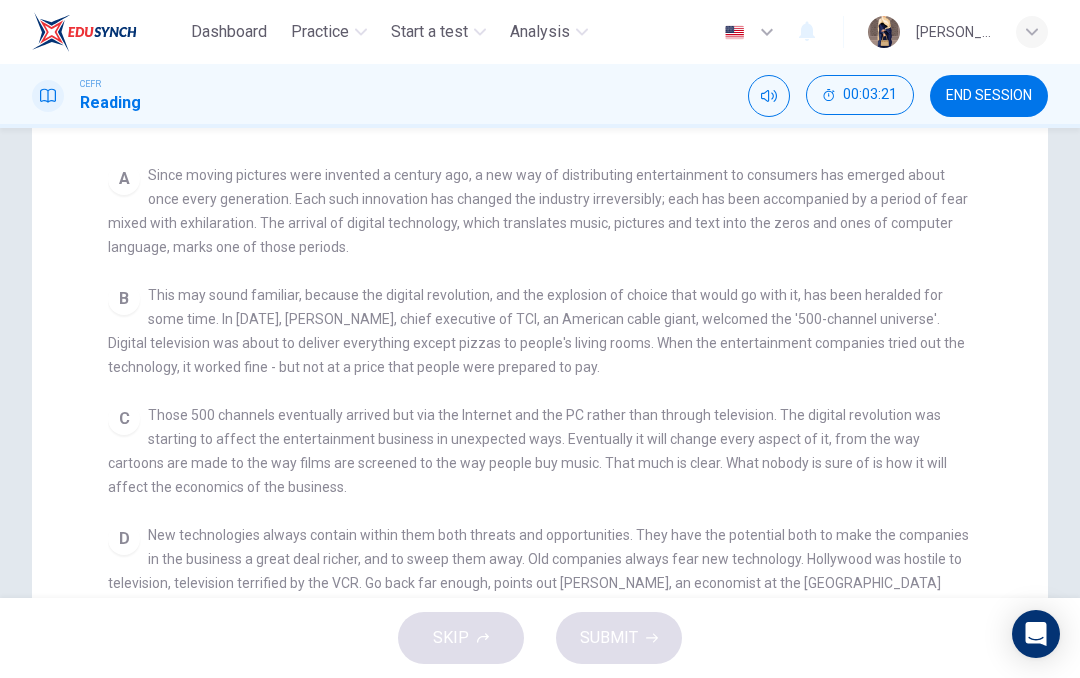 scroll, scrollTop: 274, scrollLeft: 0, axis: vertical 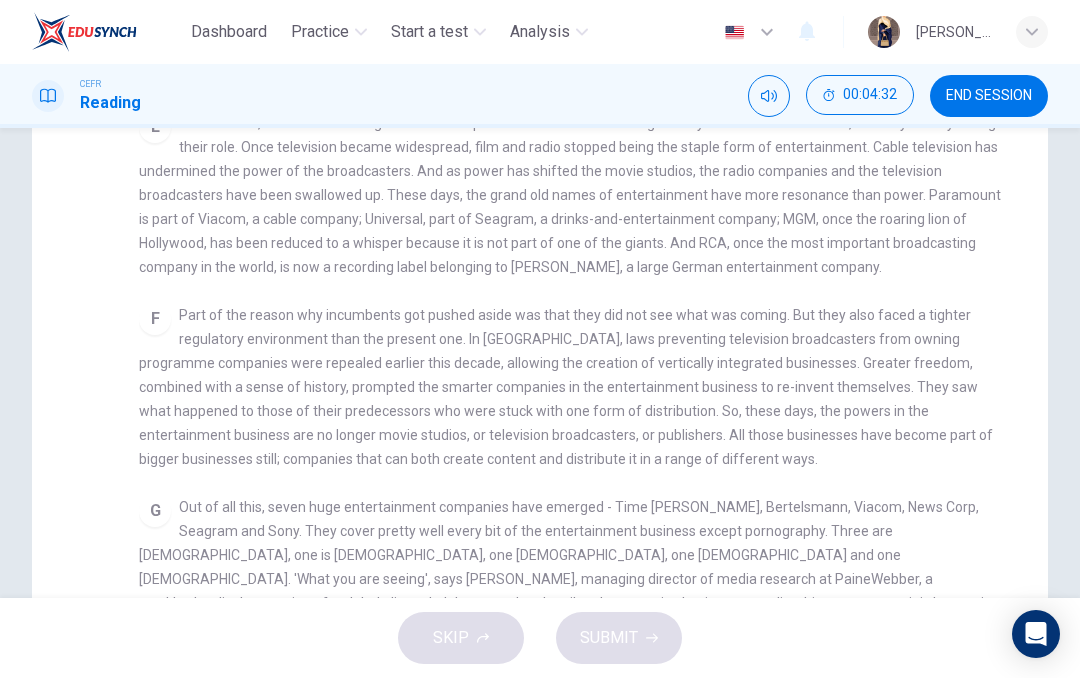 checkbox on "false" 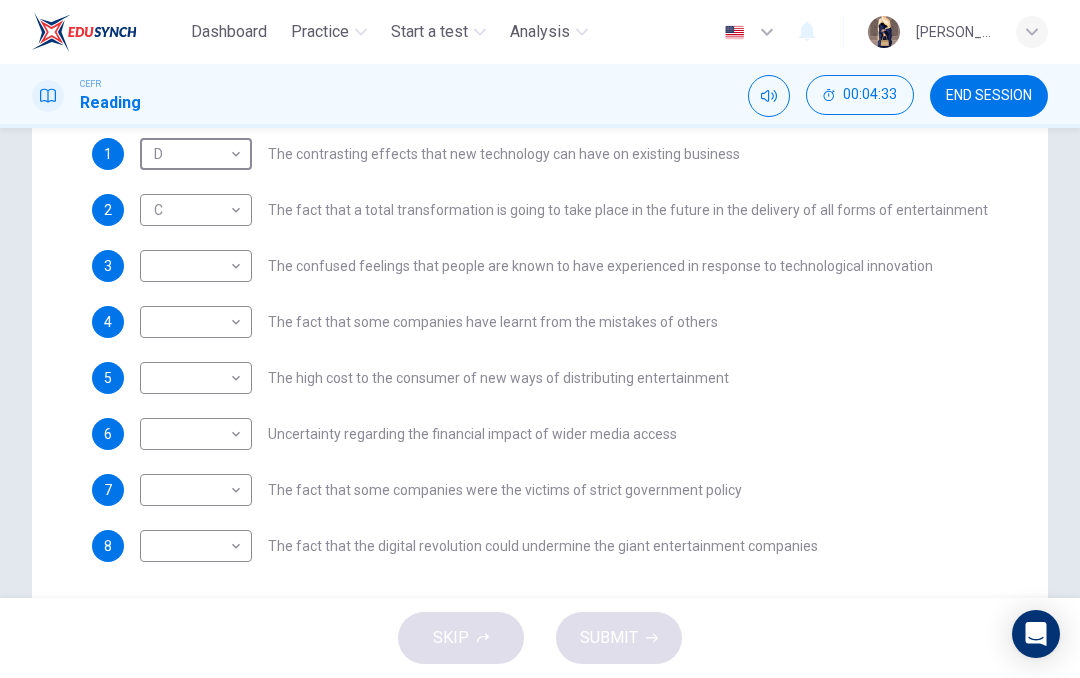 click on "Dashboard Practice Start a test Analysis English en ​ [PERSON_NAME] [PERSON_NAME] [PERSON_NAME] CEFR Reading 00:04:33 END SESSION Questions 1 - 8 The Reading Passage has 7 paragraphs  A-G .
Which paragraph mentions the following?
Write the appropriate letters  (A-G)  in the boxes below.
NB  Some of the paragraphs will be used  more than once. 1 D D ​ The contrasting effects that new technology can have on existing business 2 C C ​ The fact that a total transformation is going to take place in the future in the delivery of all forms of entertainment 3 ​ ​ The confused feelings that people are known to have experienced in response to technological innovation 4 ​ ​ The fact that some companies have learnt from the mistakes of others 5 ​ ​ The high cost to the consumer of new ways of distributing entertainment 6 ​ ​ Uncertainty regarding the financial impact of wider media access 7 ​ ​ The fact that some companies were the victims of strict government policy 8 ​ ​ Wheel of Fortune A B C D" at bounding box center [540, 339] 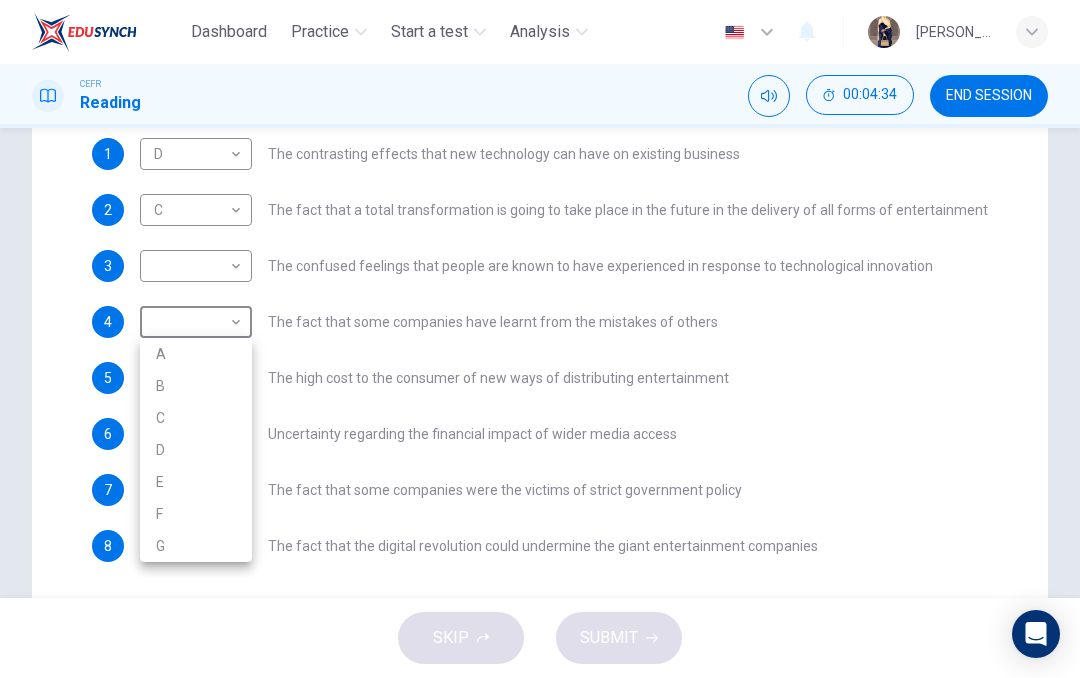click on "E" at bounding box center [196, 482] 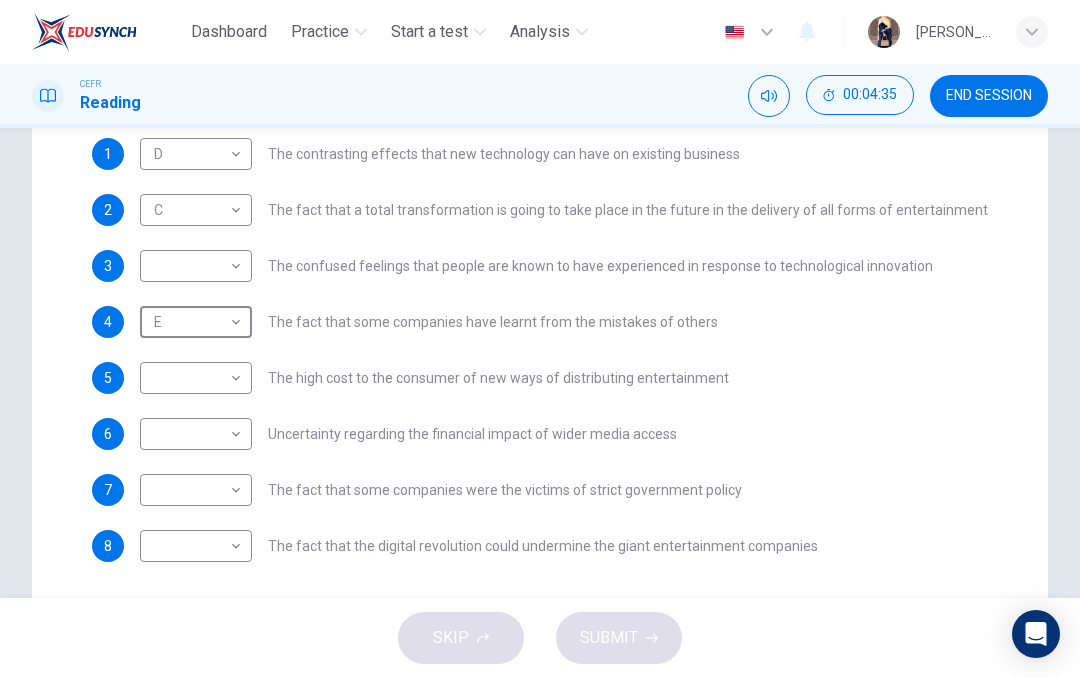 click on "Dashboard Practice Start a test Analysis English en ​ [PERSON_NAME] [PERSON_NAME] [PERSON_NAME] CEFR Reading 00:04:35 END SESSION Questions 1 - 8 The Reading Passage has 7 paragraphs  A-G .
Which paragraph mentions the following?
Write the appropriate letters  (A-G)  in the boxes below.
NB  Some of the paragraphs will be used  more than once. 1 D D ​ The contrasting effects that new technology can have on existing business 2 C C ​ The fact that a total transformation is going to take place in the future in the delivery of all forms of entertainment 3 ​ ​ The confused feelings that people are known to have experienced in response to technological innovation 4 E E ​ The fact that some companies have learnt from the mistakes of others 5 ​ ​ The high cost to the consumer of new ways of distributing entertainment 6 ​ ​ Uncertainty regarding the financial impact of wider media access 7 ​ ​ The fact that some companies were the victims of strict government policy 8 ​ ​ Wheel of Fortune A B C D" at bounding box center [540, 339] 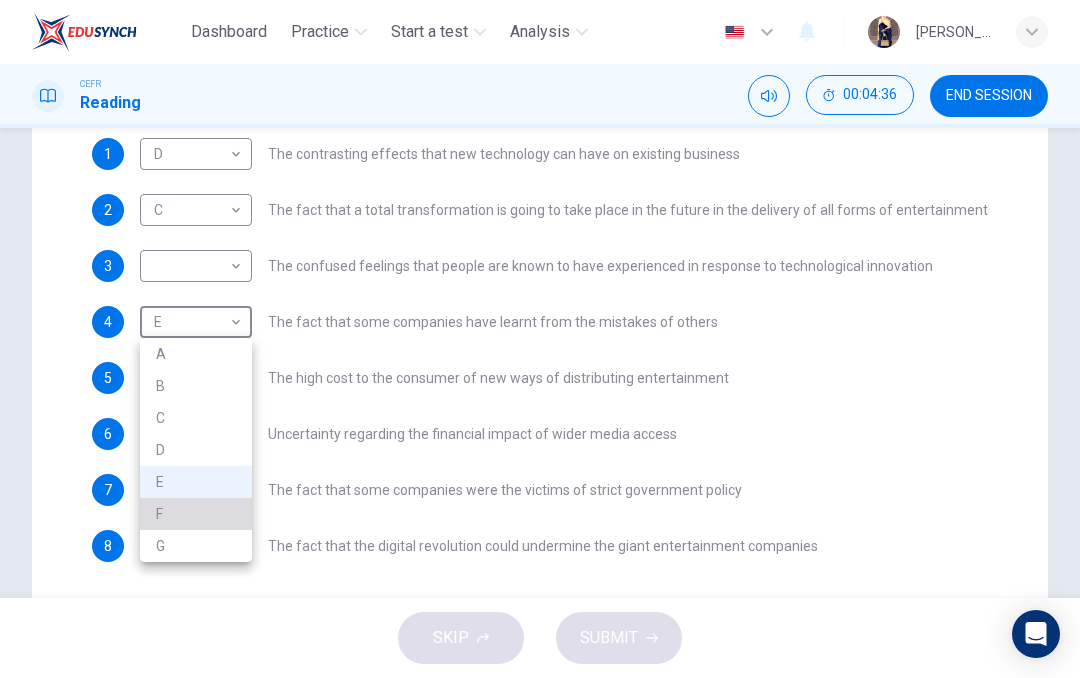 click on "F" at bounding box center [196, 514] 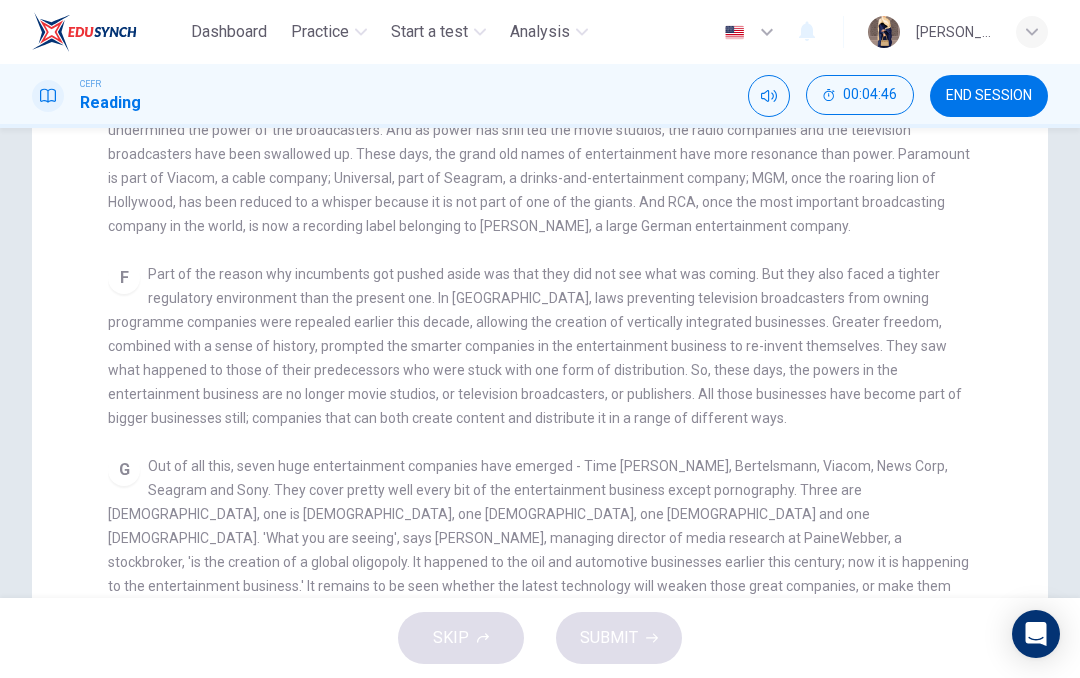 scroll, scrollTop: 787, scrollLeft: 0, axis: vertical 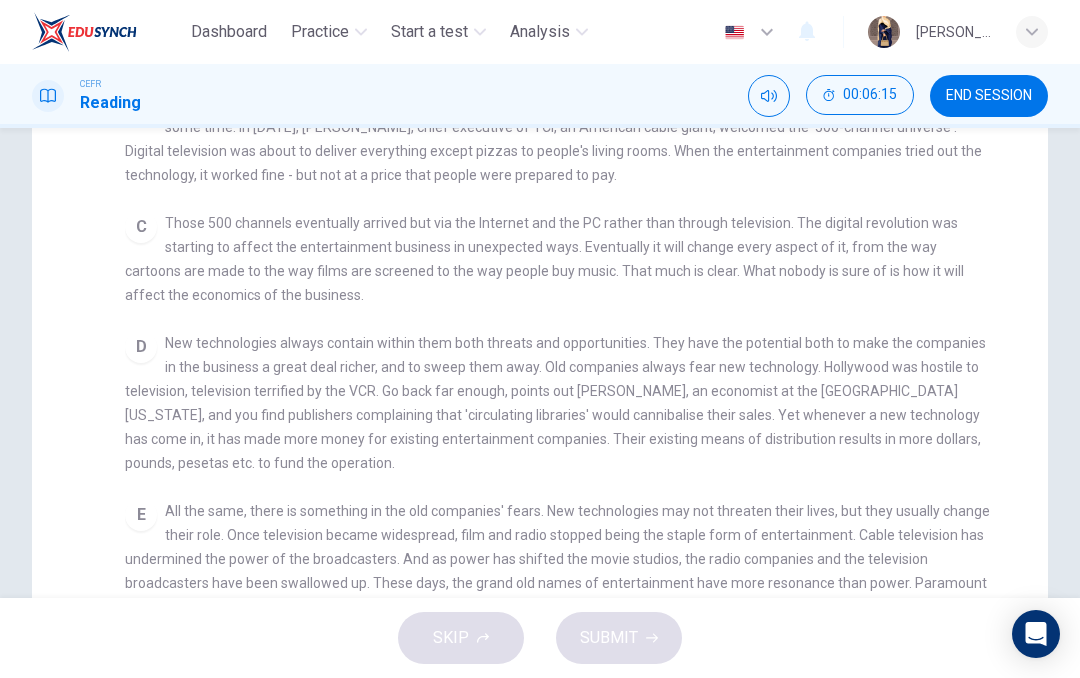 checkbox on "false" 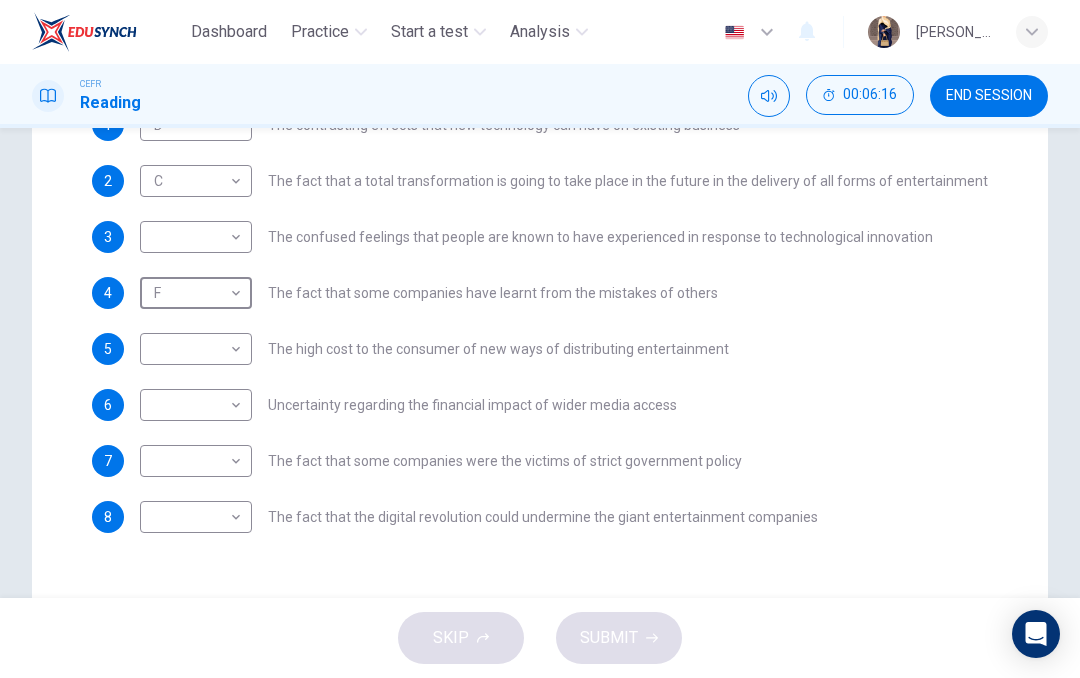 click on "Dashboard Practice Start a test Analysis English en ​ [PERSON_NAME] [PERSON_NAME] [PERSON_NAME] CEFR Reading 00:06:16 END SESSION Questions 1 - 8 The Reading Passage has 7 paragraphs  A-G .
Which paragraph mentions the following?
Write the appropriate letters  (A-G)  in the boxes below.
NB  Some of the paragraphs will be used  more than once. 1 D D ​ The contrasting effects that new technology can have on existing business 2 C C ​ The fact that a total transformation is going to take place in the future in the delivery of all forms of entertainment 3 ​ ​ The confused feelings that people are known to have experienced in response to technological innovation 4 F F ​ The fact that some companies have learnt from the mistakes of others 5 ​ ​ The high cost to the consumer of new ways of distributing entertainment 6 ​ ​ Uncertainty regarding the financial impact of wider media access 7 ​ ​ The fact that some companies were the victims of strict government policy 8 ​ ​ Wheel of Fortune A B C D" at bounding box center (540, 339) 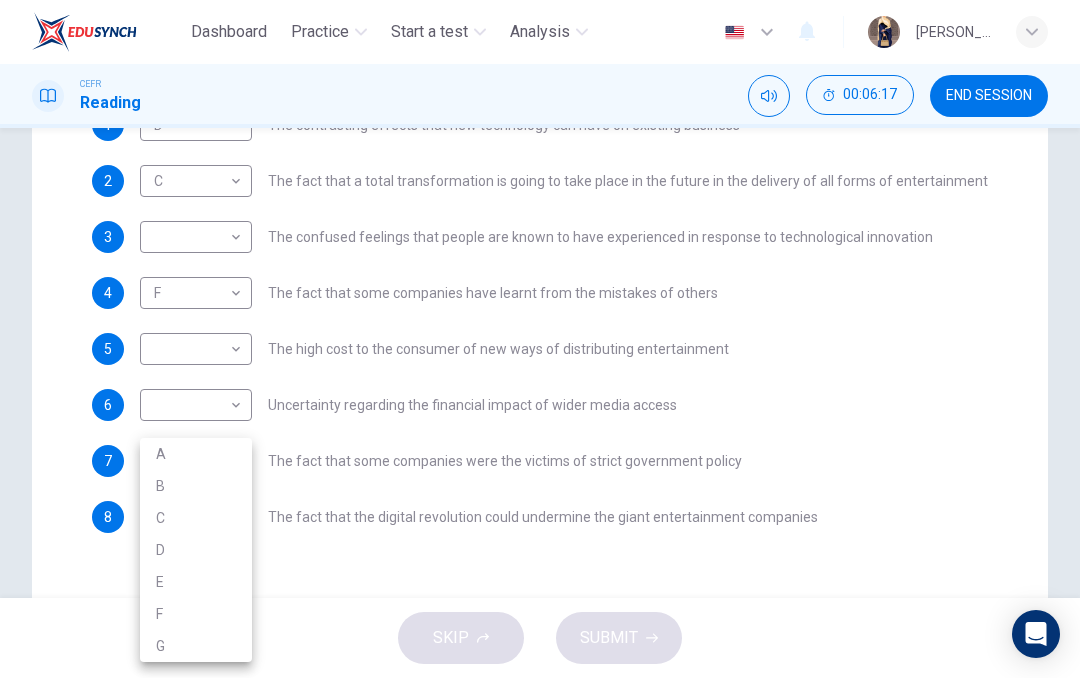 click on "C" at bounding box center (196, 518) 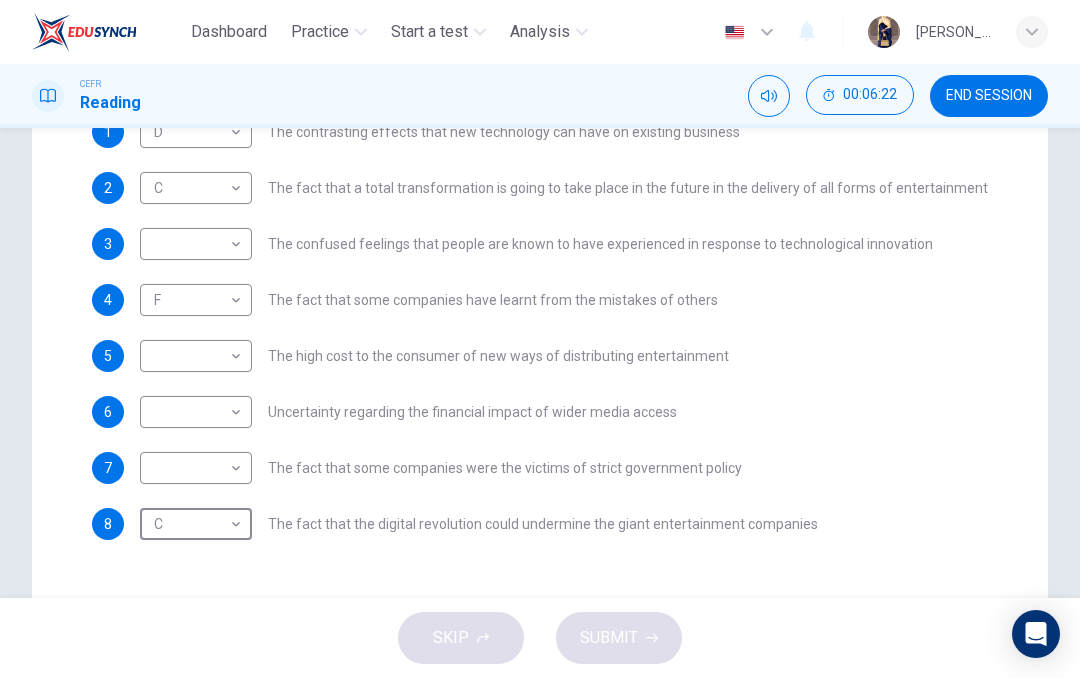 scroll, scrollTop: 442, scrollLeft: 0, axis: vertical 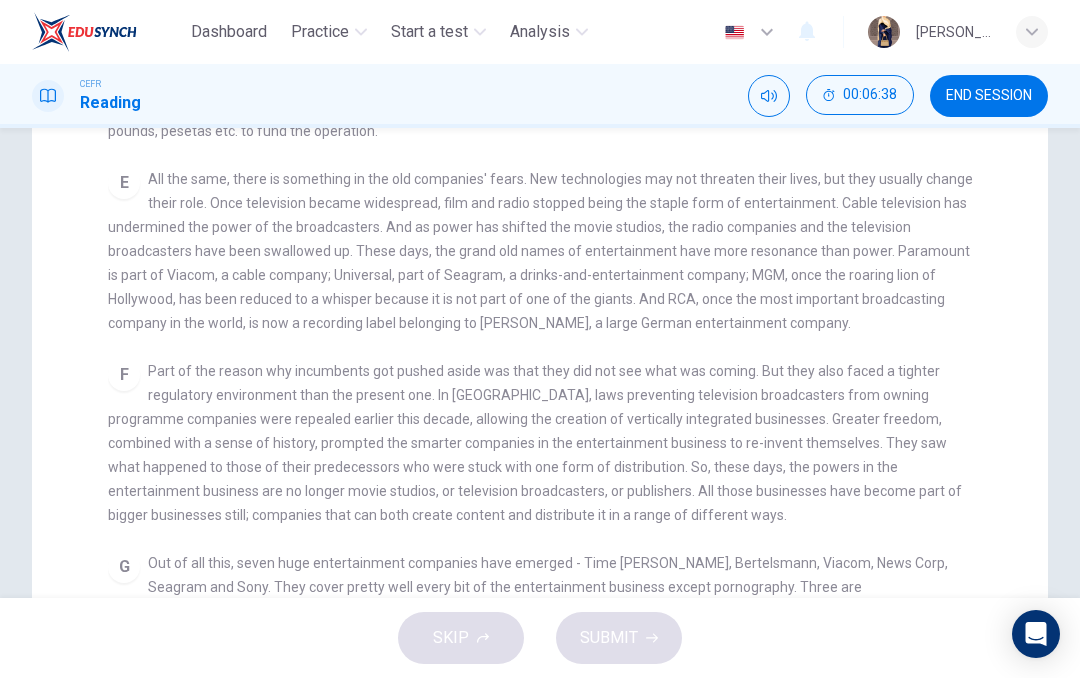 checkbox on "false" 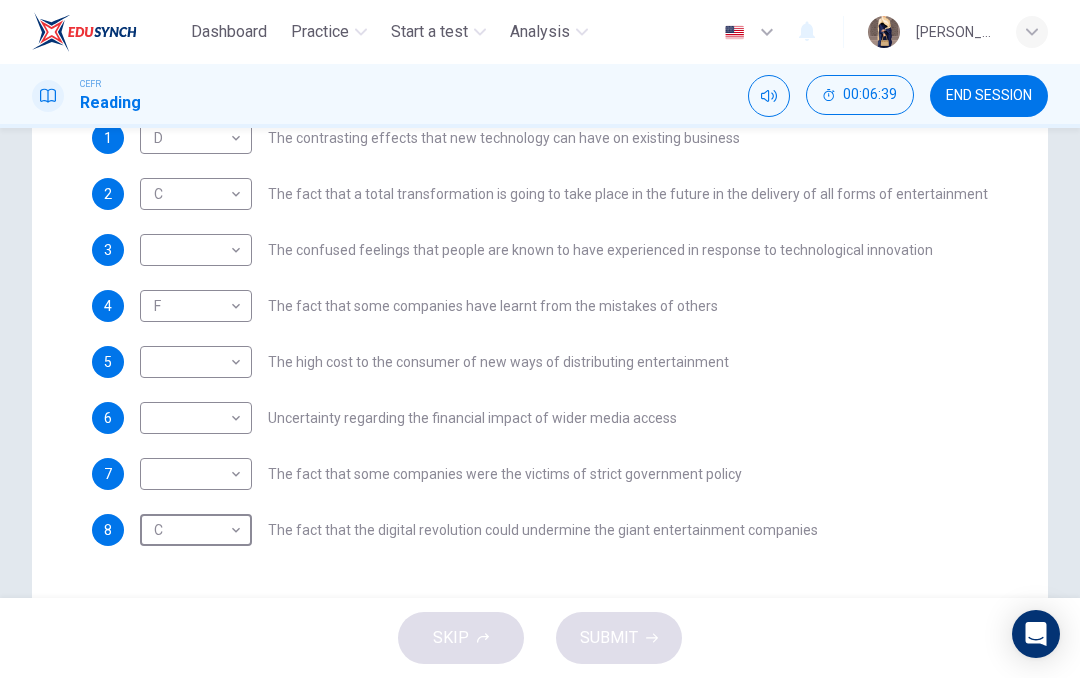 click on "Dashboard Practice Start a test Analysis English en ​ [PERSON_NAME] [PERSON_NAME] [PERSON_NAME] CEFR Reading 00:06:39 END SESSION Questions 1 - 8 The Reading Passage has 7 paragraphs  A-G .
Which paragraph mentions the following?
Write the appropriate letters  (A-G)  in the boxes below.
NB  Some of the paragraphs will be used  more than once. 1 D D ​ The contrasting effects that new technology can have on existing business 2 C C ​ The fact that a total transformation is going to take place in the future in the delivery of all forms of entertainment 3 ​ ​ The confused feelings that people are known to have experienced in response to technological innovation 4 F F ​ The fact that some companies have learnt from the mistakes of others 5 ​ ​ The high cost to the consumer of new ways of distributing entertainment 6 ​ ​ Uncertainty regarding the financial impact of wider media access 7 ​ ​ The fact that some companies were the victims of strict government policy 8 C C ​ Wheel of Fortune A B C D" at bounding box center [540, 339] 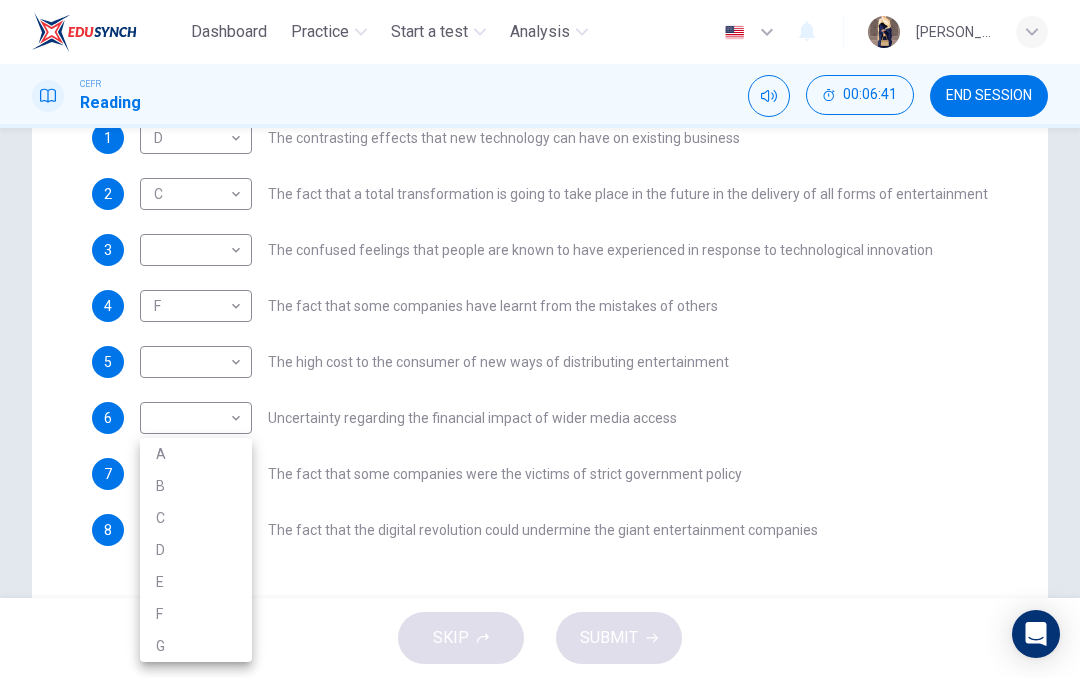 click on "F" at bounding box center [196, 614] 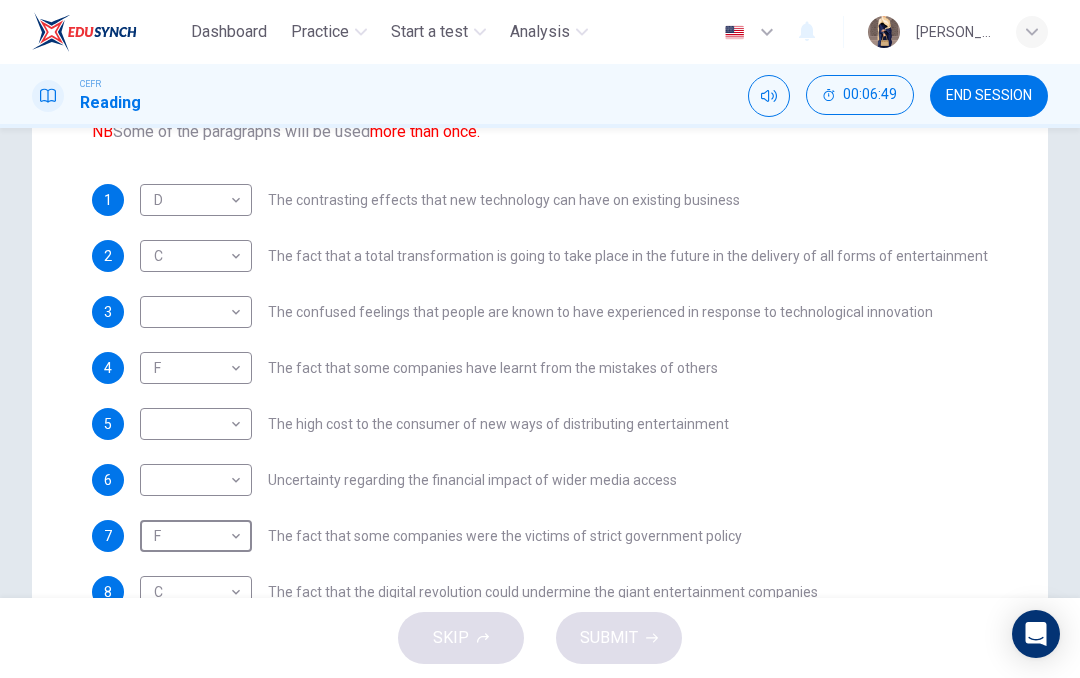 scroll, scrollTop: 382, scrollLeft: 0, axis: vertical 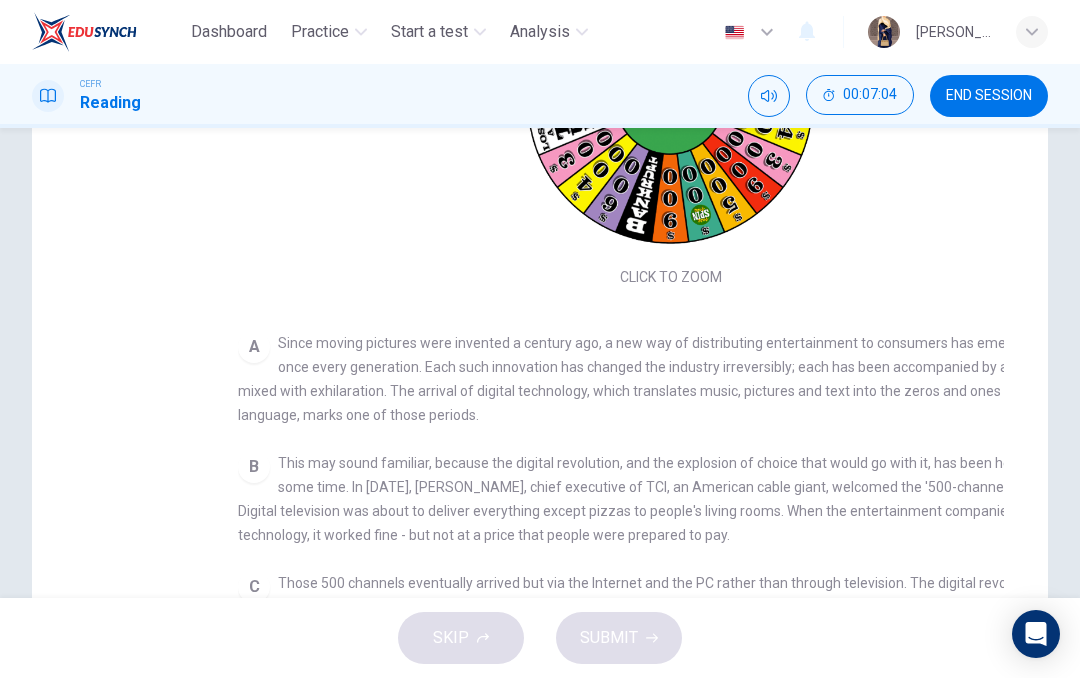 checkbox on "false" 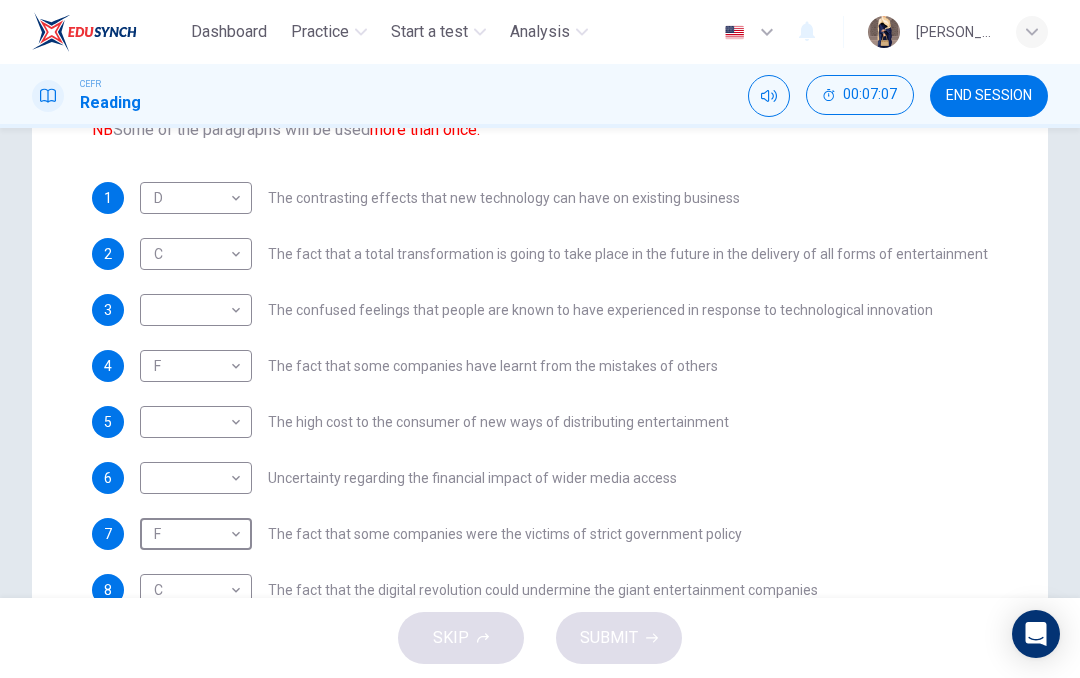click on "Dashboard Practice Start a test Analysis English en ​ NUR BATRISYIA BINTI SHAHAN SHAH CEFR Reading 00:07:07 END SESSION Questions 1 - 8 The Reading Passage has 7 paragraphs  A-G .
Which paragraph mentions the following?
Write the appropriate letters  (A-G)  in the boxes below.
NB  Some of the paragraphs will be used  more than once. 1 D D ​ The contrasting effects that new technology can have on existing business 2 C C ​ The fact that a total transformation is going to take place in the future in the delivery of all forms of entertainment 3 ​ ​ The confused feelings that people are known to have experienced in response to technological innovation 4 F F ​ The fact that some companies have learnt from the mistakes of others 5 ​ ​ The high cost to the consumer of new ways of distributing entertainment 6 ​ ​ Uncertainty regarding the financial impact of wider media access 7 F F ​ The fact that some companies were the victims of strict government policy 8 C C ​ Wheel of Fortune A B C D" at bounding box center (540, 339) 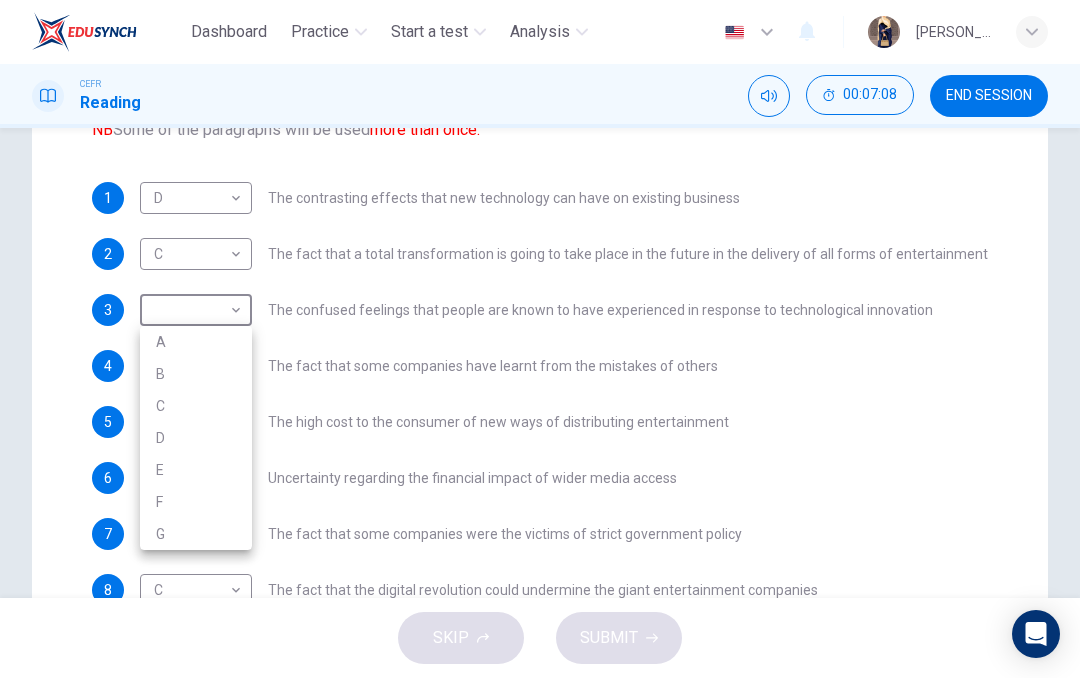 click on "A" at bounding box center (196, 342) 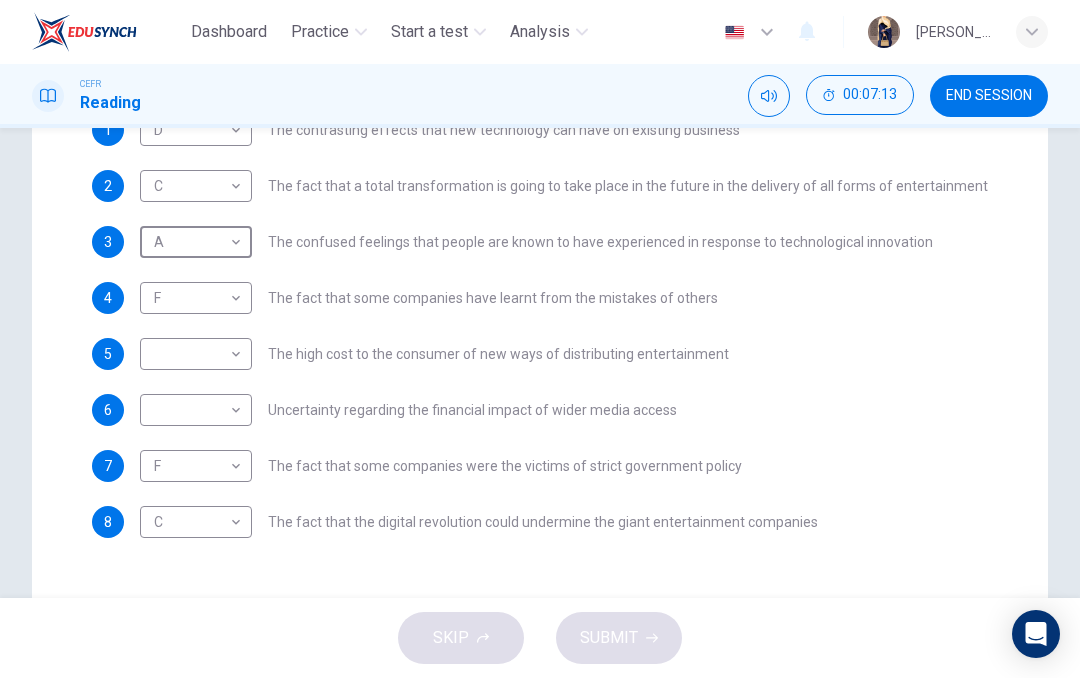 scroll, scrollTop: 432, scrollLeft: 0, axis: vertical 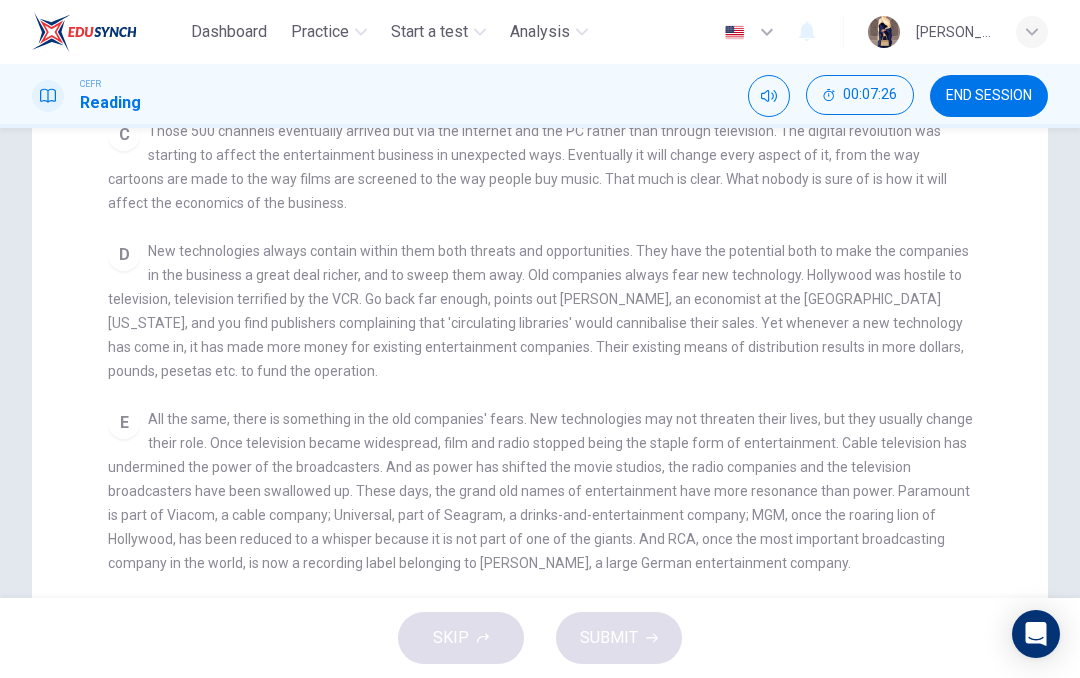 checkbox on "false" 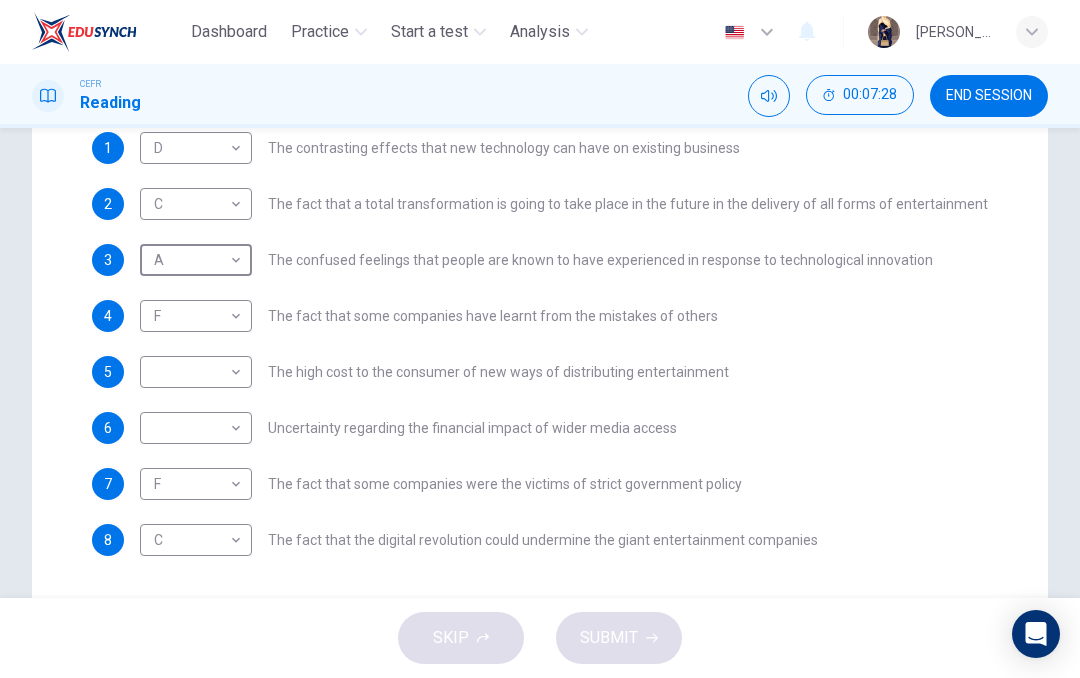 click on "Dashboard Practice Start a test Analysis English en ​ NUR BATRISYIA BINTI SHAHAN SHAH CEFR Reading 00:07:28 END SESSION Questions 1 - 8 The Reading Passage has 7 paragraphs  A-G .
Which paragraph mentions the following?
Write the appropriate letters  (A-G)  in the boxes below.
NB  Some of the paragraphs will be used  more than once. 1 D D ​ The contrasting effects that new technology can have on existing business 2 C C ​ The fact that a total transformation is going to take place in the future in the delivery of all forms of entertainment 3 A A ​ The confused feelings that people are known to have experienced in response to technological innovation 4 F F ​ The fact that some companies have learnt from the mistakes of others 5 ​ ​ The high cost to the consumer of new ways of distributing entertainment 6 ​ ​ Uncertainty regarding the financial impact of wider media access 7 F F ​ The fact that some companies were the victims of strict government policy 8 C C ​ Wheel of Fortune A B C D" at bounding box center (540, 339) 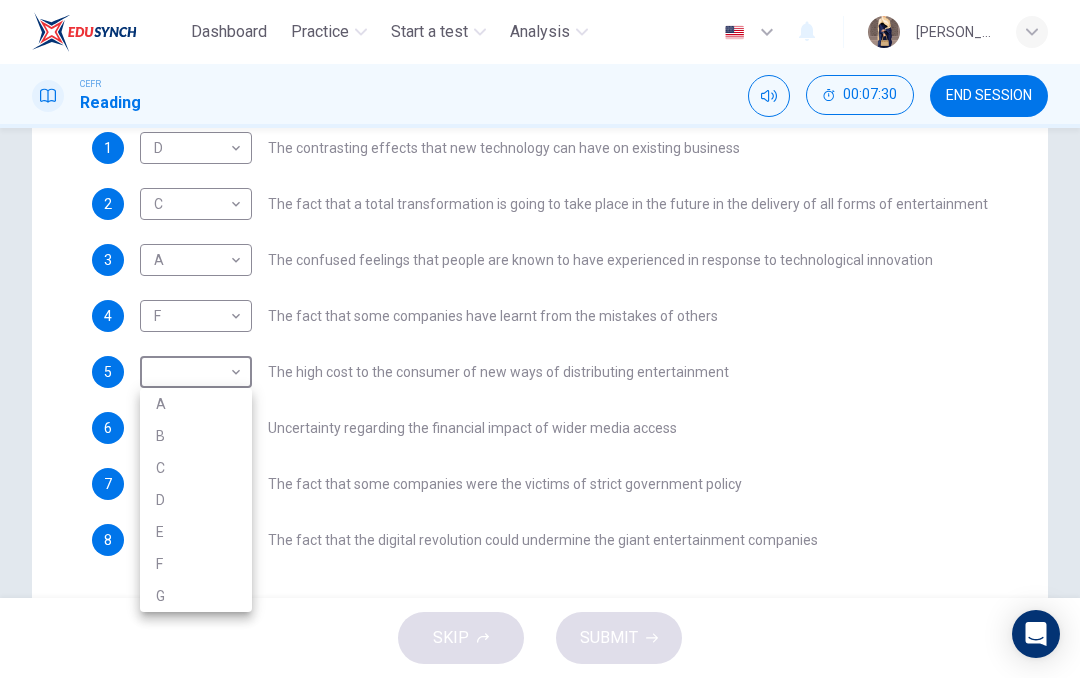 click on "C" at bounding box center (196, 468) 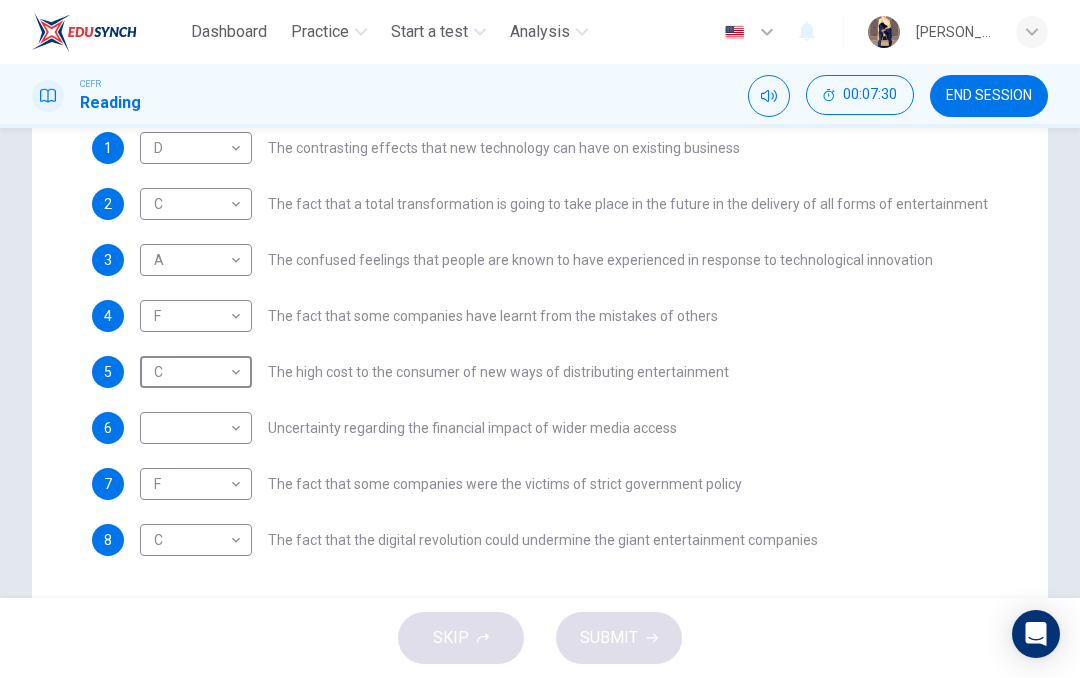 click on "C" at bounding box center [196, 433] 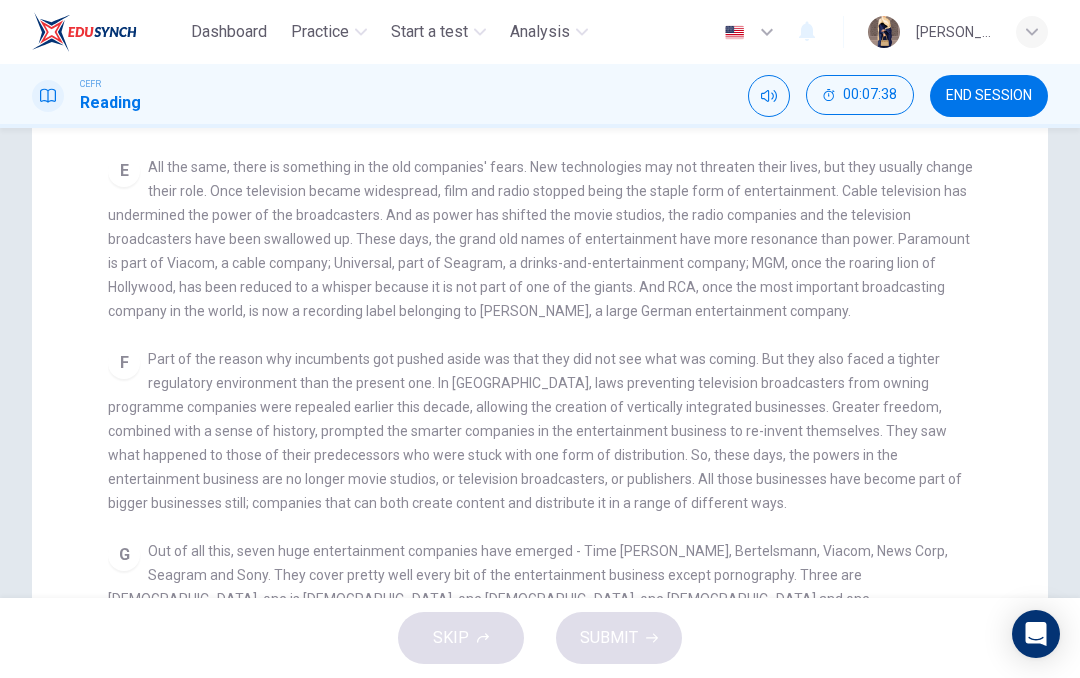 scroll, scrollTop: 694, scrollLeft: 0, axis: vertical 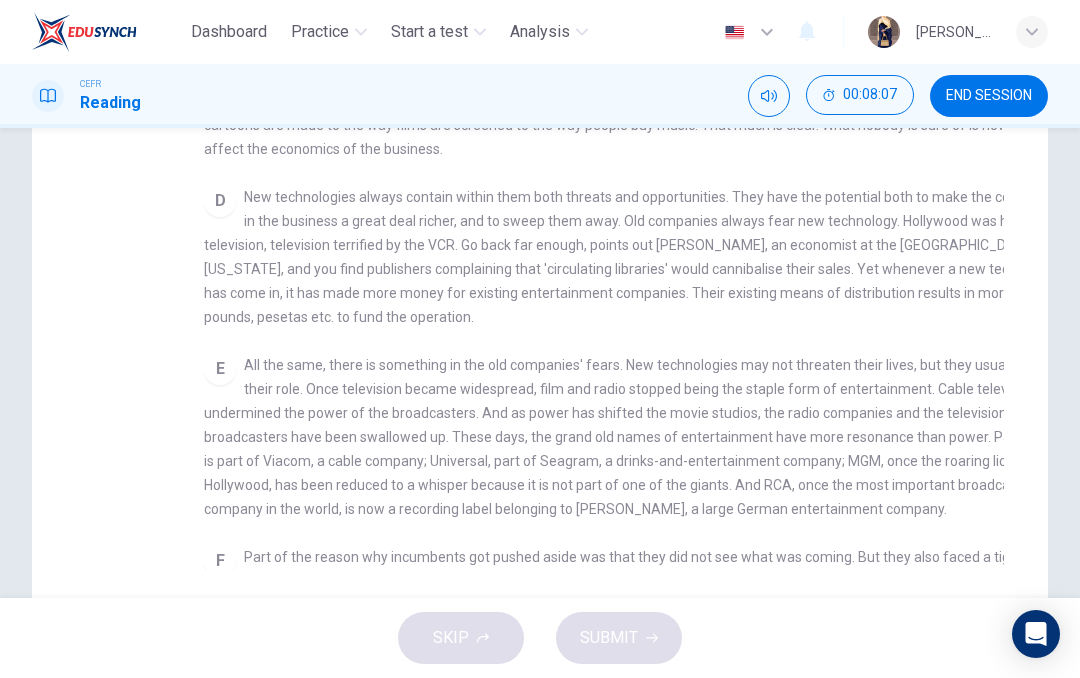 checkbox on "false" 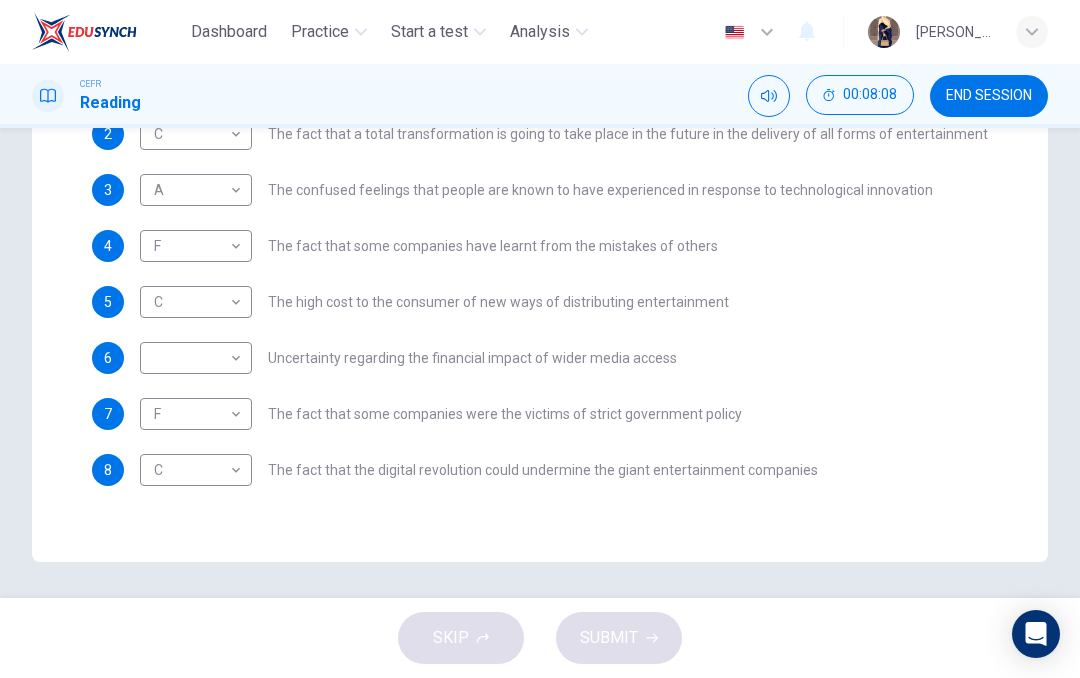 click on "Dashboard Practice Start a test Analysis English en ​ NUR BATRISYIA BINTI SHAHAN SHAH CEFR Reading 00:08:08 END SESSION Questions 1 - 8 The Reading Passage has 7 paragraphs  A-G .
Which paragraph mentions the following?
Write the appropriate letters  (A-G)  in the boxes below.
NB  Some of the paragraphs will be used  more than once. 1 D D ​ The contrasting effects that new technology can have on existing business 2 C C ​ The fact that a total transformation is going to take place in the future in the delivery of all forms of entertainment 3 A A ​ The confused feelings that people are known to have experienced in response to technological innovation 4 F F ​ The fact that some companies have learnt from the mistakes of others 5 C C ​ The high cost to the consumer of new ways of distributing entertainment 6 ​ ​ Uncertainty regarding the financial impact of wider media access 7 F F ​ The fact that some companies were the victims of strict government policy 8 C C ​ Wheel of Fortune A B C D" at bounding box center [540, 339] 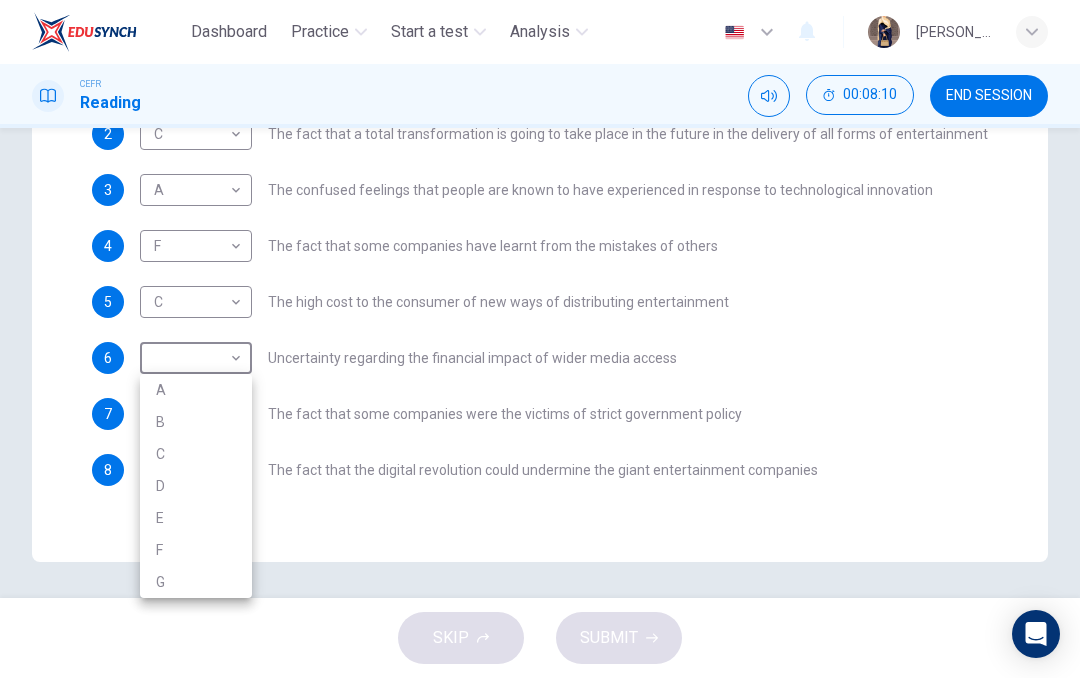 click on "E" at bounding box center (196, 518) 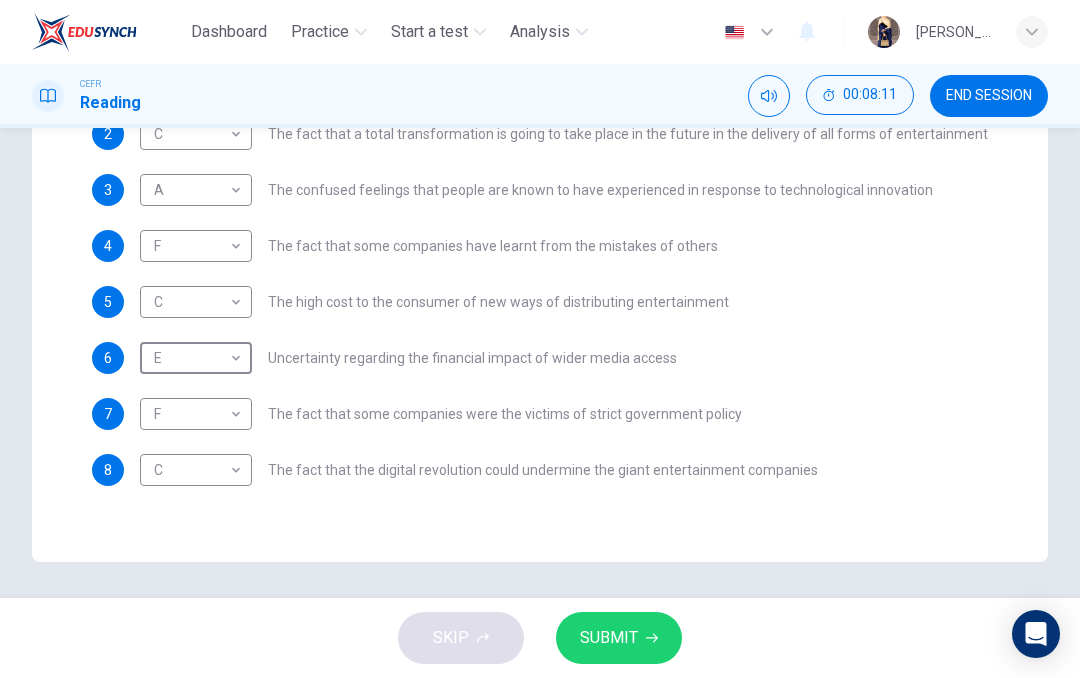 click on "SUBMIT" at bounding box center (609, 638) 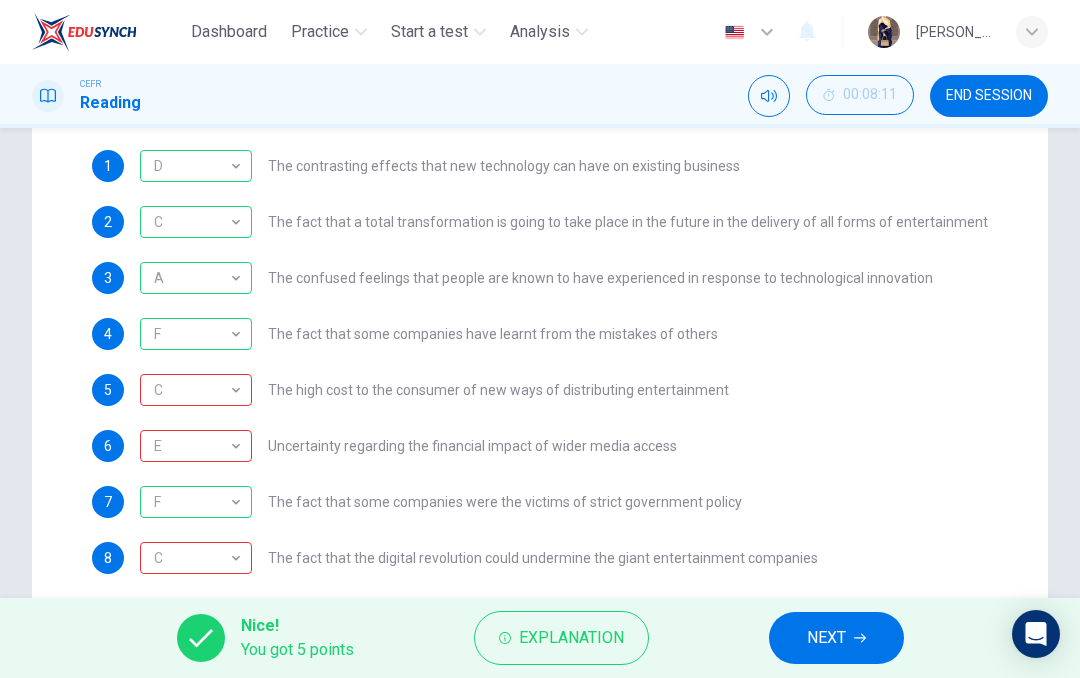 scroll, scrollTop: 420, scrollLeft: 0, axis: vertical 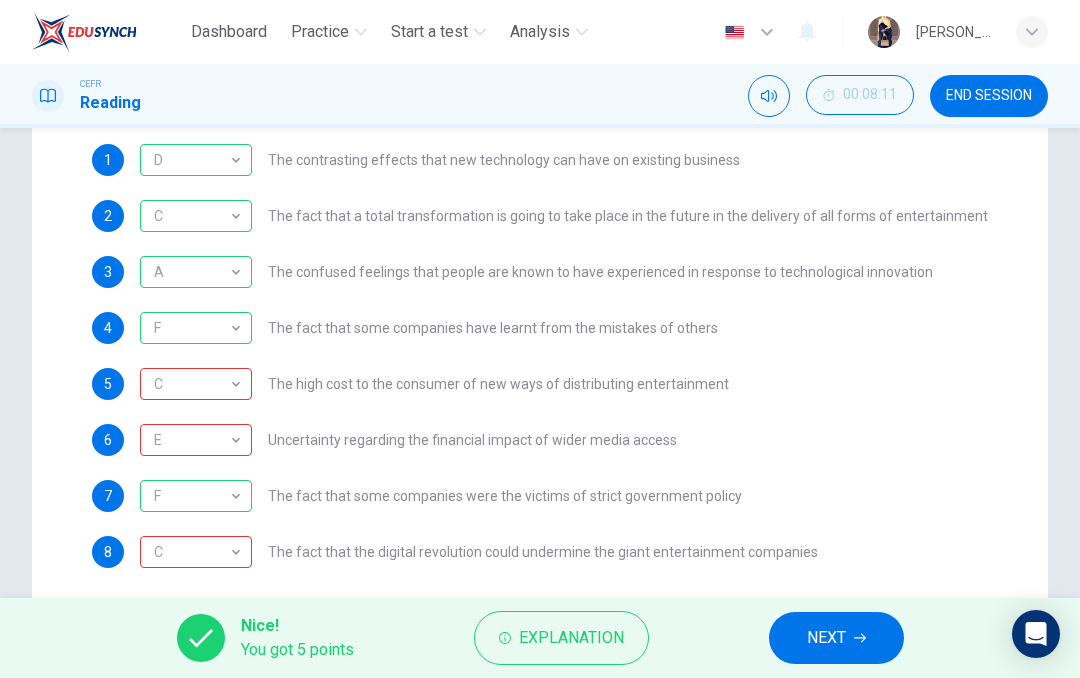 click on "E" at bounding box center [192, 440] 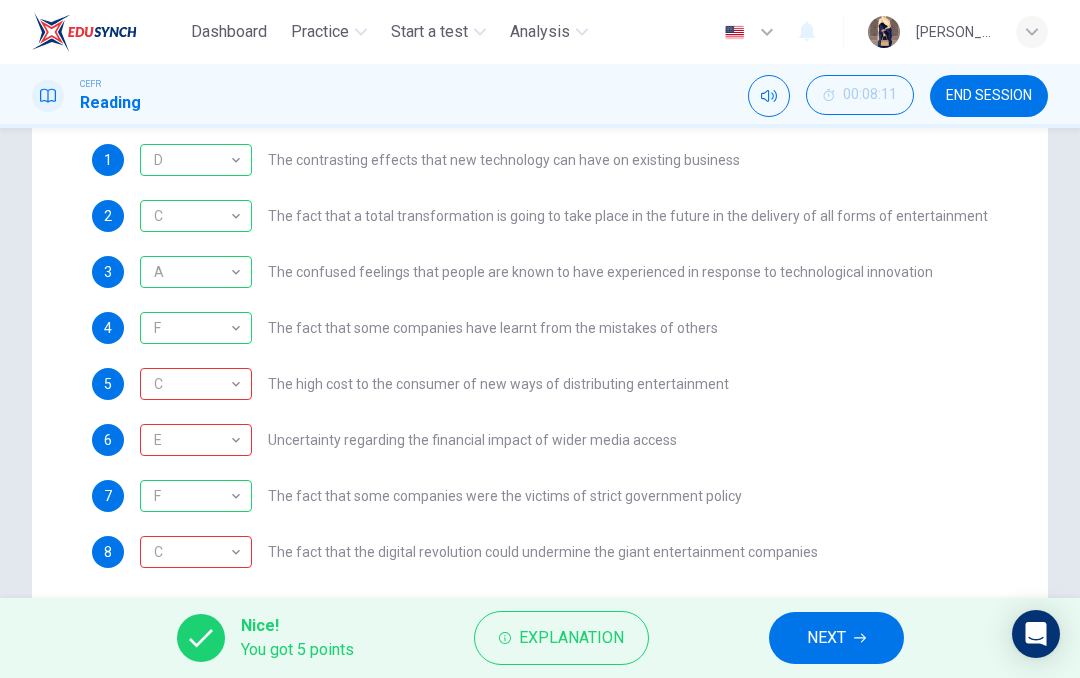 click on "C" at bounding box center (192, 384) 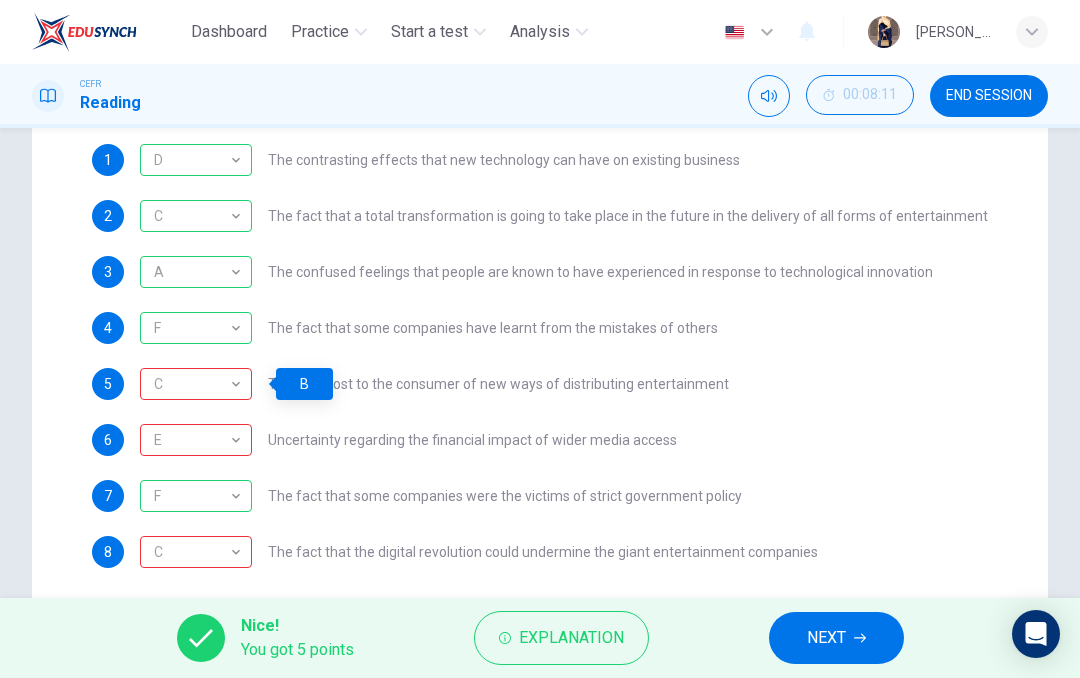 click on "C" at bounding box center (192, 552) 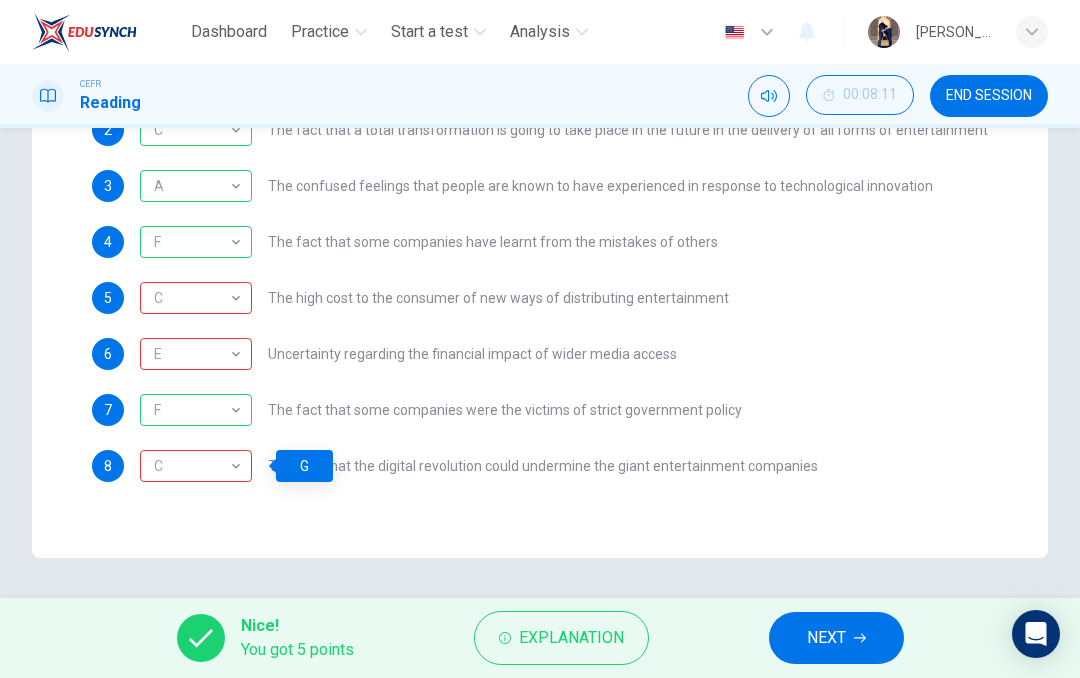 scroll, scrollTop: 506, scrollLeft: 0, axis: vertical 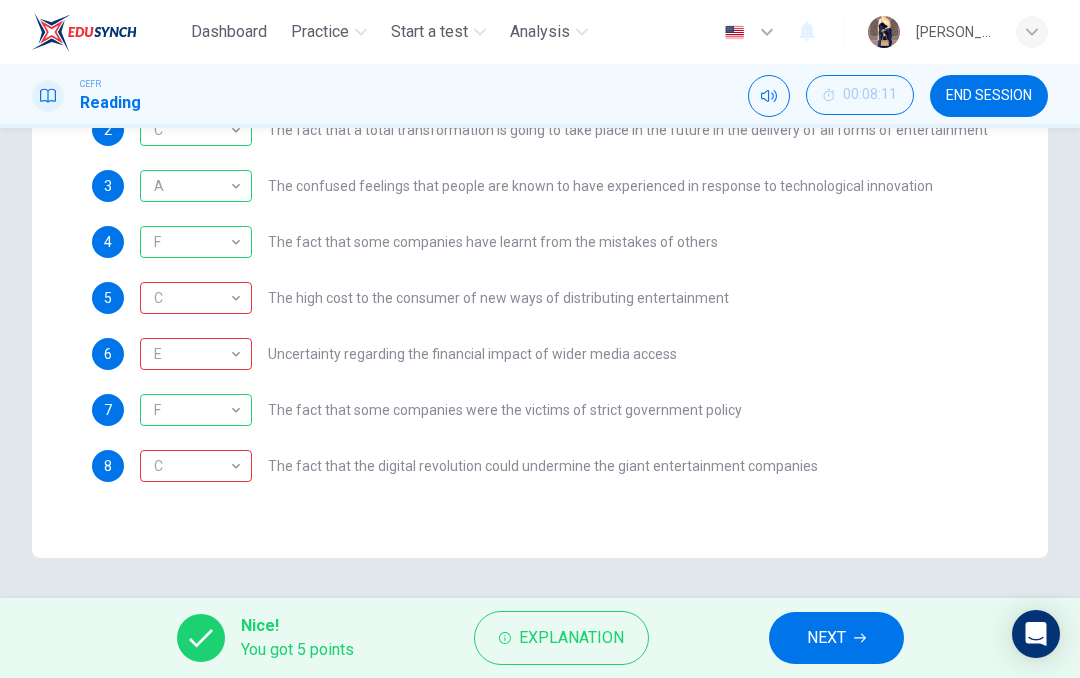 click on "END SESSION" at bounding box center (989, 96) 